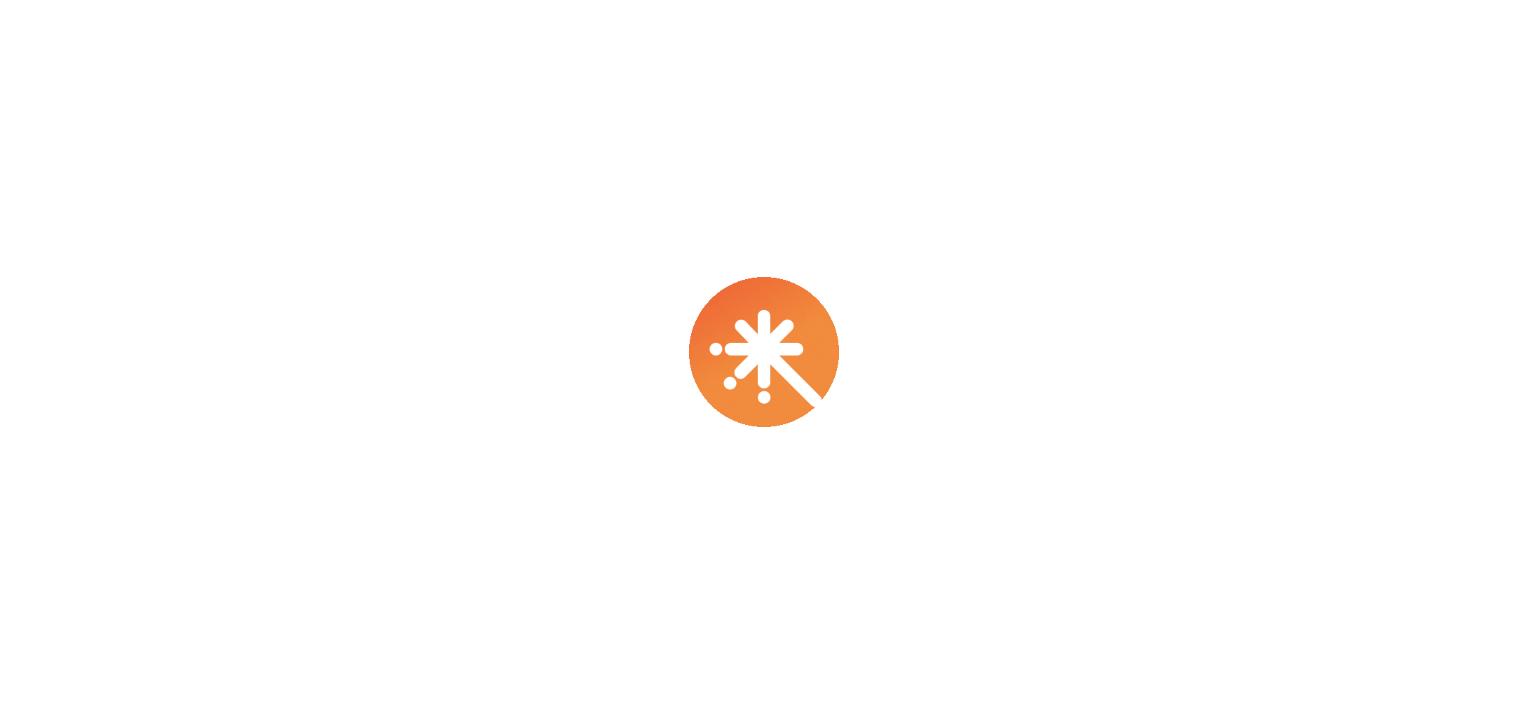 scroll, scrollTop: 0, scrollLeft: 0, axis: both 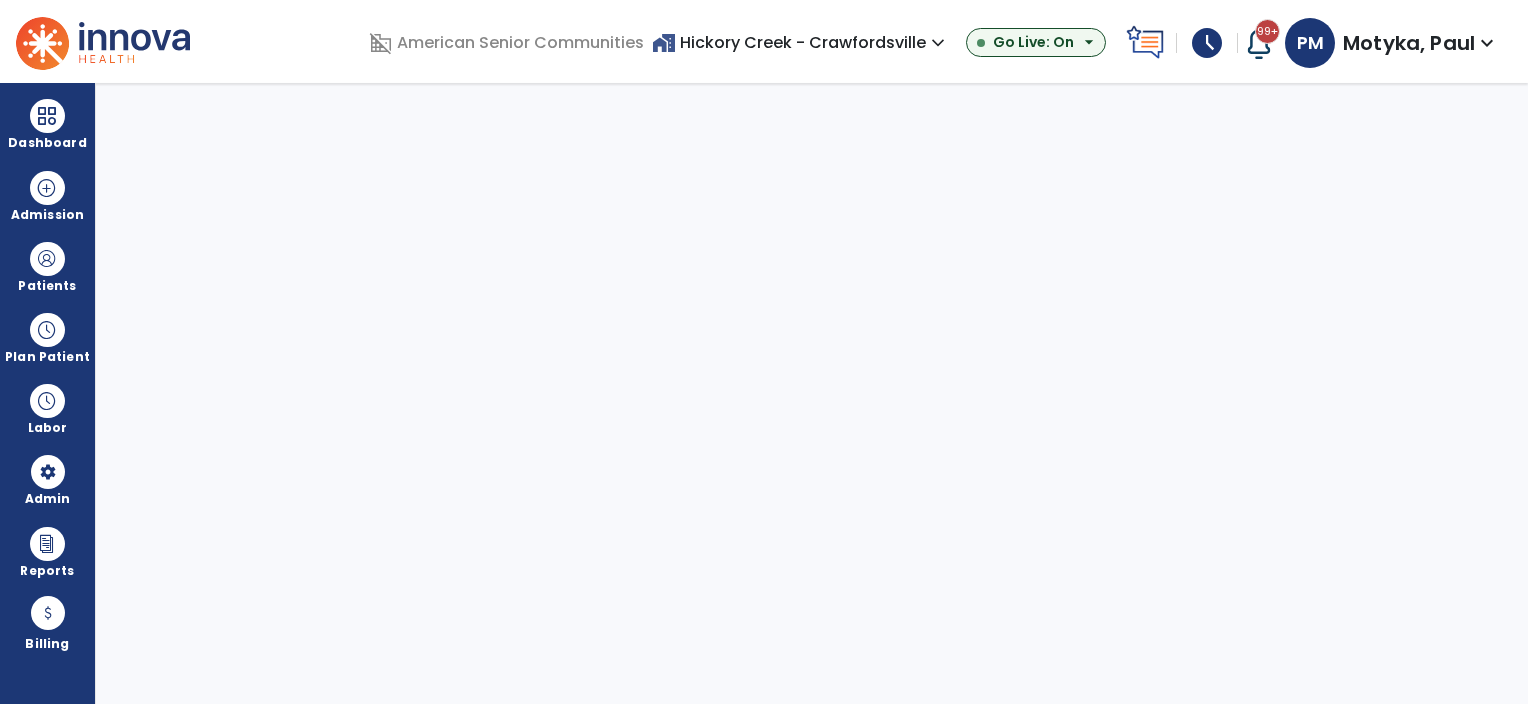 select on "***" 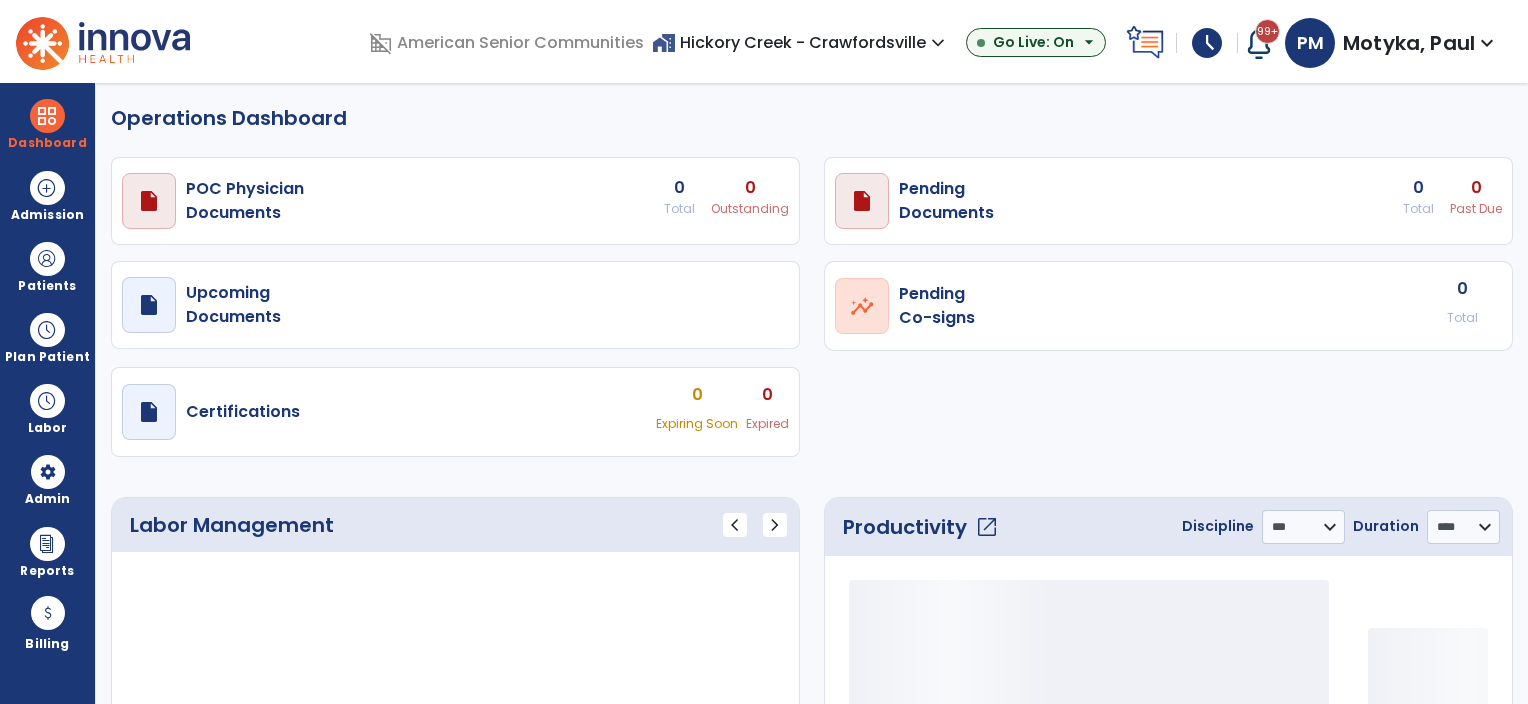 select on "***" 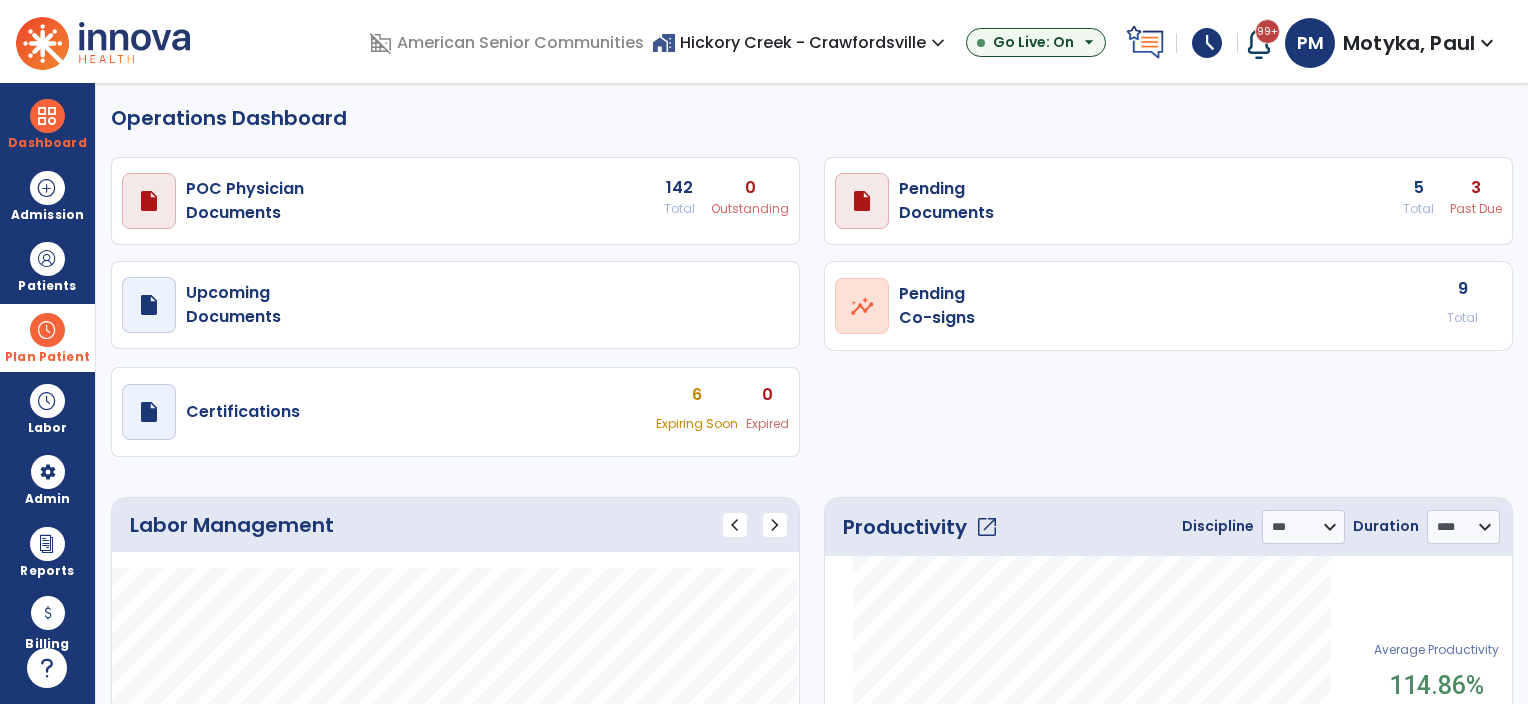 click at bounding box center (47, 330) 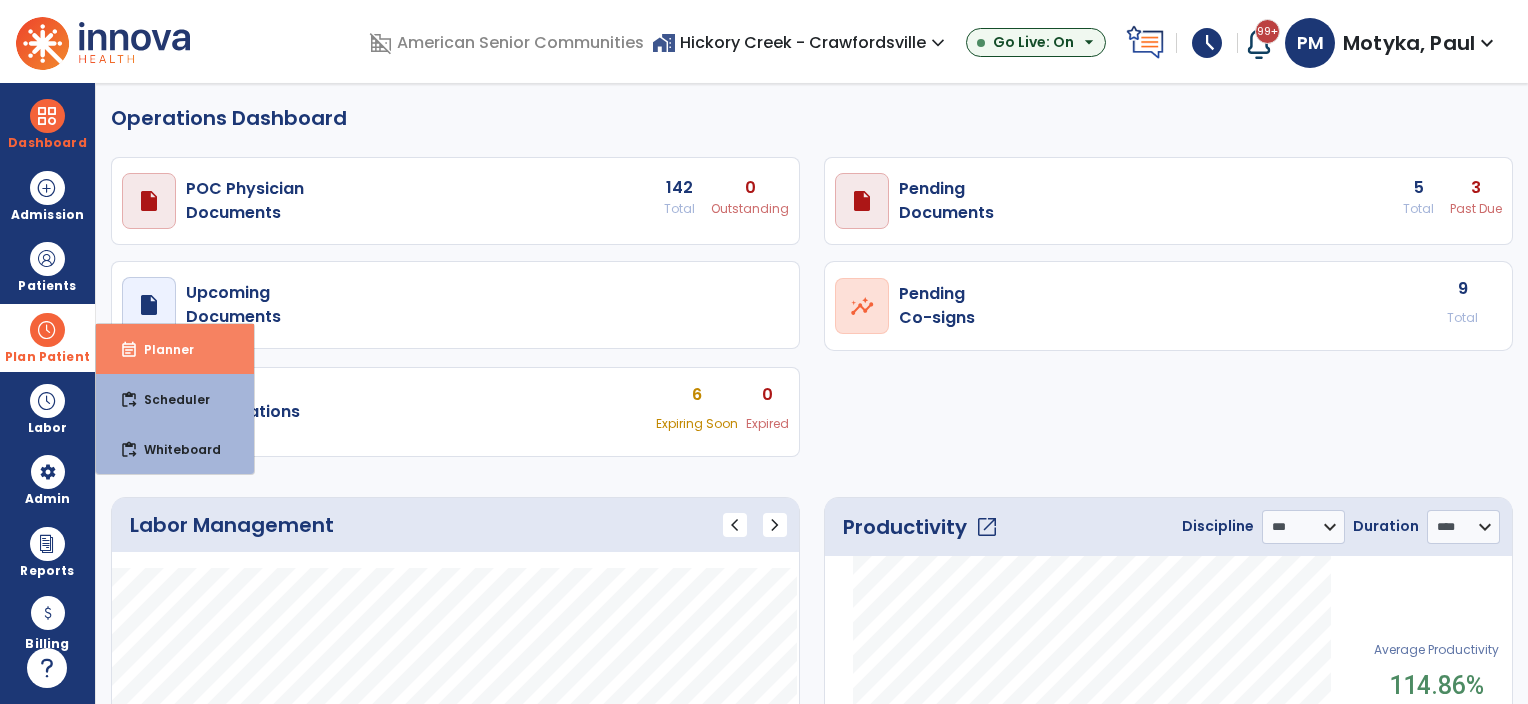 click on "Planner" at bounding box center [161, 349] 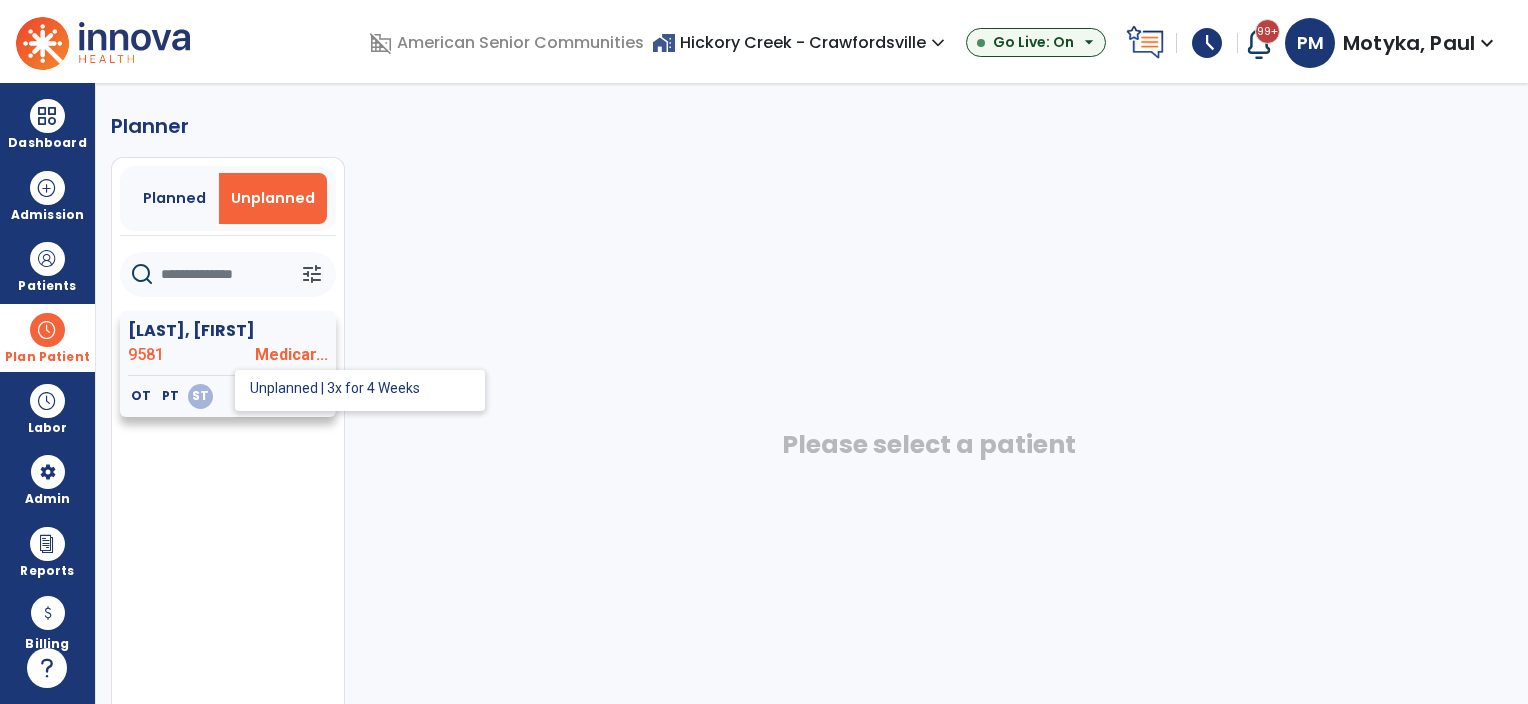 click on "ST" 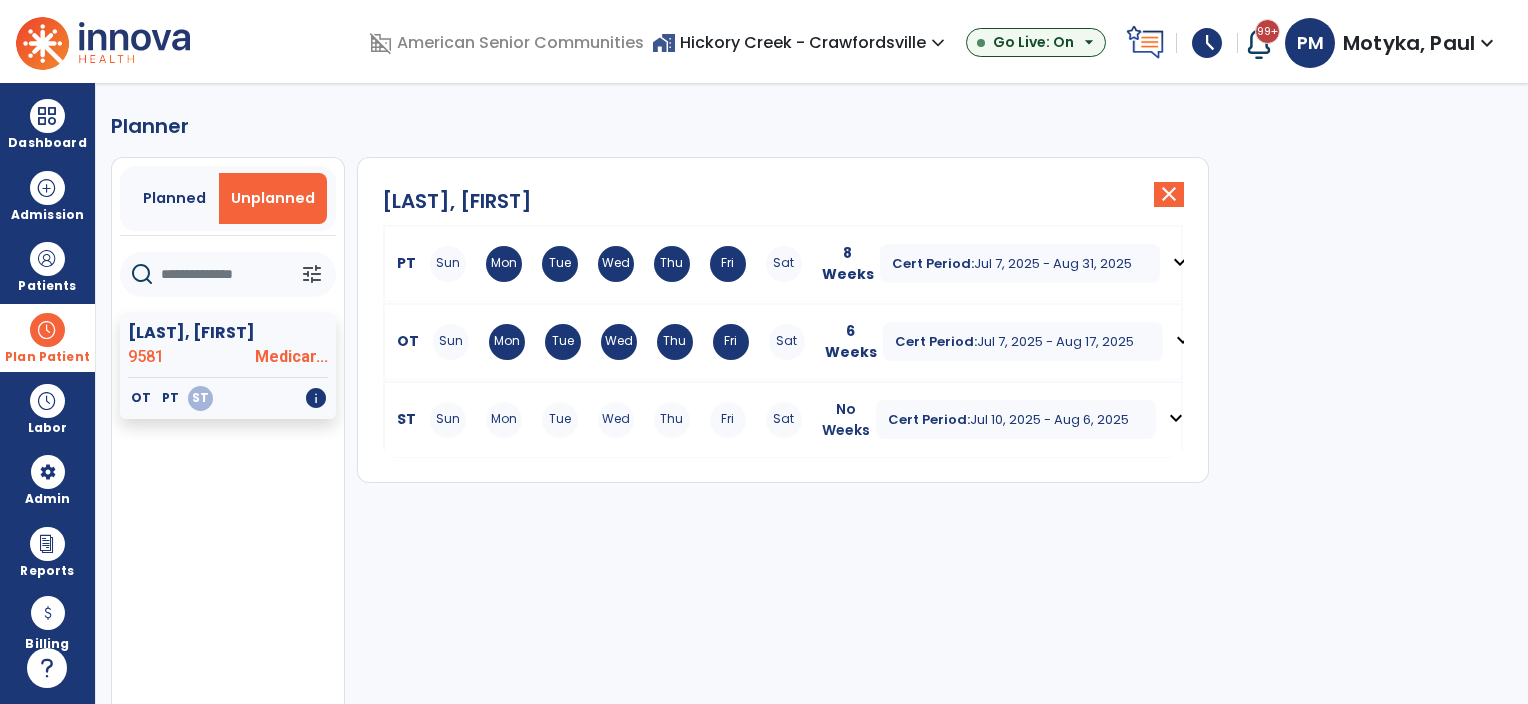click on "expand_more" at bounding box center (1176, 418) 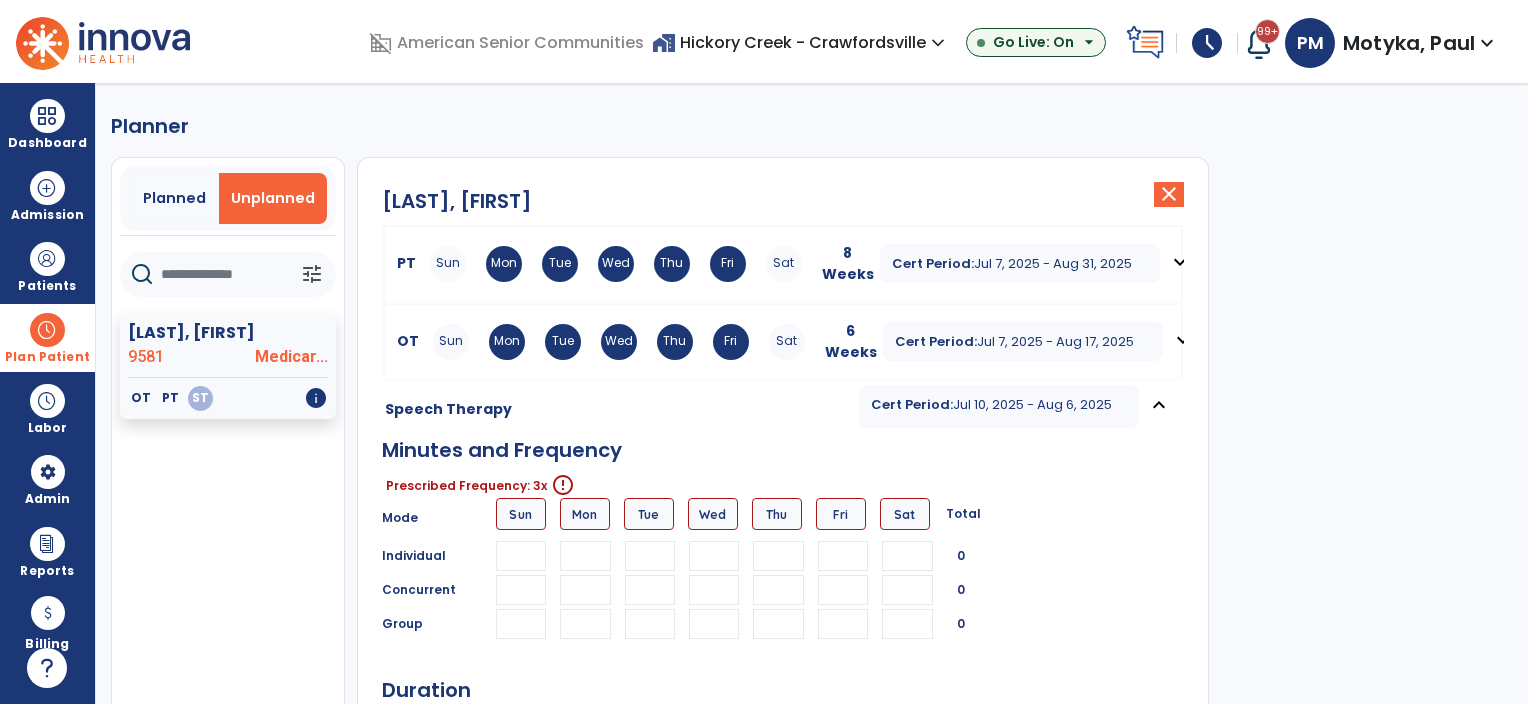 click at bounding box center (778, 556) 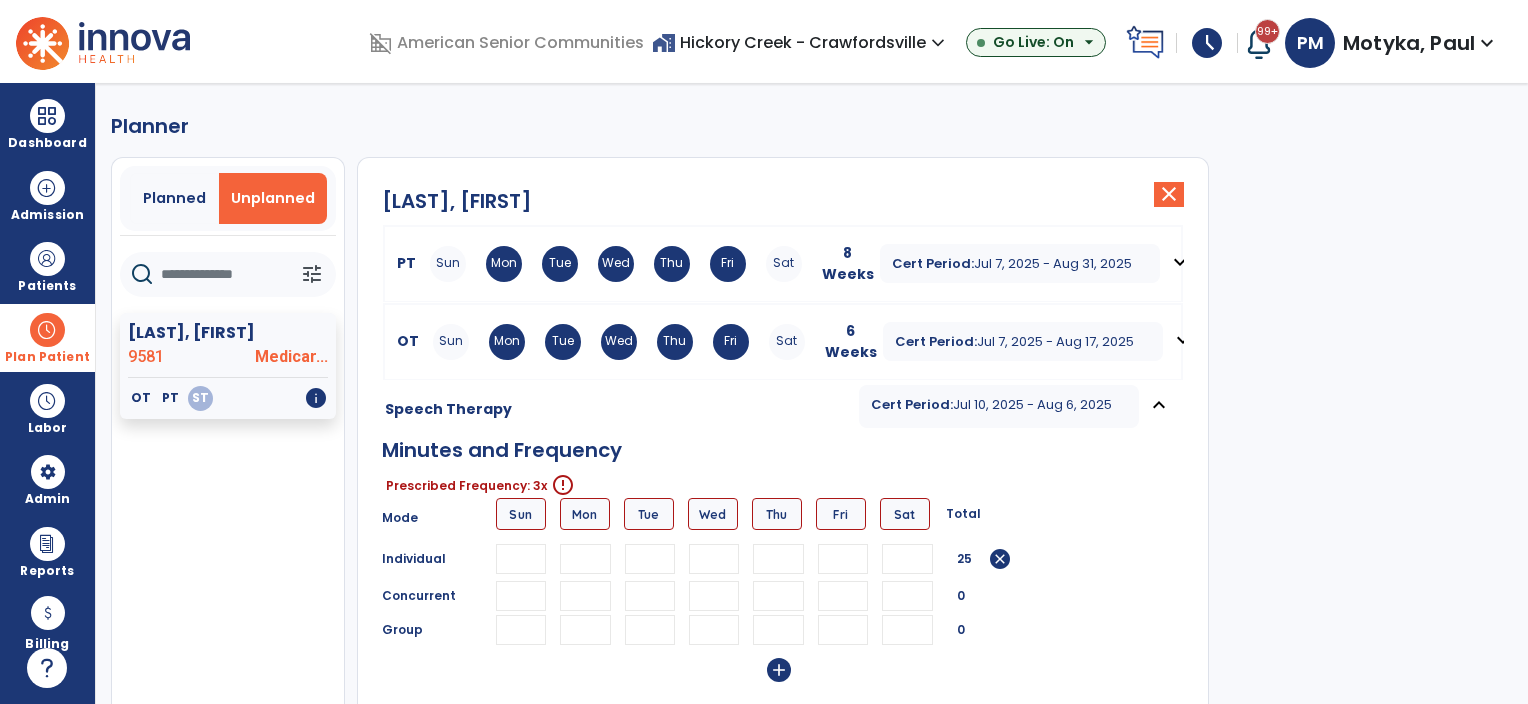 type on "**" 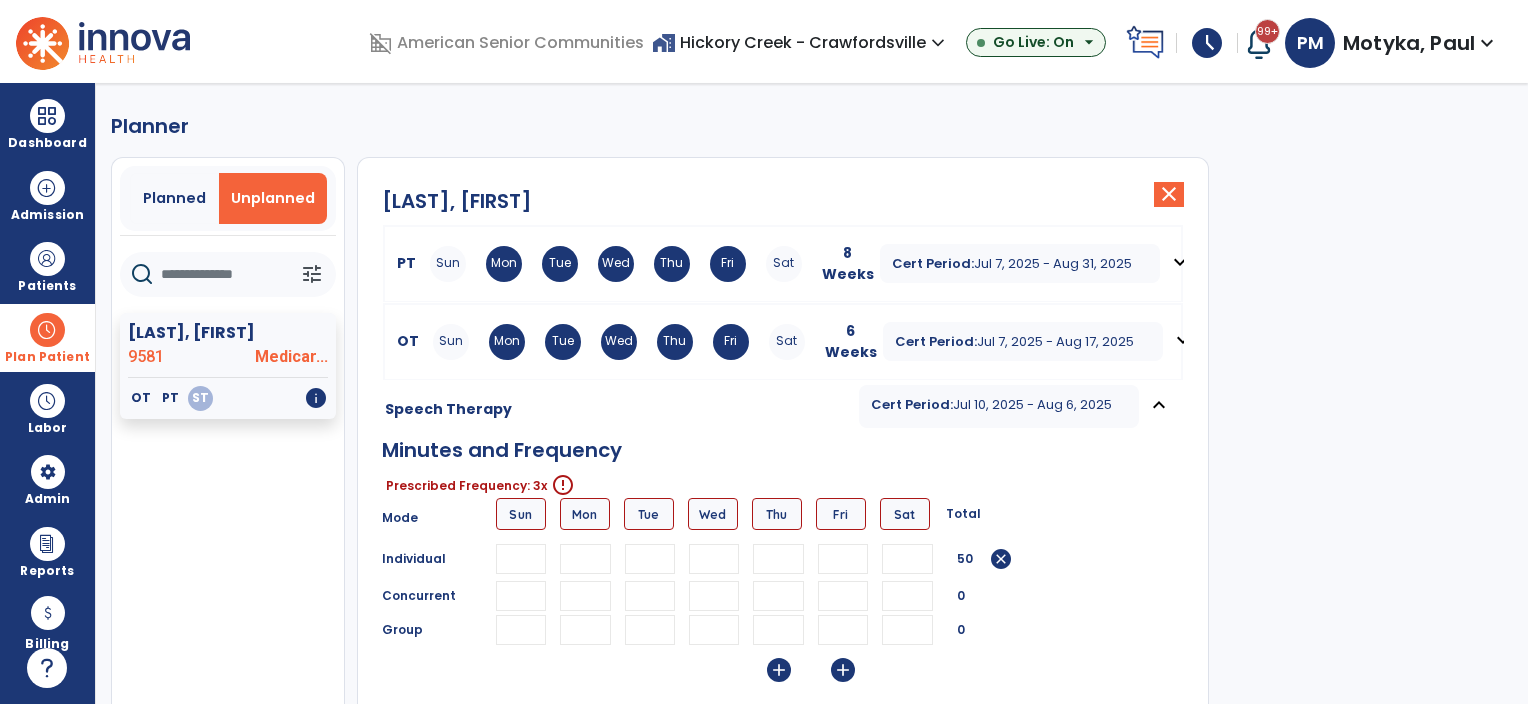 type on "**" 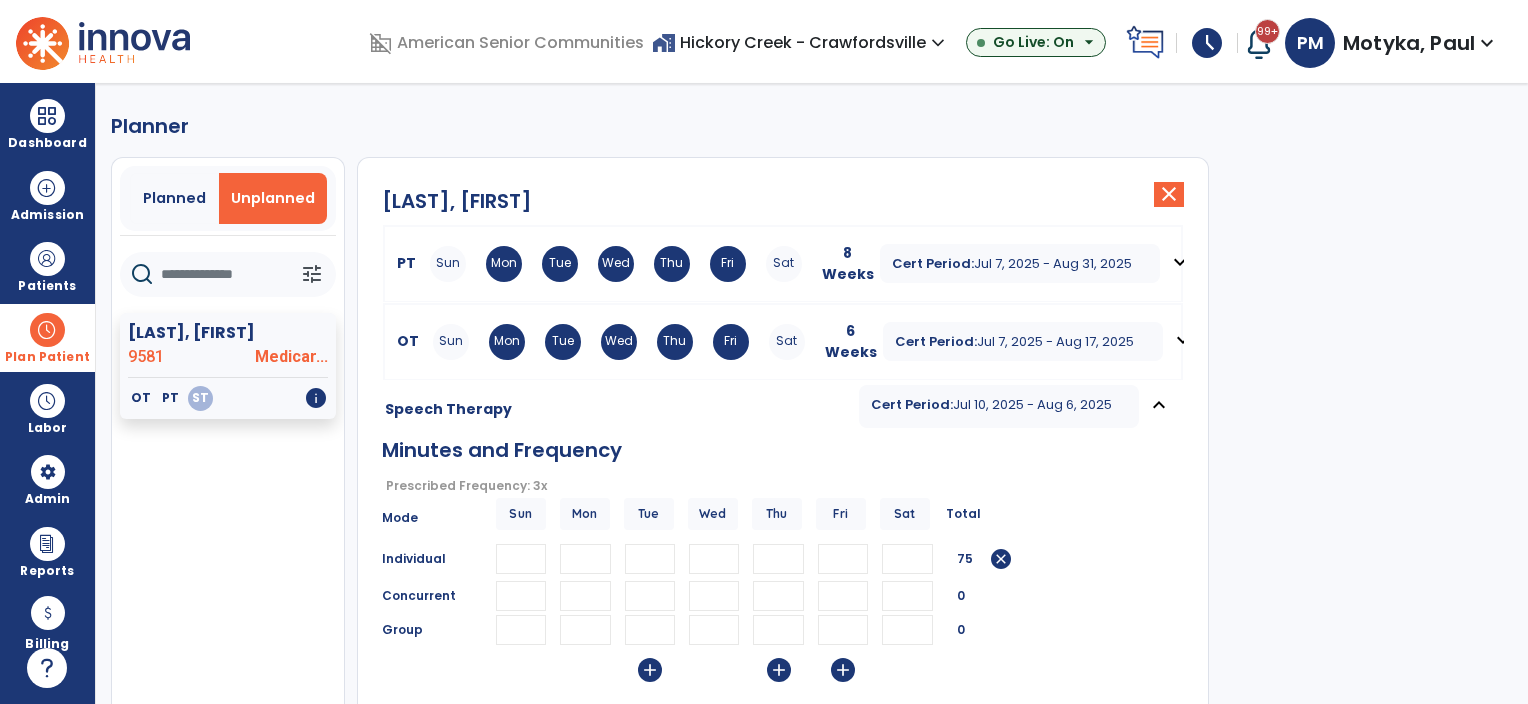 type on "**" 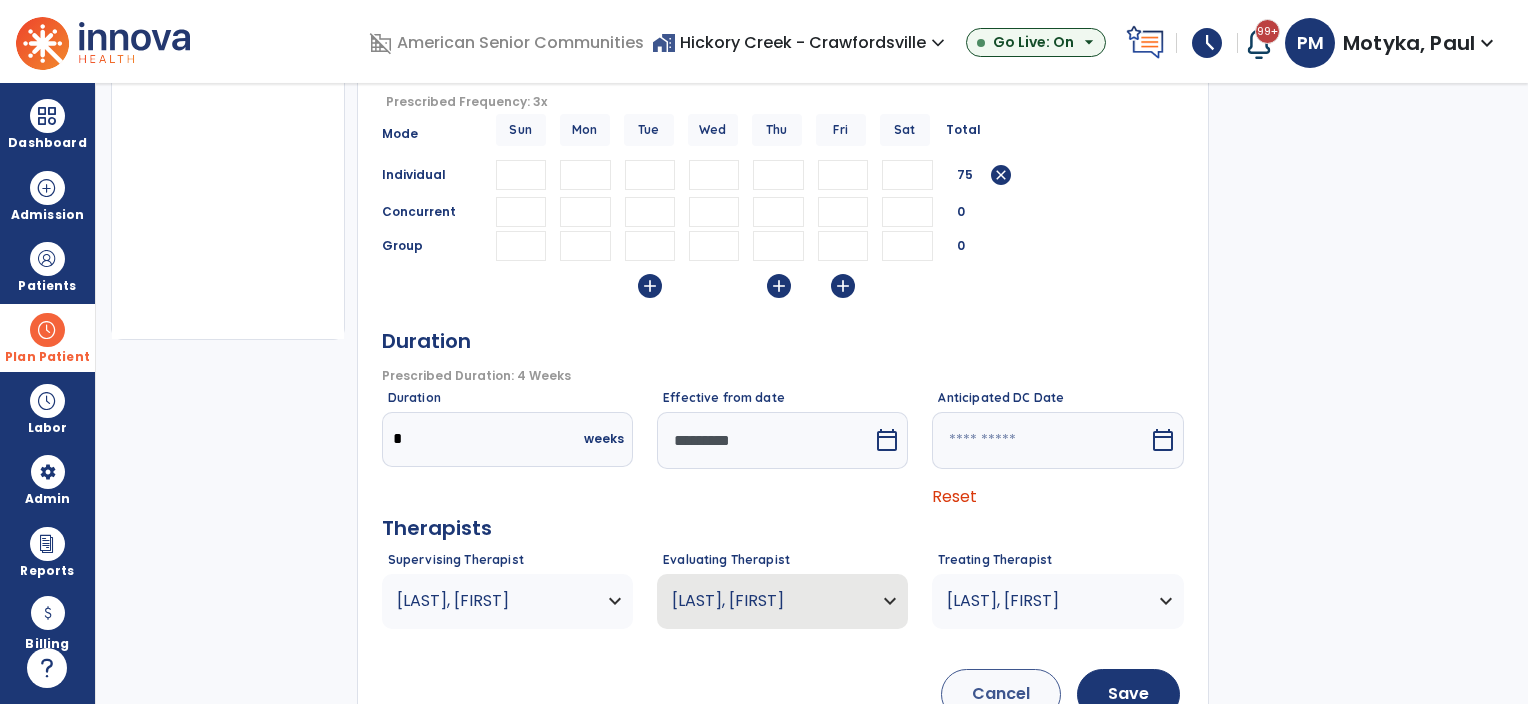 scroll, scrollTop: 444, scrollLeft: 0, axis: vertical 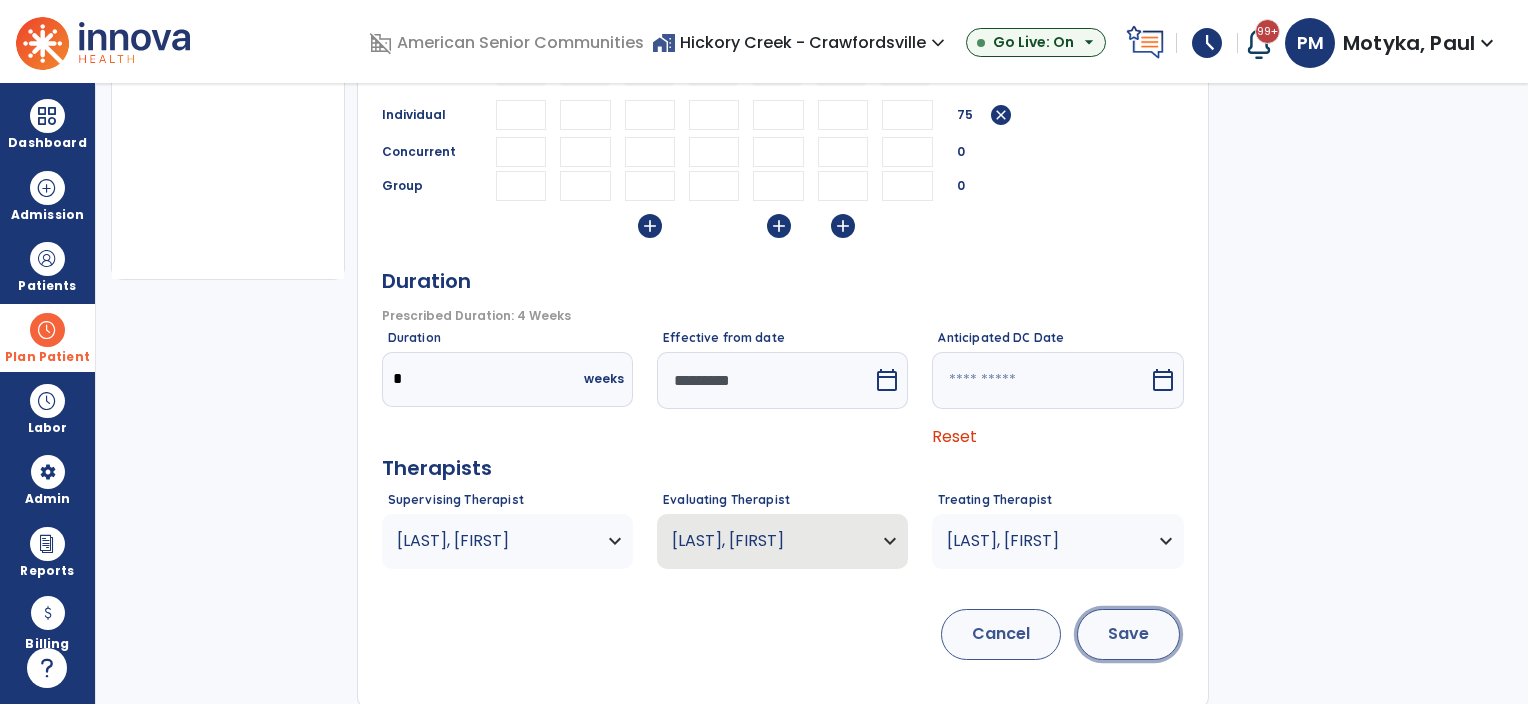 click on "Save" at bounding box center (1128, 634) 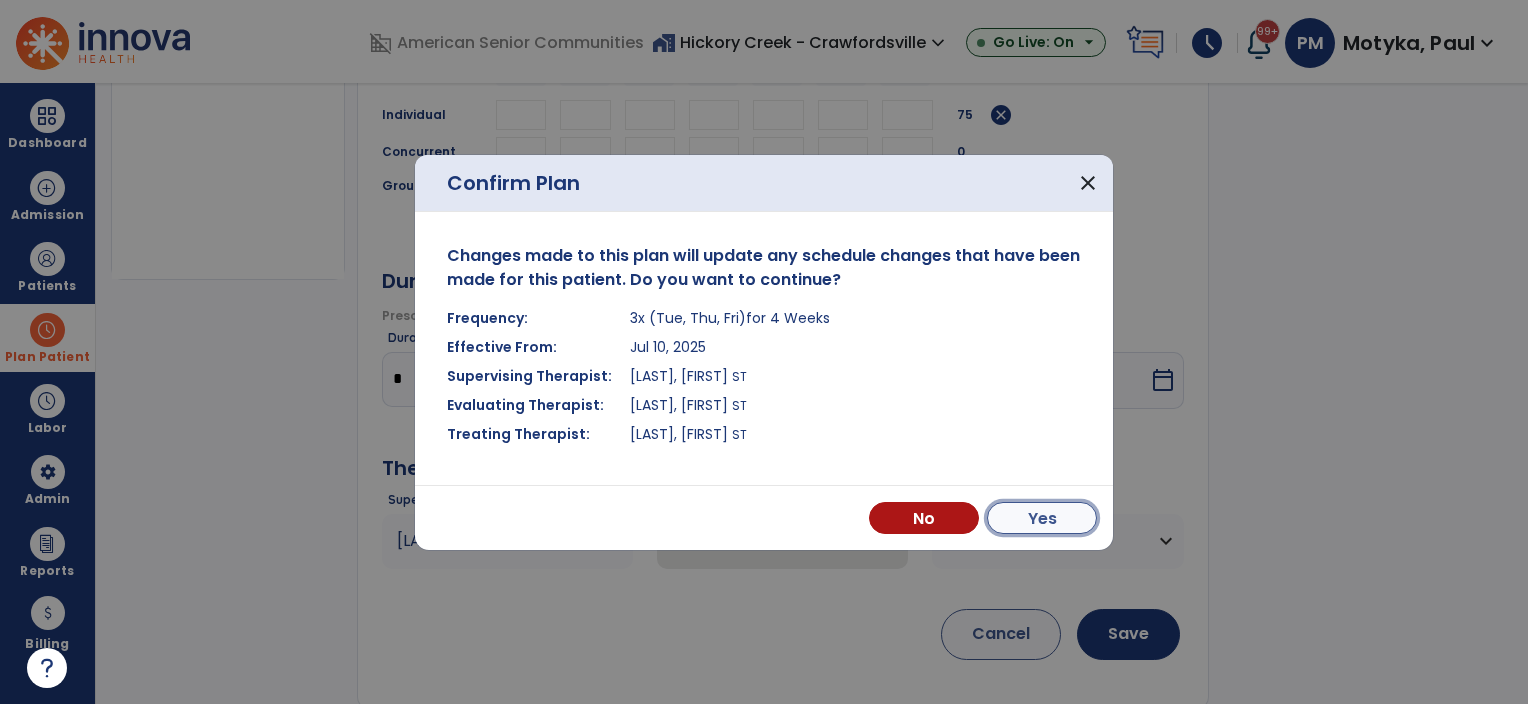 click on "Yes" at bounding box center (1042, 518) 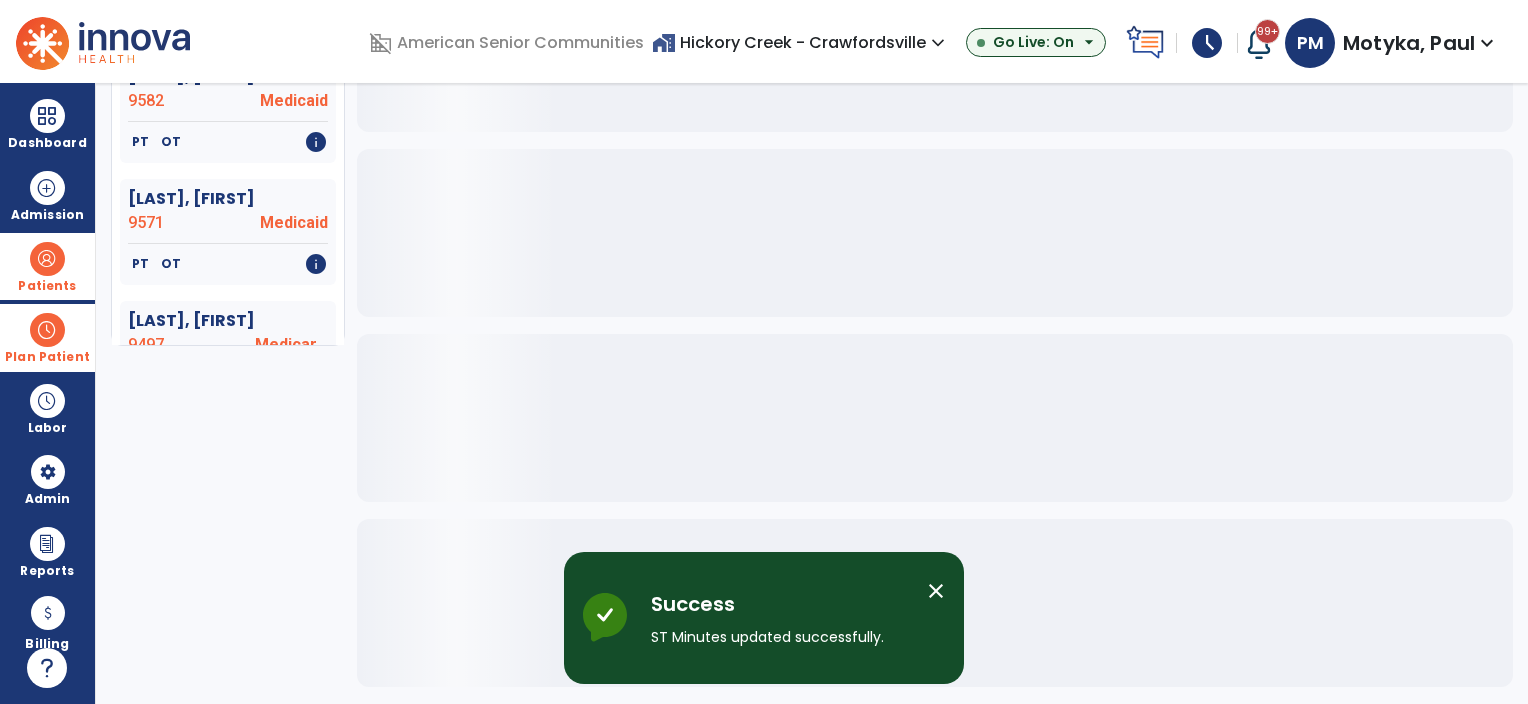 scroll, scrollTop: 370, scrollLeft: 0, axis: vertical 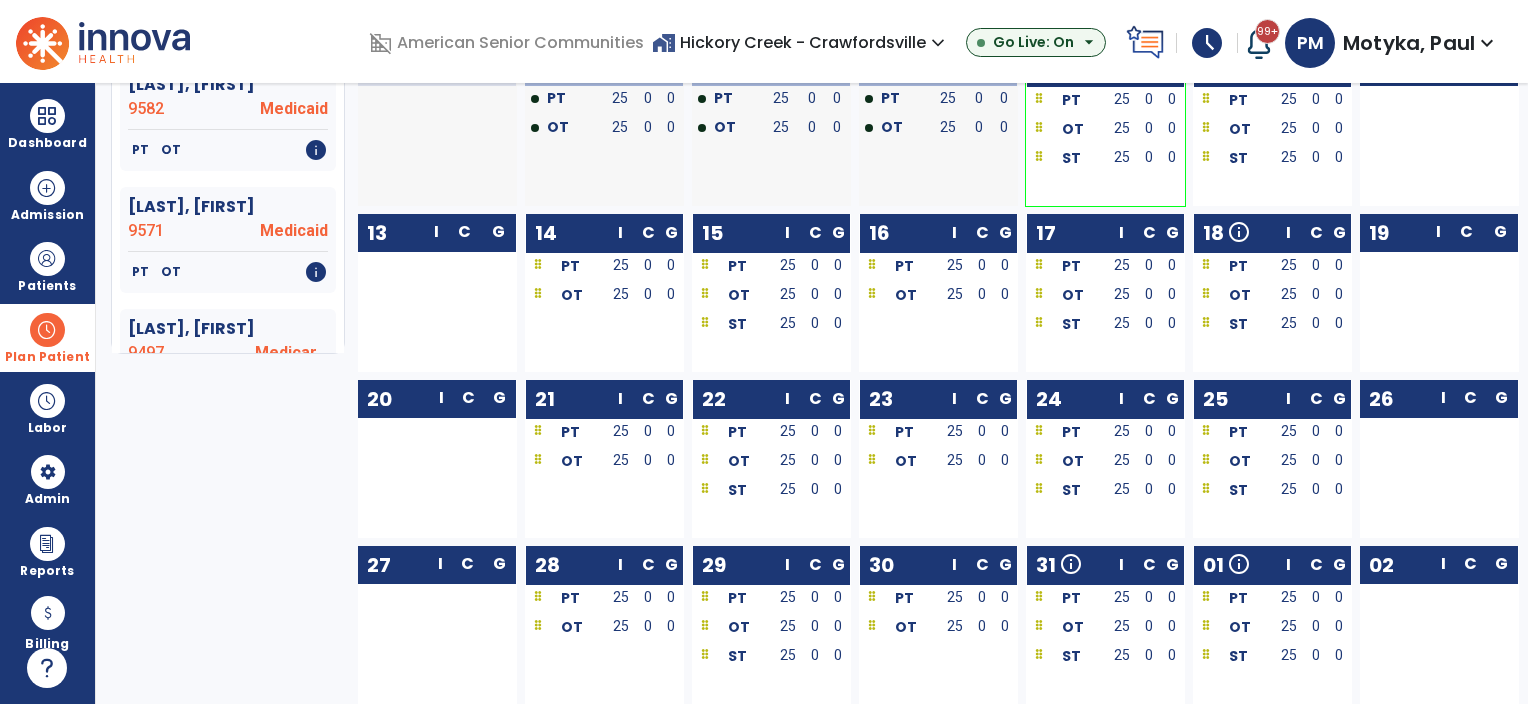 click at bounding box center [47, 330] 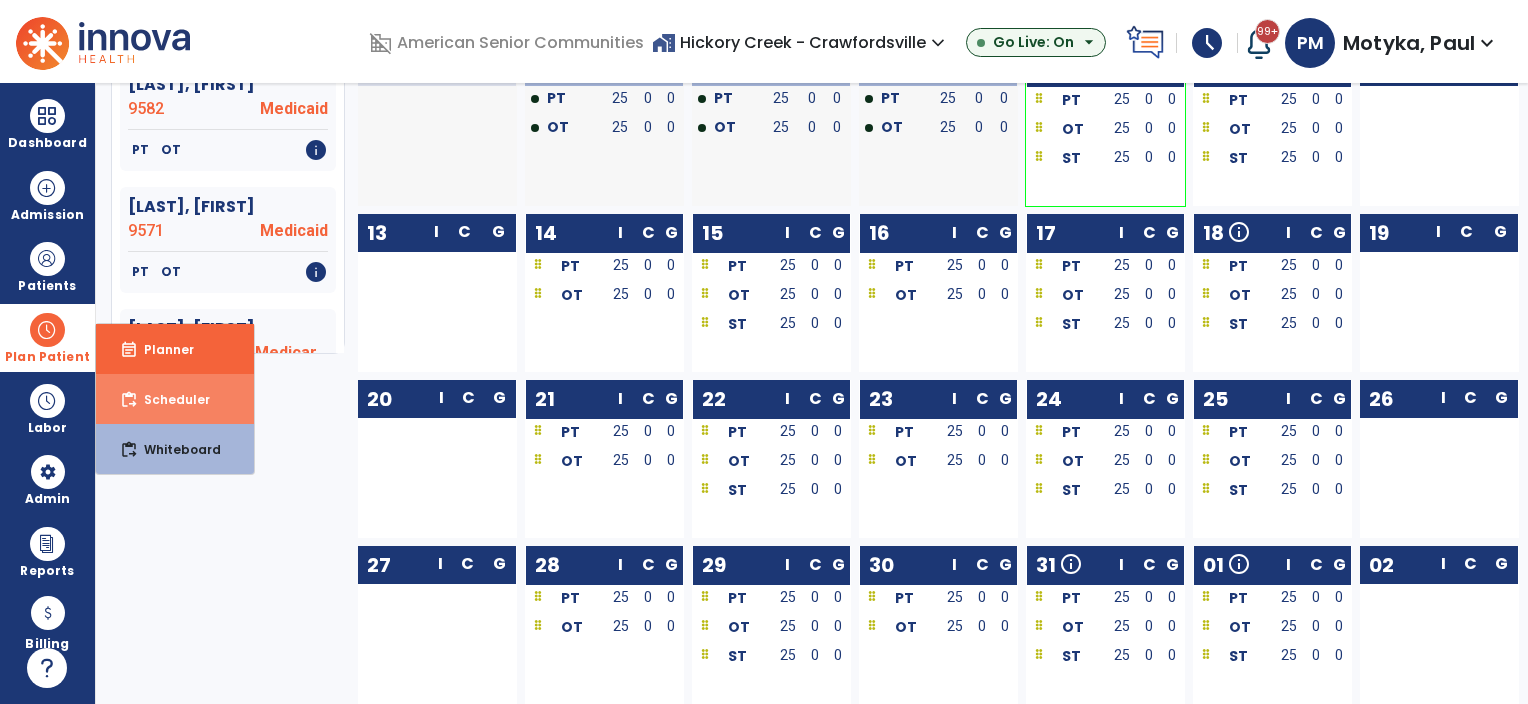 click on "Scheduler" at bounding box center [169, 399] 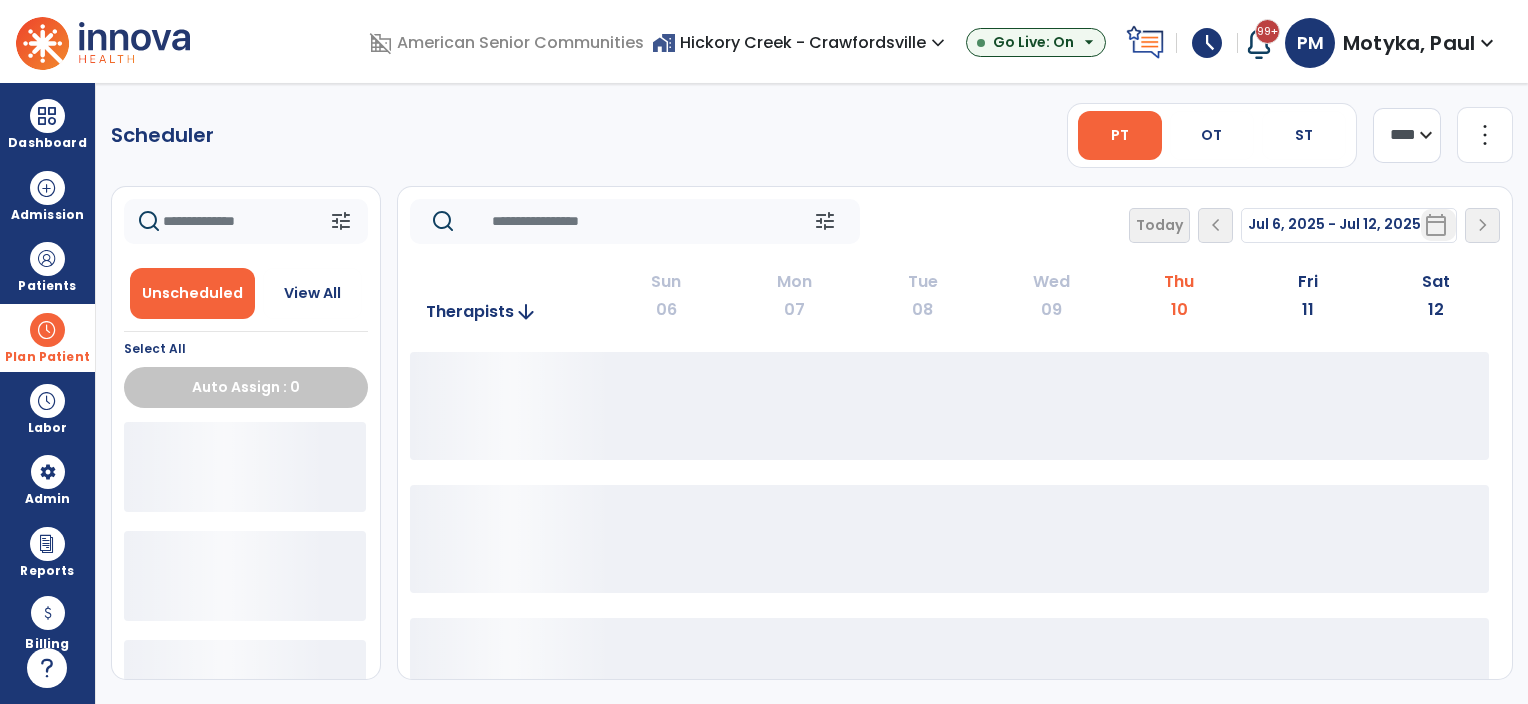 scroll, scrollTop: 0, scrollLeft: 0, axis: both 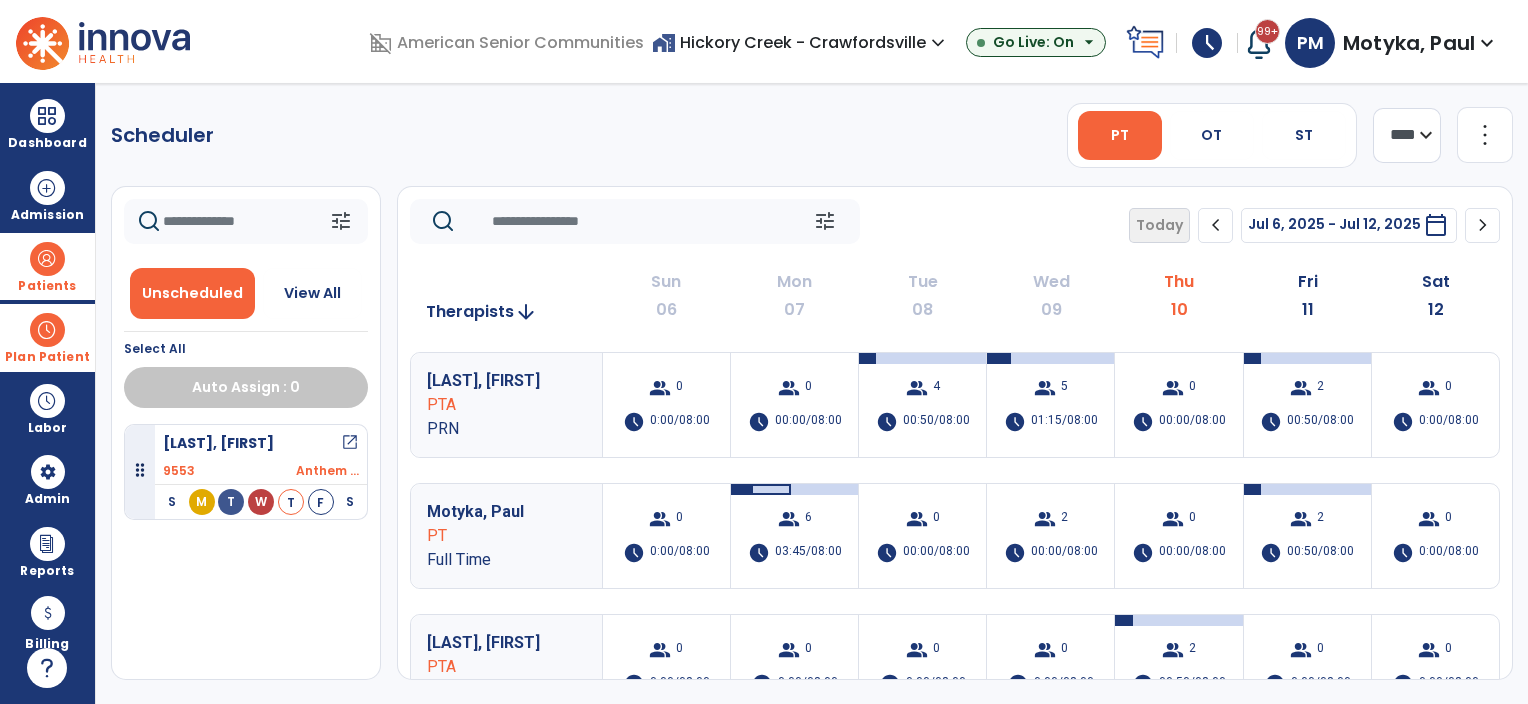 click at bounding box center (47, 259) 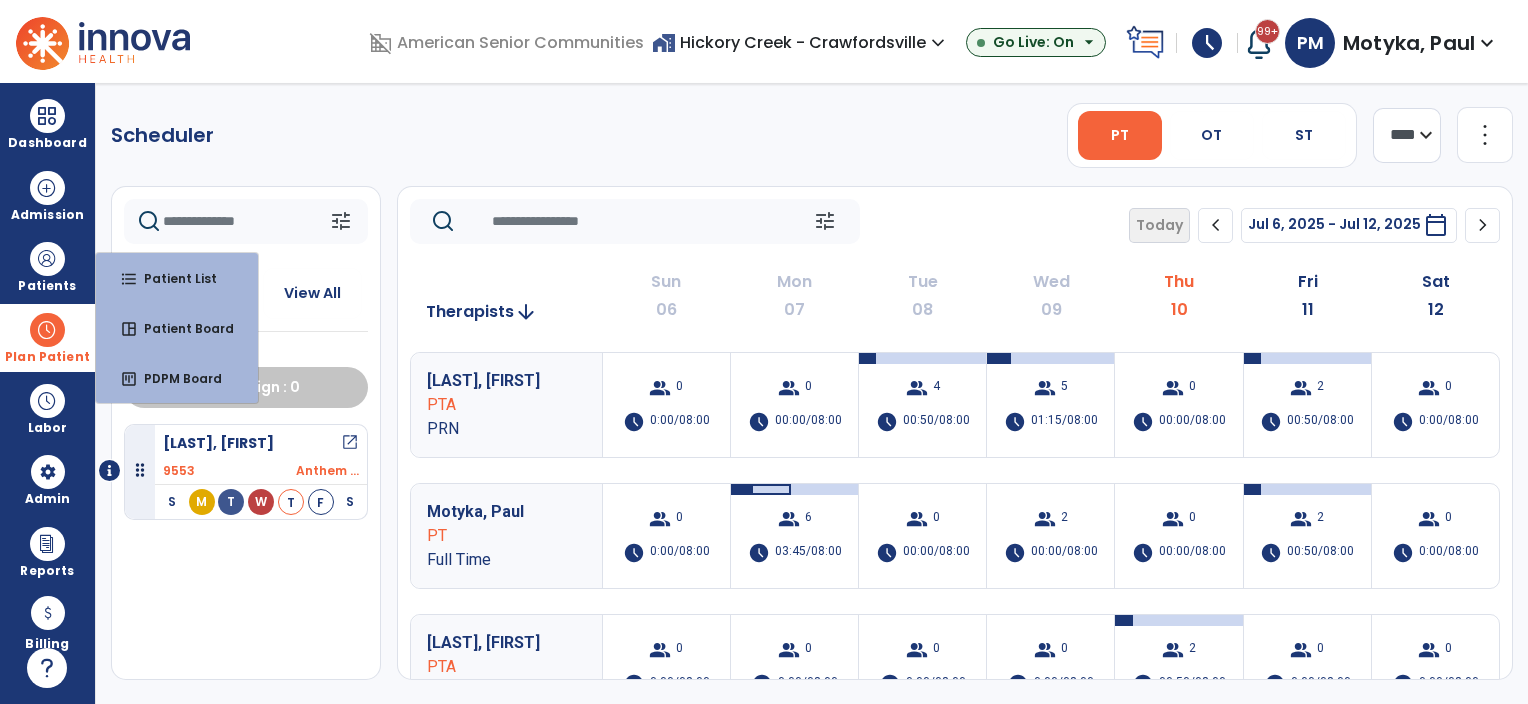 click at bounding box center (47, 330) 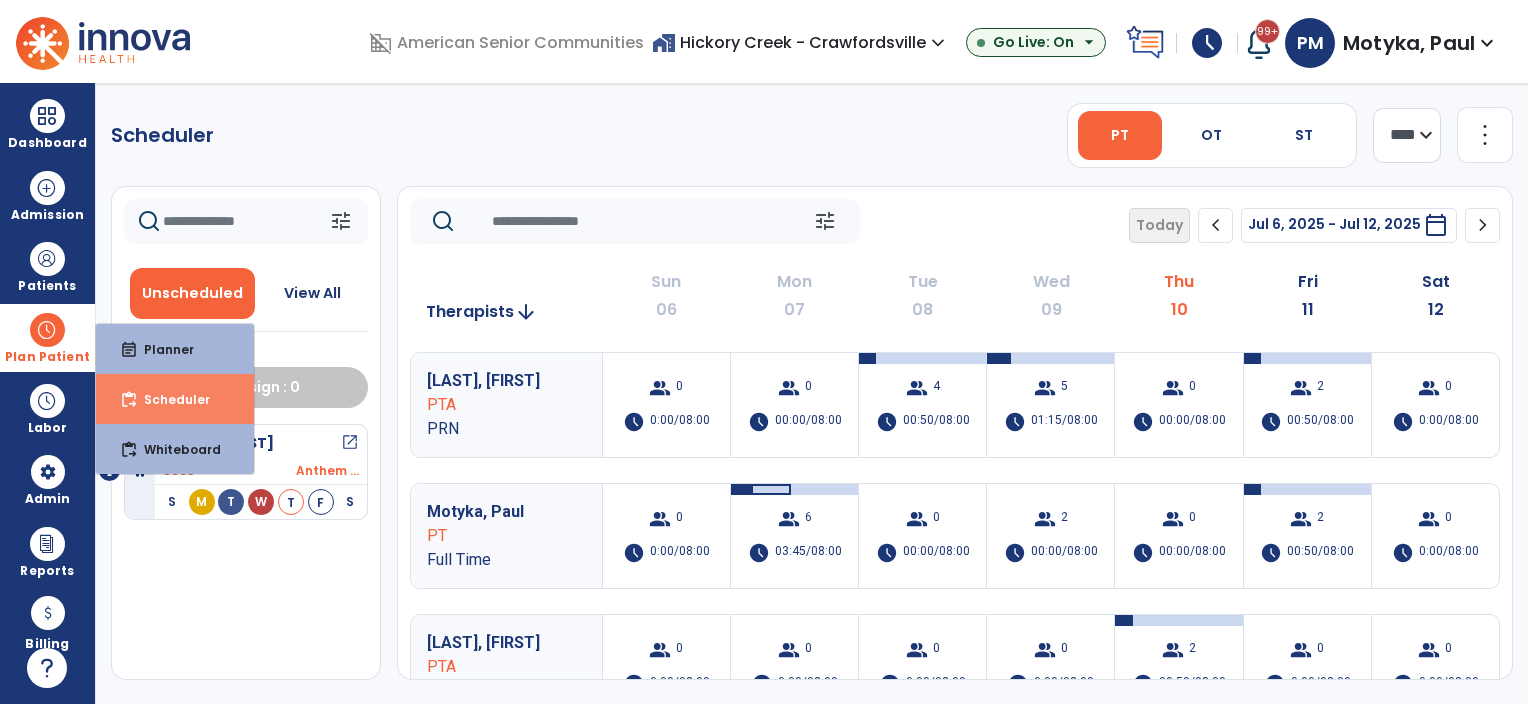 click on "Scheduler" at bounding box center [169, 399] 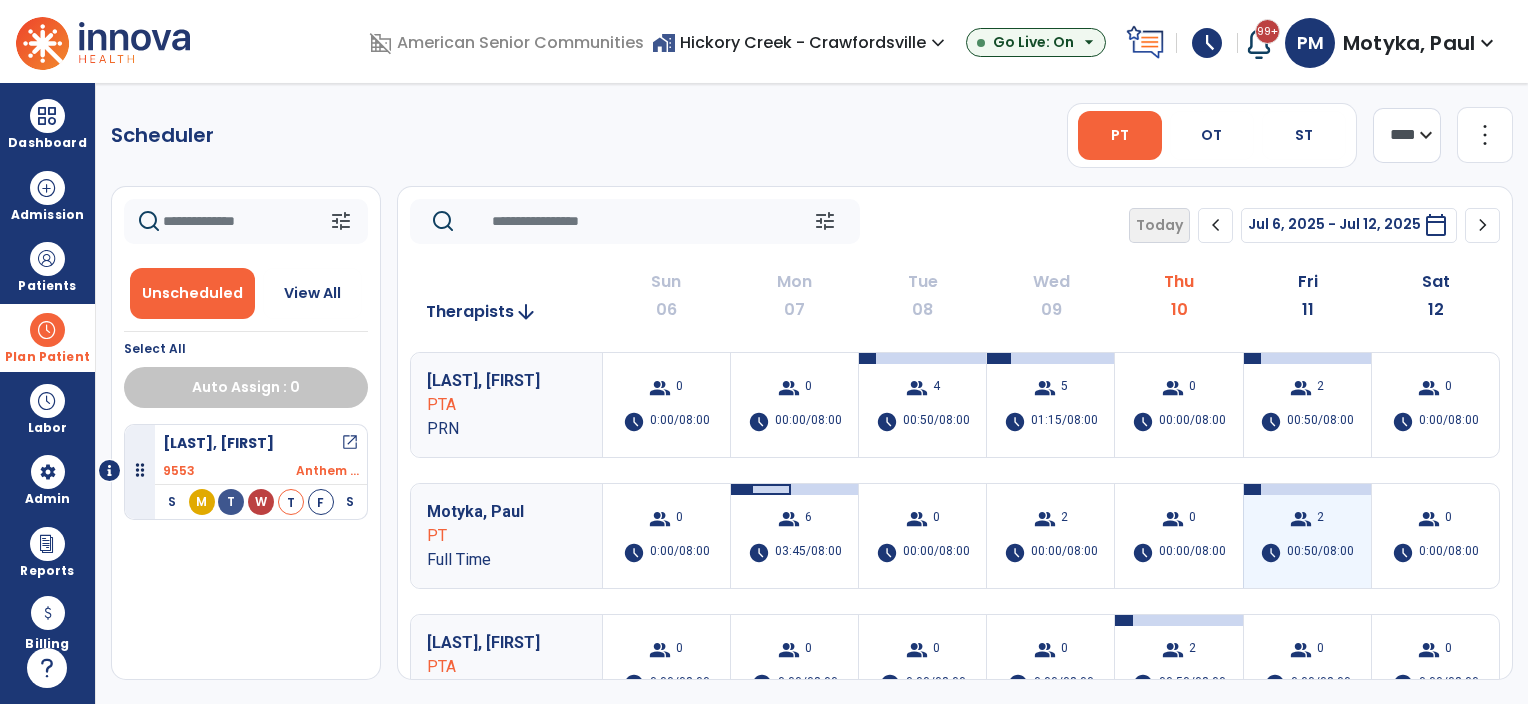 click on "2" at bounding box center (1320, 519) 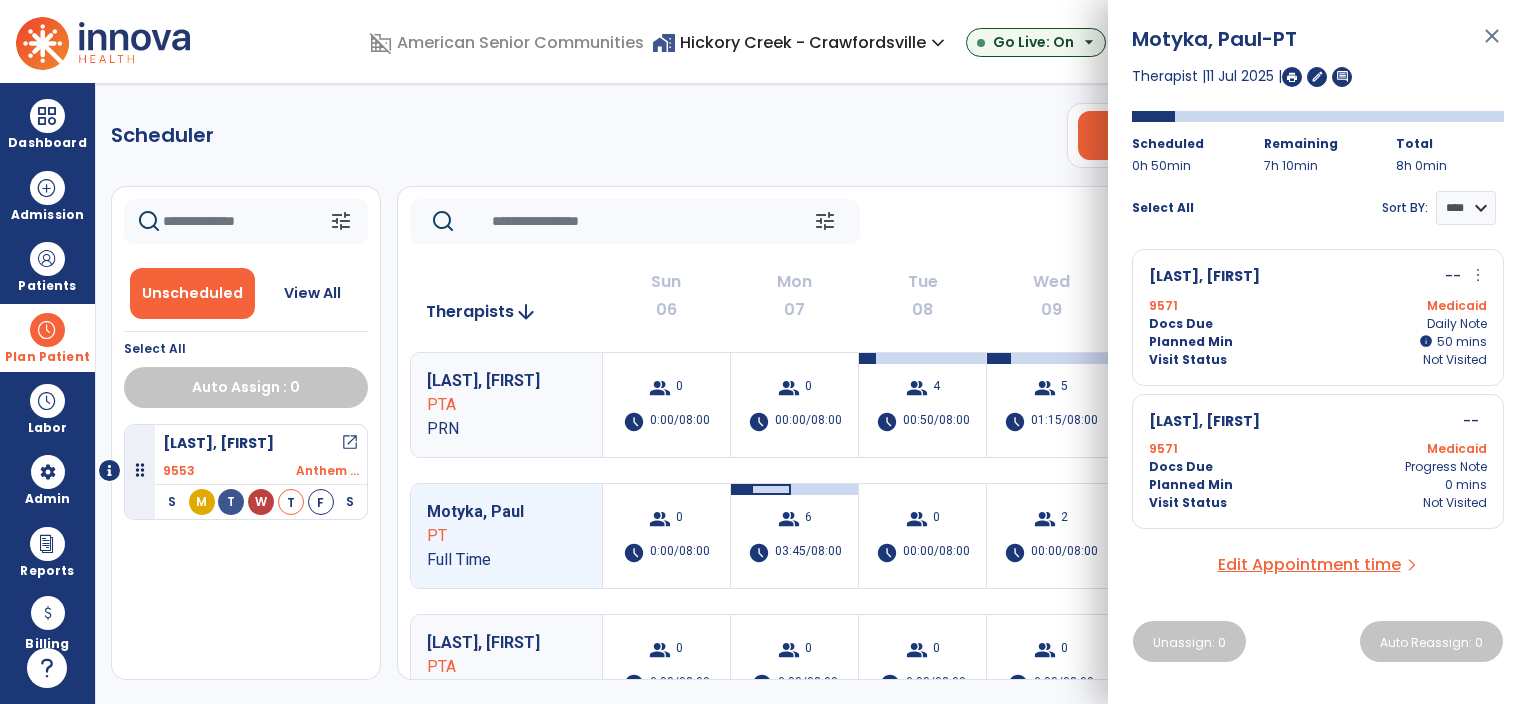 click on "Docs Due Daily Note" at bounding box center (1318, 324) 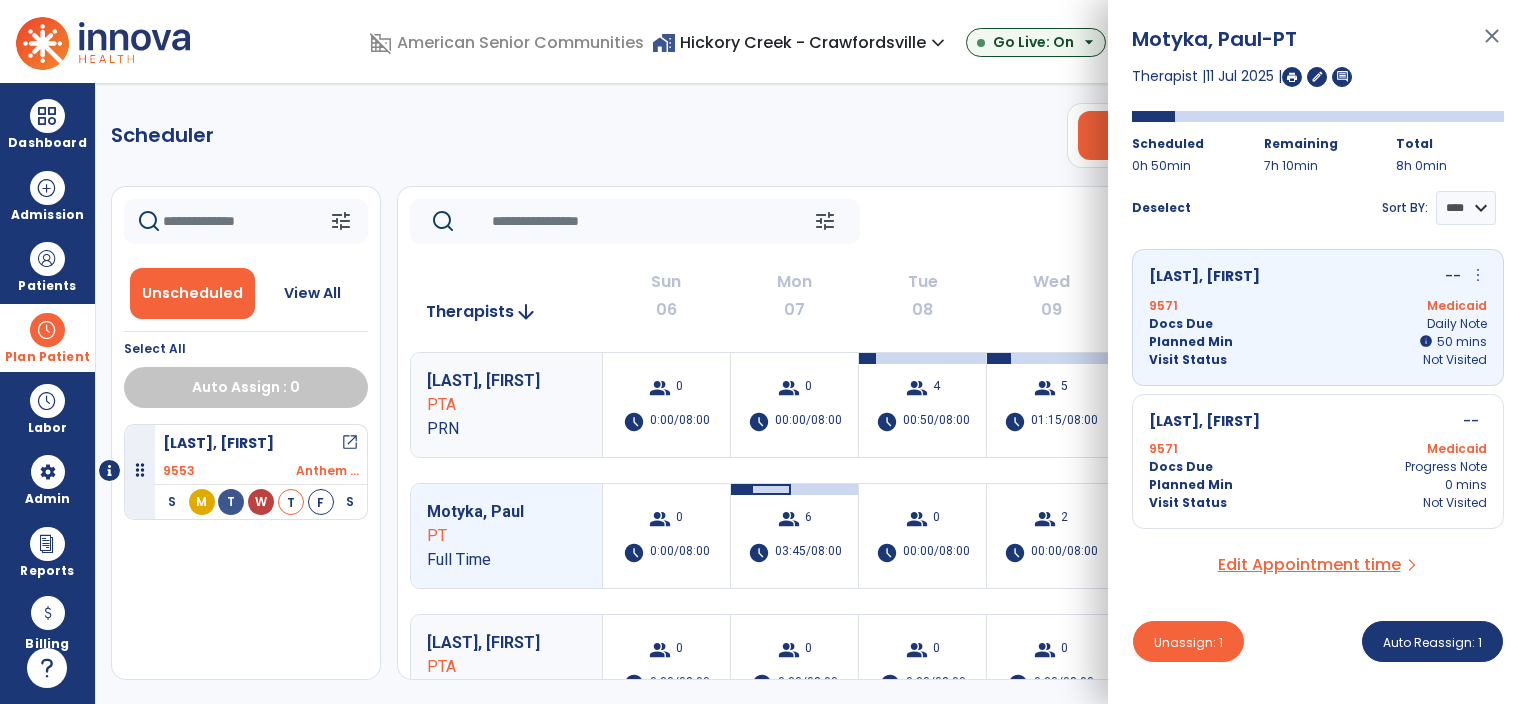 click on "Cox, Ryan   --  9571 Medicaid  Docs Due Progress Note   Planned Min 0 mins  Visit Status  Not Visited" at bounding box center (1318, 461) 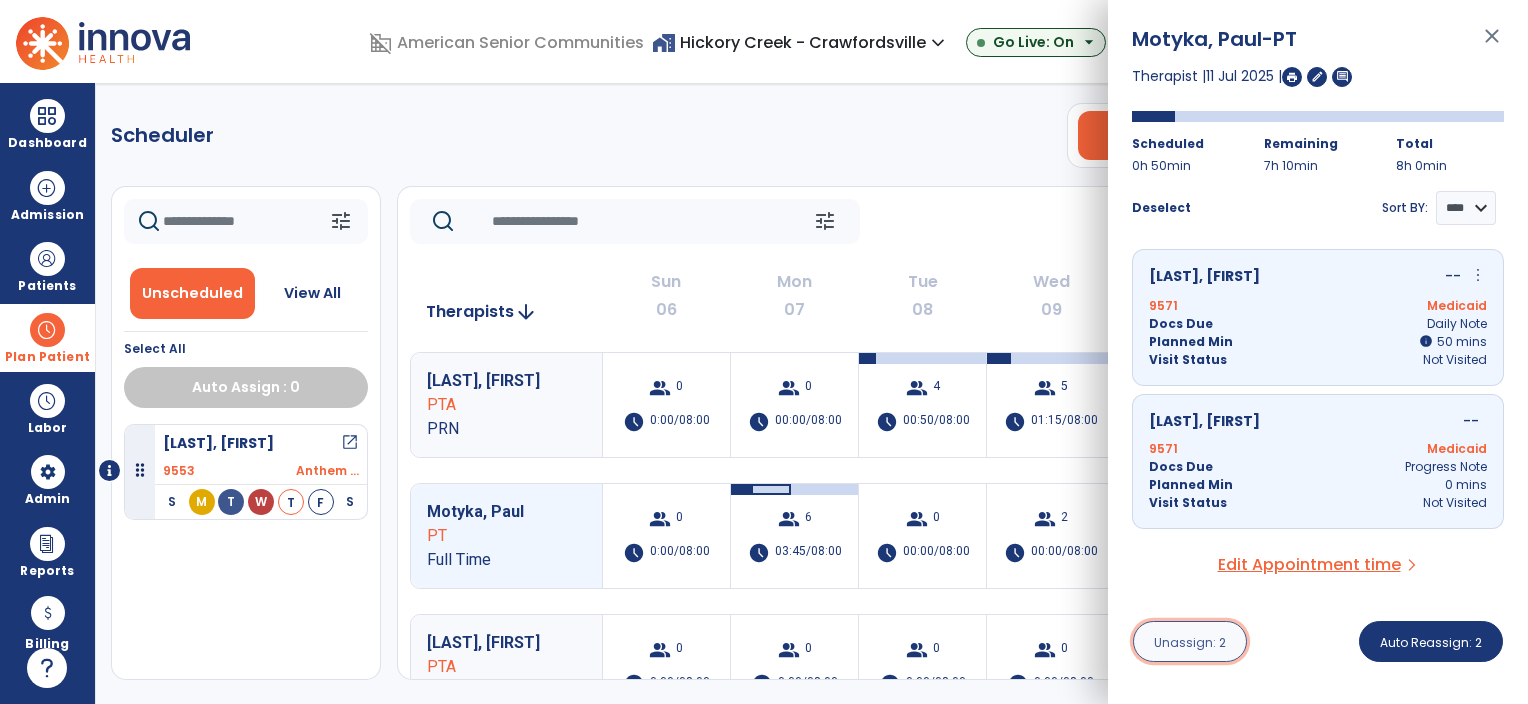 click on "Unassign: 2" at bounding box center (1190, 642) 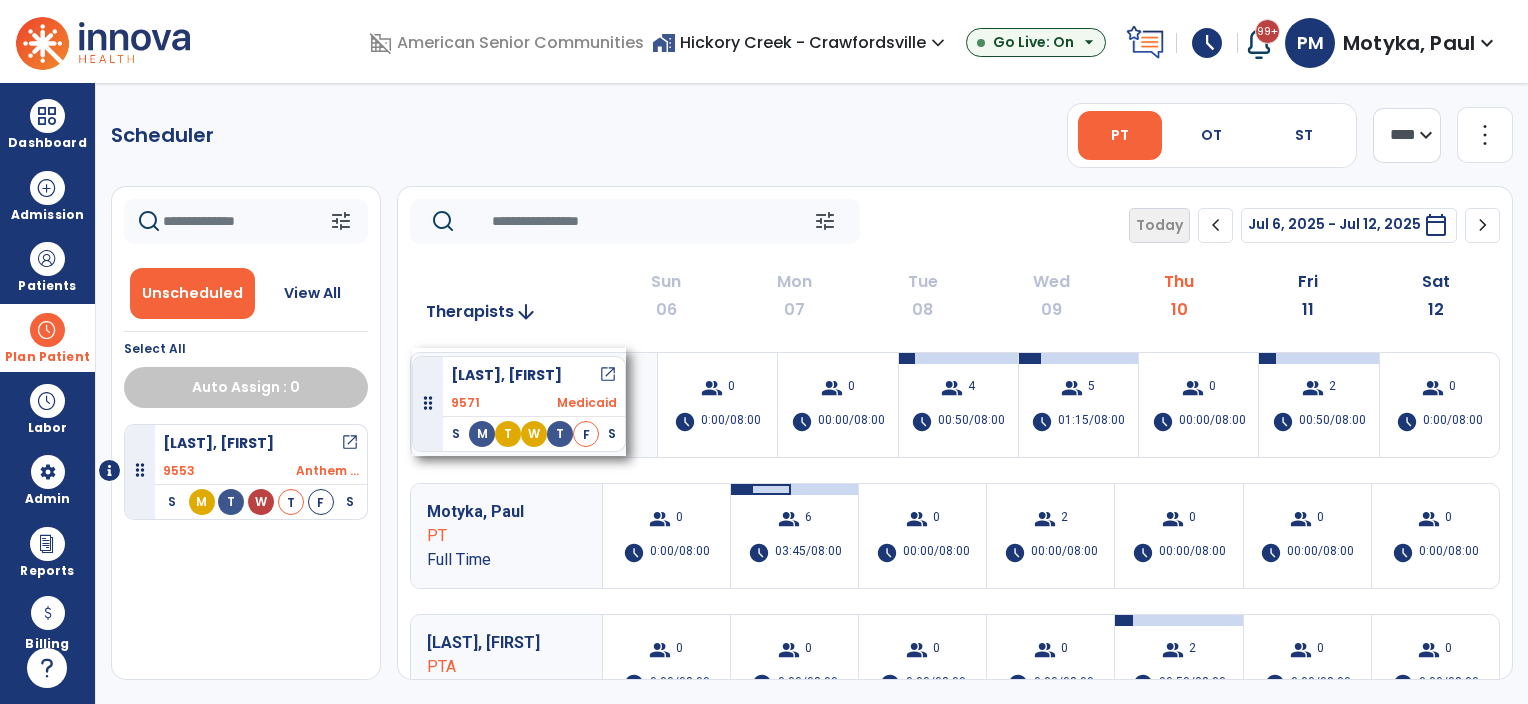 drag, startPoint x: 259, startPoint y: 452, endPoint x: 412, endPoint y: 348, distance: 185 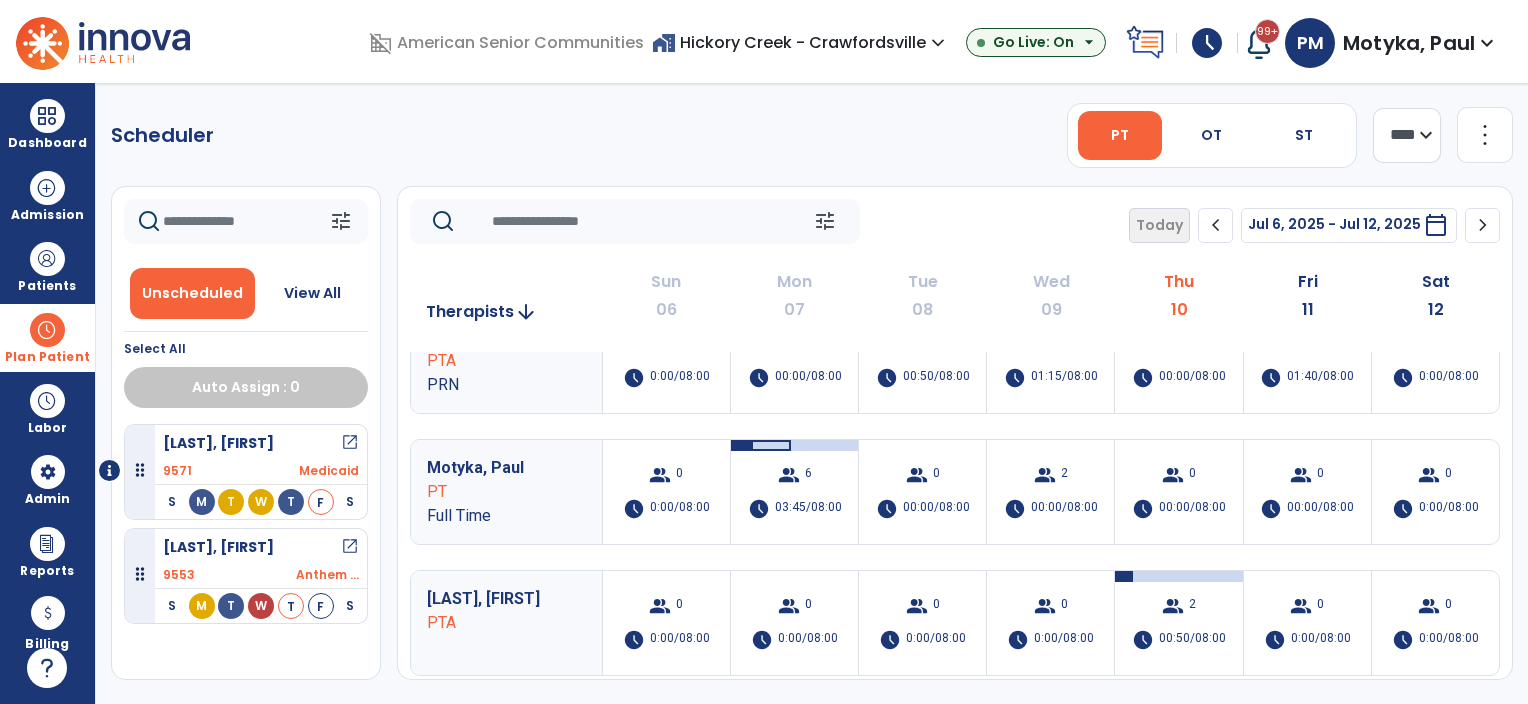 scroll, scrollTop: 0, scrollLeft: 0, axis: both 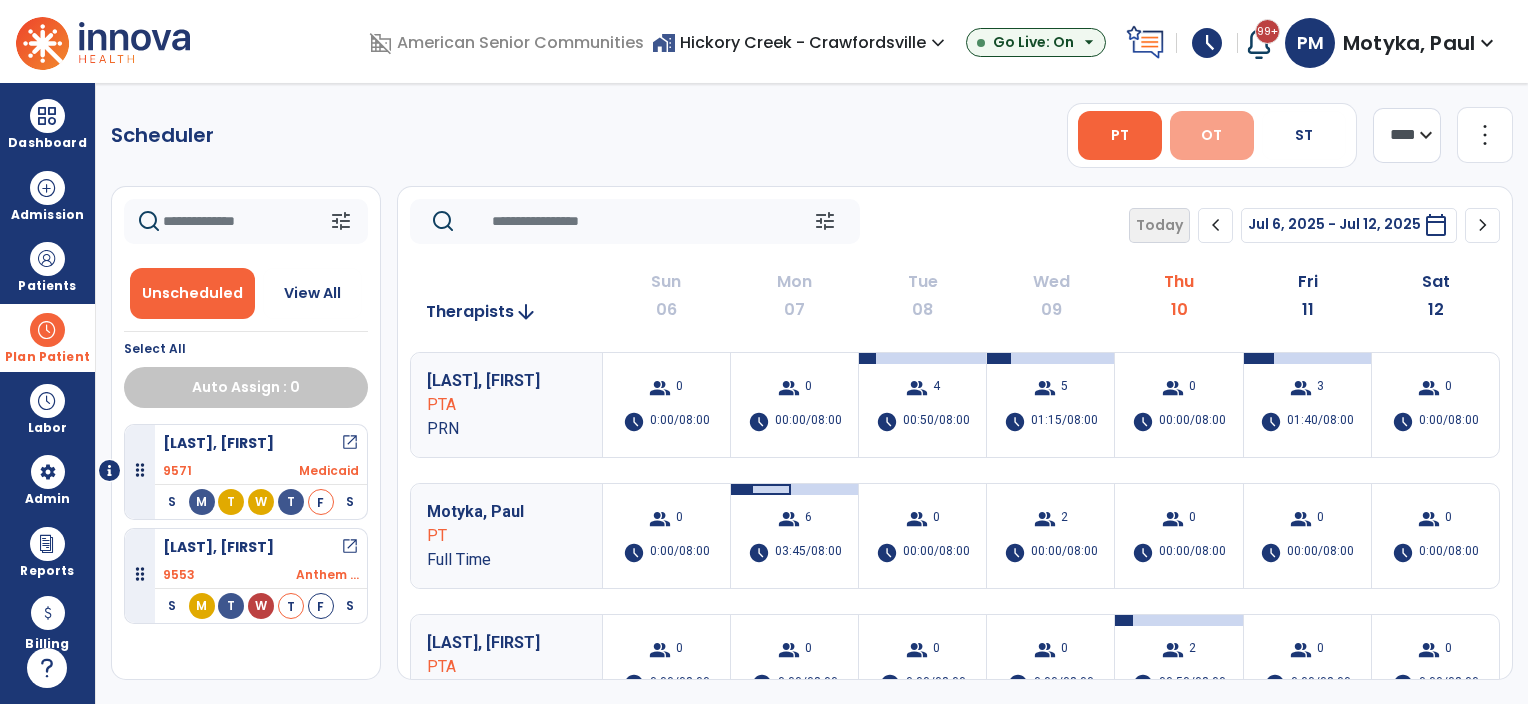 click on "OT" at bounding box center [1211, 135] 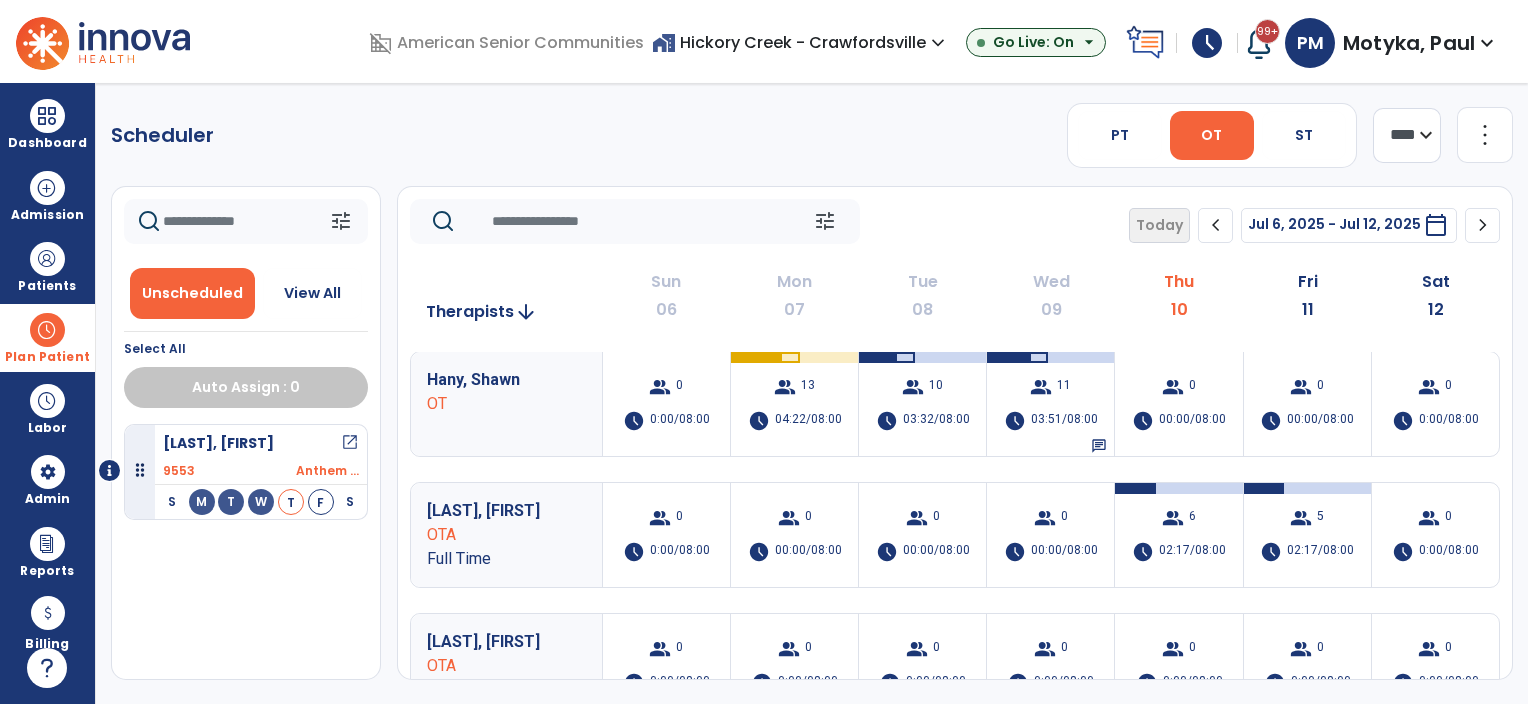 scroll, scrollTop: 0, scrollLeft: 0, axis: both 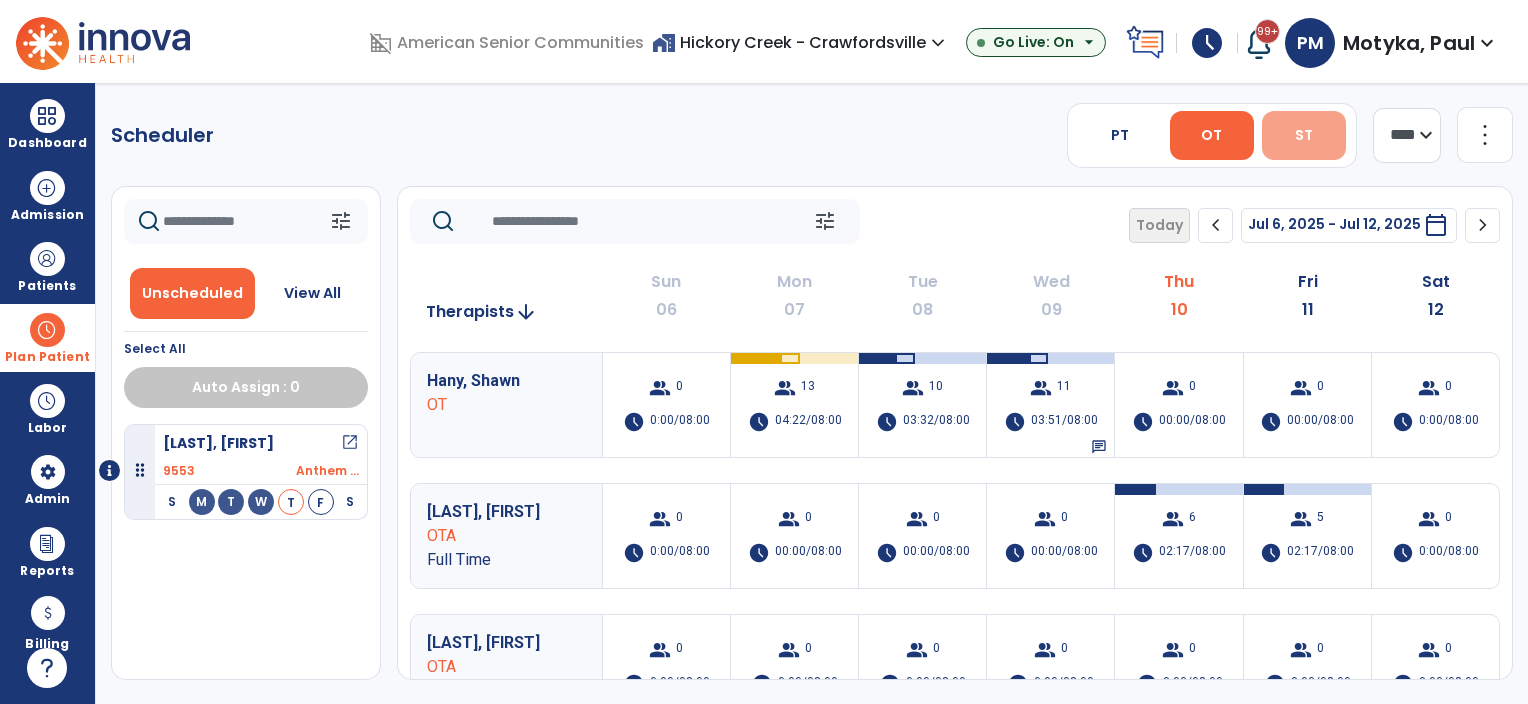 click on "ST" at bounding box center [1304, 135] 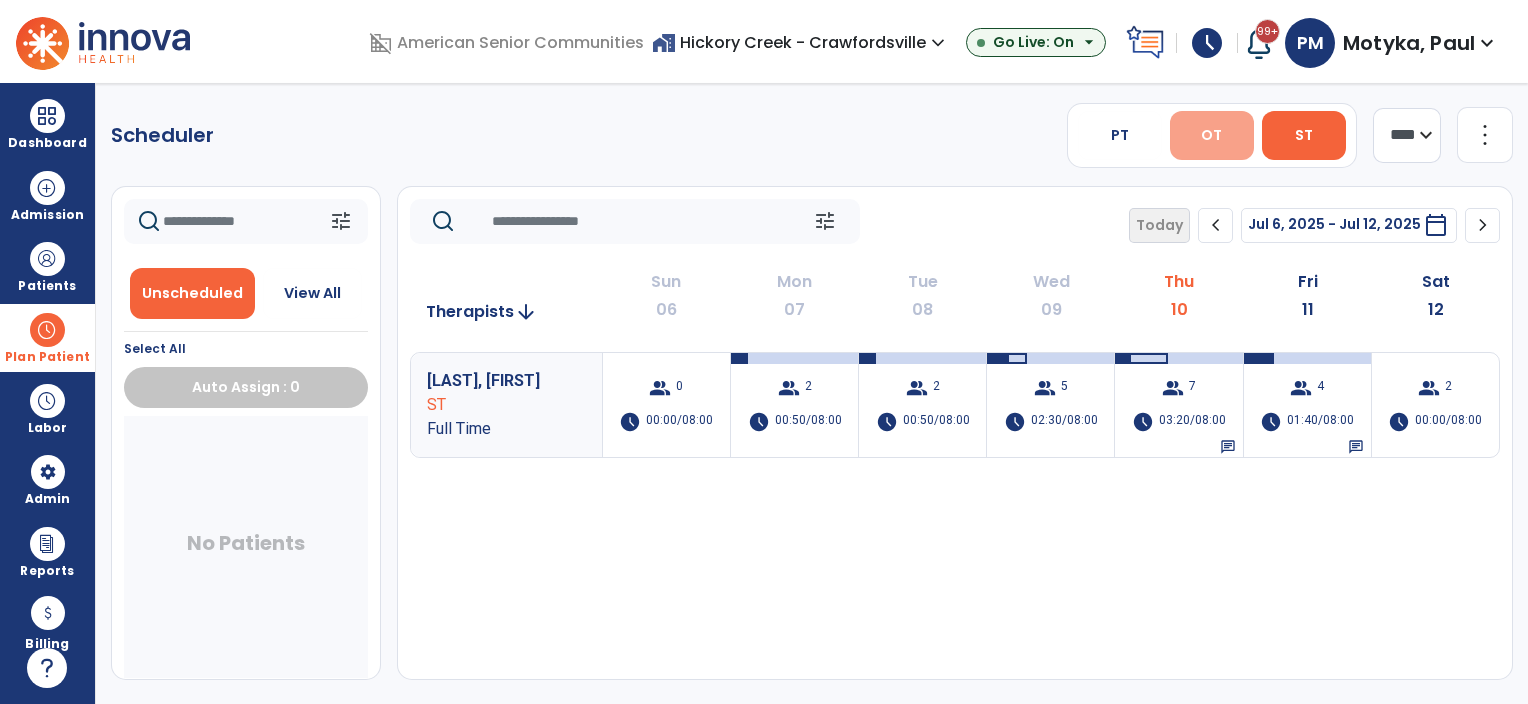 click on "OT" at bounding box center (1211, 135) 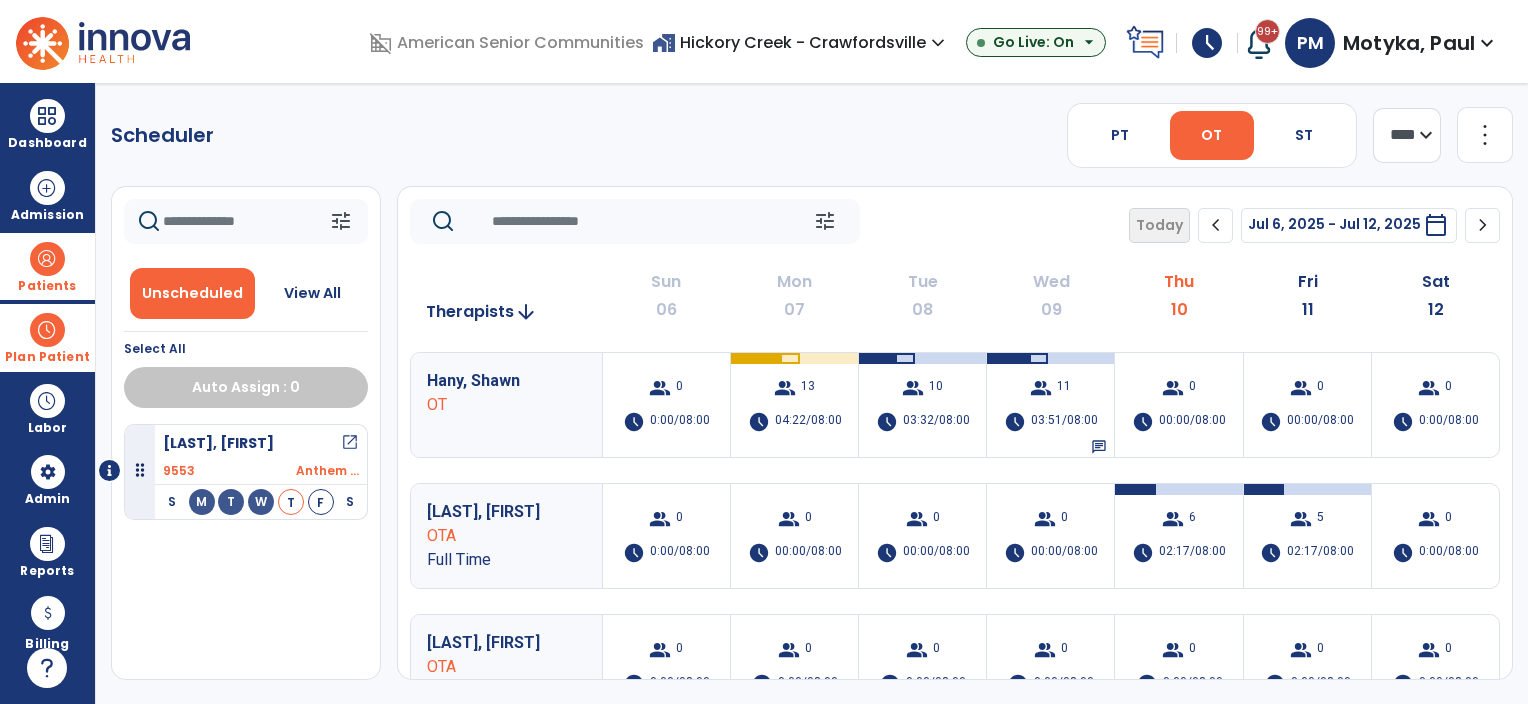 click on "Patients" at bounding box center [47, 286] 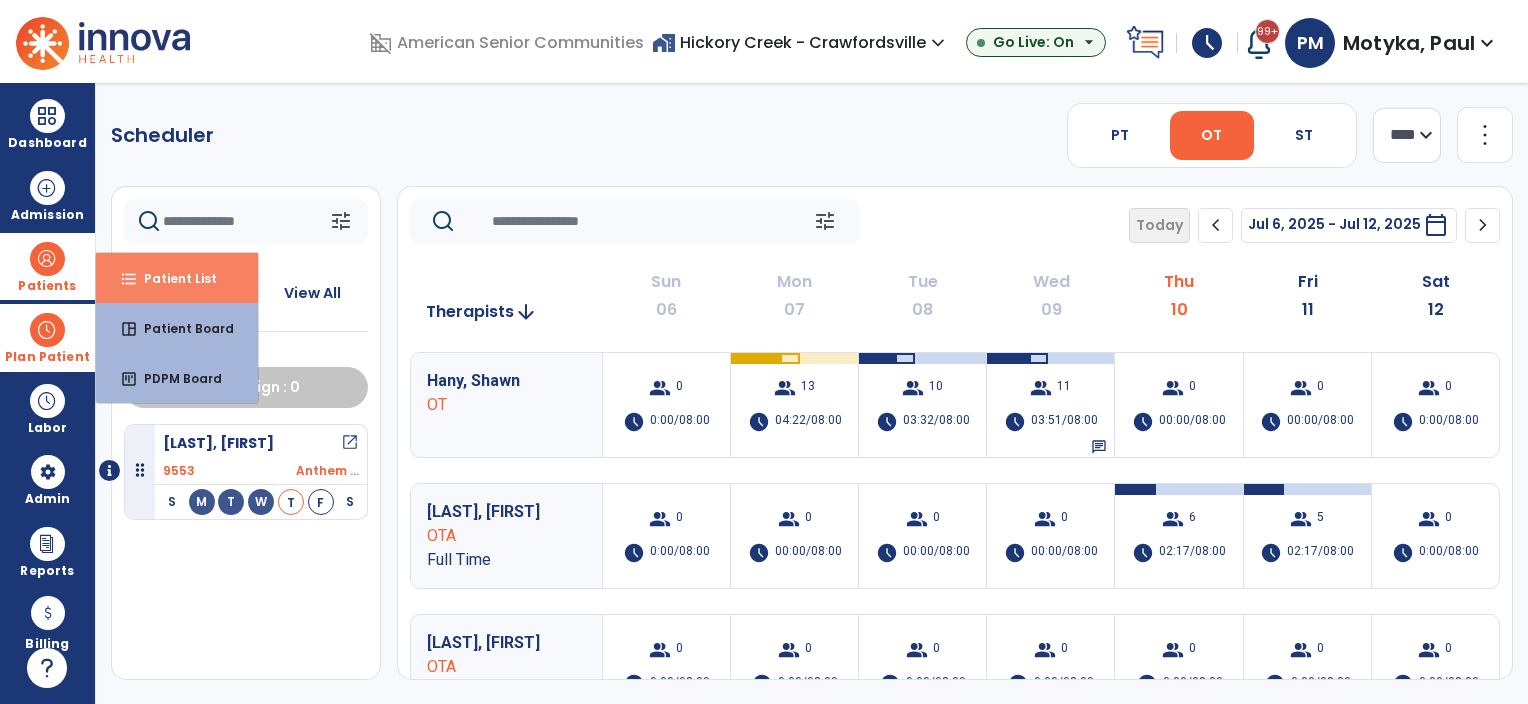 click on "format_list_bulleted  Patient List" at bounding box center (177, 278) 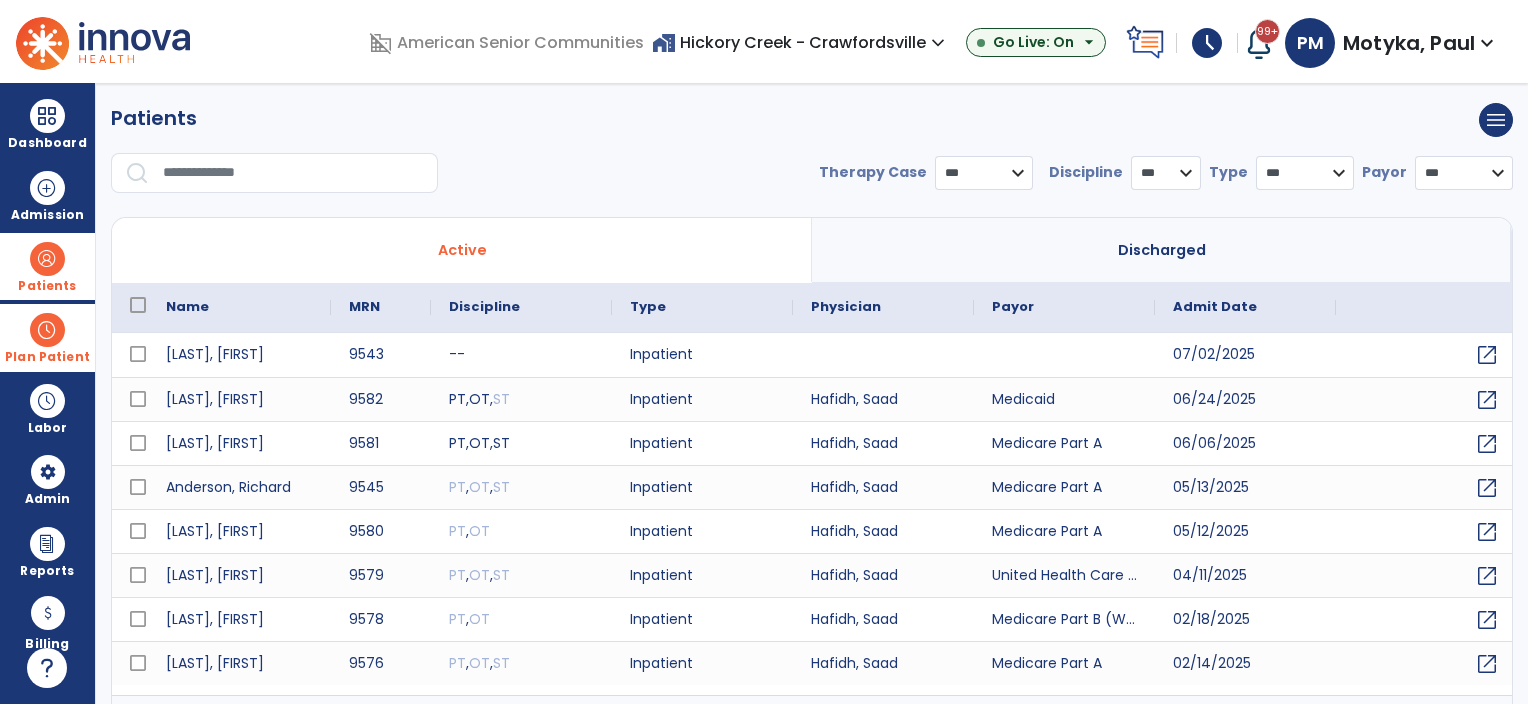 select on "***" 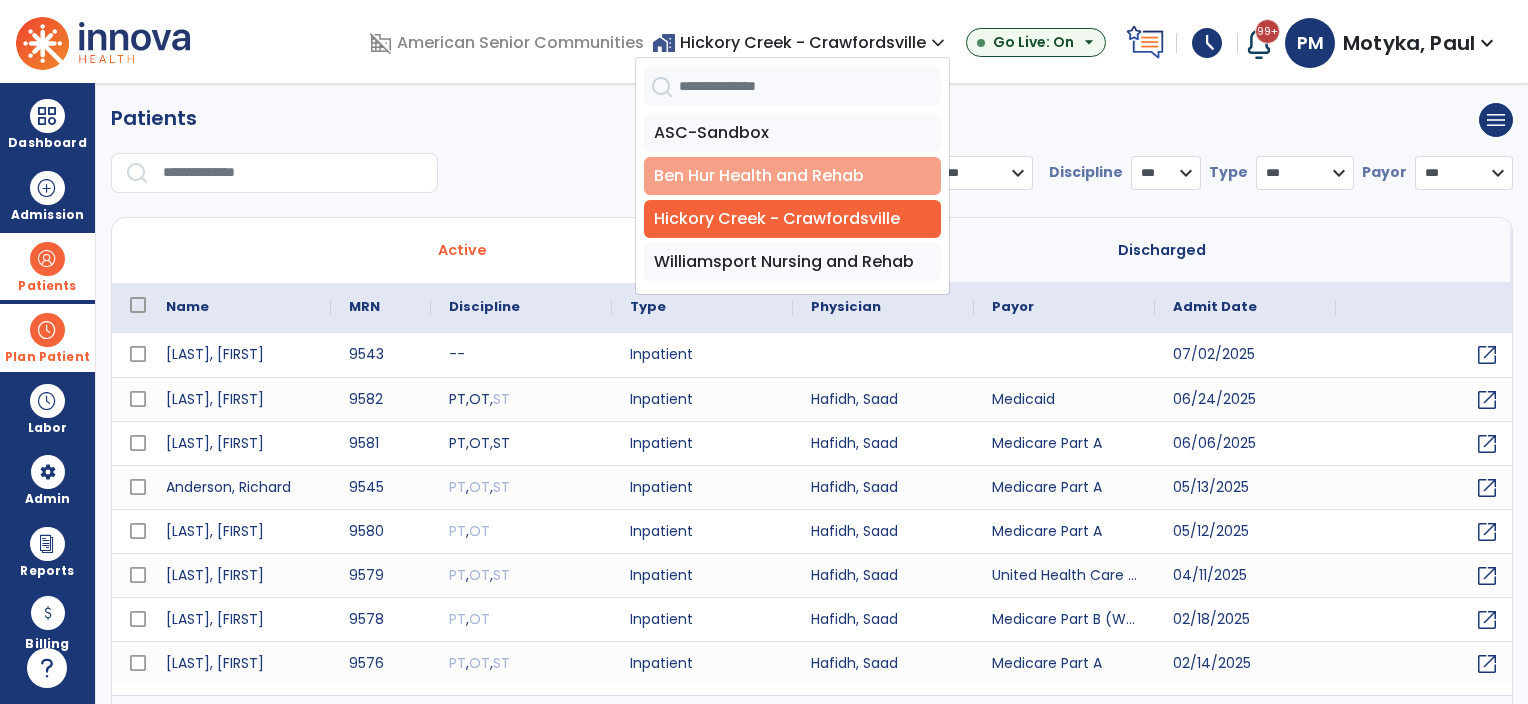 click on "Ben Hur Health and Rehab" at bounding box center [792, 176] 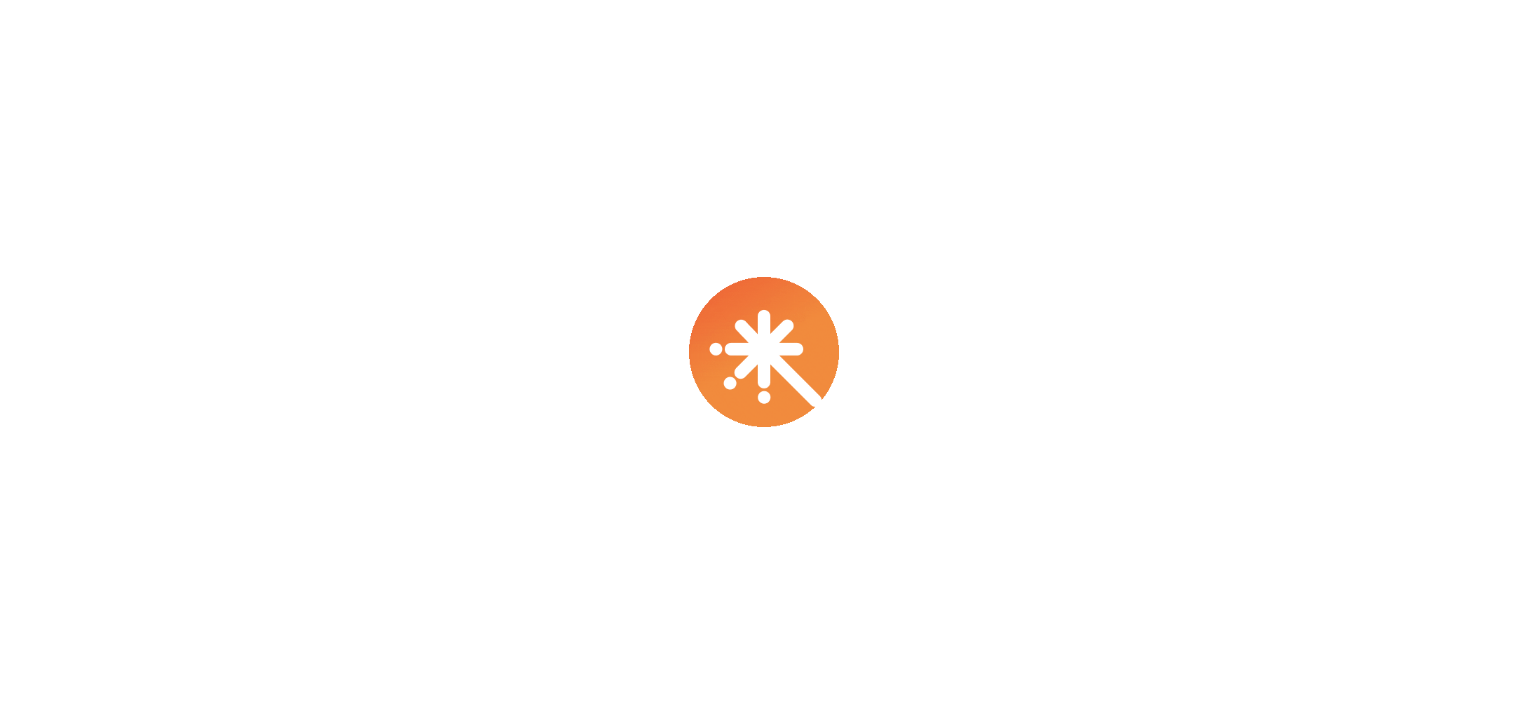 scroll, scrollTop: 0, scrollLeft: 0, axis: both 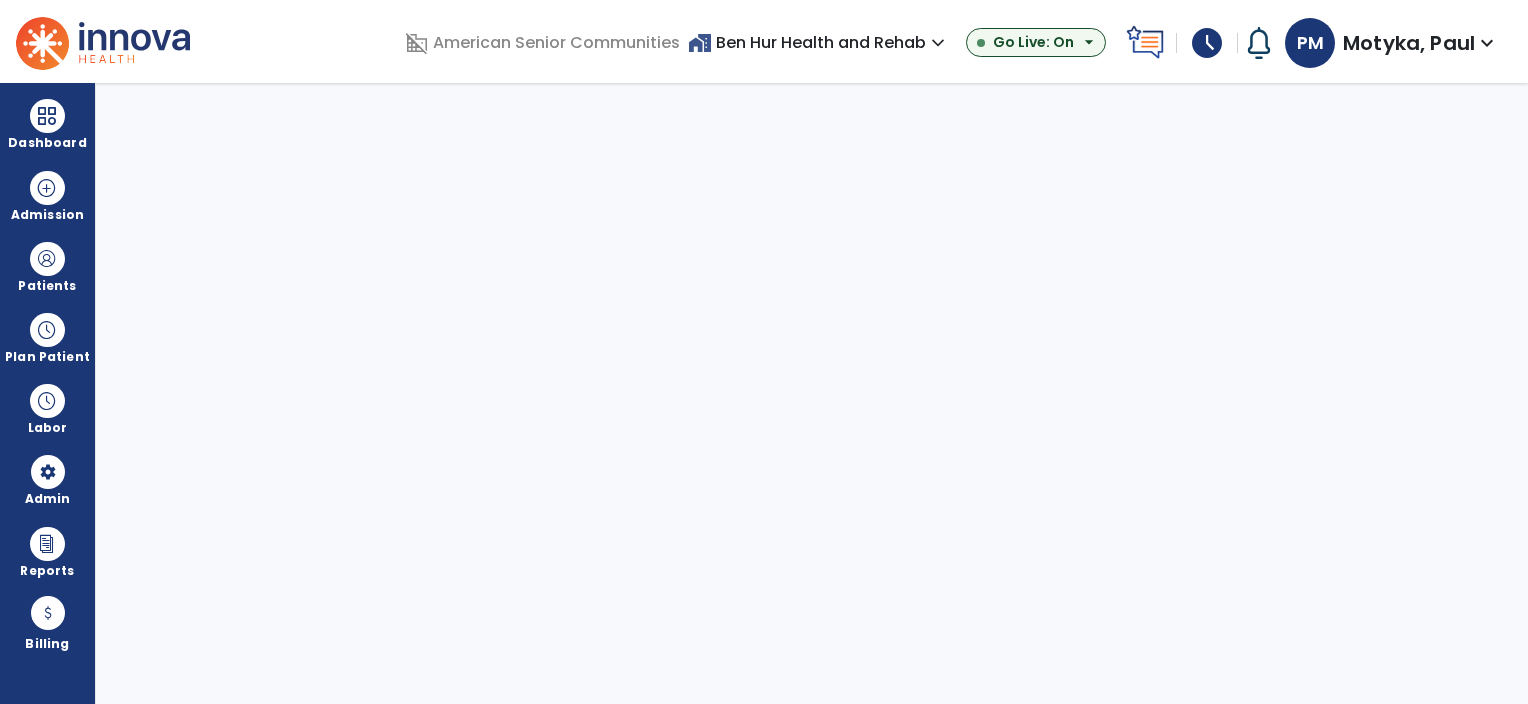 select on "***" 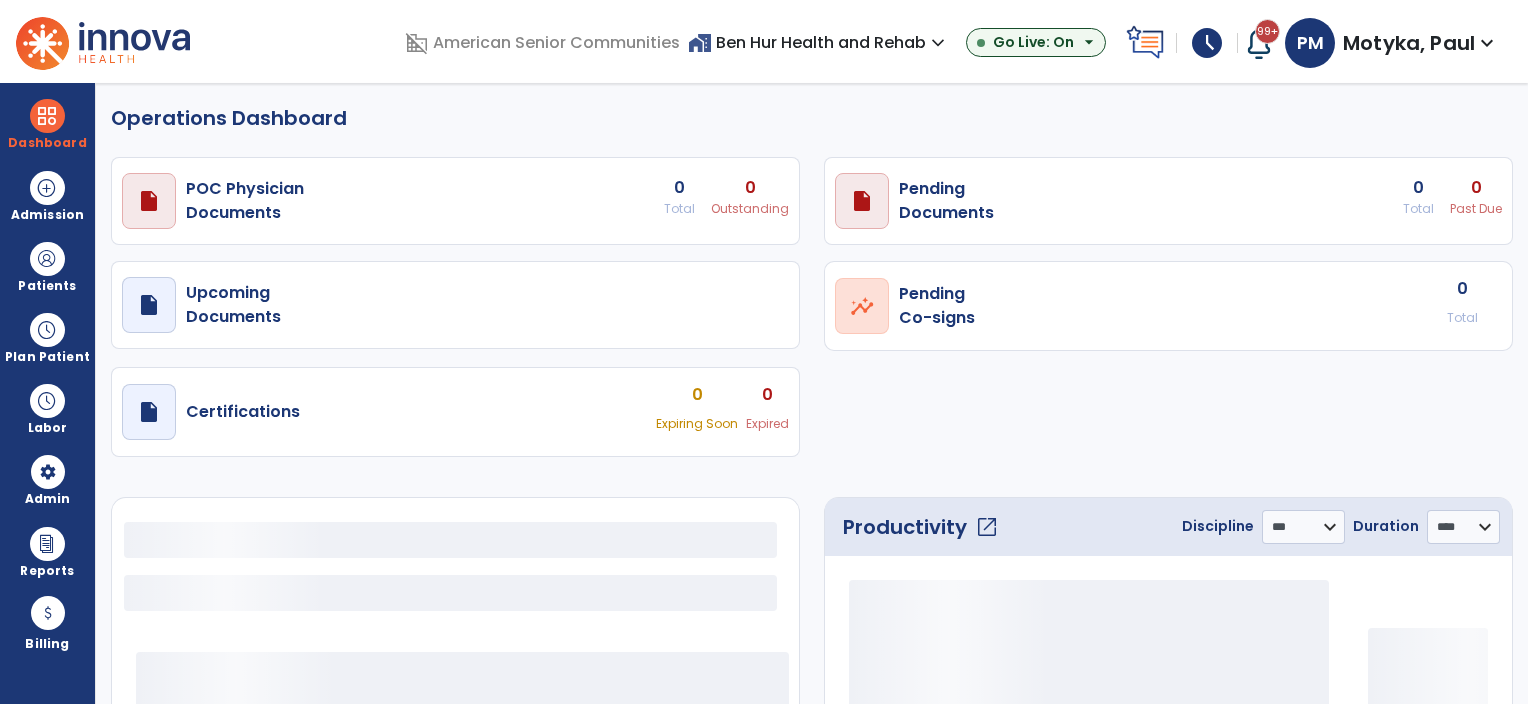 select on "***" 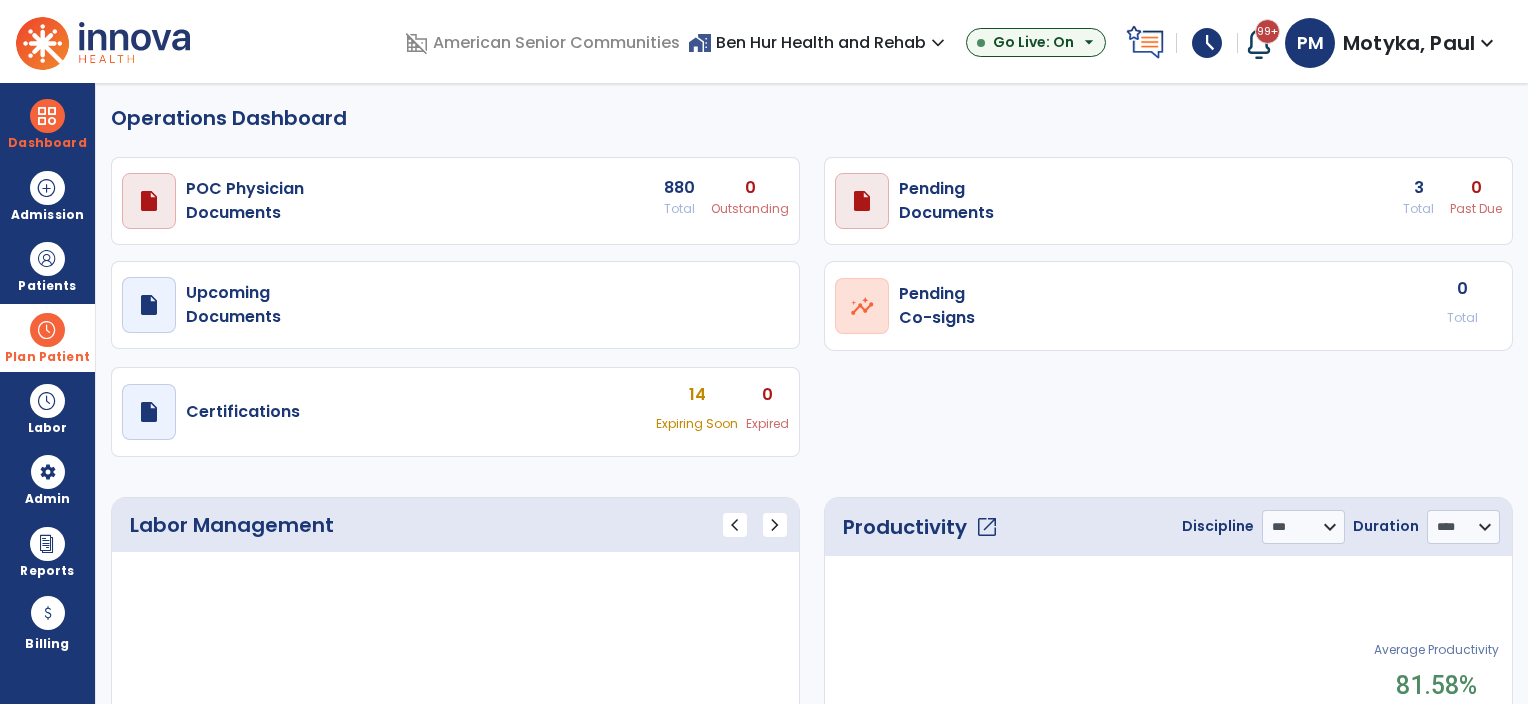click at bounding box center [47, 330] 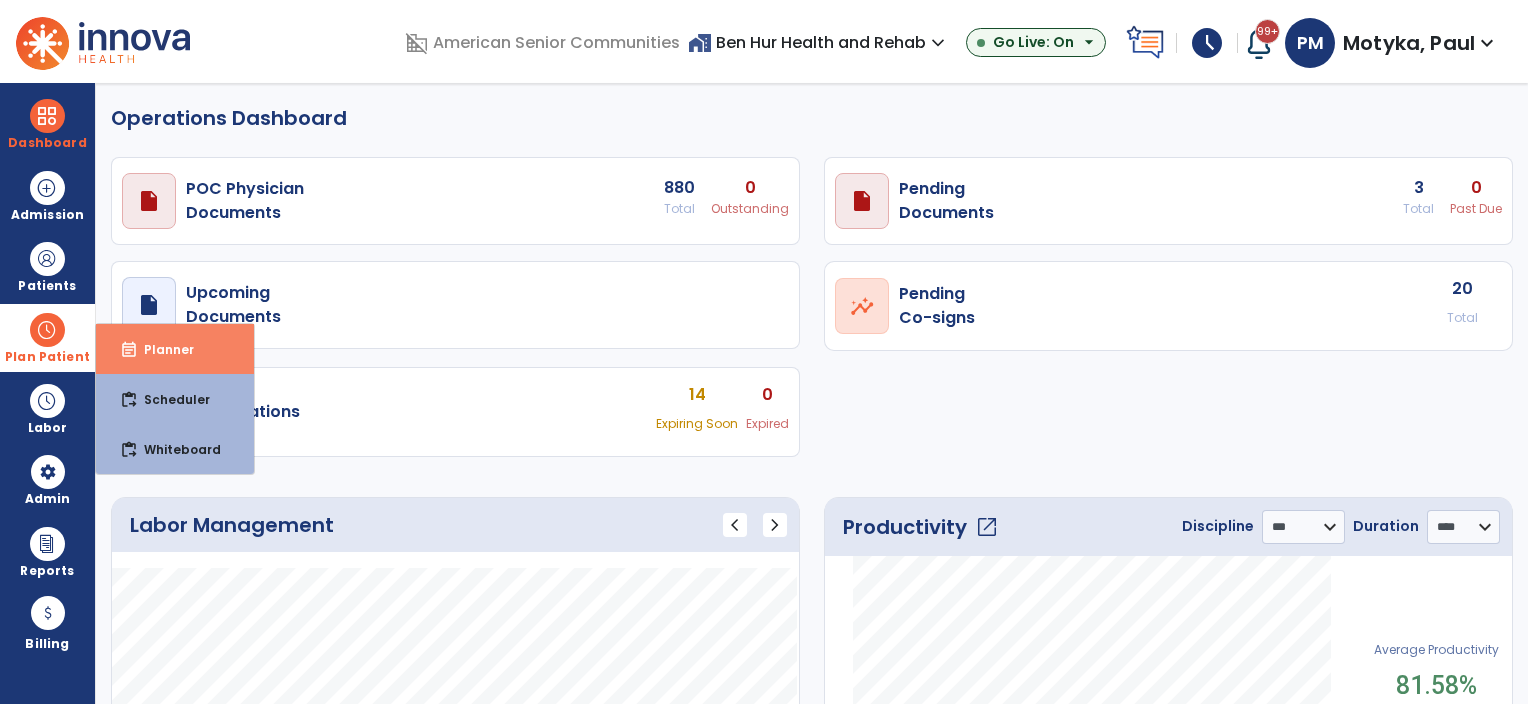 click on "Planner" at bounding box center [161, 349] 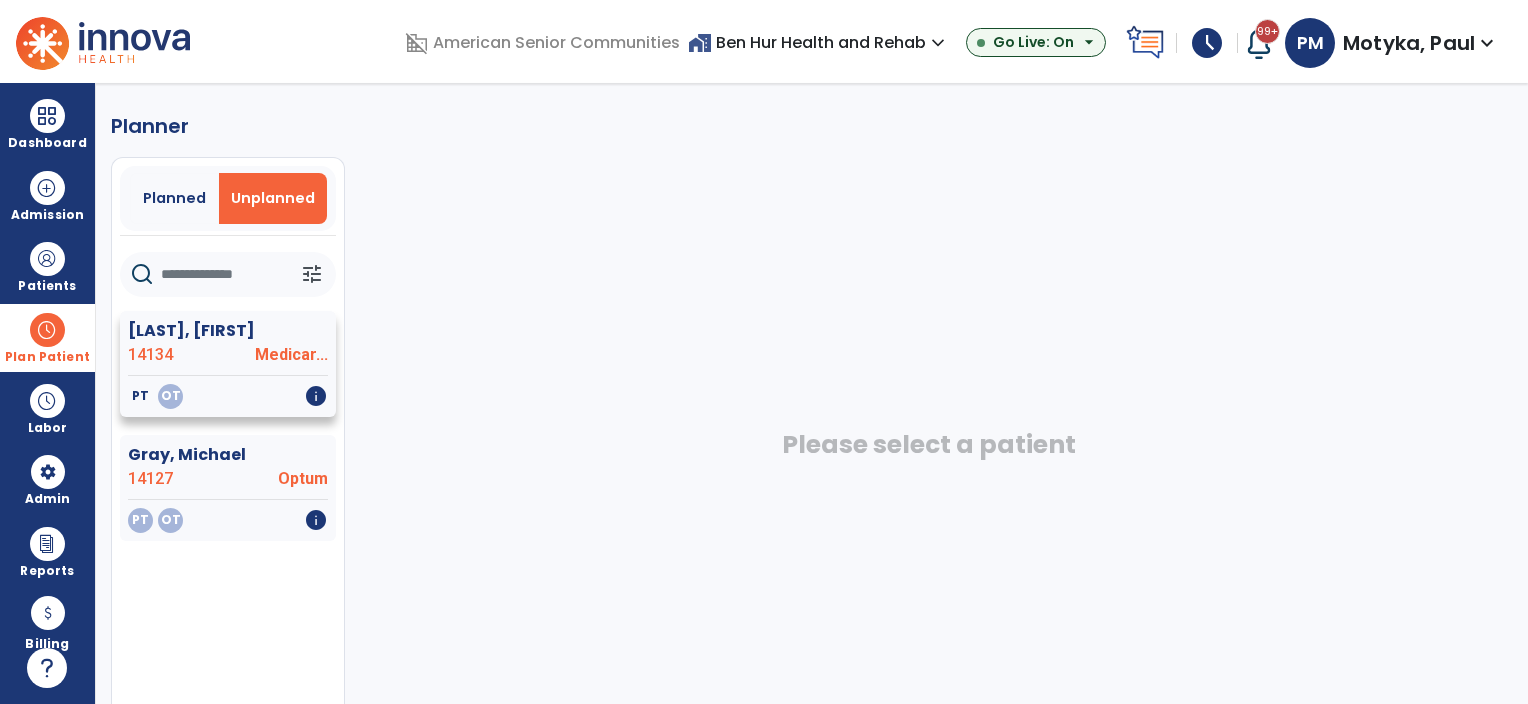 click on "Medicar..." 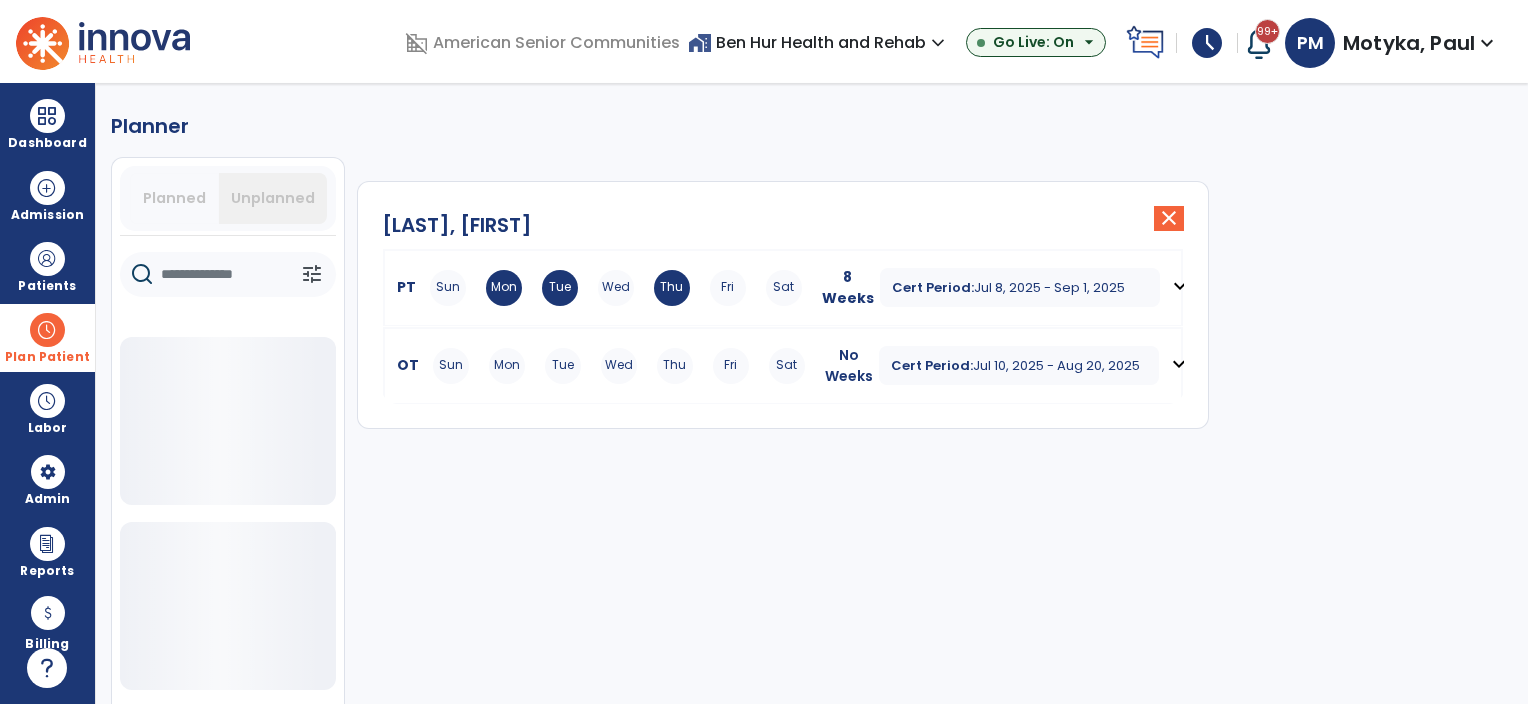 click on "Plan Patient" at bounding box center [47, 337] 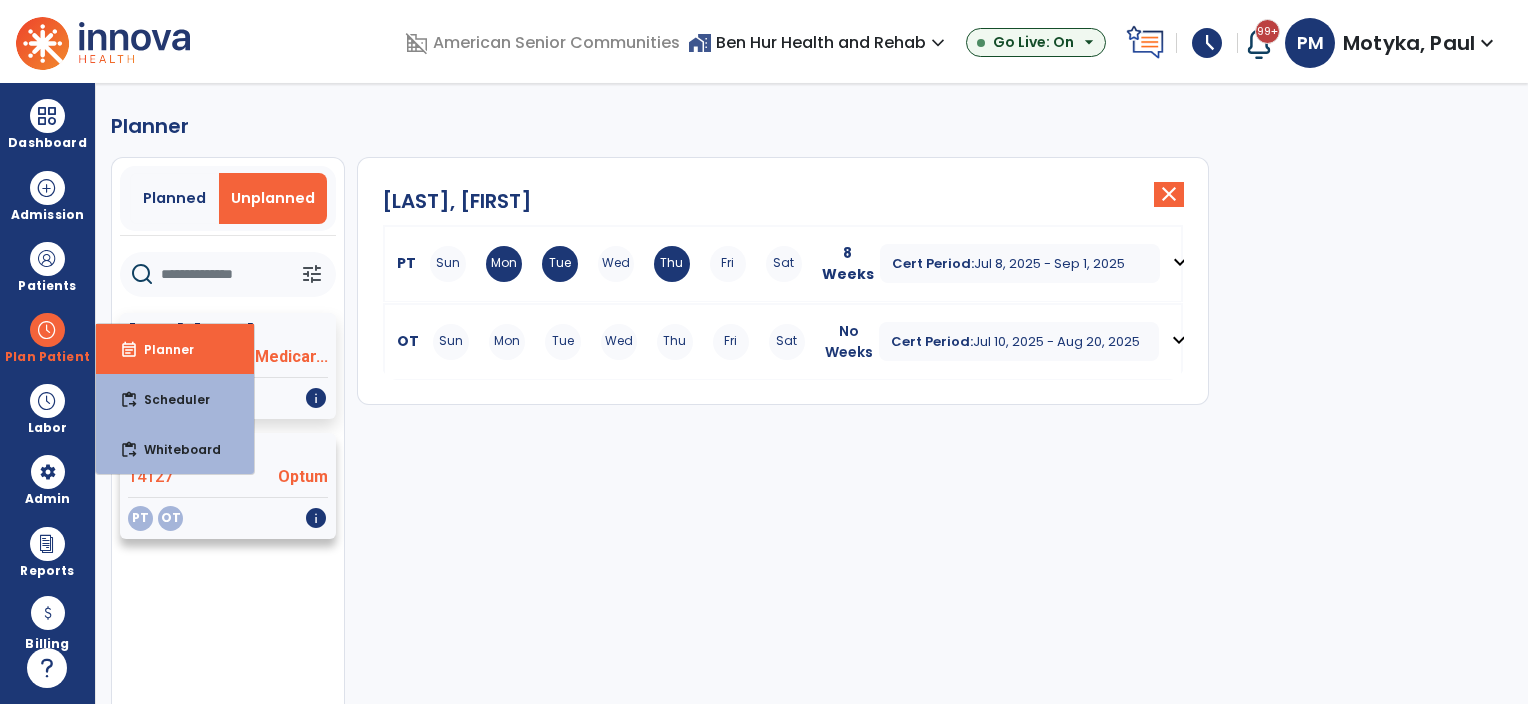 click on "Optum" 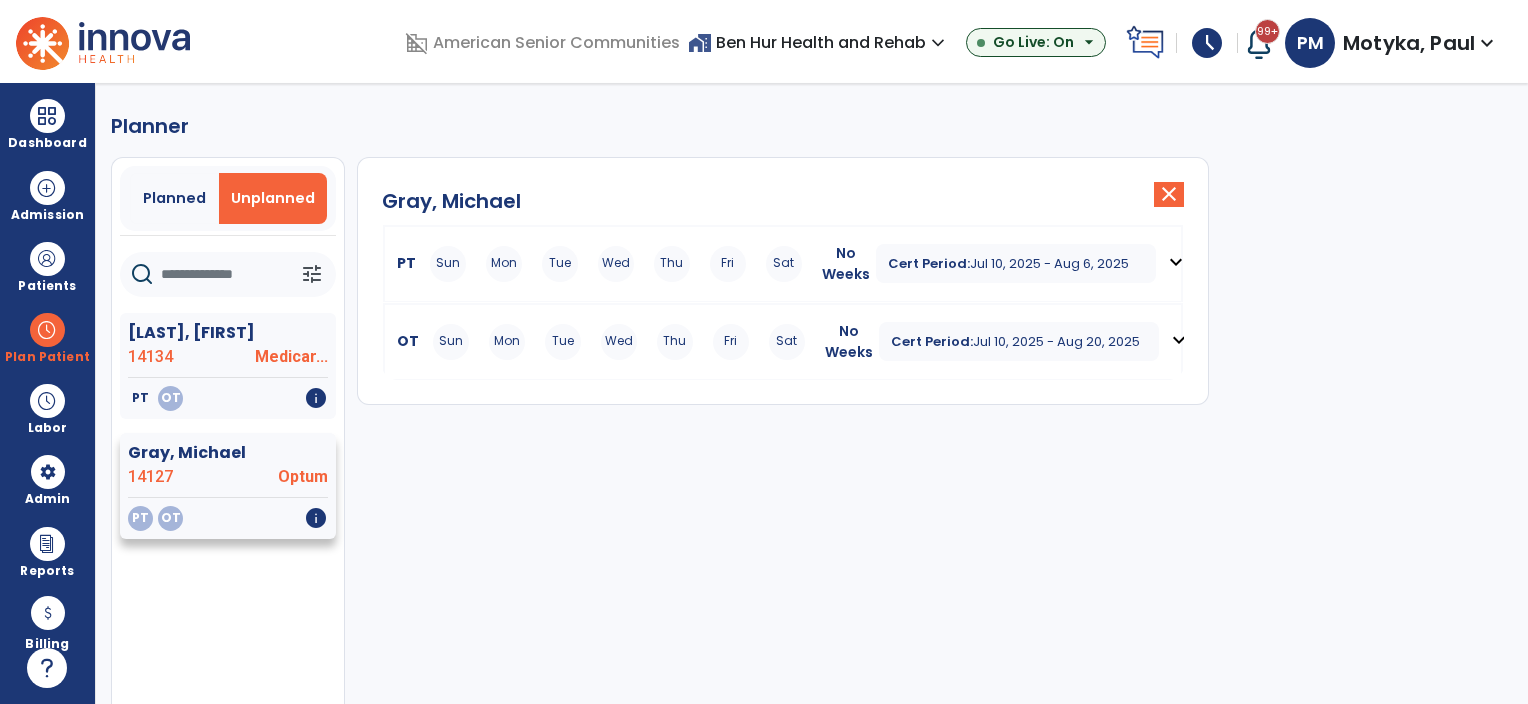 click on "Optum" 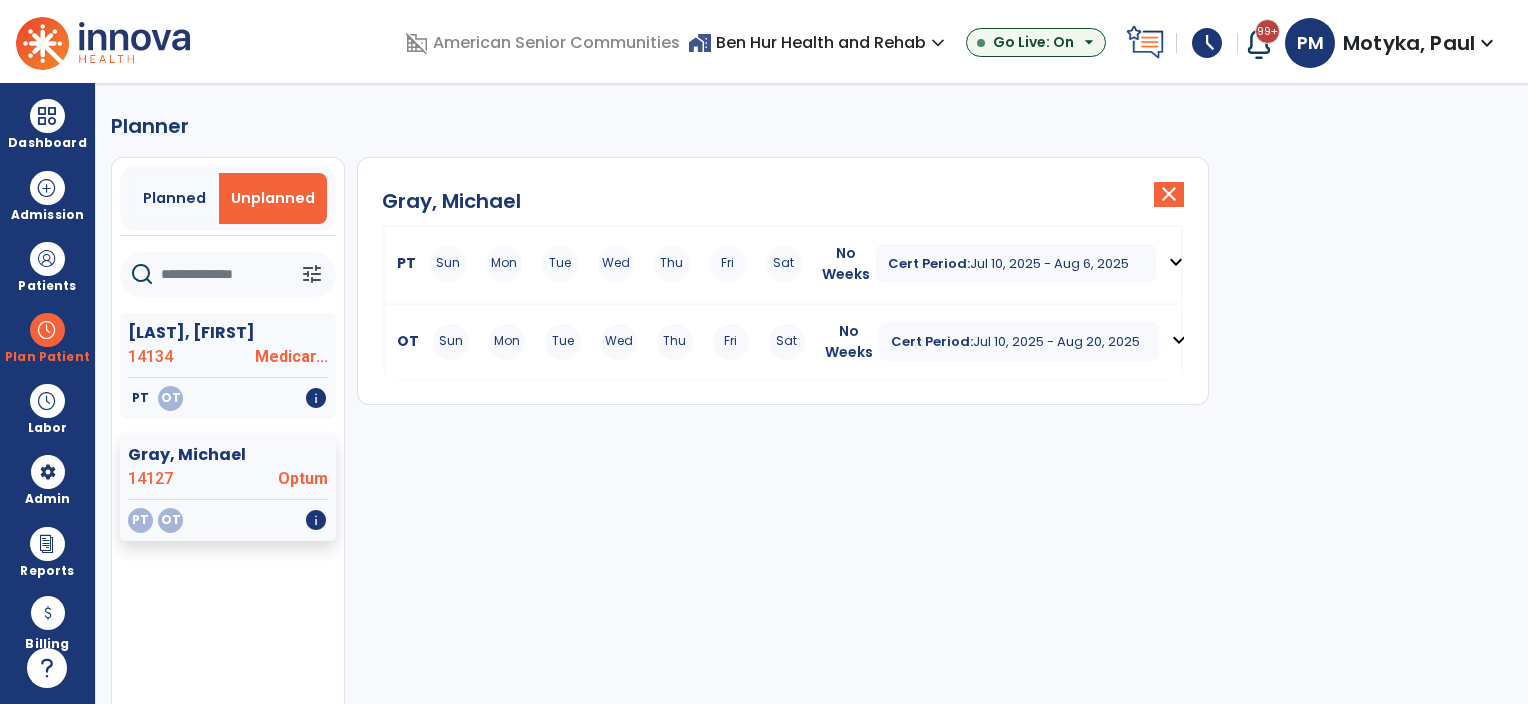 click on "expand_more" at bounding box center [1176, 262] 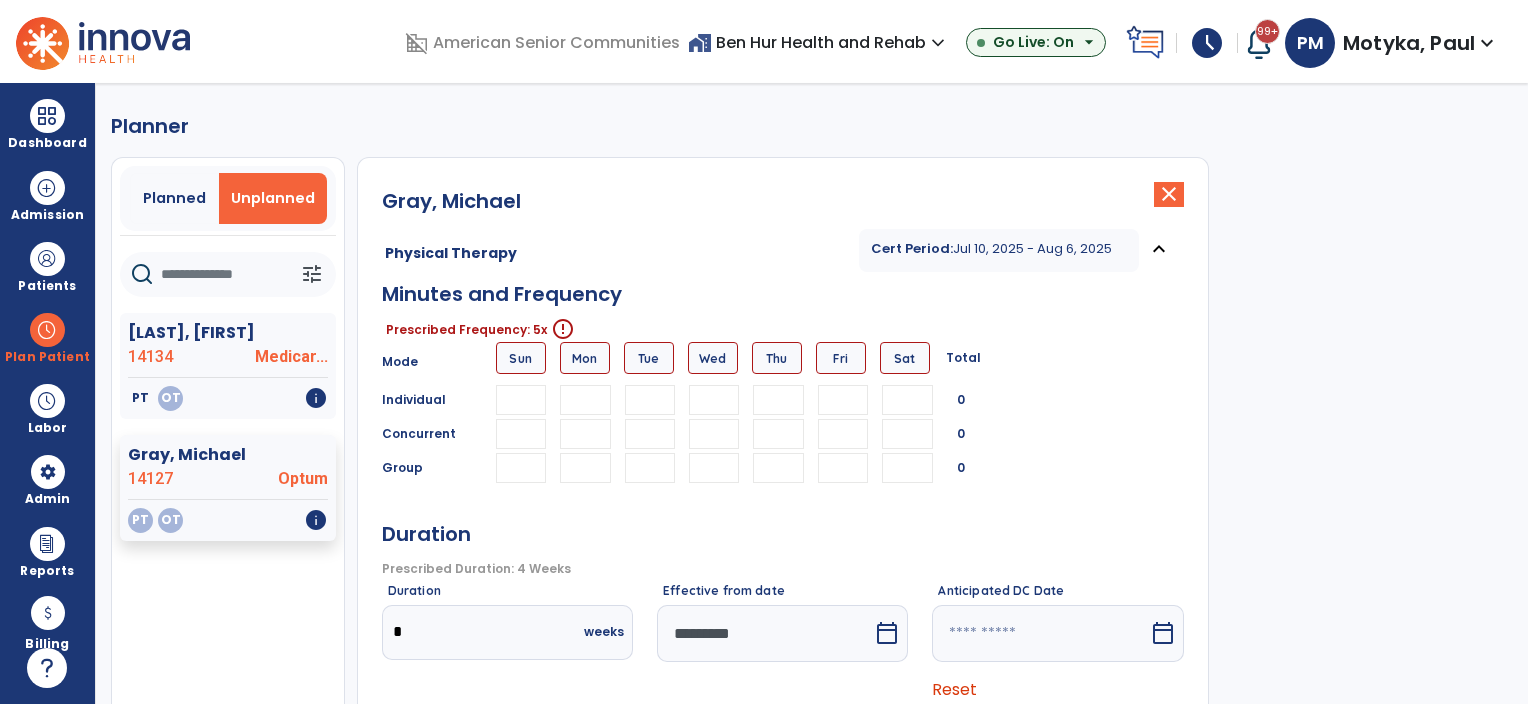 click at bounding box center [585, 400] 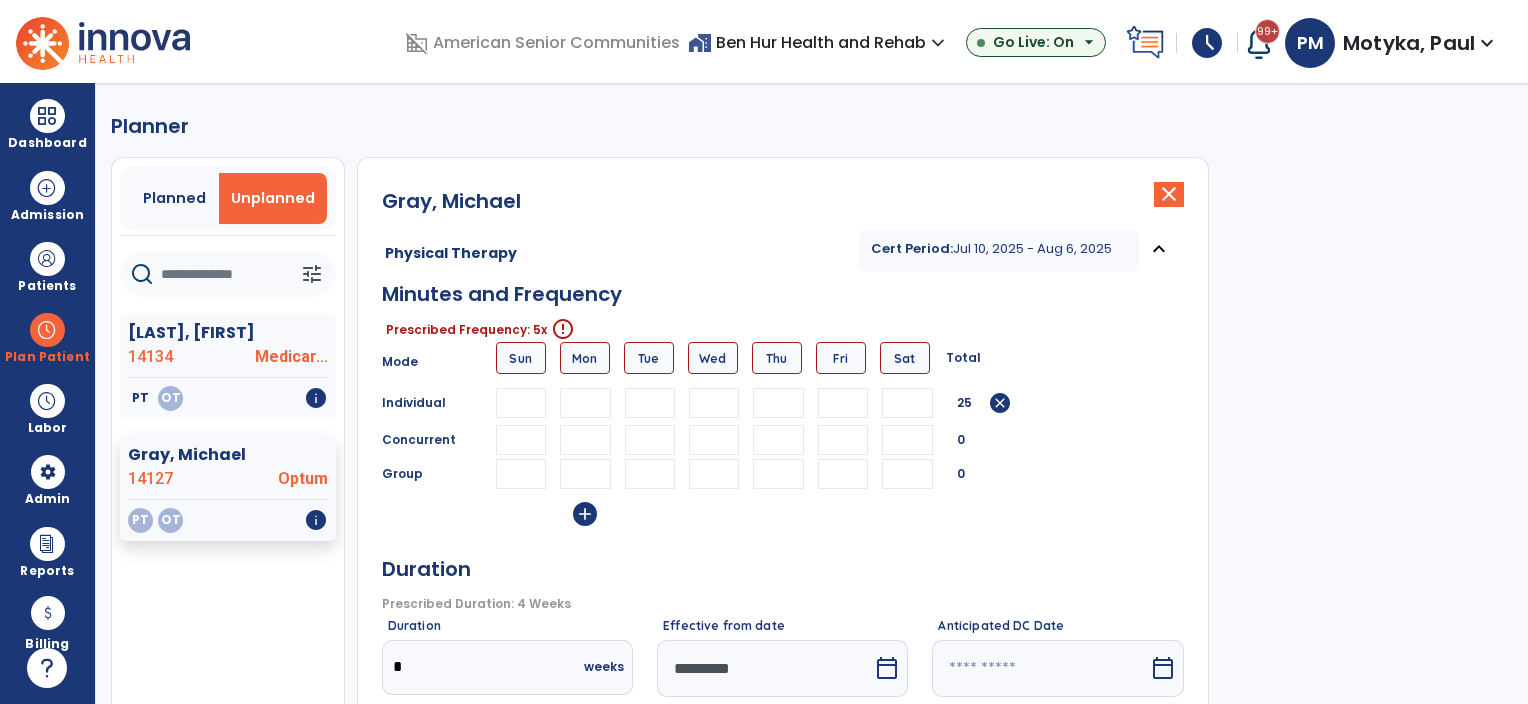 type on "**" 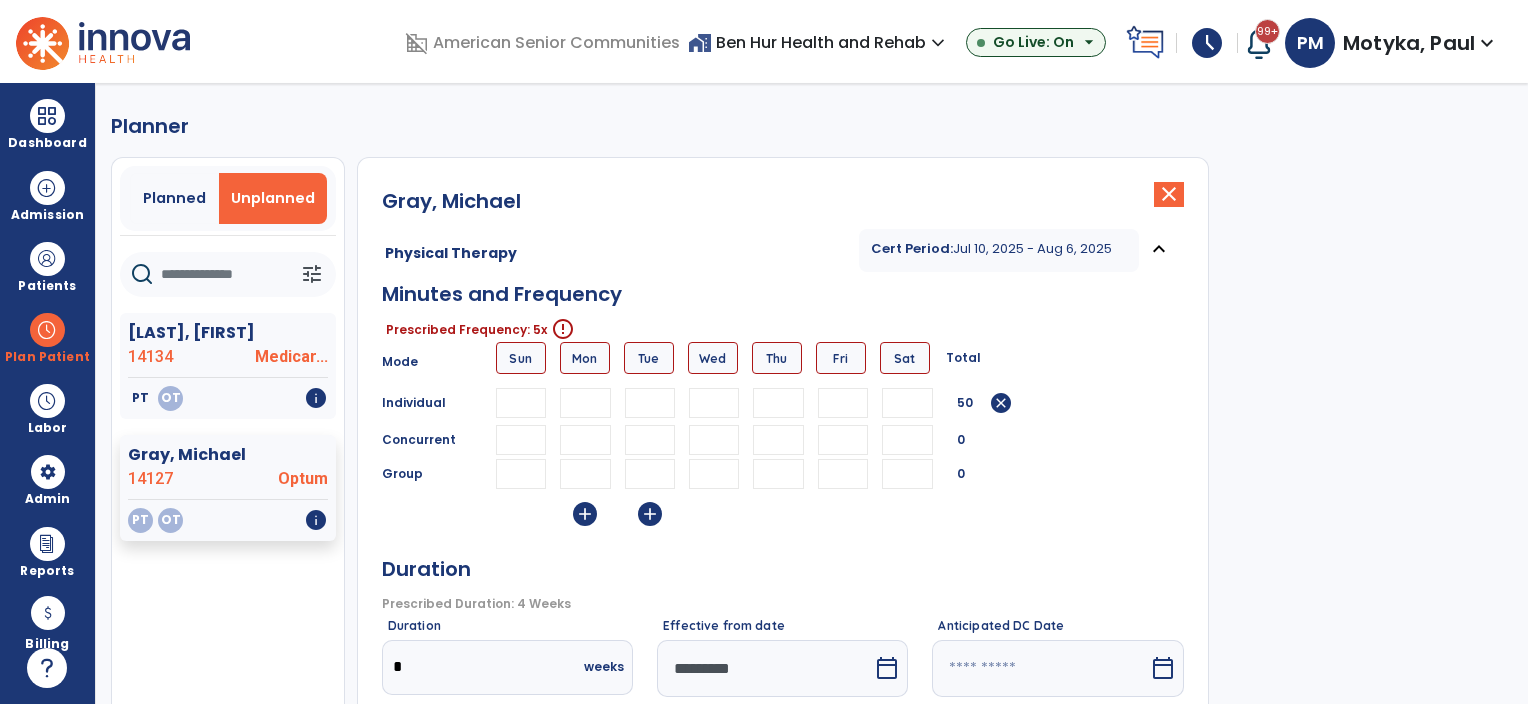 type on "**" 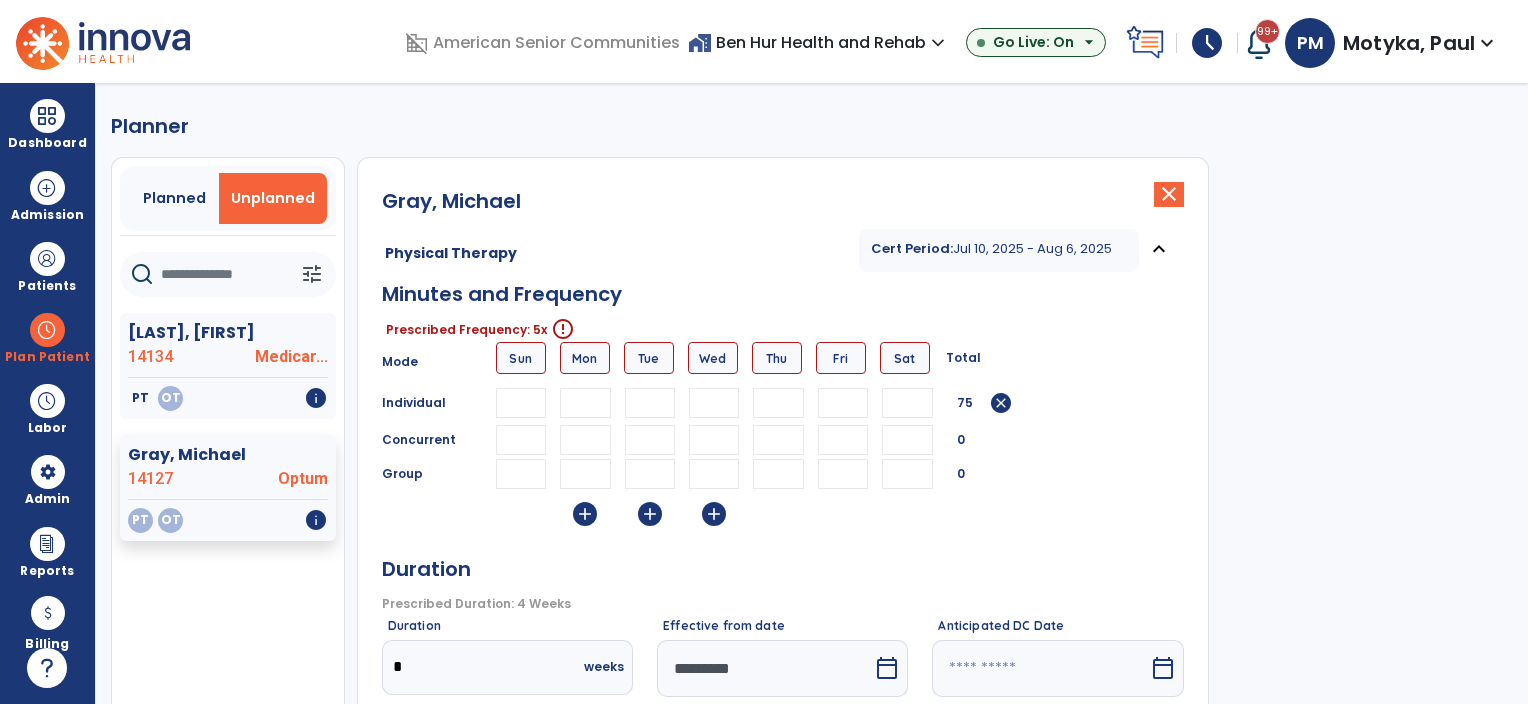 type on "**" 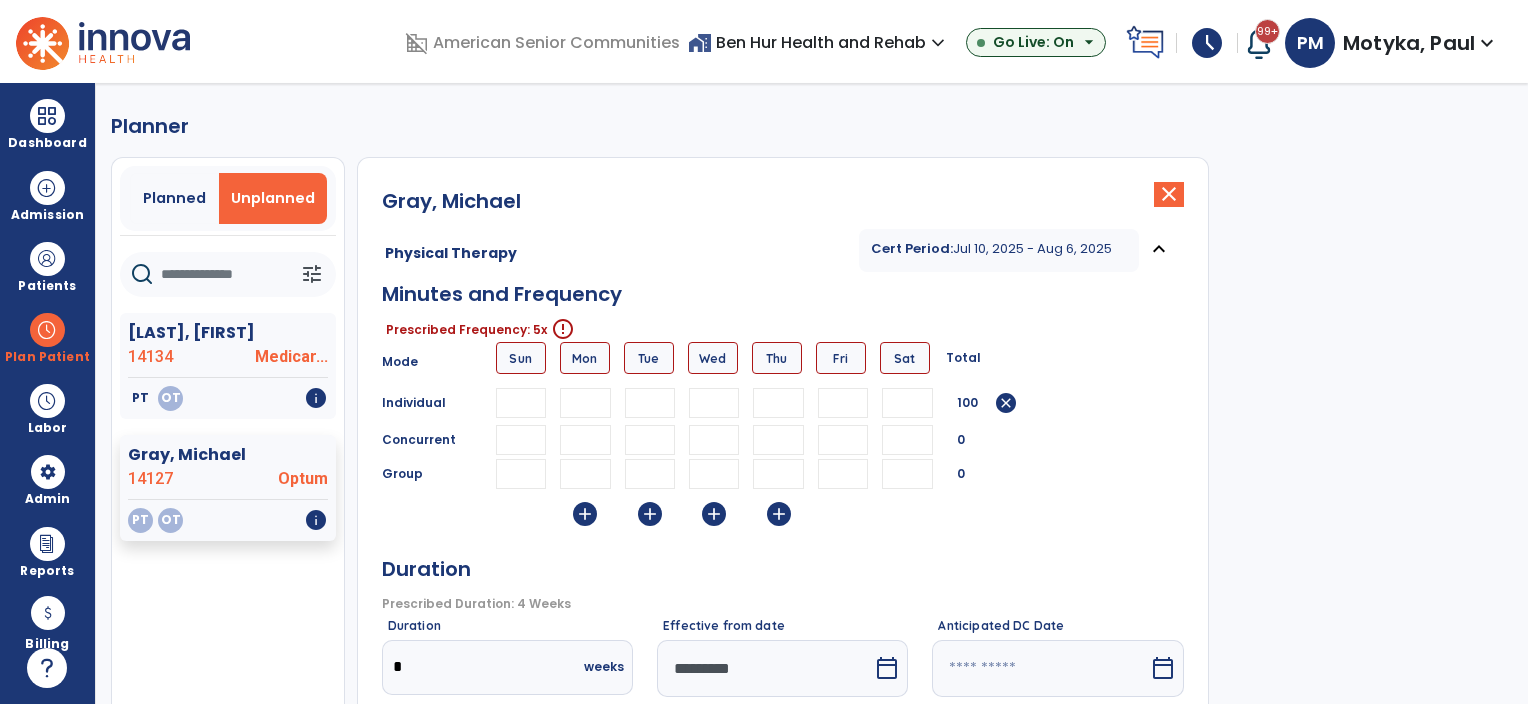 type on "**" 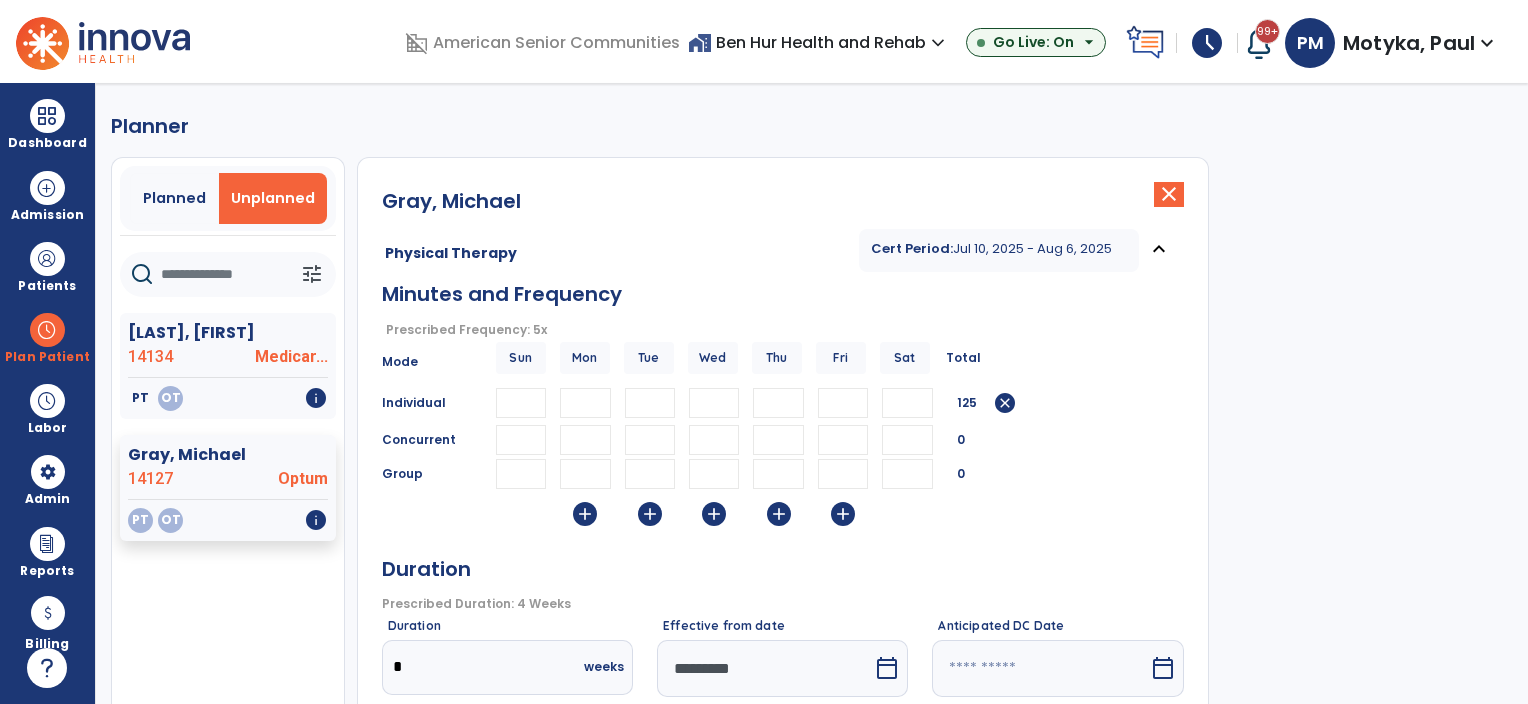 type on "**" 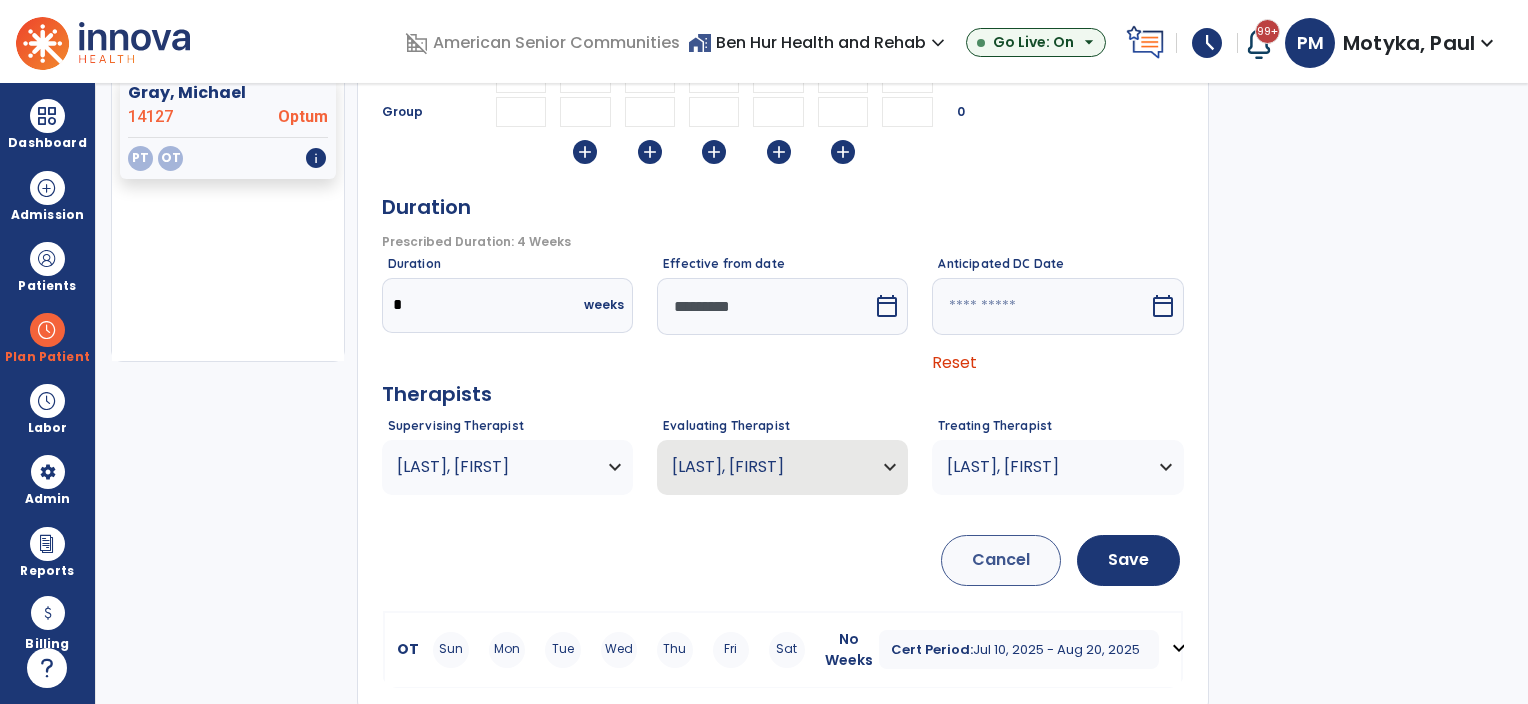 scroll, scrollTop: 368, scrollLeft: 0, axis: vertical 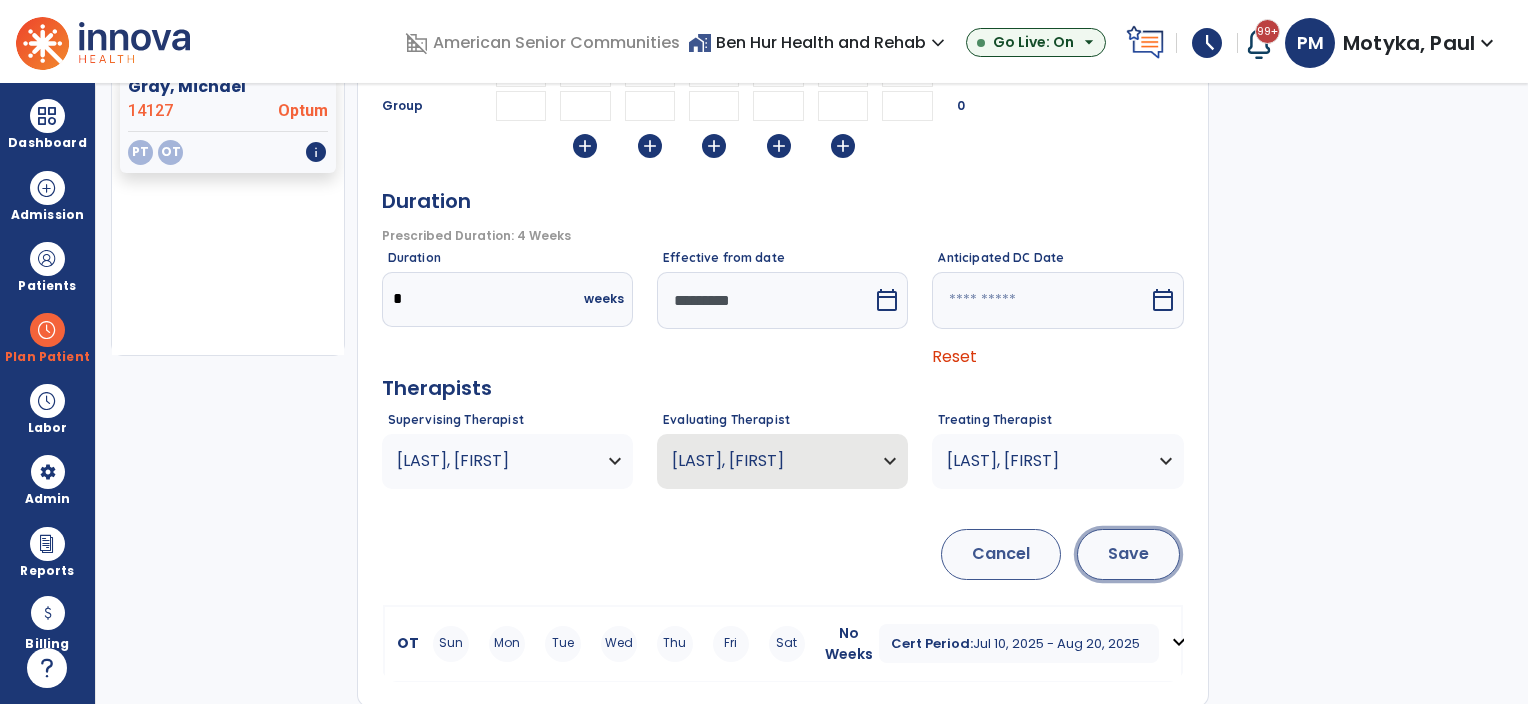 click on "Save" at bounding box center [1128, 554] 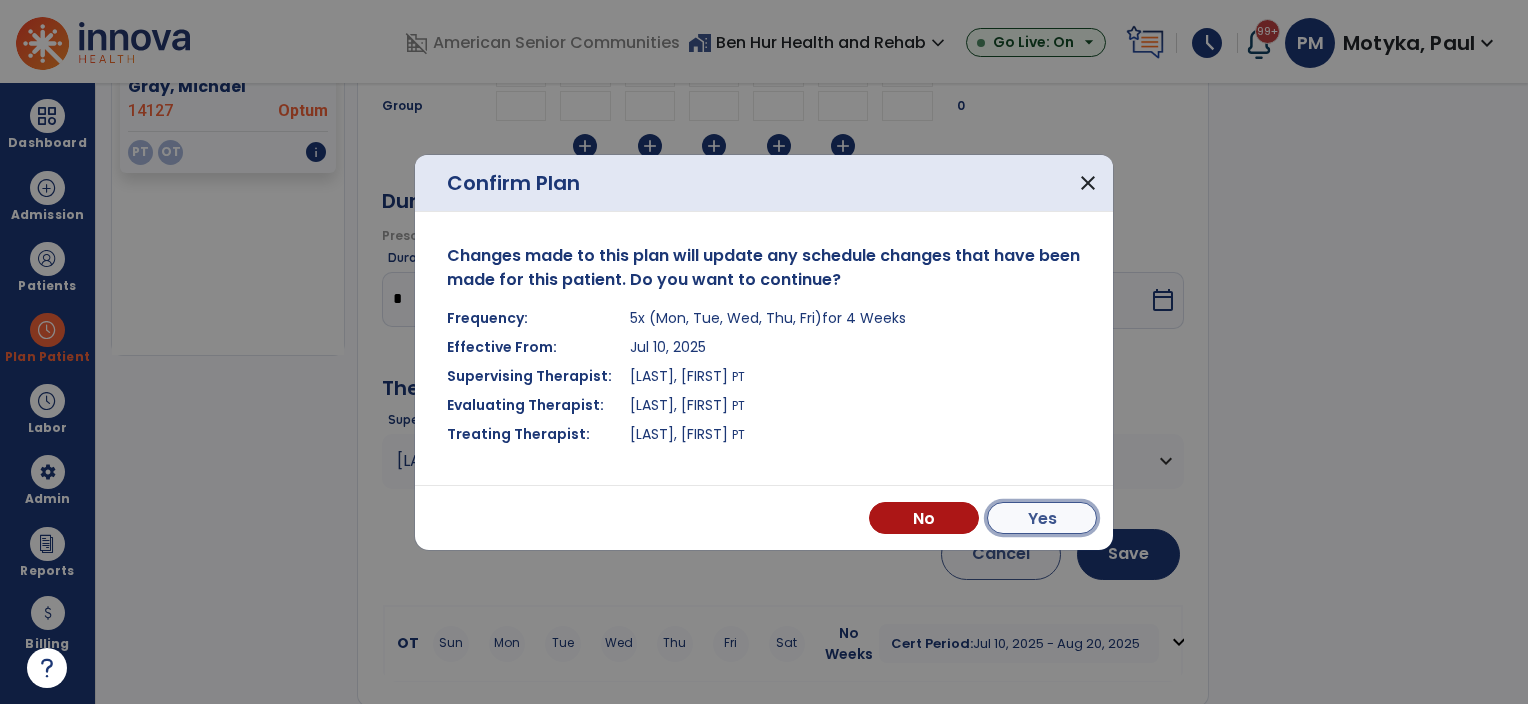 click on "Yes" at bounding box center (1042, 518) 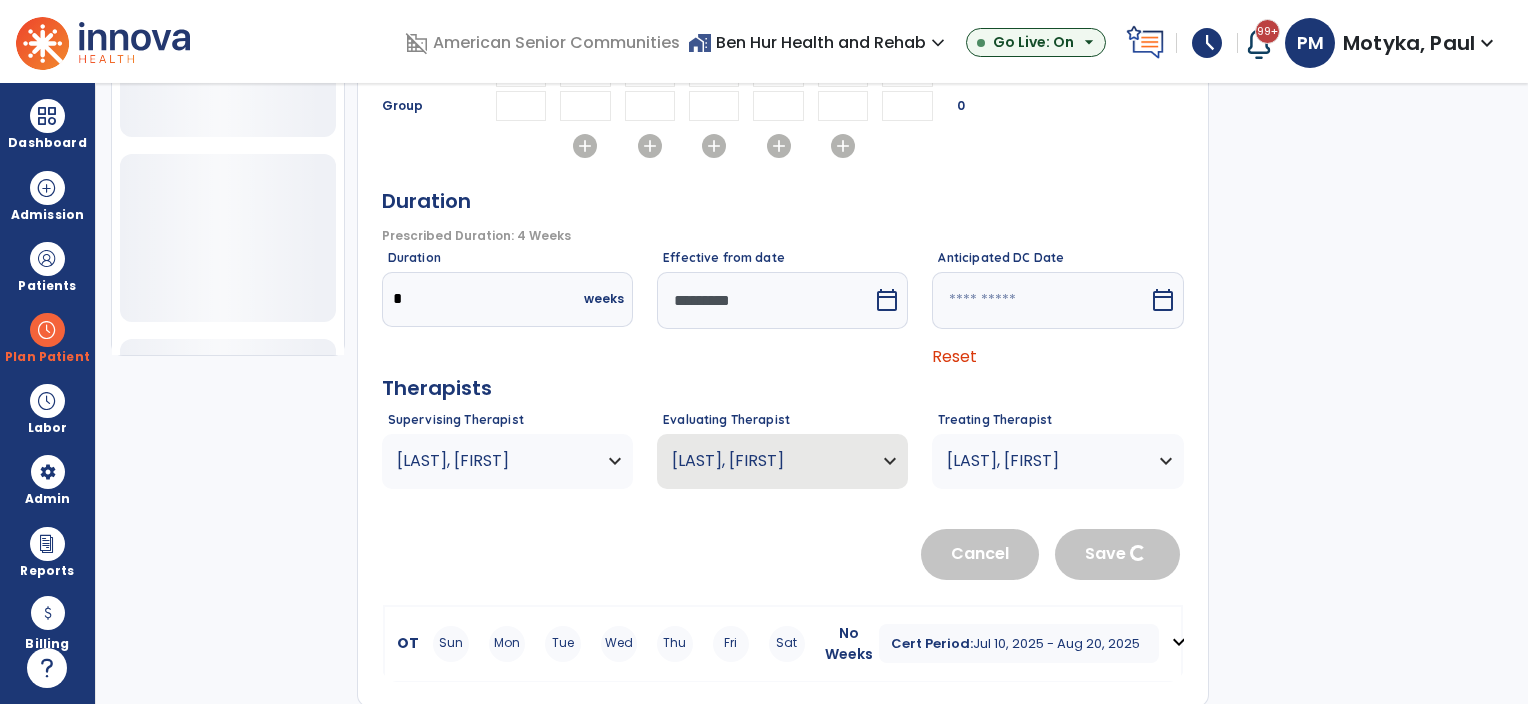 type 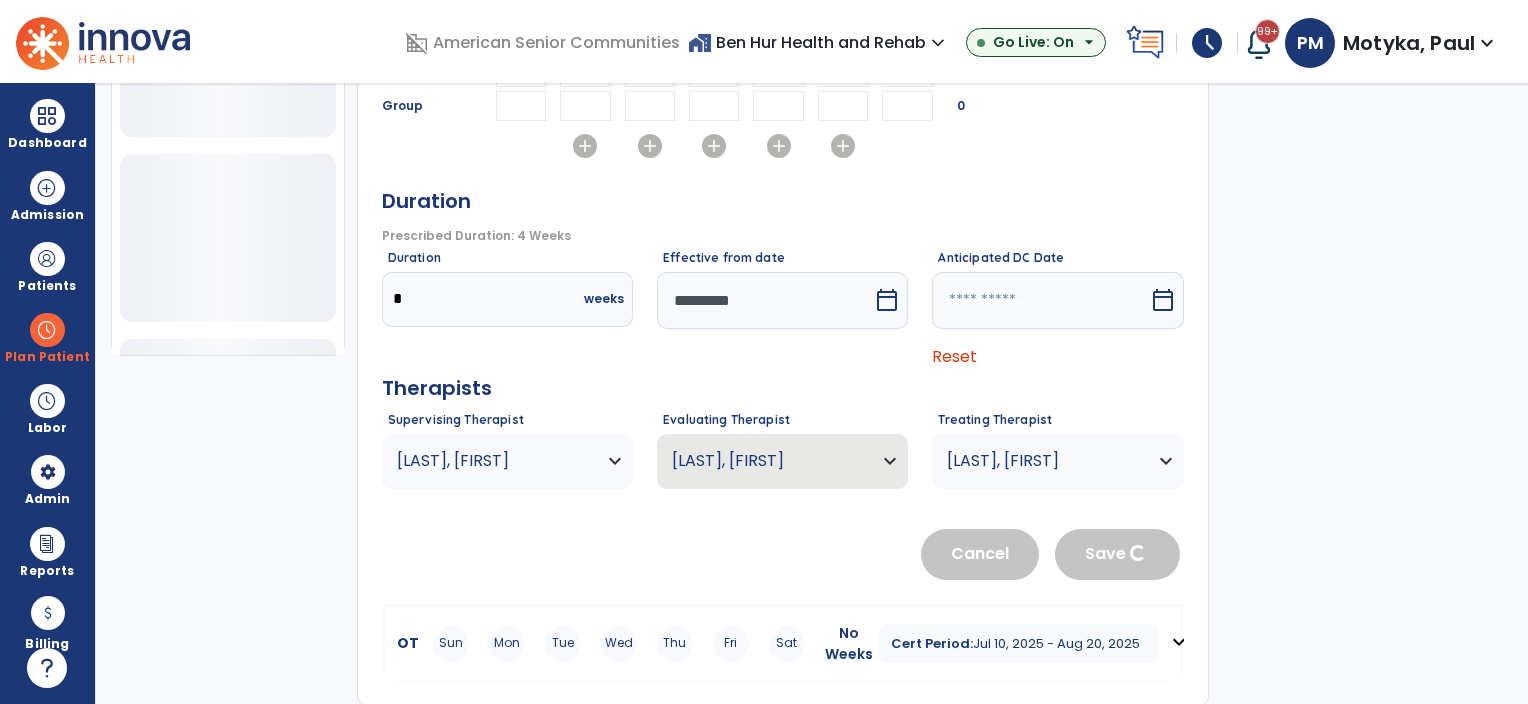 type 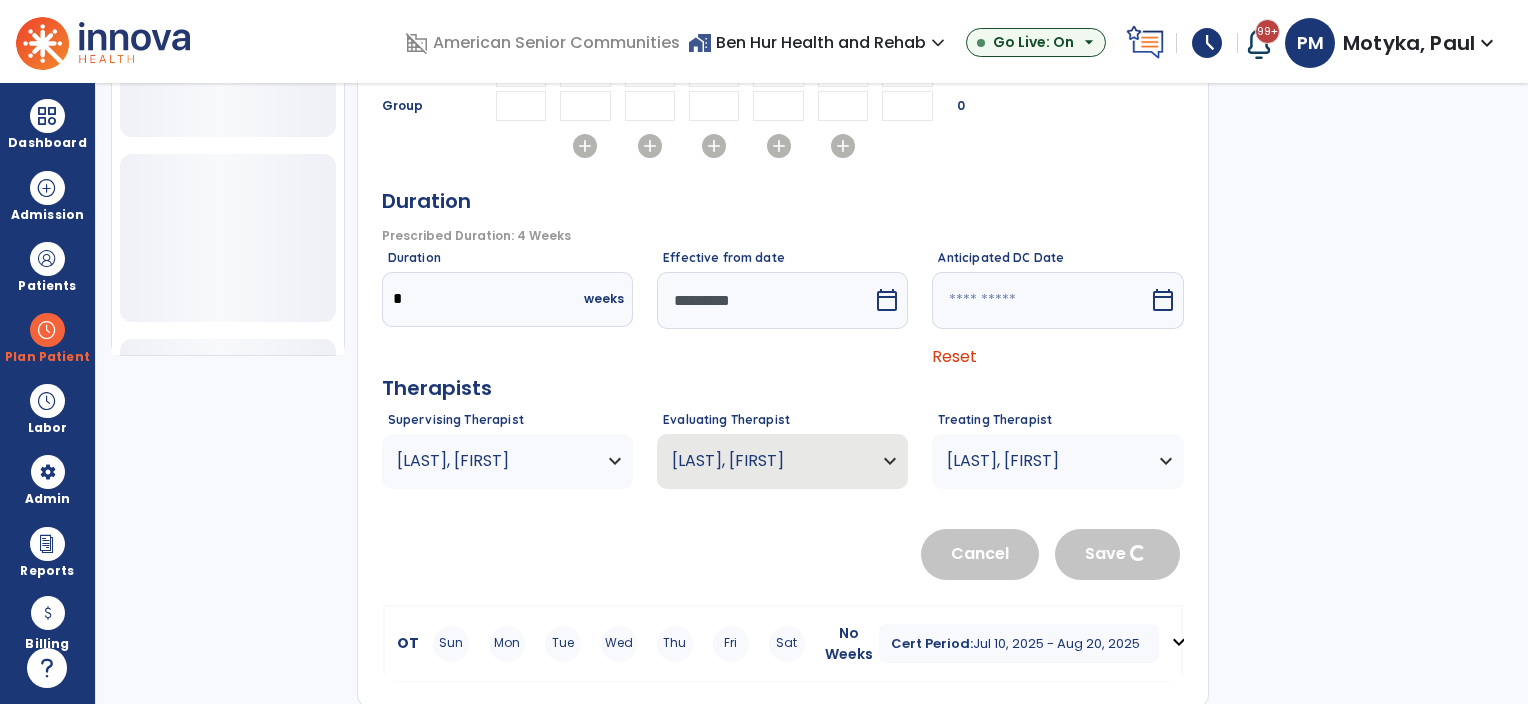 type 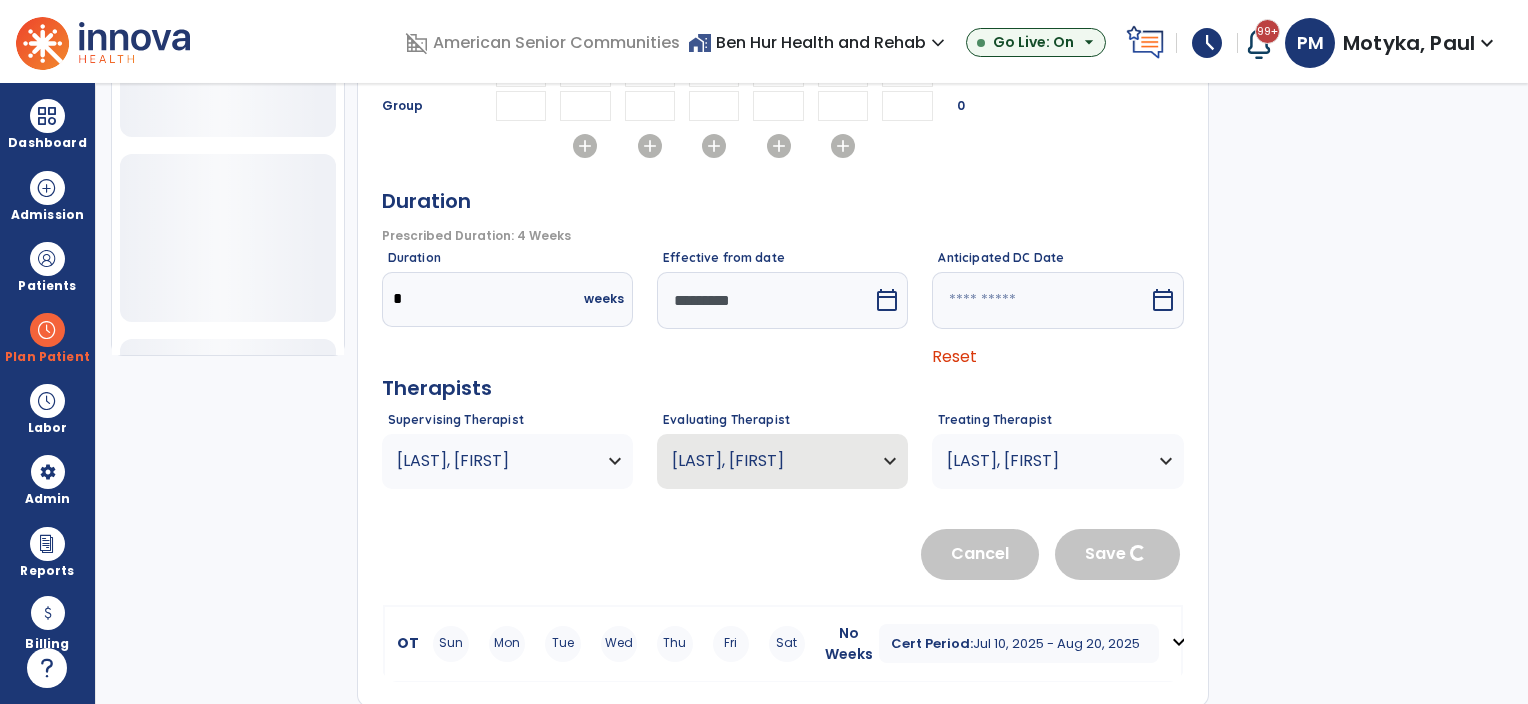 type 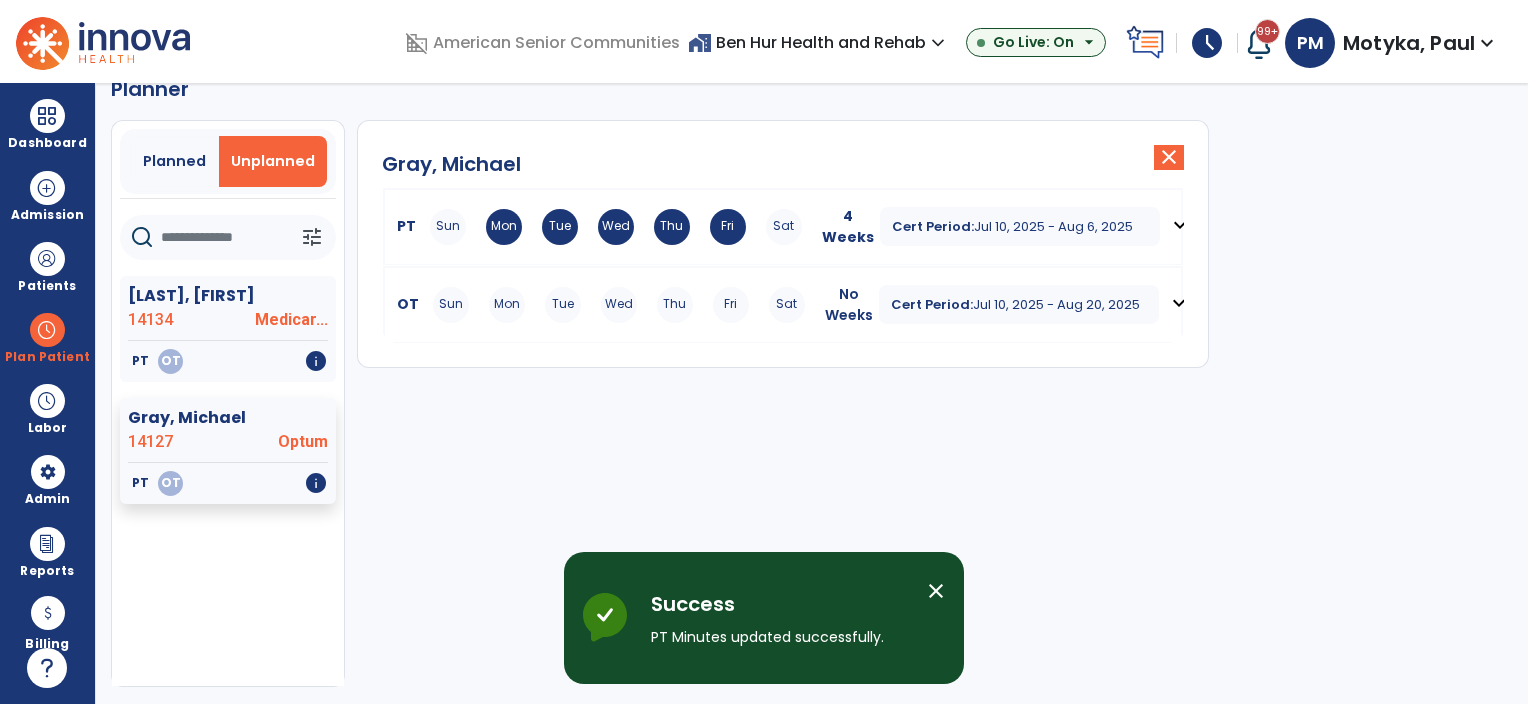 scroll, scrollTop: 36, scrollLeft: 0, axis: vertical 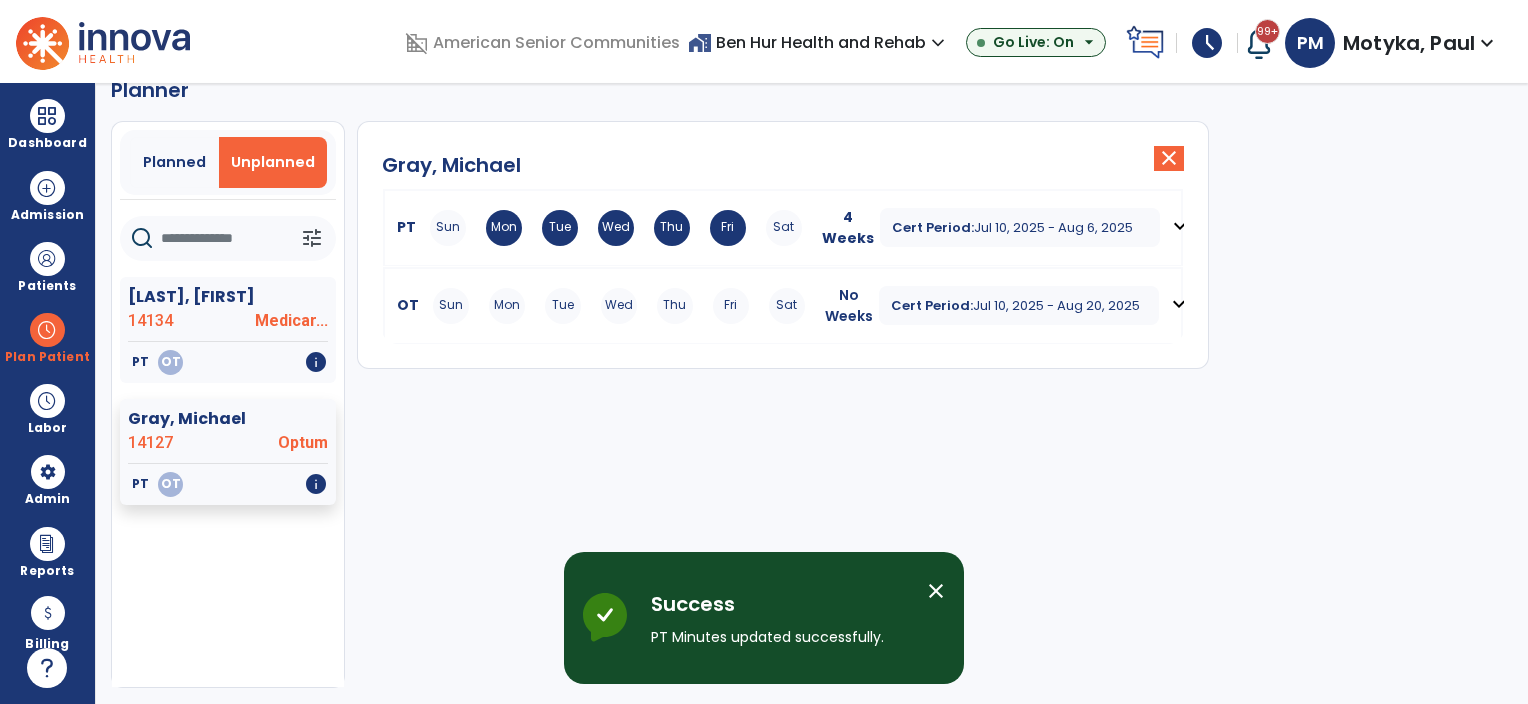 click on "expand_more" at bounding box center (1179, 304) 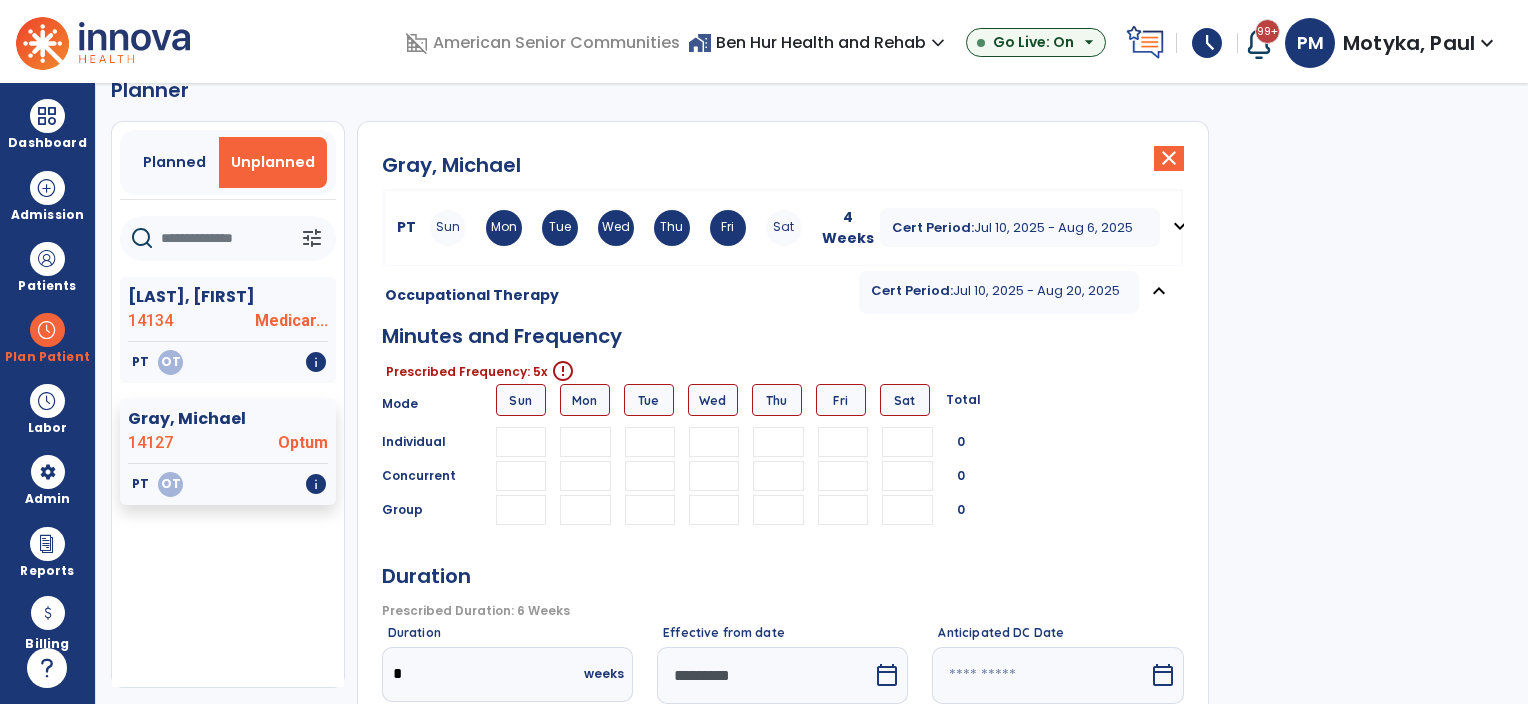 click at bounding box center [585, 442] 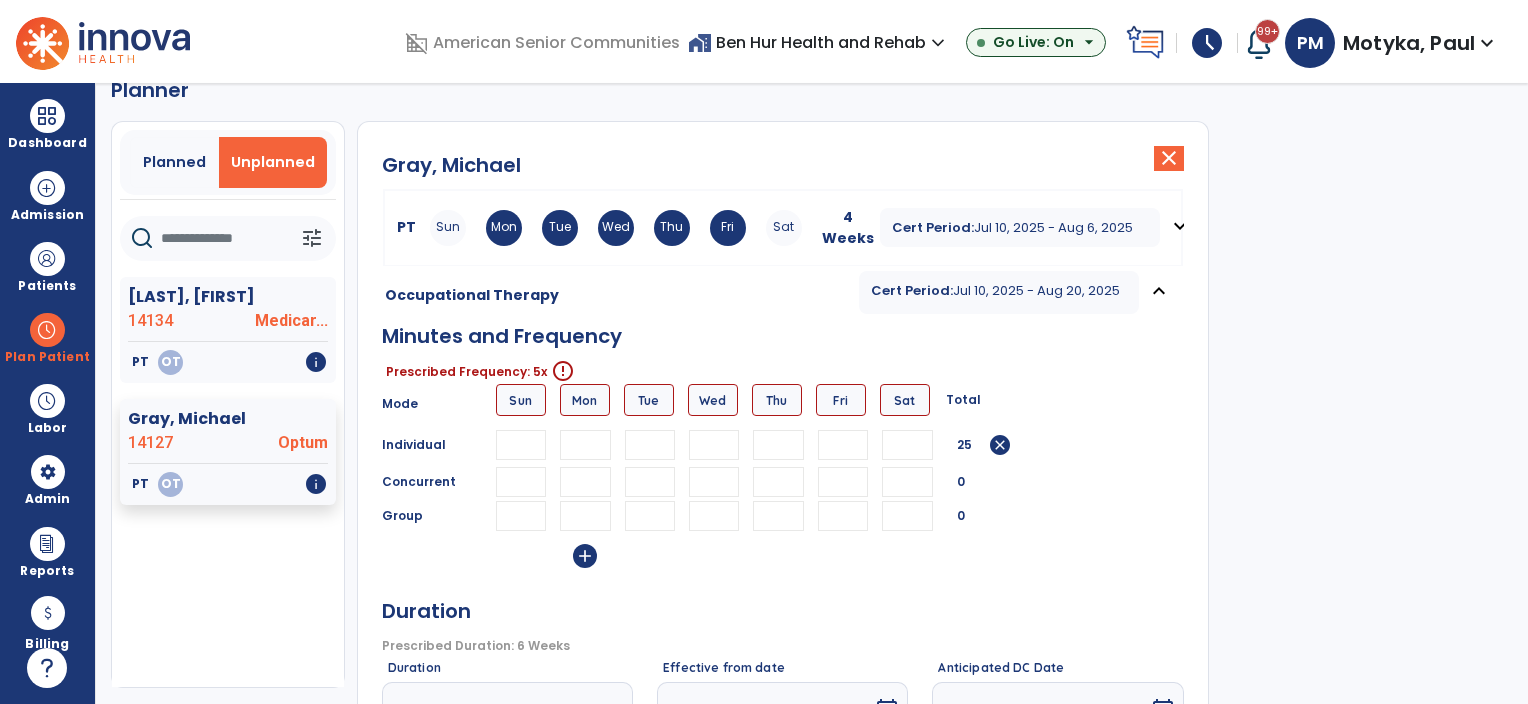 type on "**" 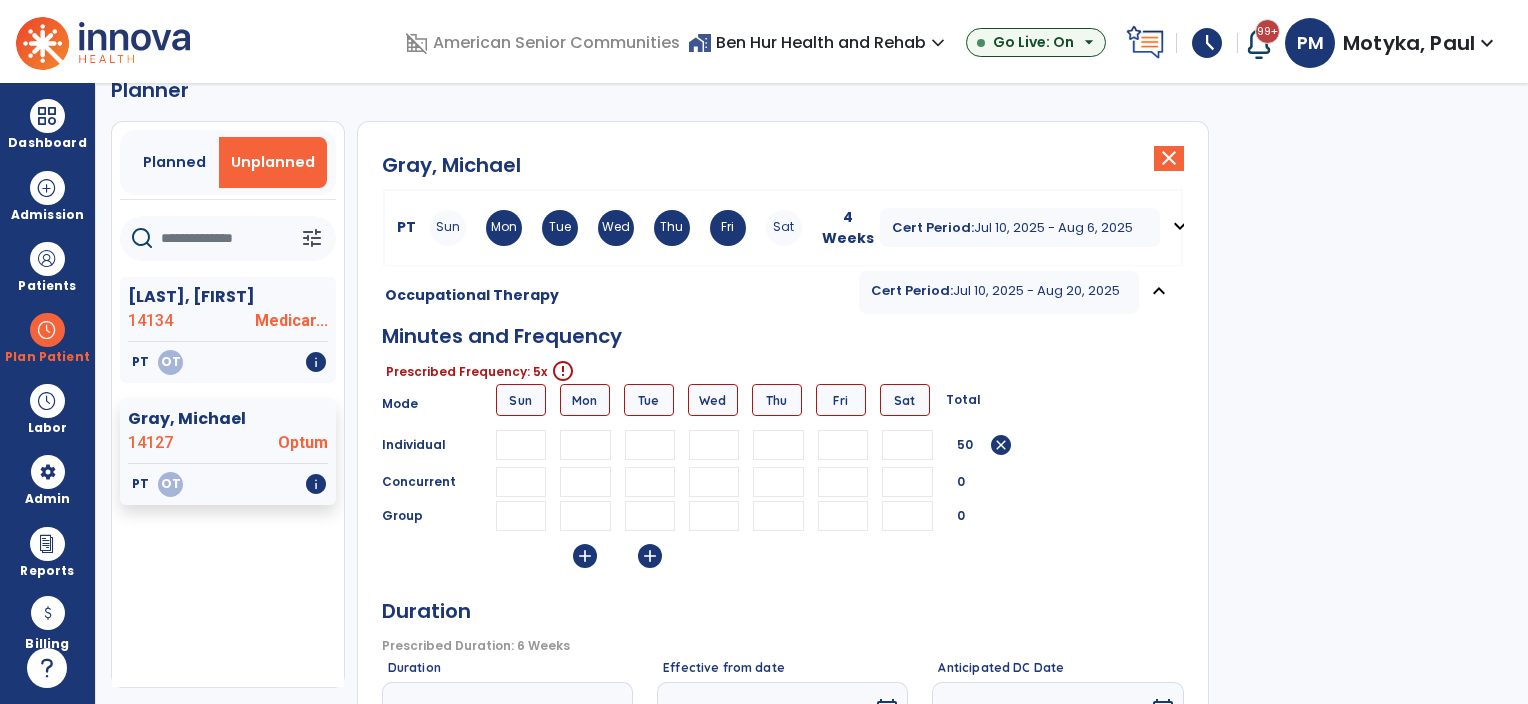 type on "**" 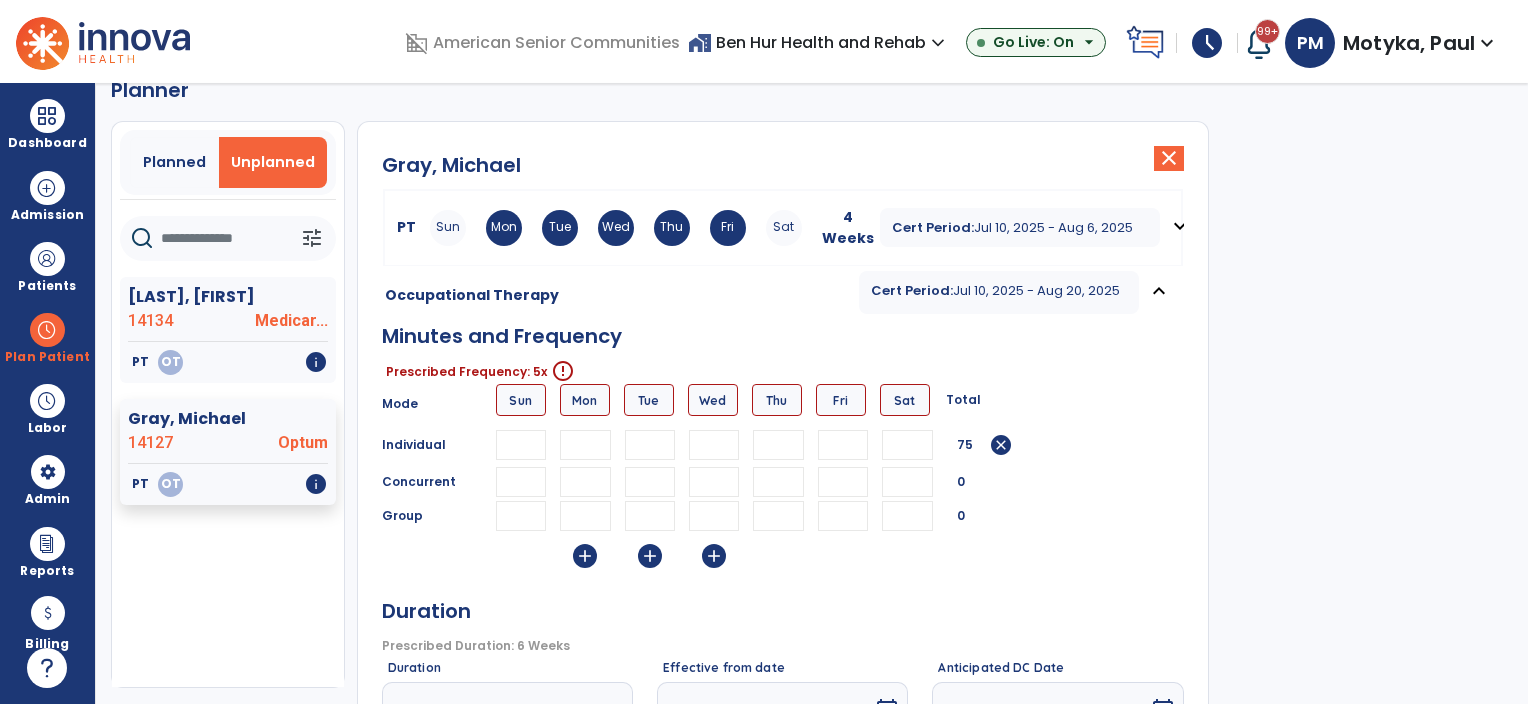 type on "**" 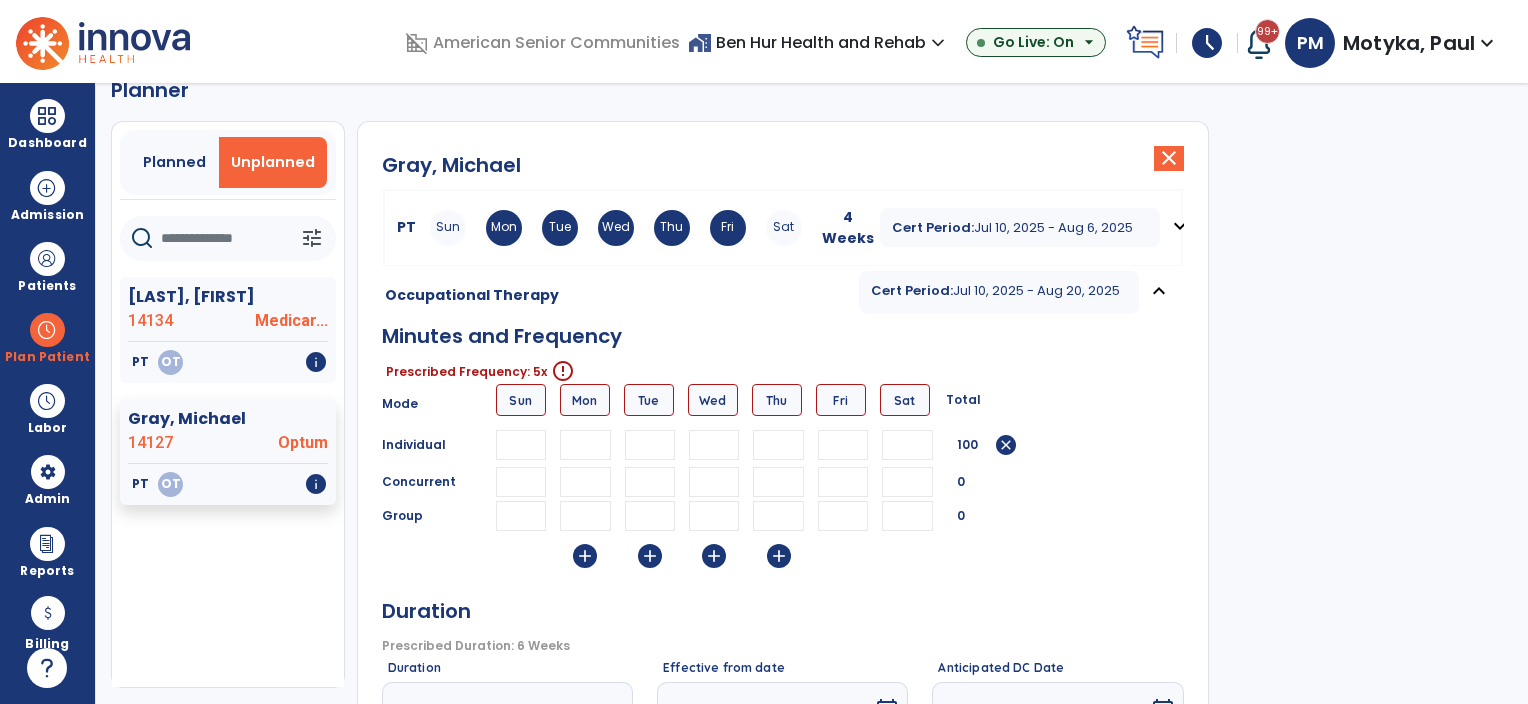 type on "**" 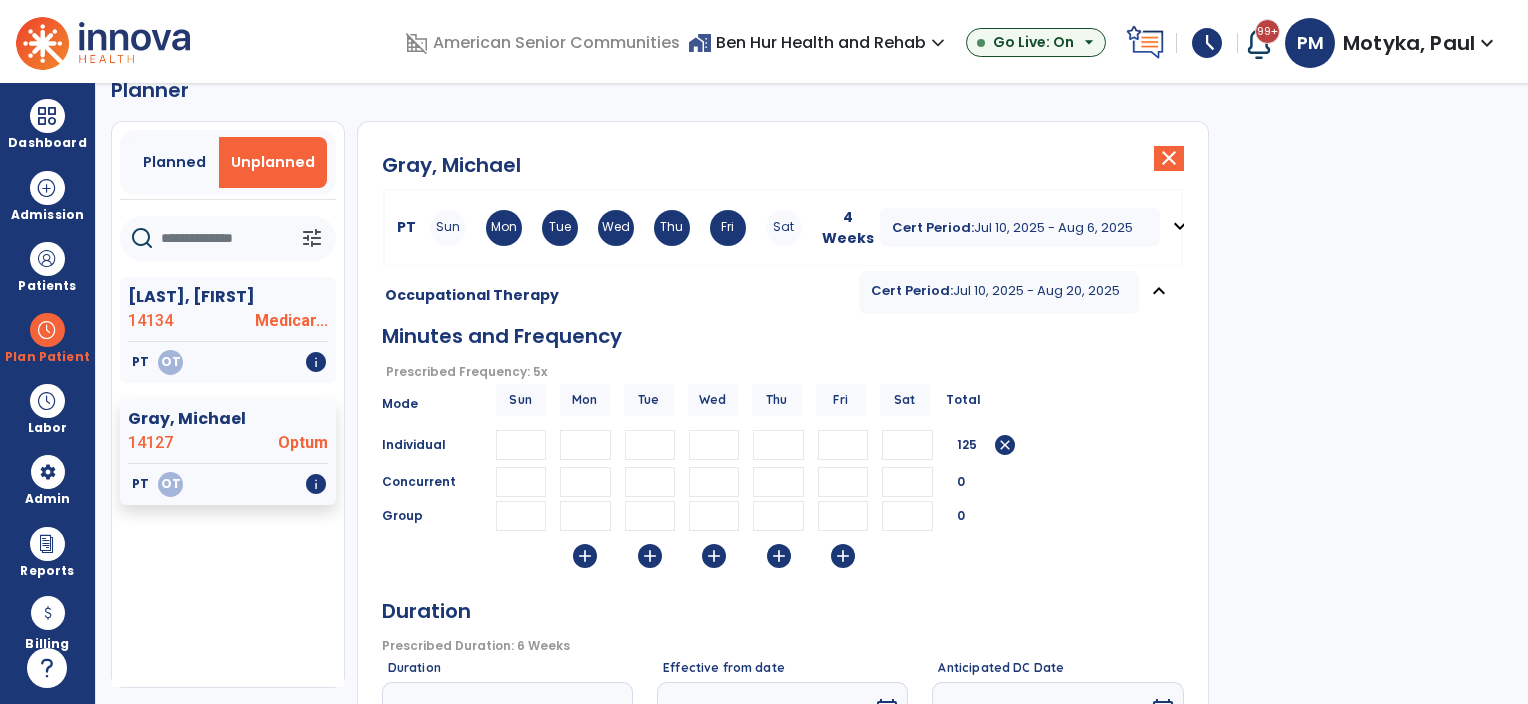type on "**" 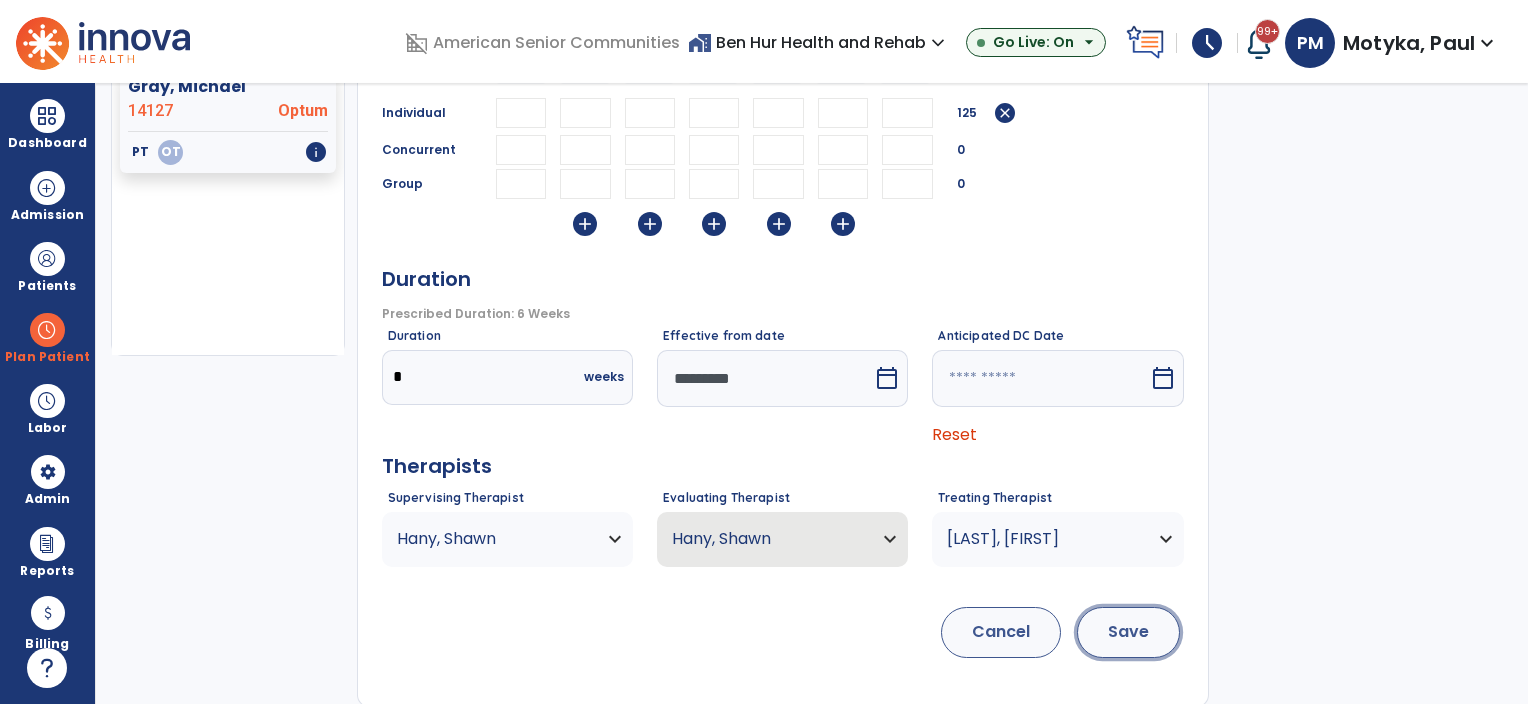 click on "Save" at bounding box center [1128, 632] 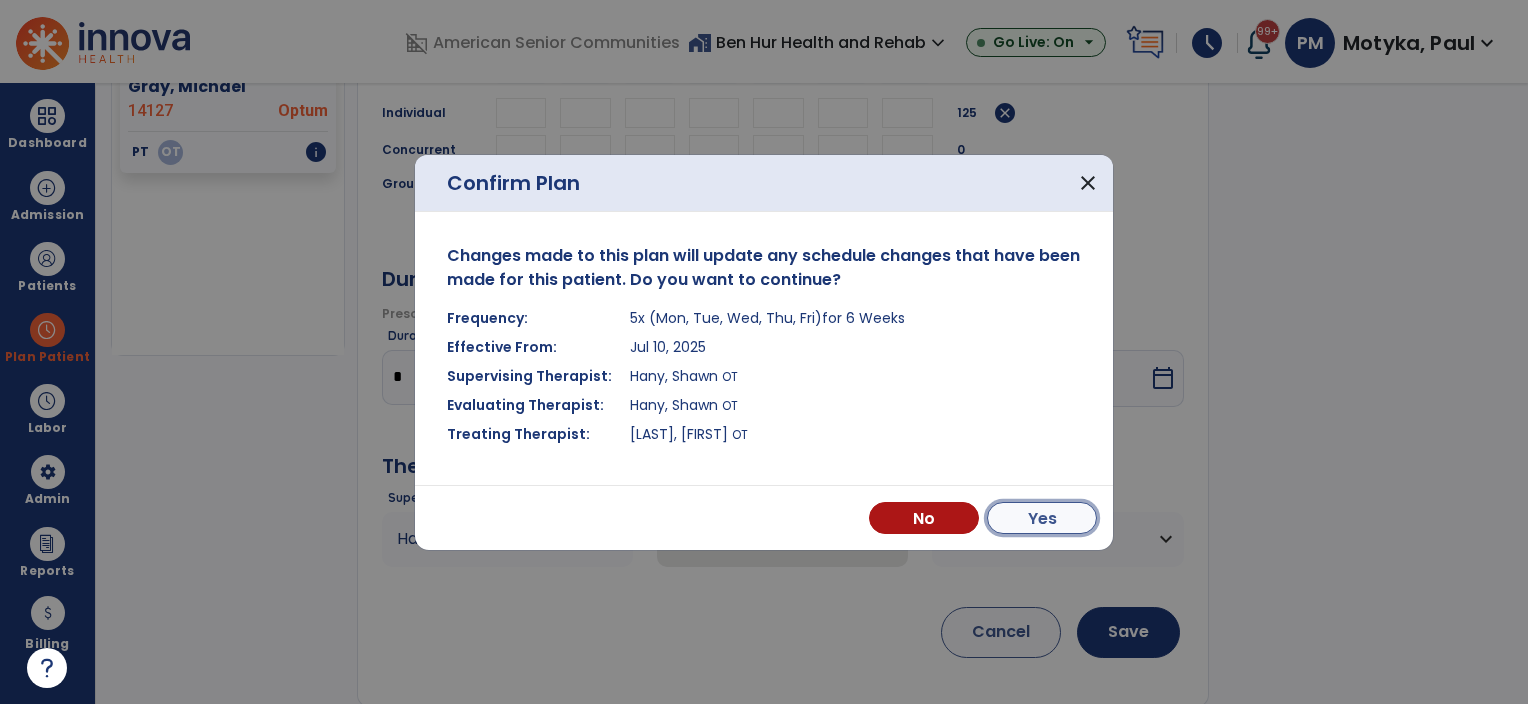 click on "Yes" at bounding box center (1042, 518) 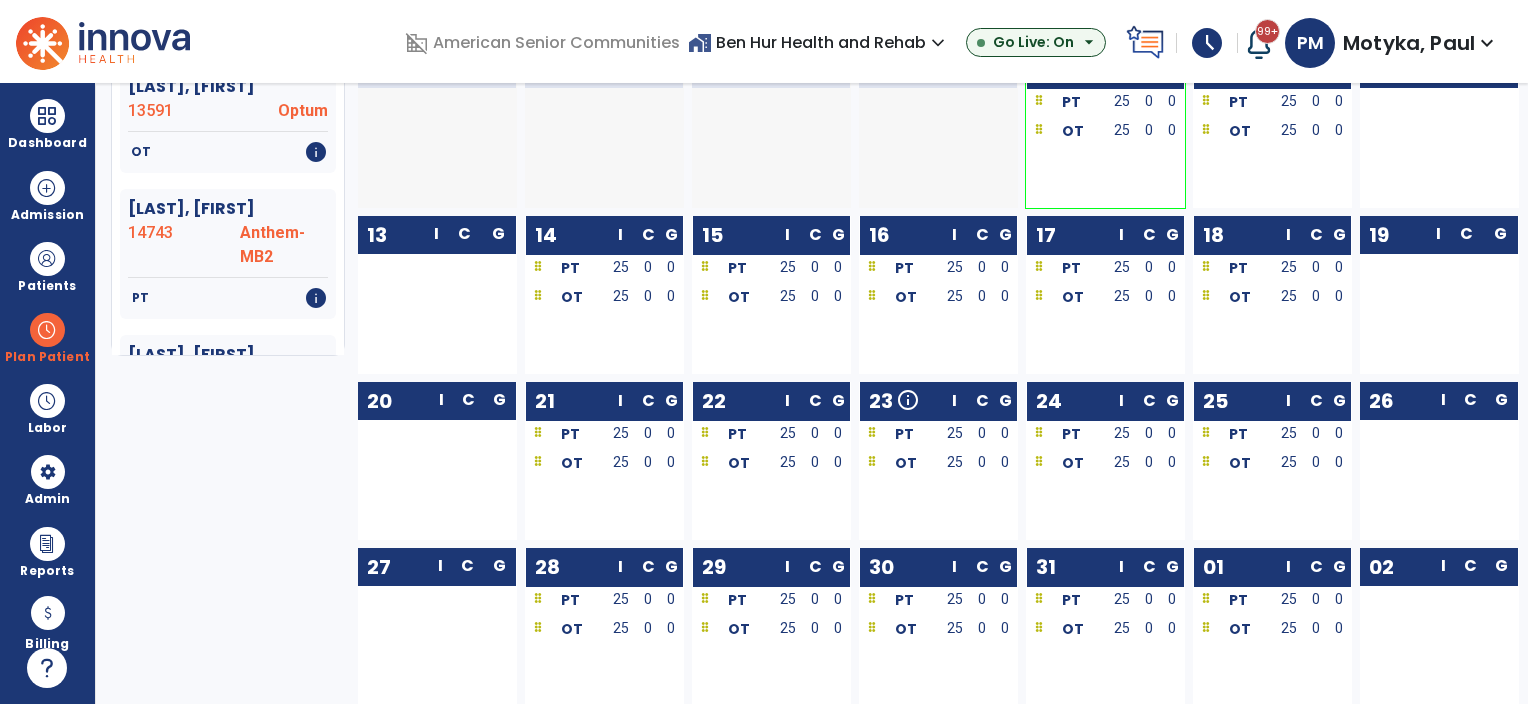 scroll, scrollTop: 0, scrollLeft: 0, axis: both 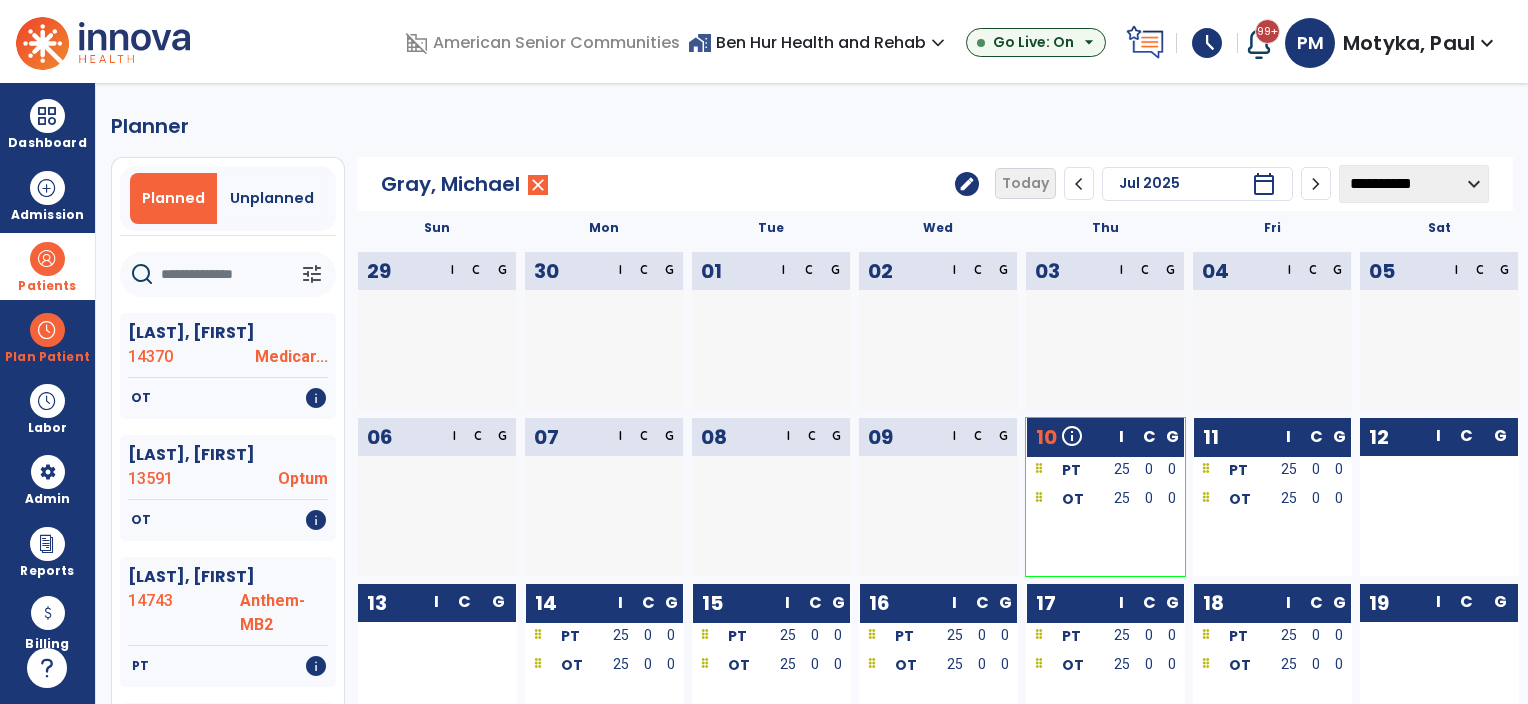 click at bounding box center (47, 259) 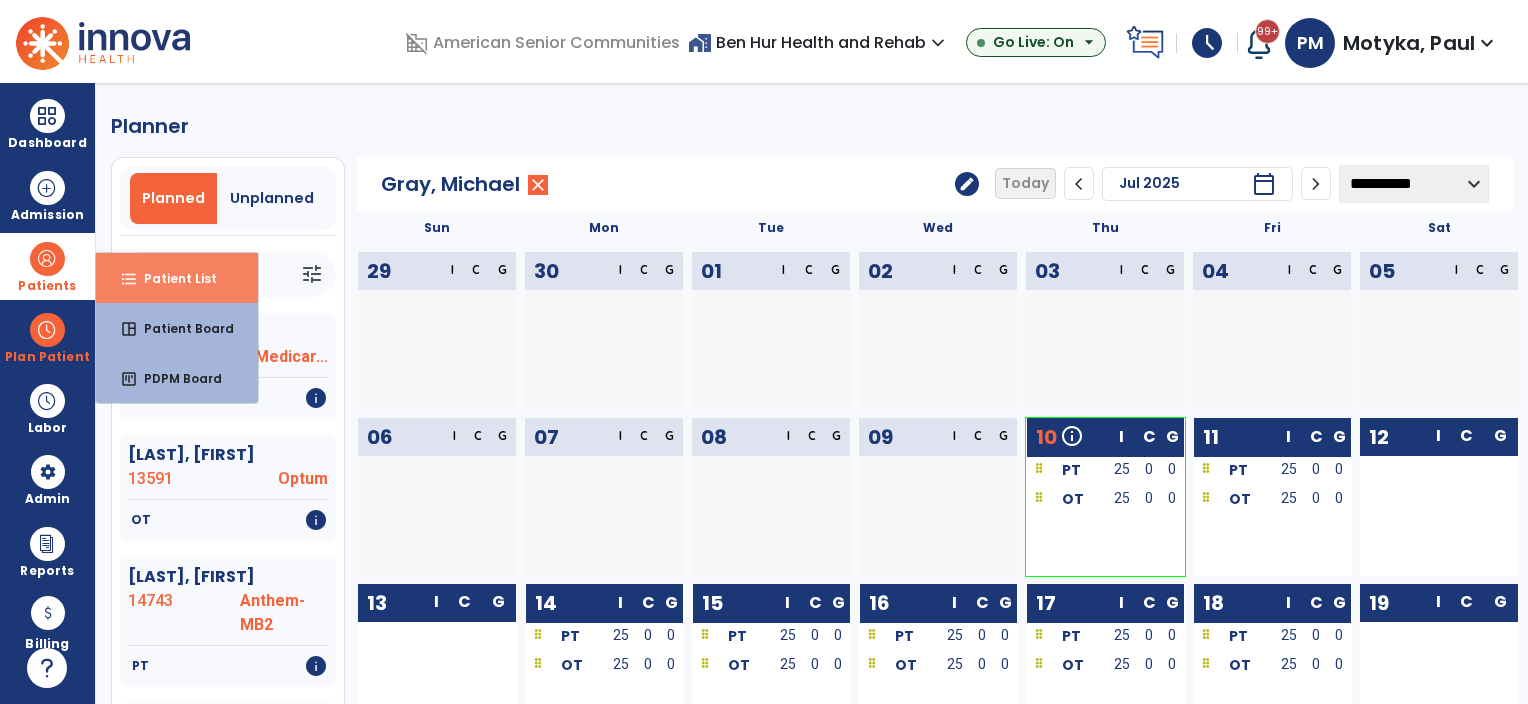 click on "Patient List" at bounding box center (172, 278) 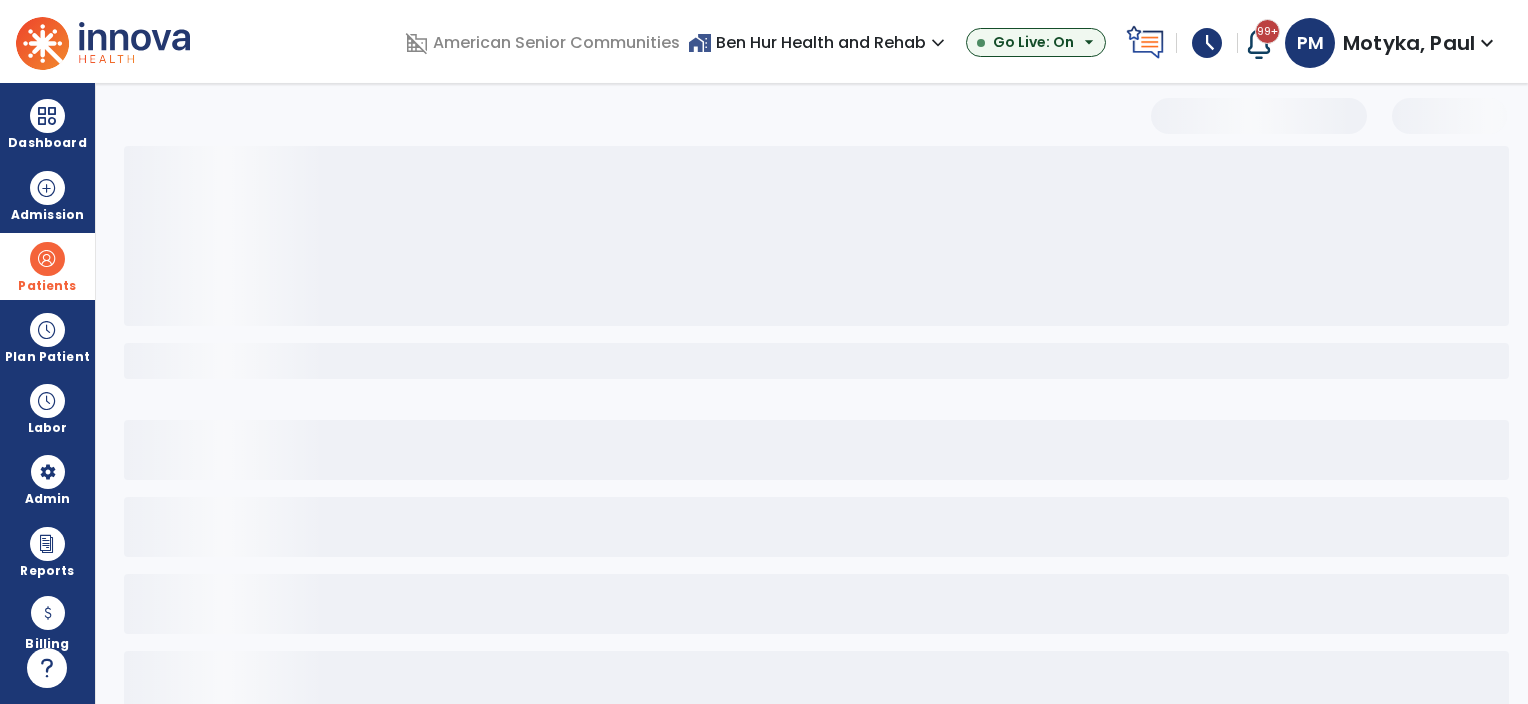 select on "***" 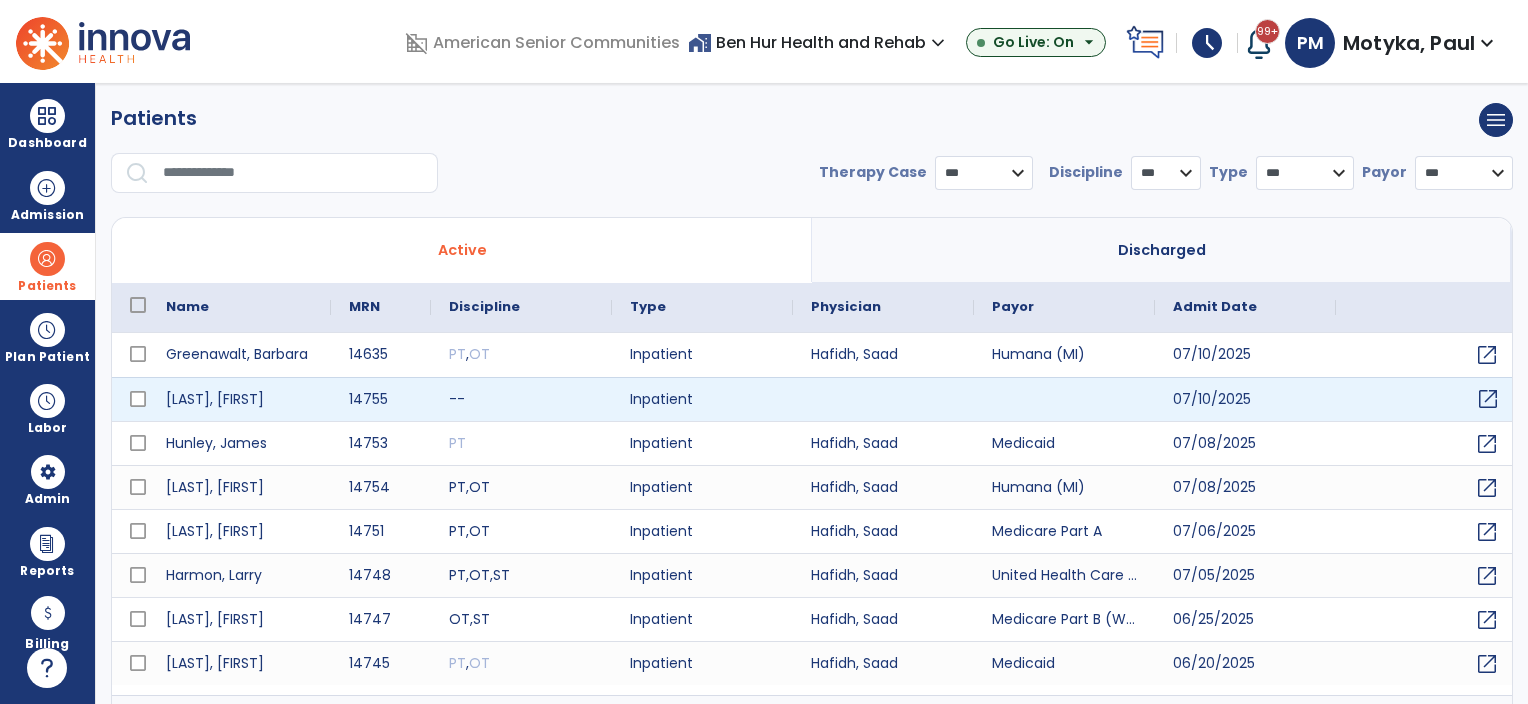 click on "open_in_new" at bounding box center (1488, 399) 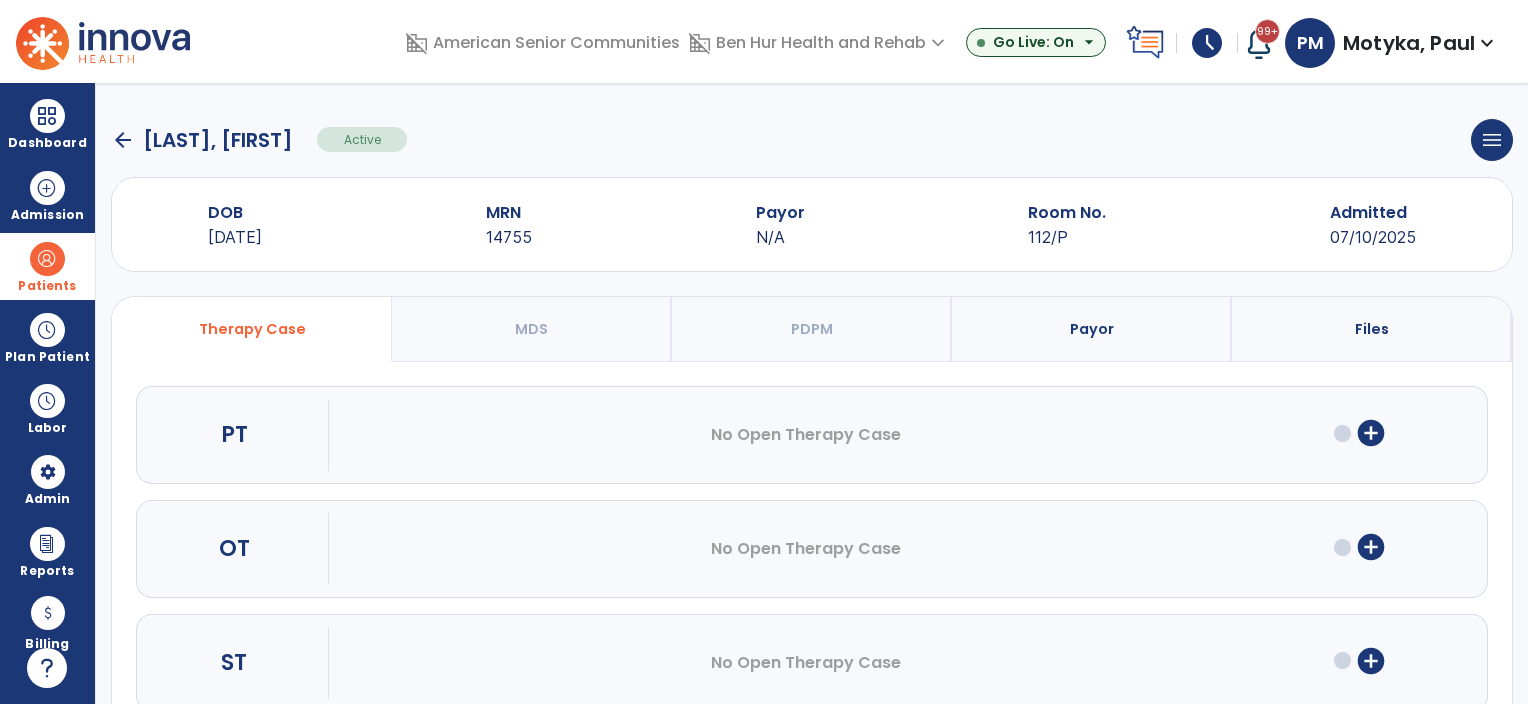 click on "Payor" at bounding box center (1092, 329) 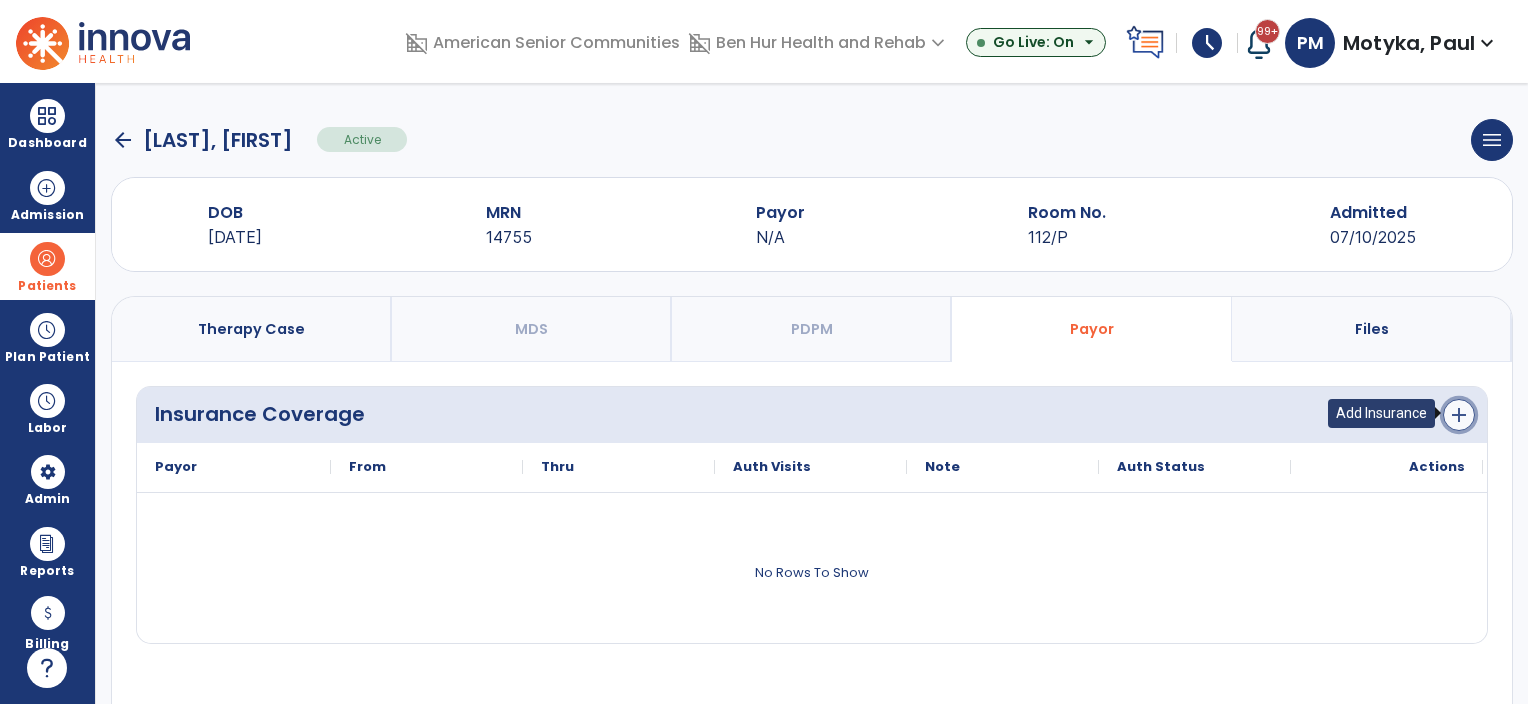 click on "add" 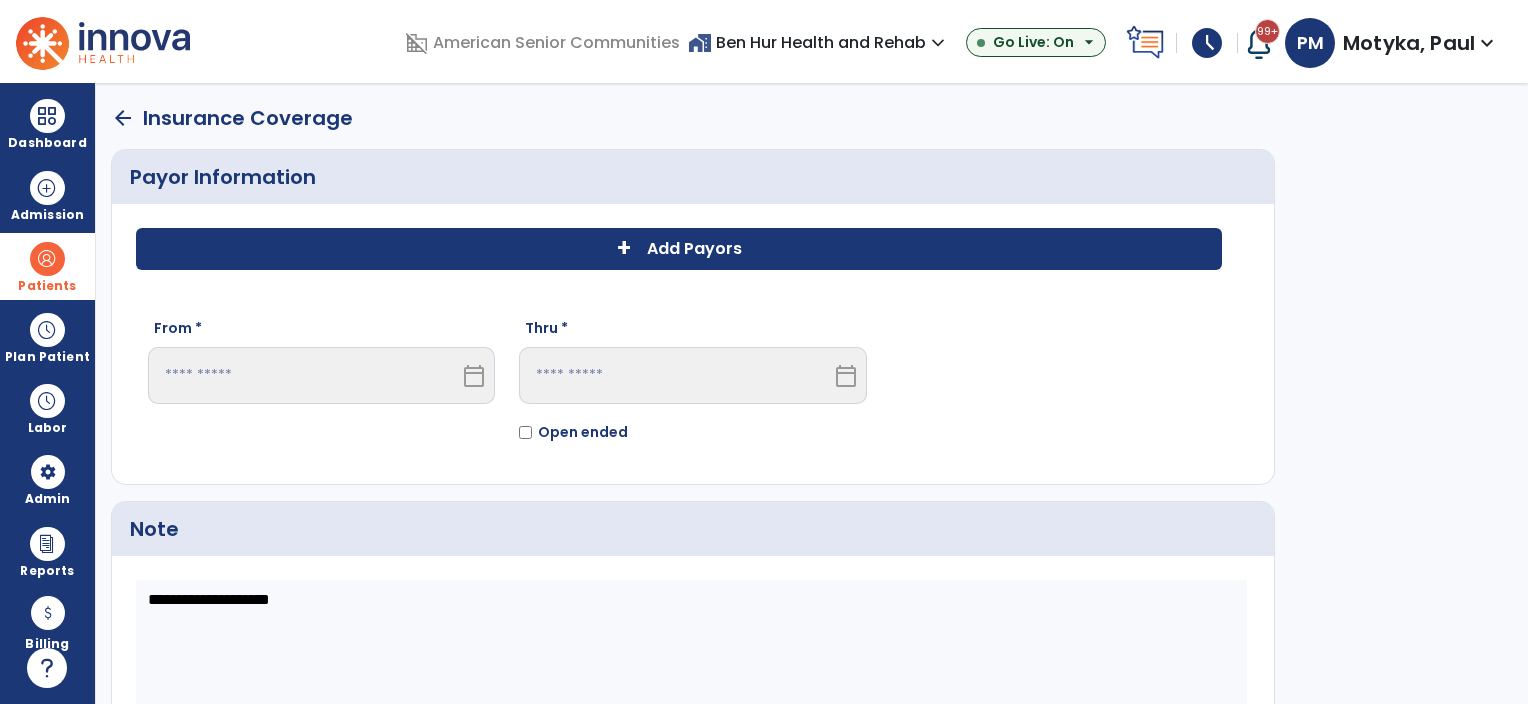 click on "Add Payors" 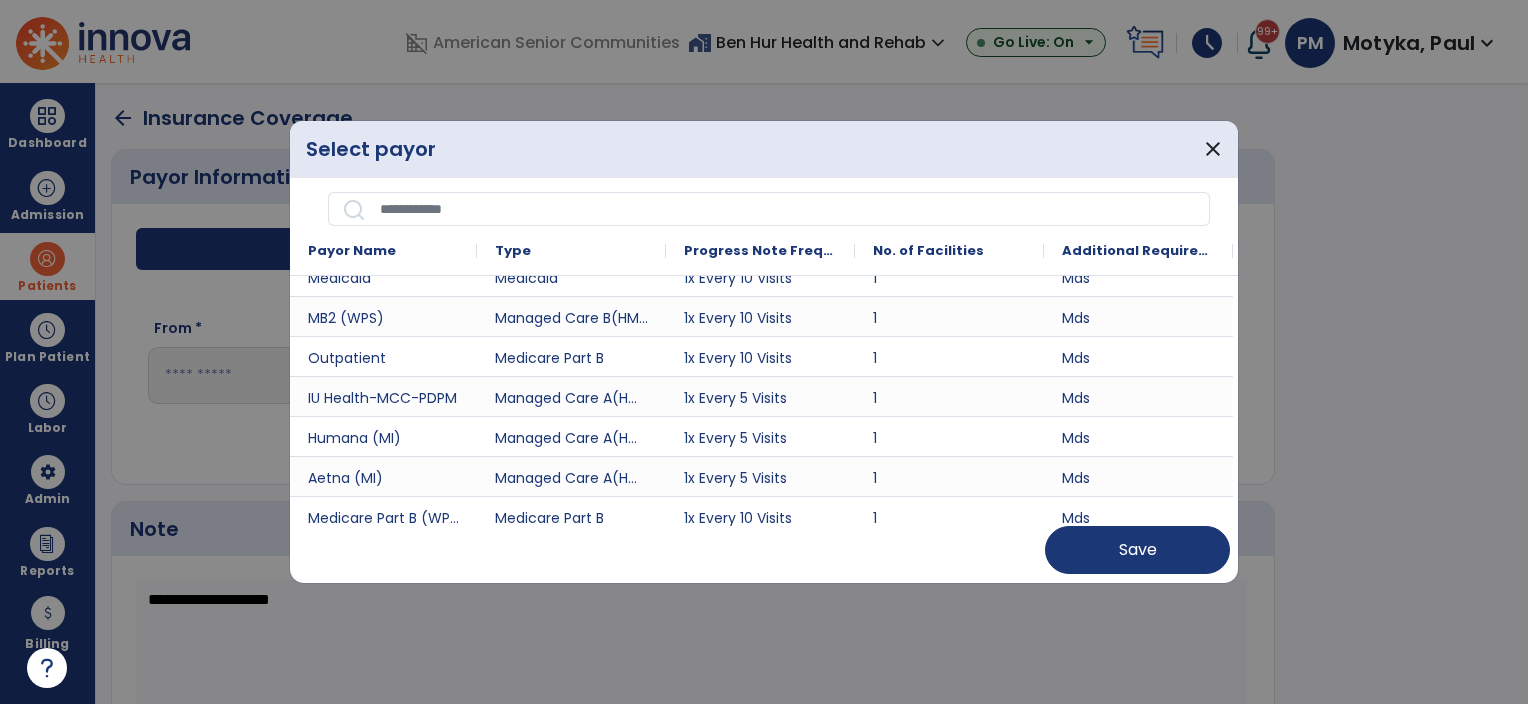 scroll, scrollTop: 300, scrollLeft: 0, axis: vertical 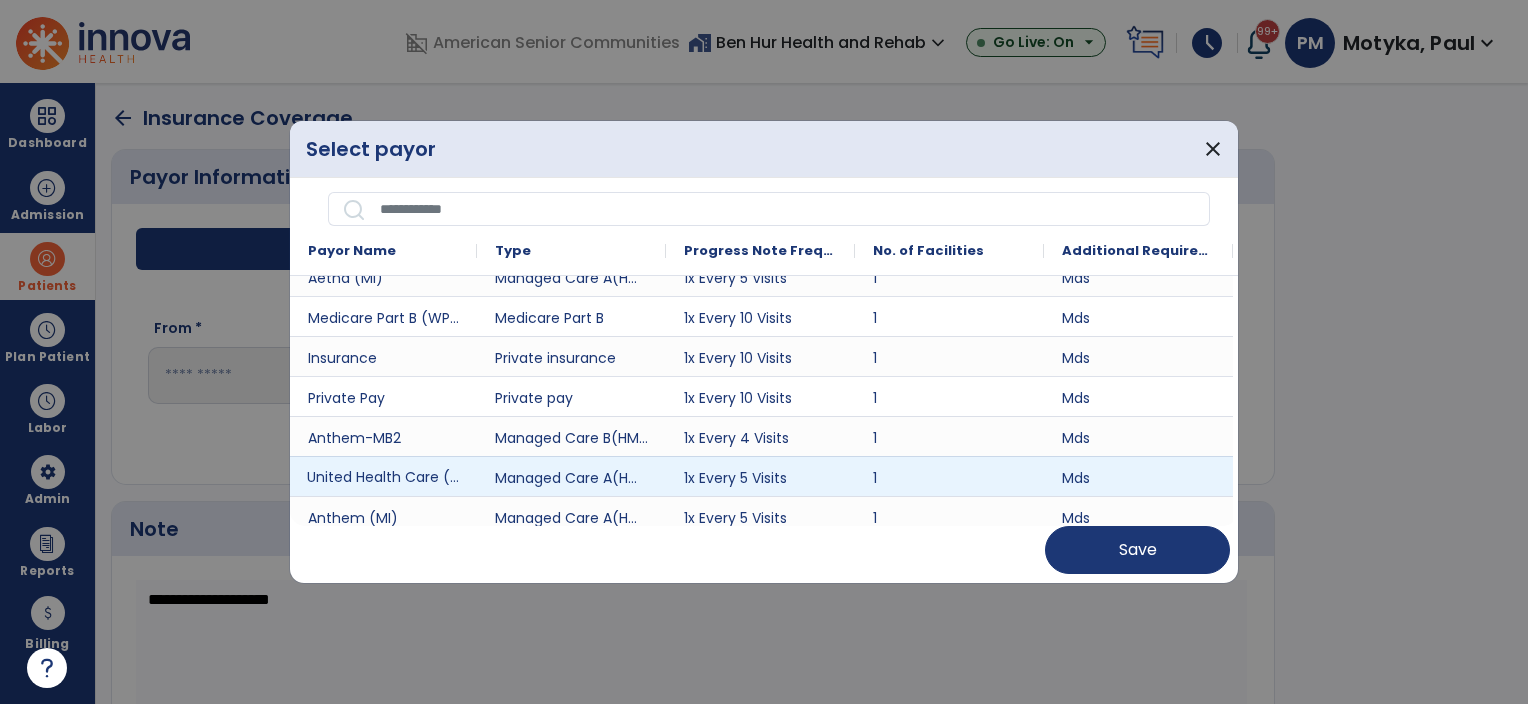 click on "United Health Care (MI)" at bounding box center [383, 476] 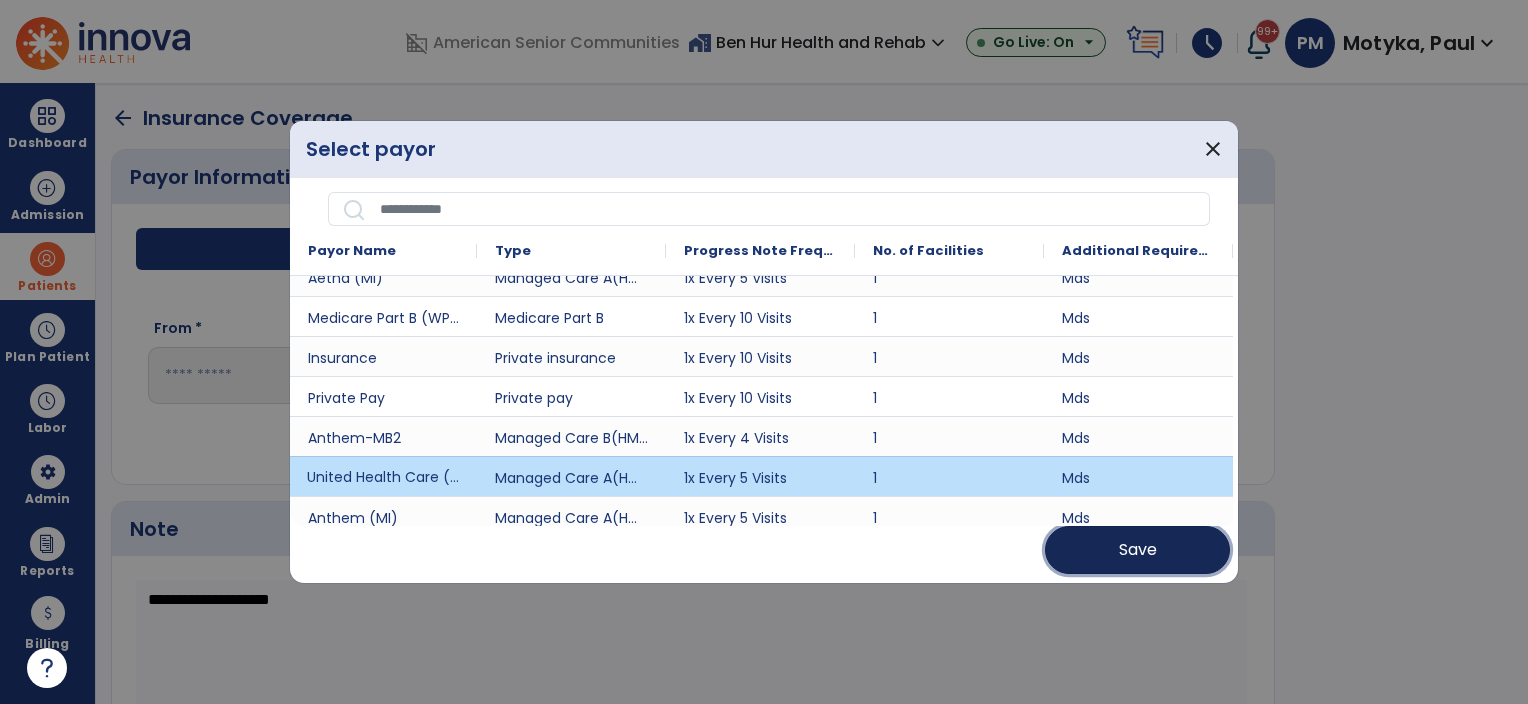 click on "Save" at bounding box center [1137, 550] 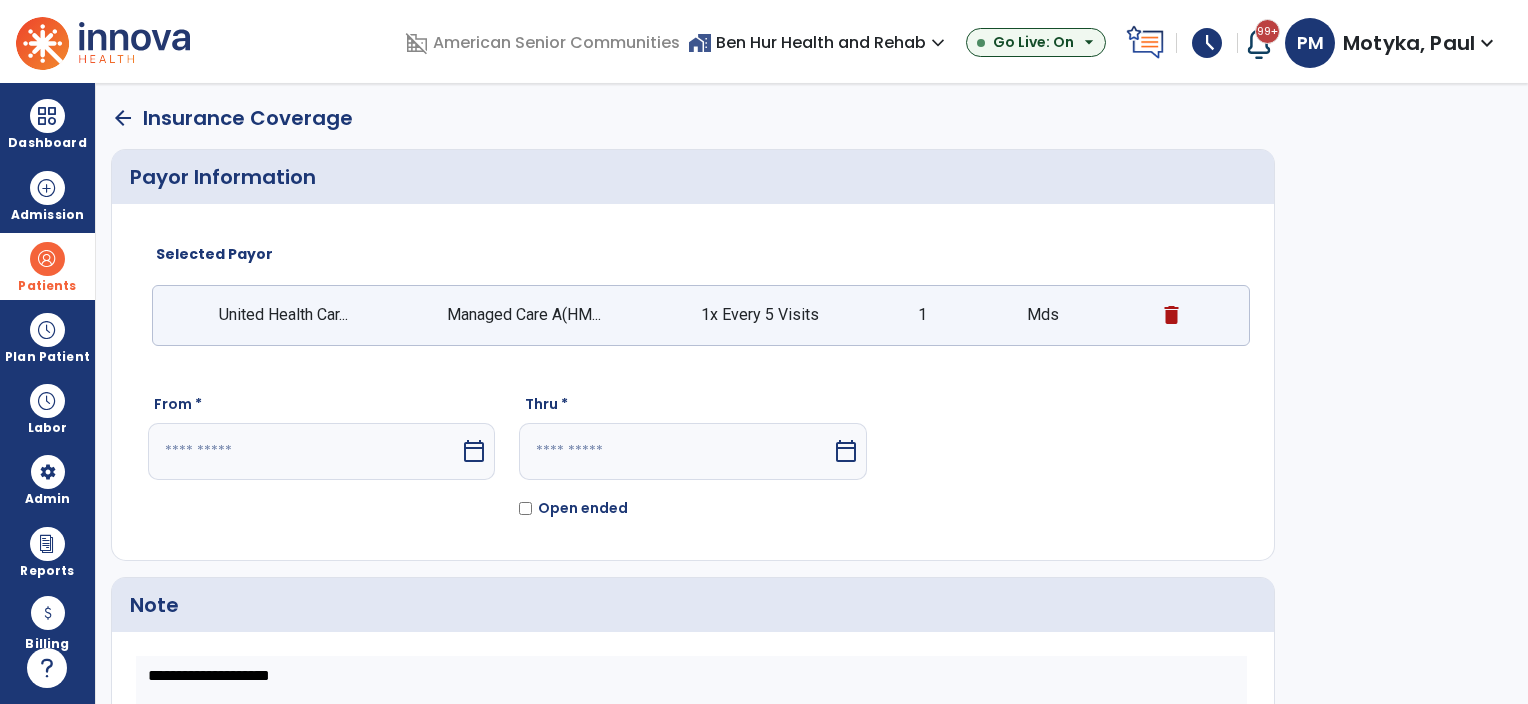 click on "calendar_today" at bounding box center [474, 451] 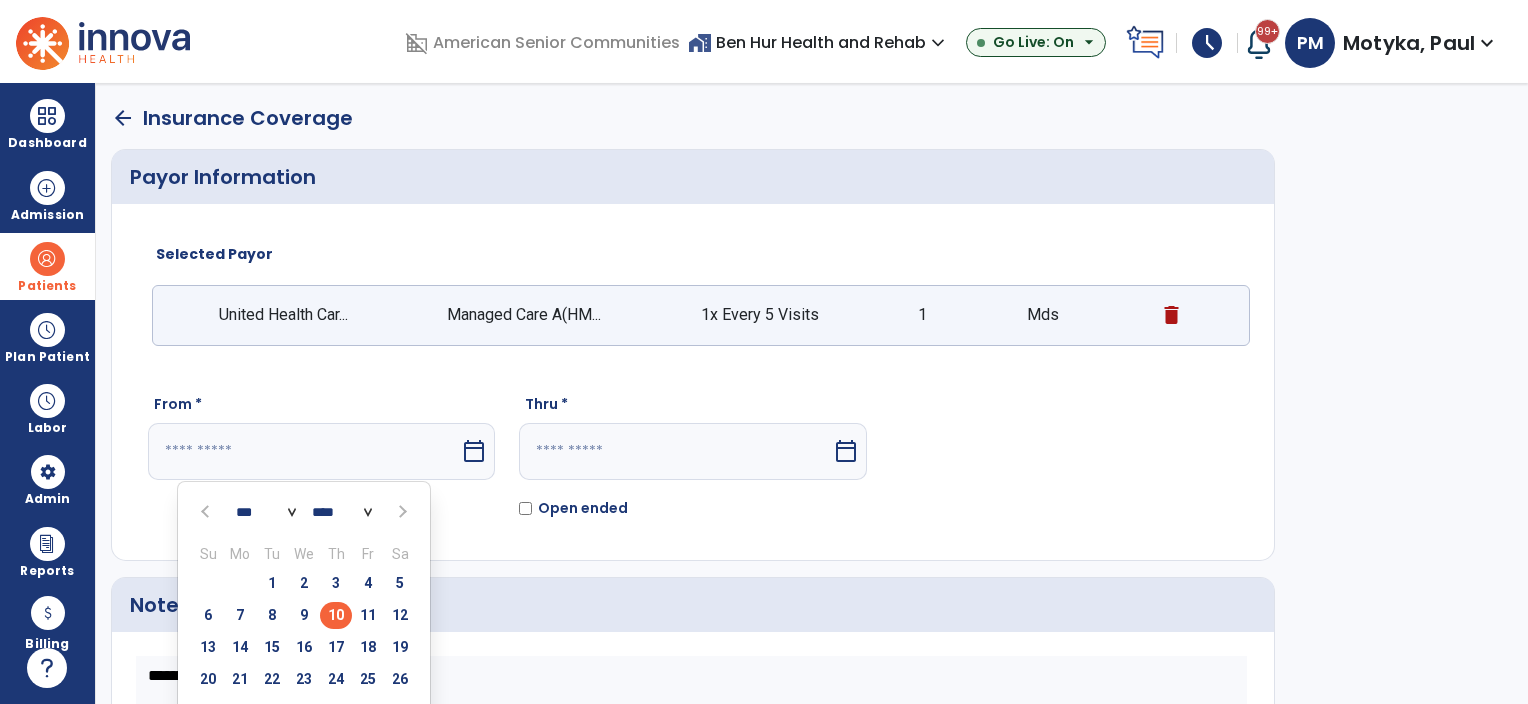 click on "10" at bounding box center [336, 615] 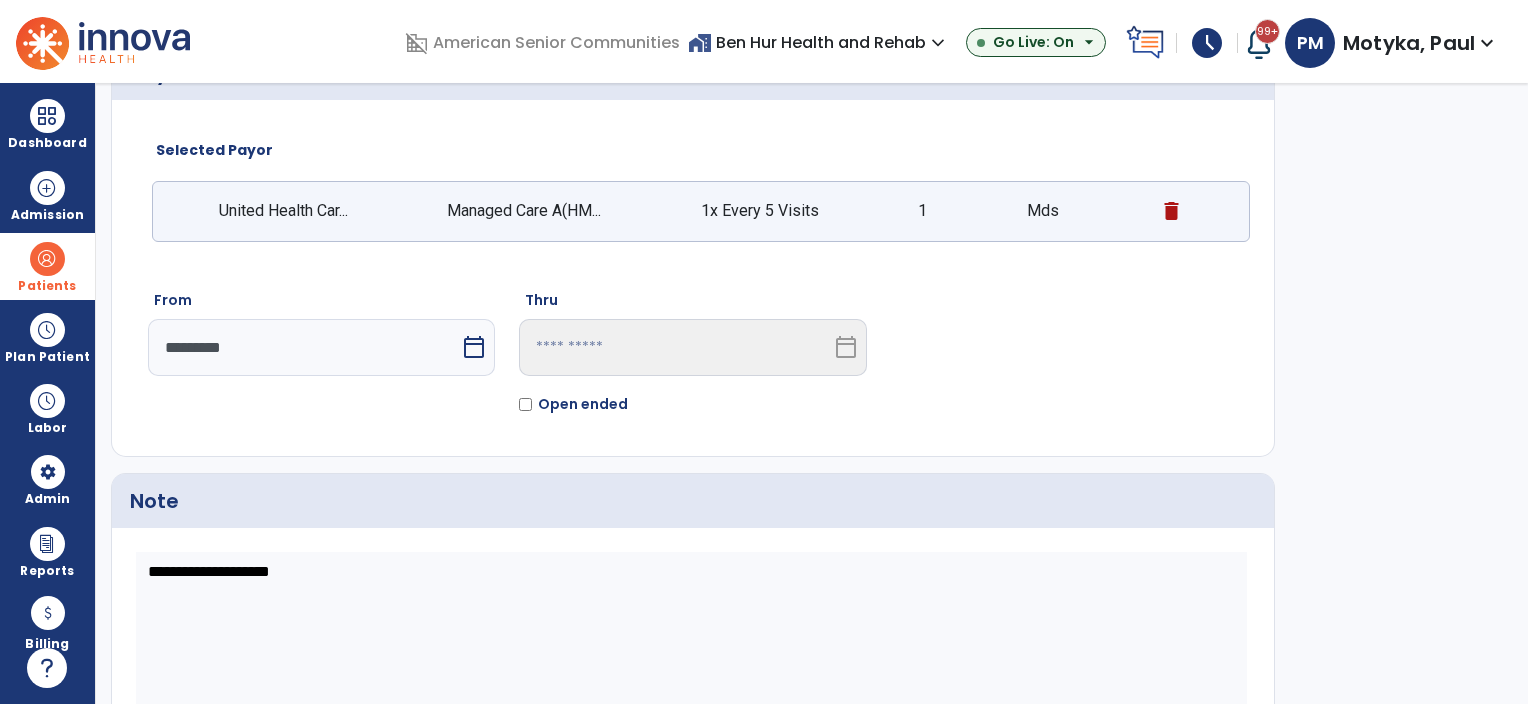 scroll, scrollTop: 202, scrollLeft: 0, axis: vertical 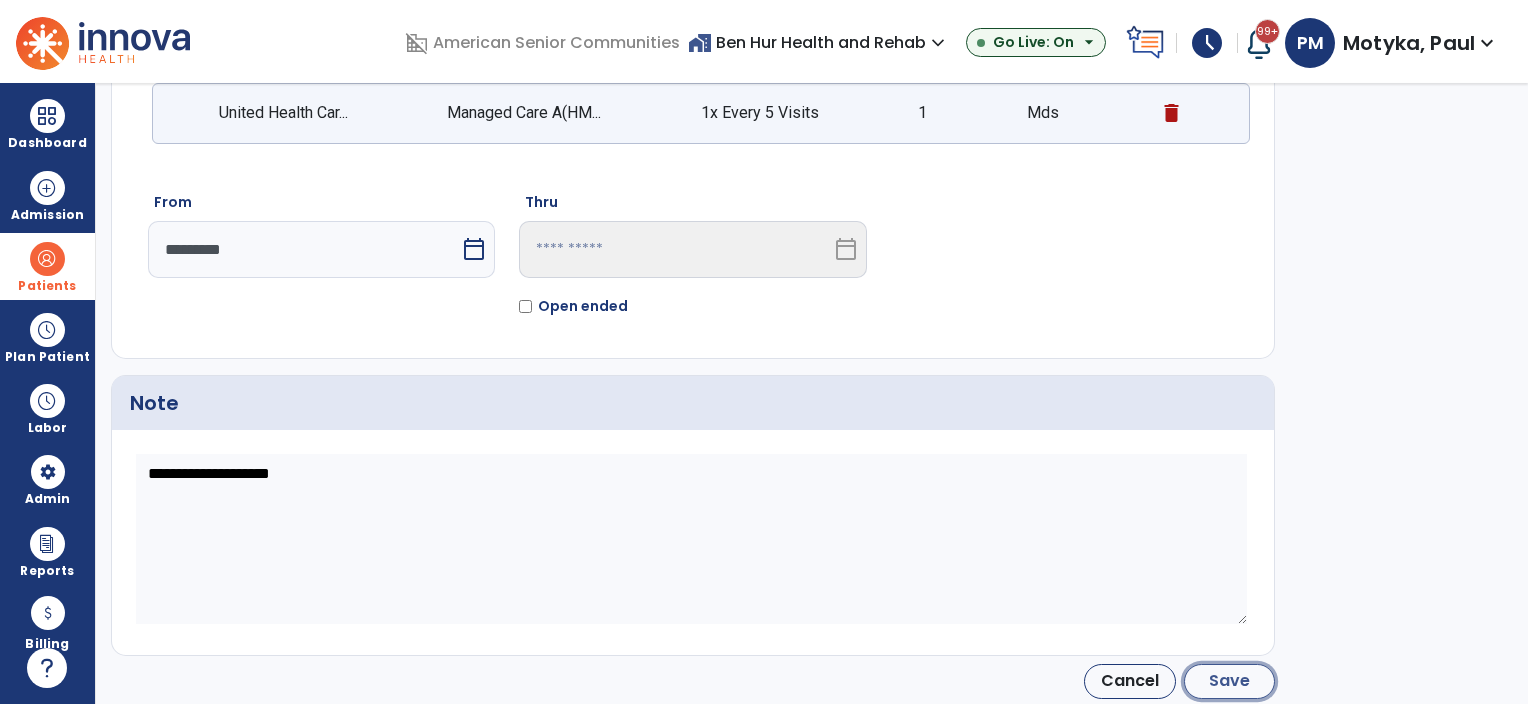 click on "Save" 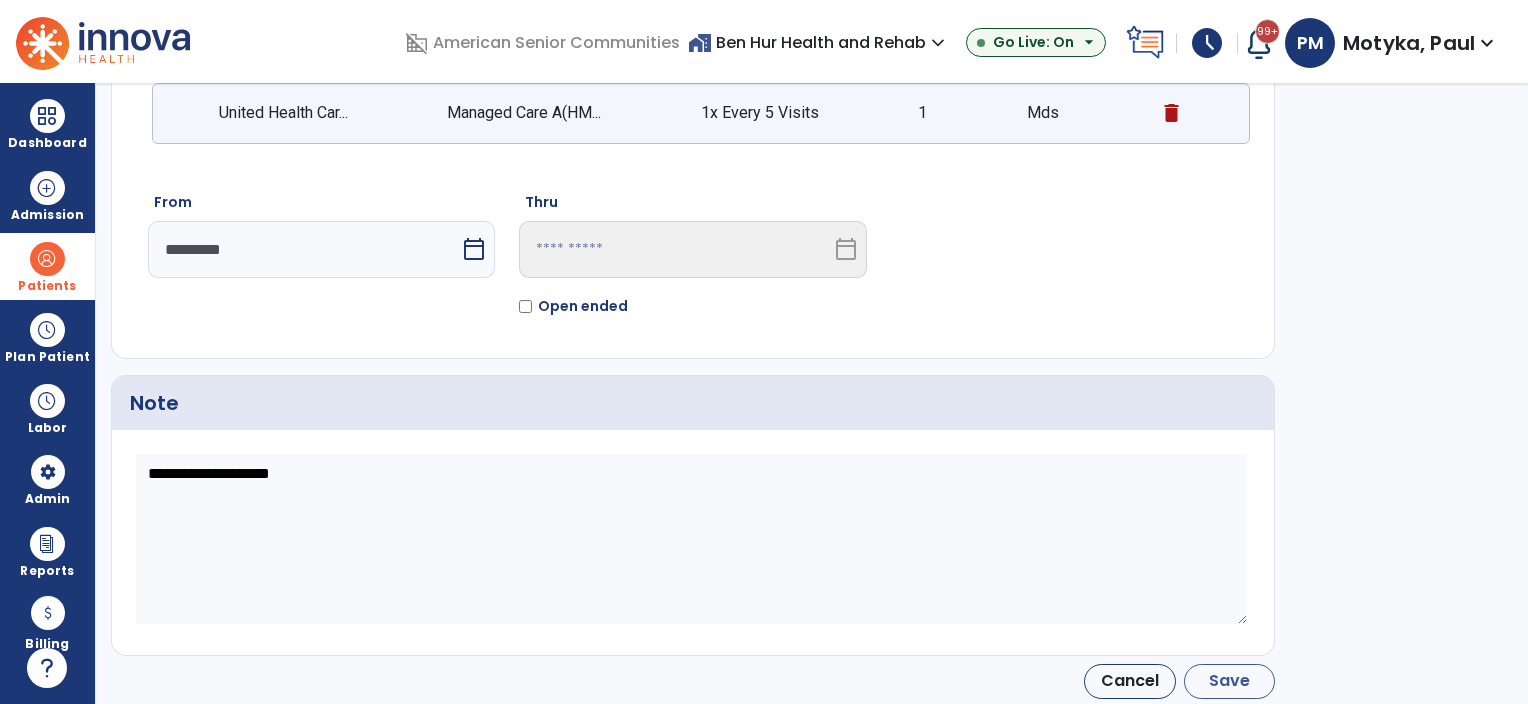 type on "*********" 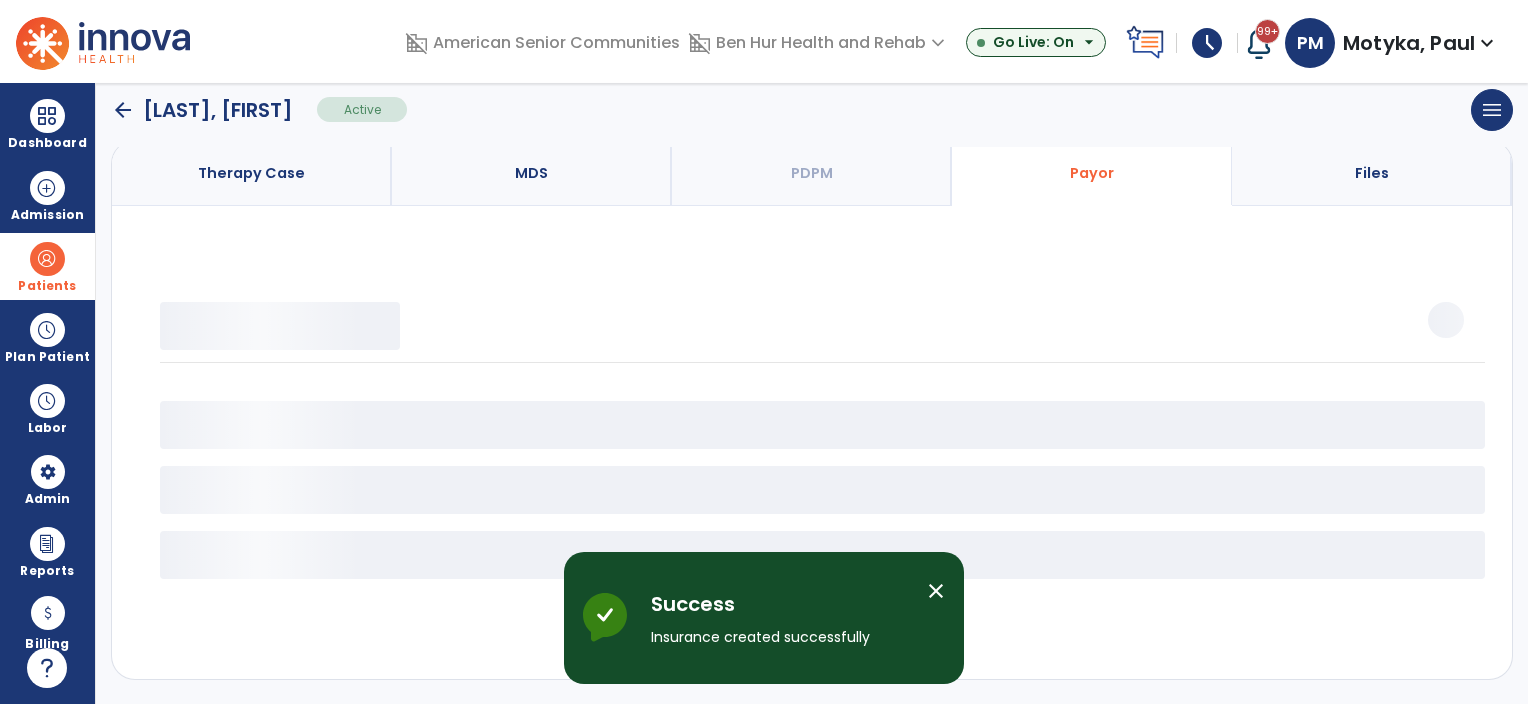 scroll, scrollTop: 154, scrollLeft: 0, axis: vertical 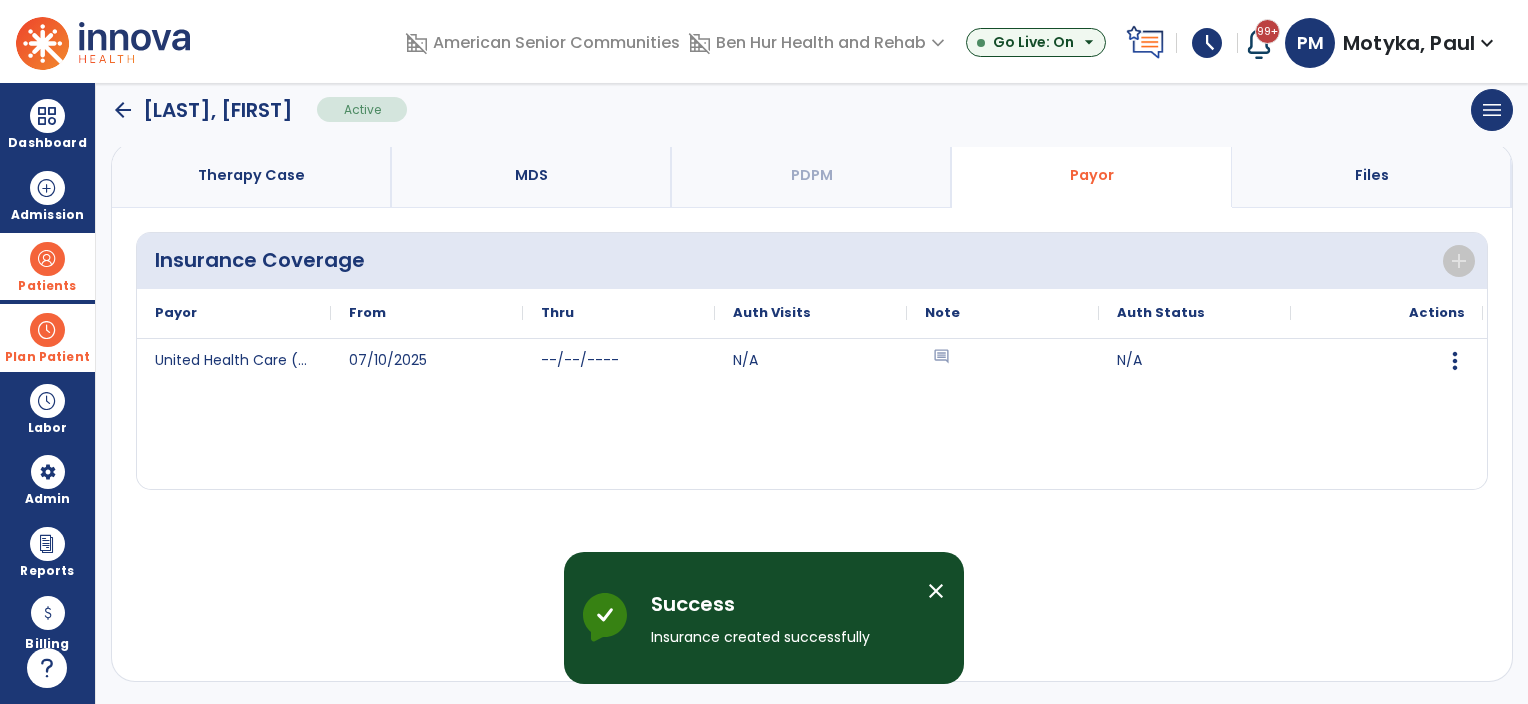 click at bounding box center [47, 330] 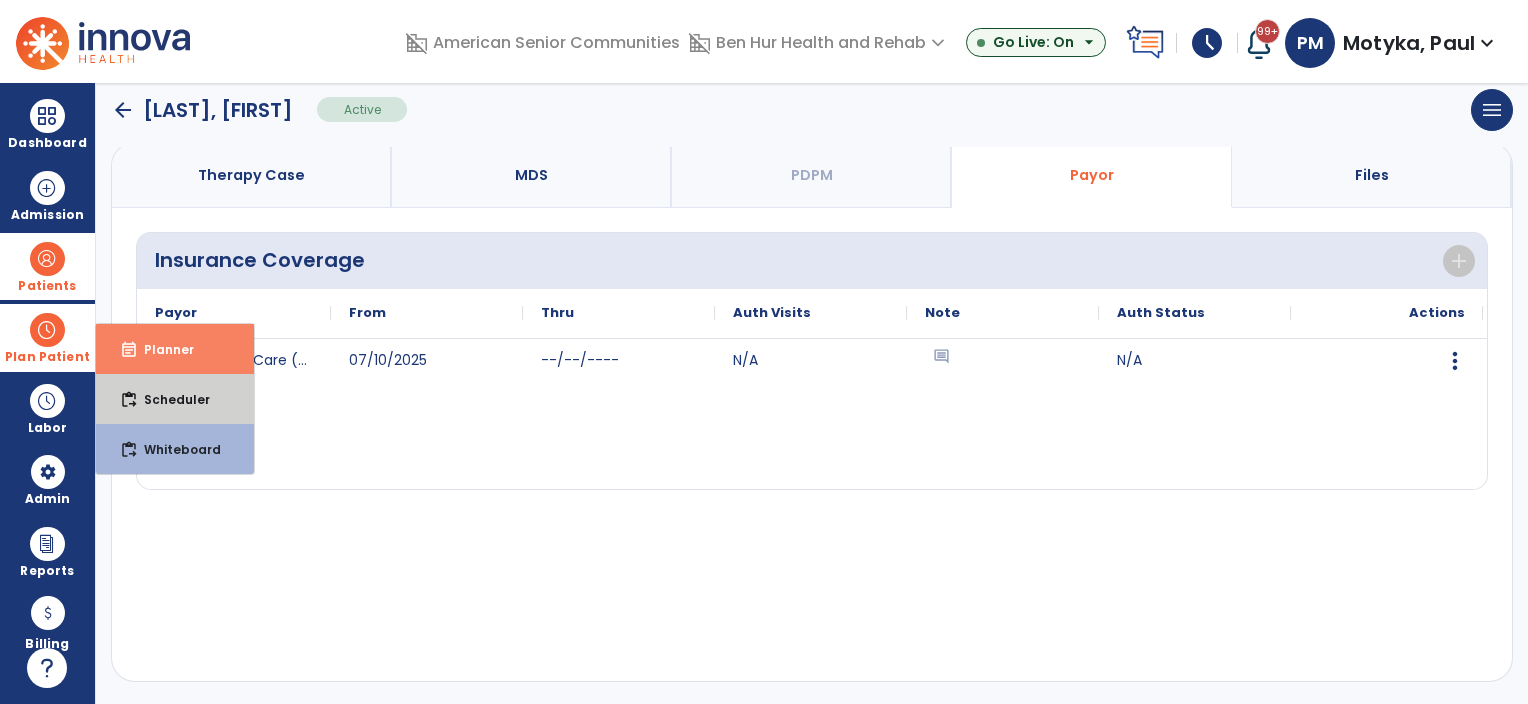 click on "Scheduler" at bounding box center (169, 399) 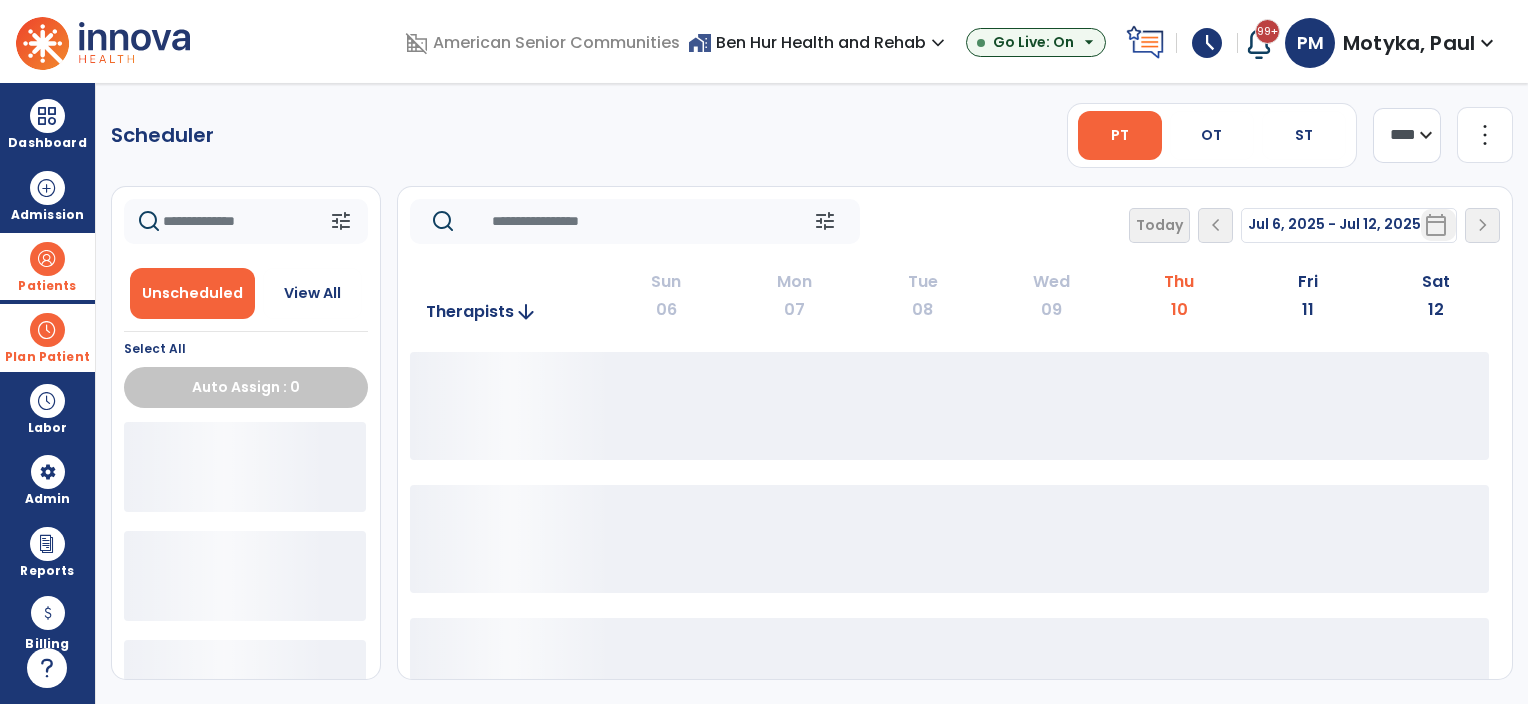 scroll, scrollTop: 0, scrollLeft: 0, axis: both 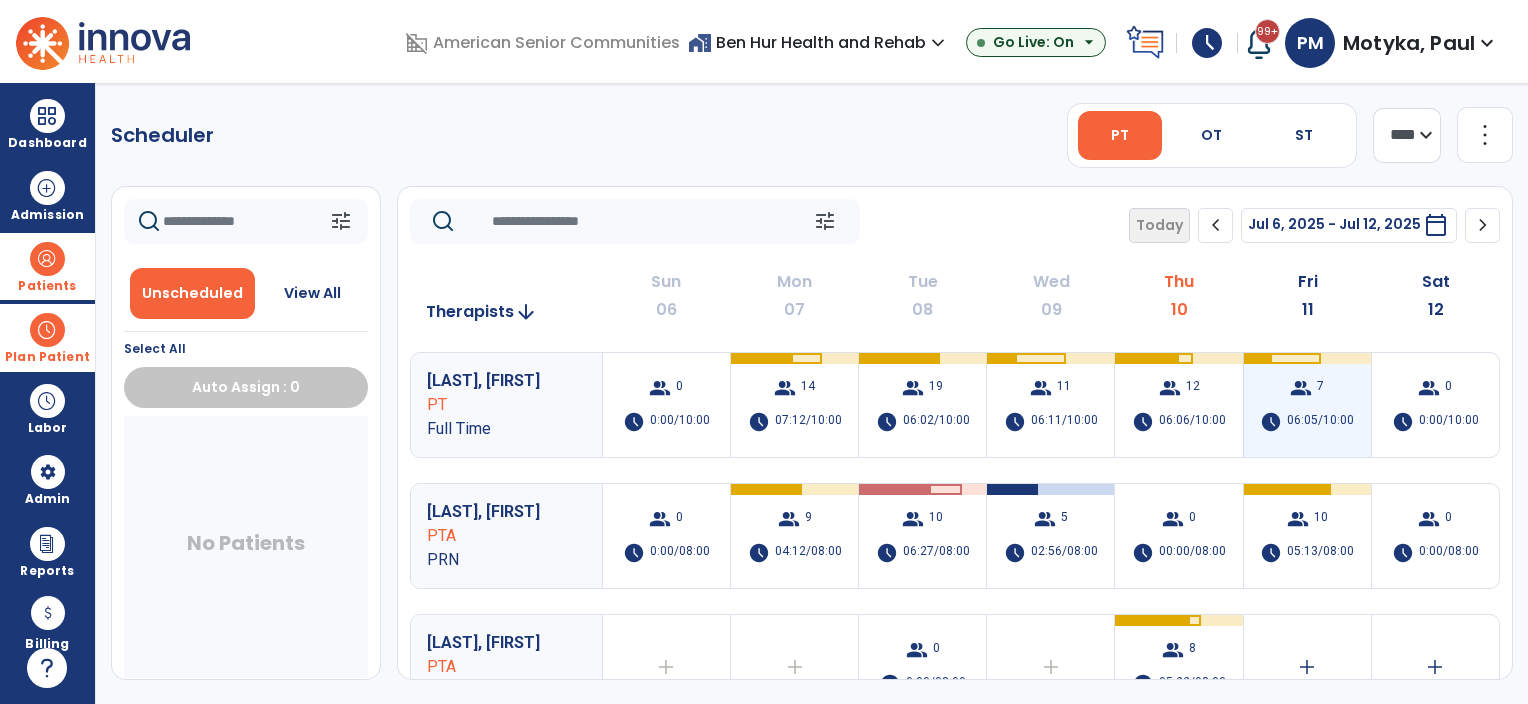 click on "group  7  schedule  06:05/10:00" at bounding box center (1307, 405) 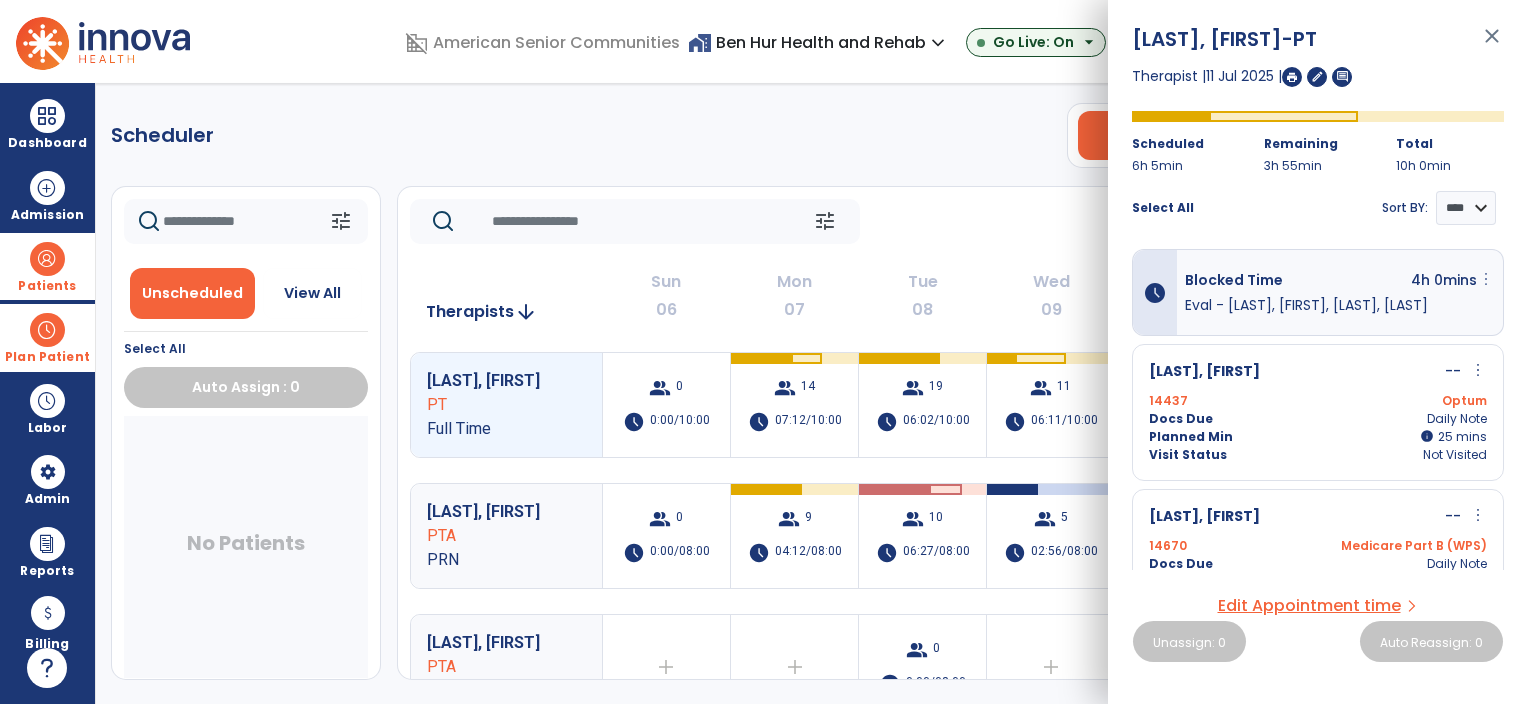 click on "more_vert" at bounding box center [1486, 279] 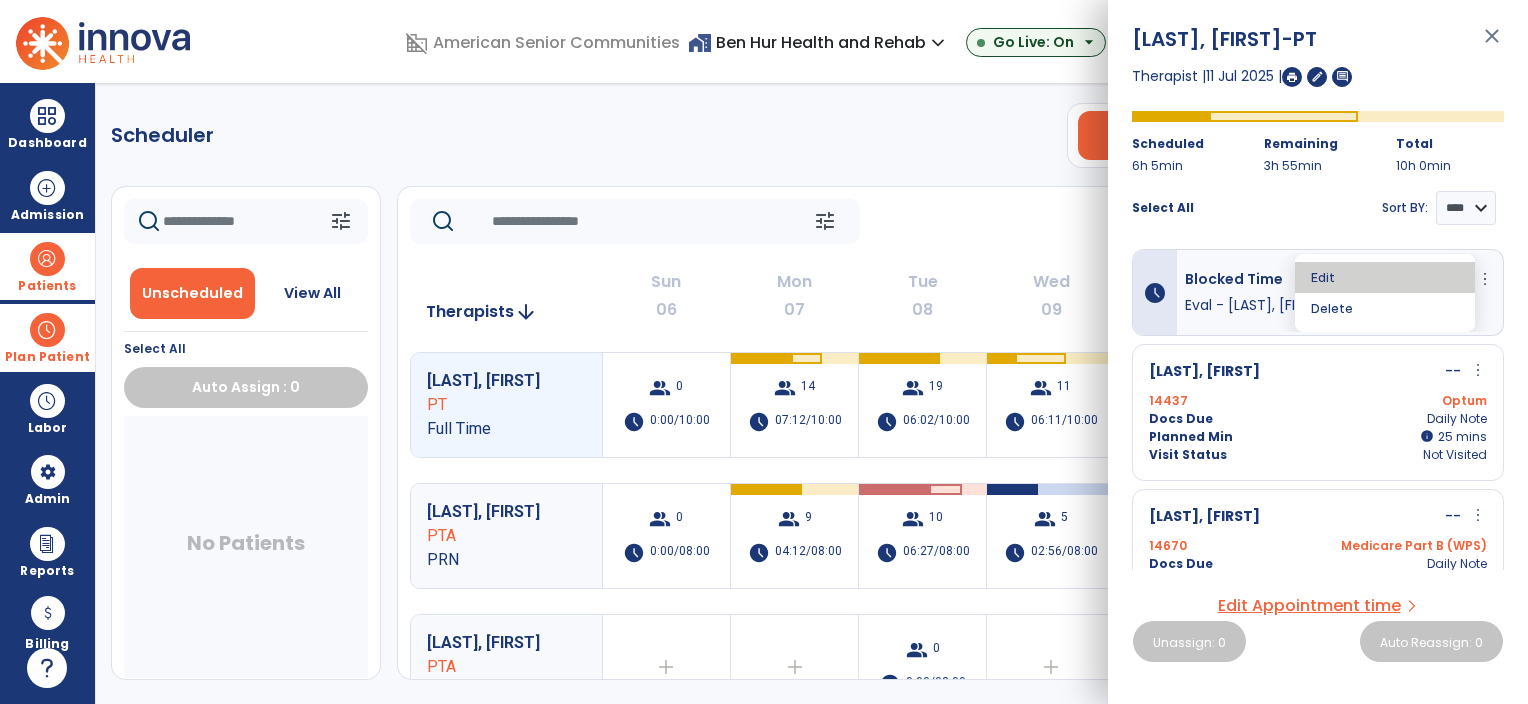 click on "Edit" at bounding box center (1385, 277) 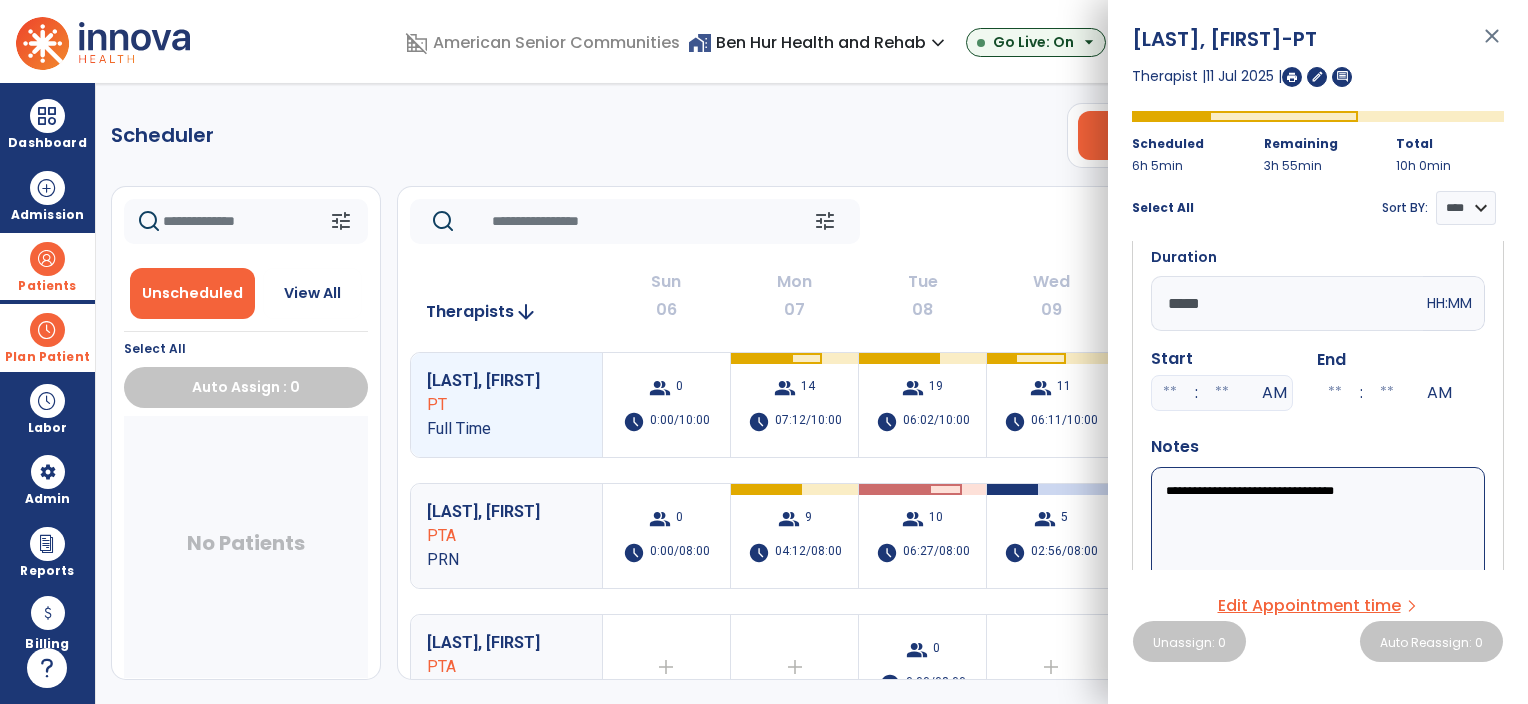scroll, scrollTop: 100, scrollLeft: 0, axis: vertical 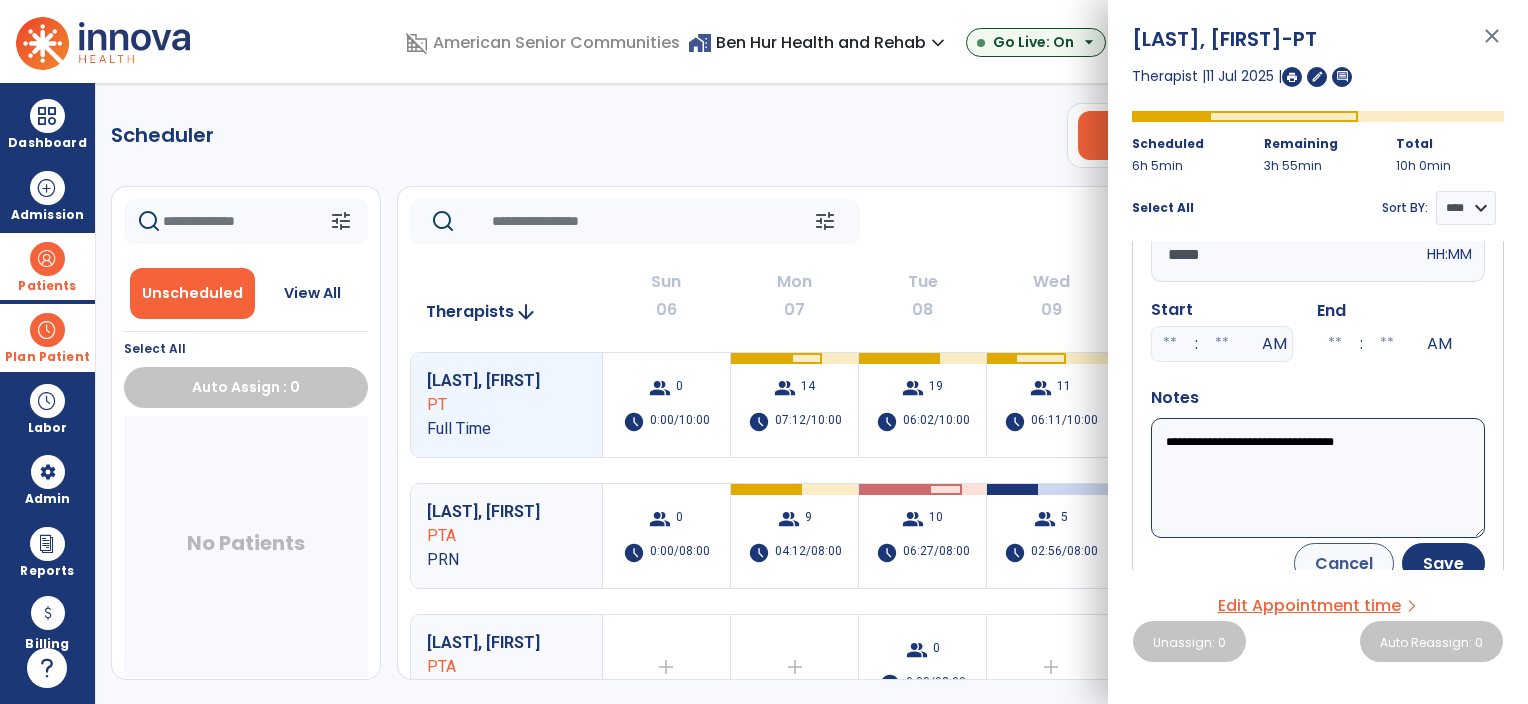 click on "**********" at bounding box center (1318, 478) 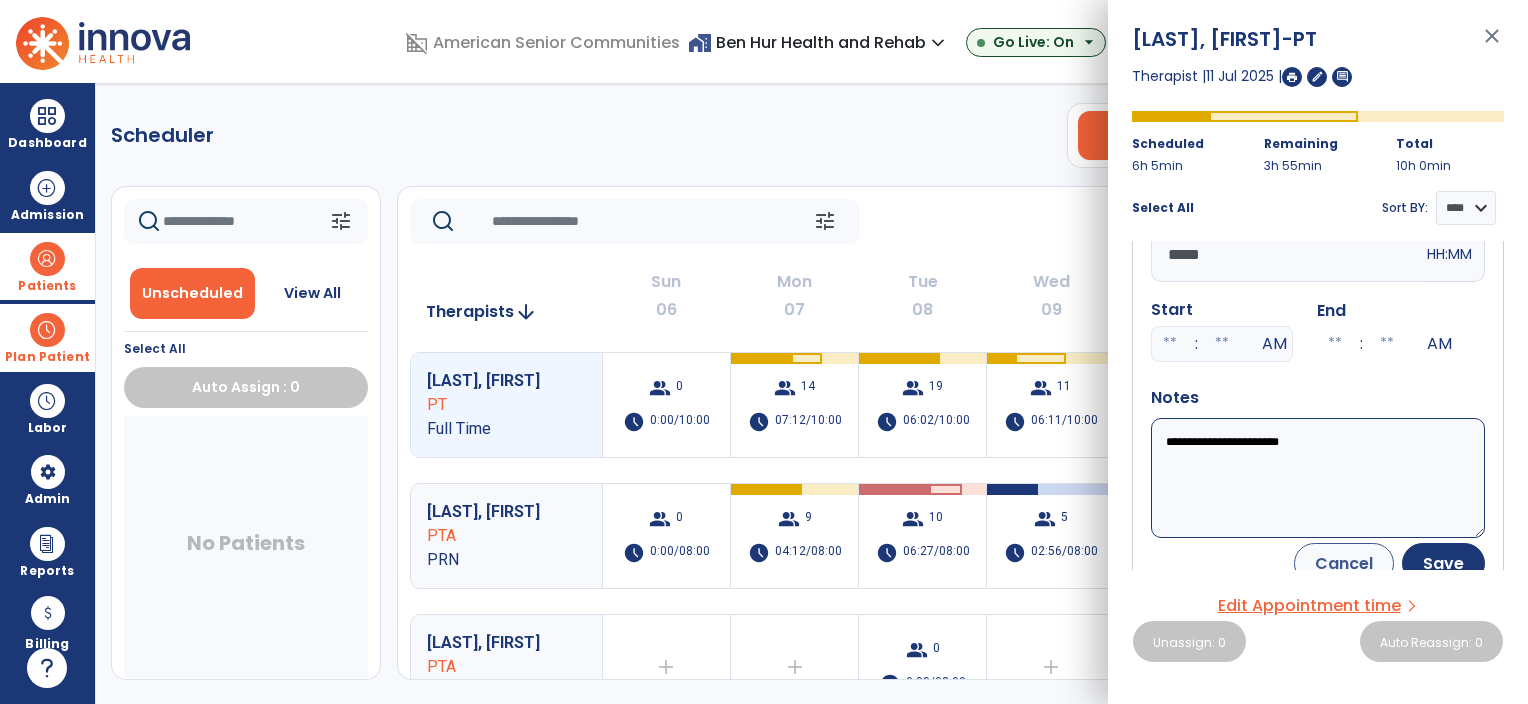 click on "**********" at bounding box center [1318, 478] 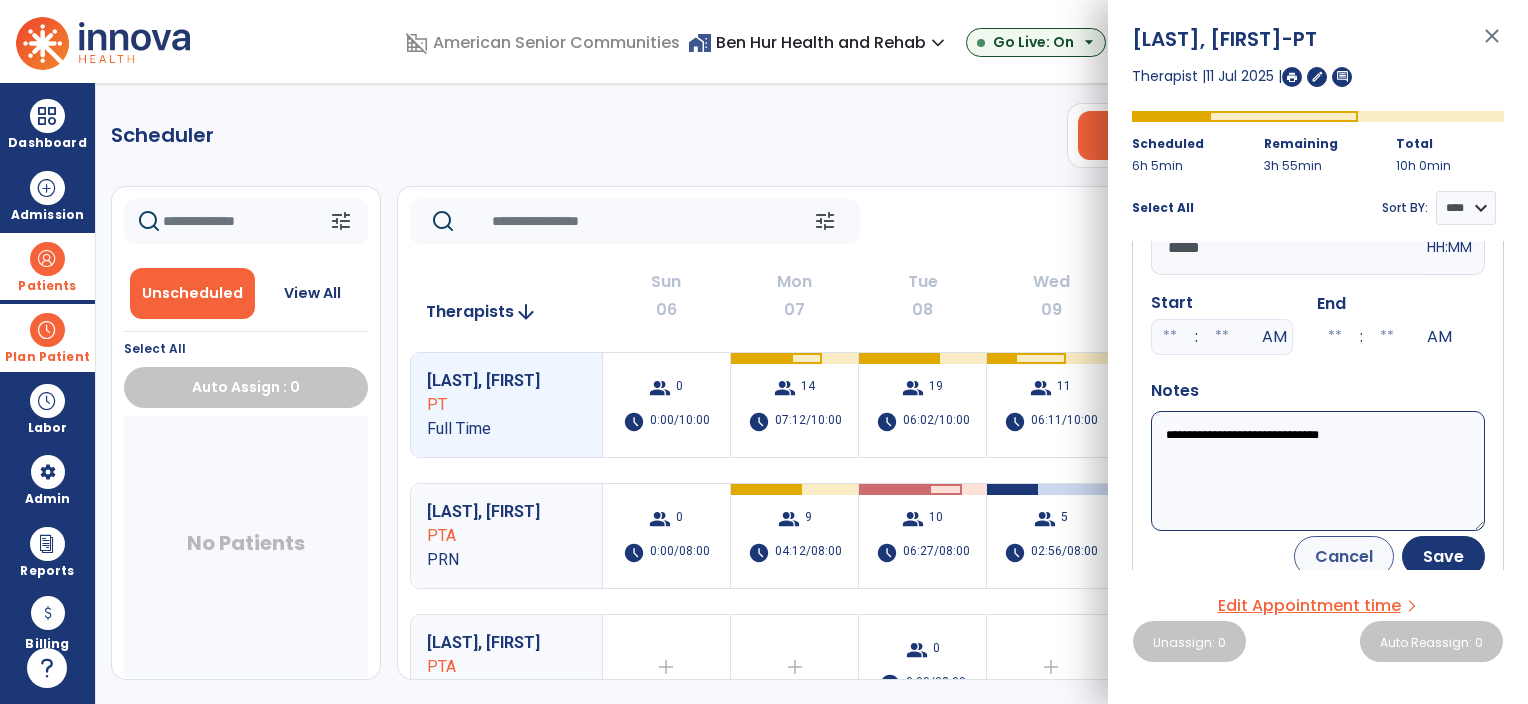 scroll, scrollTop: 100, scrollLeft: 0, axis: vertical 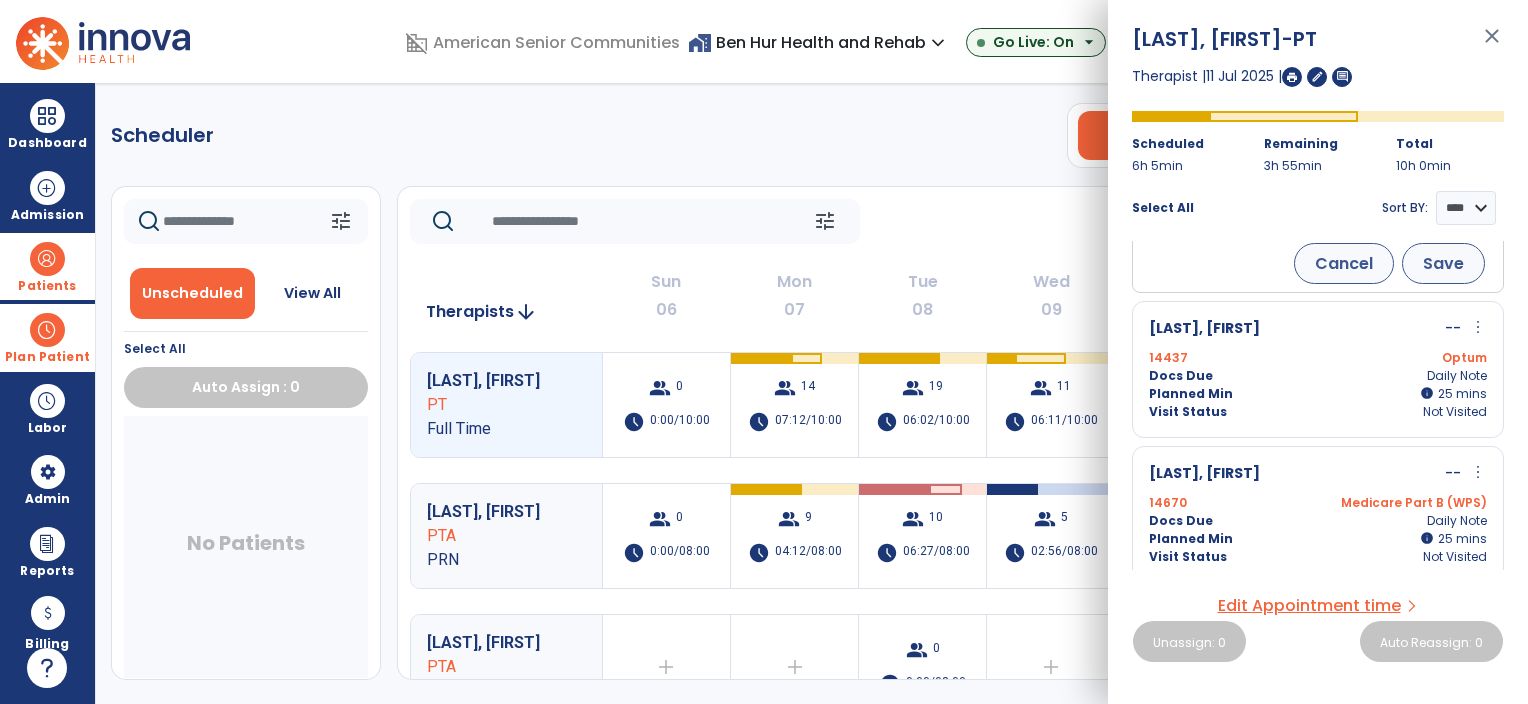 type on "**********" 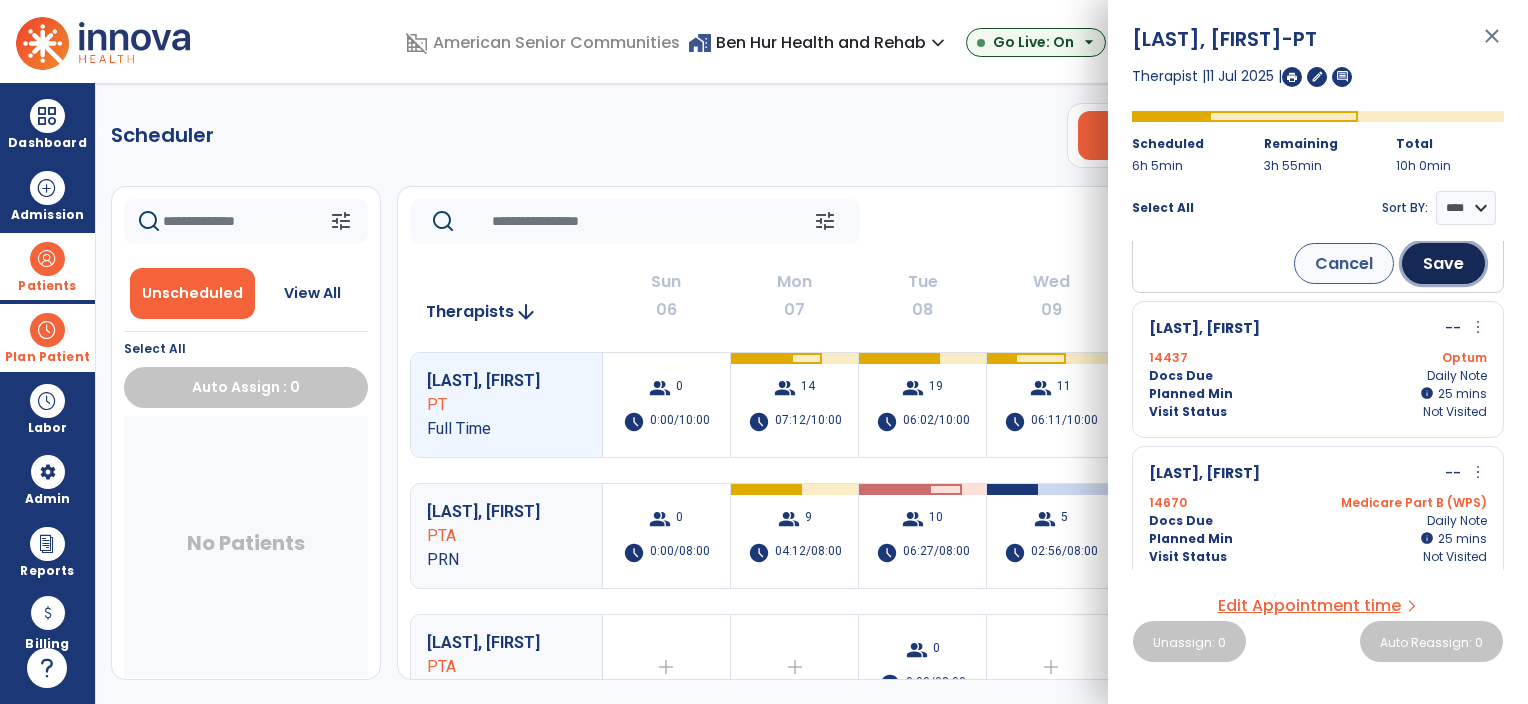 click on "Save" at bounding box center (1443, 263) 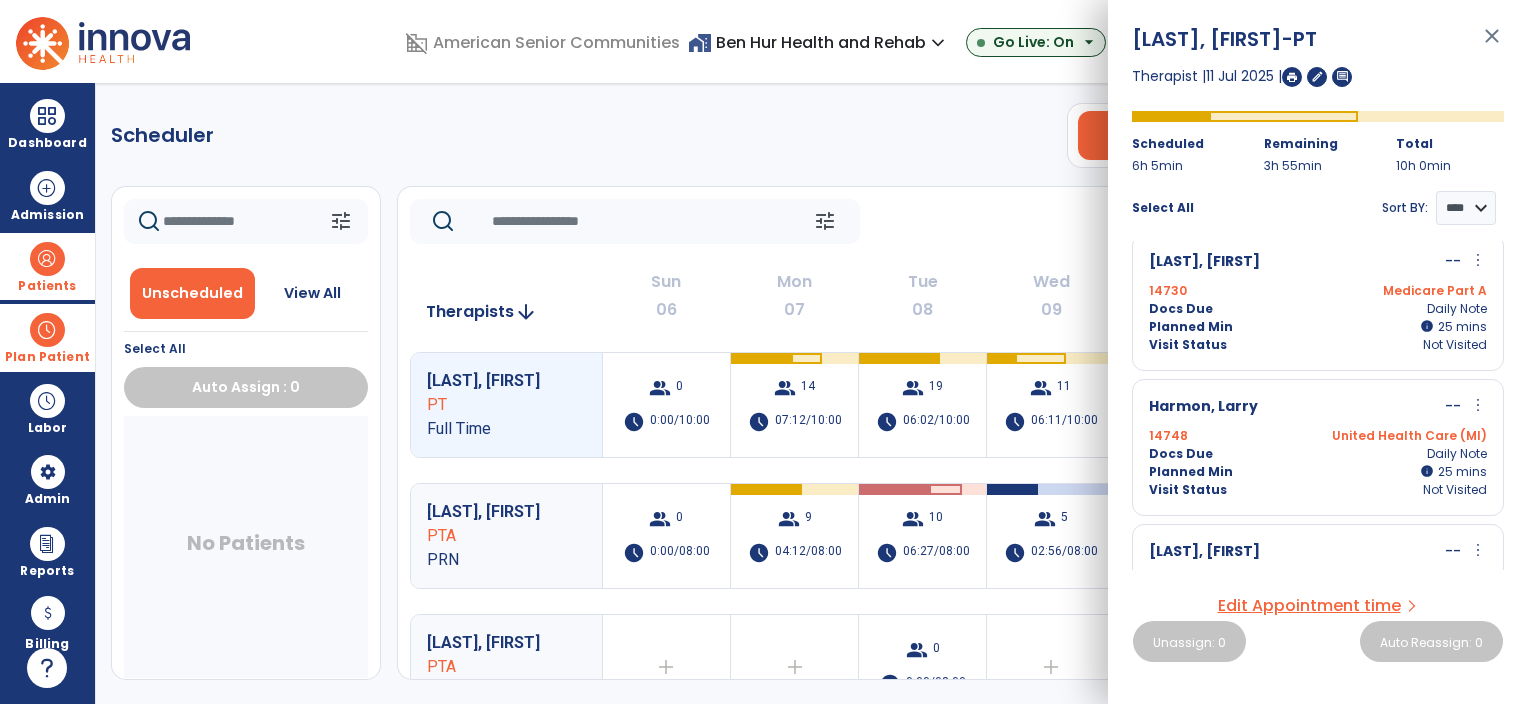scroll, scrollTop: 384, scrollLeft: 0, axis: vertical 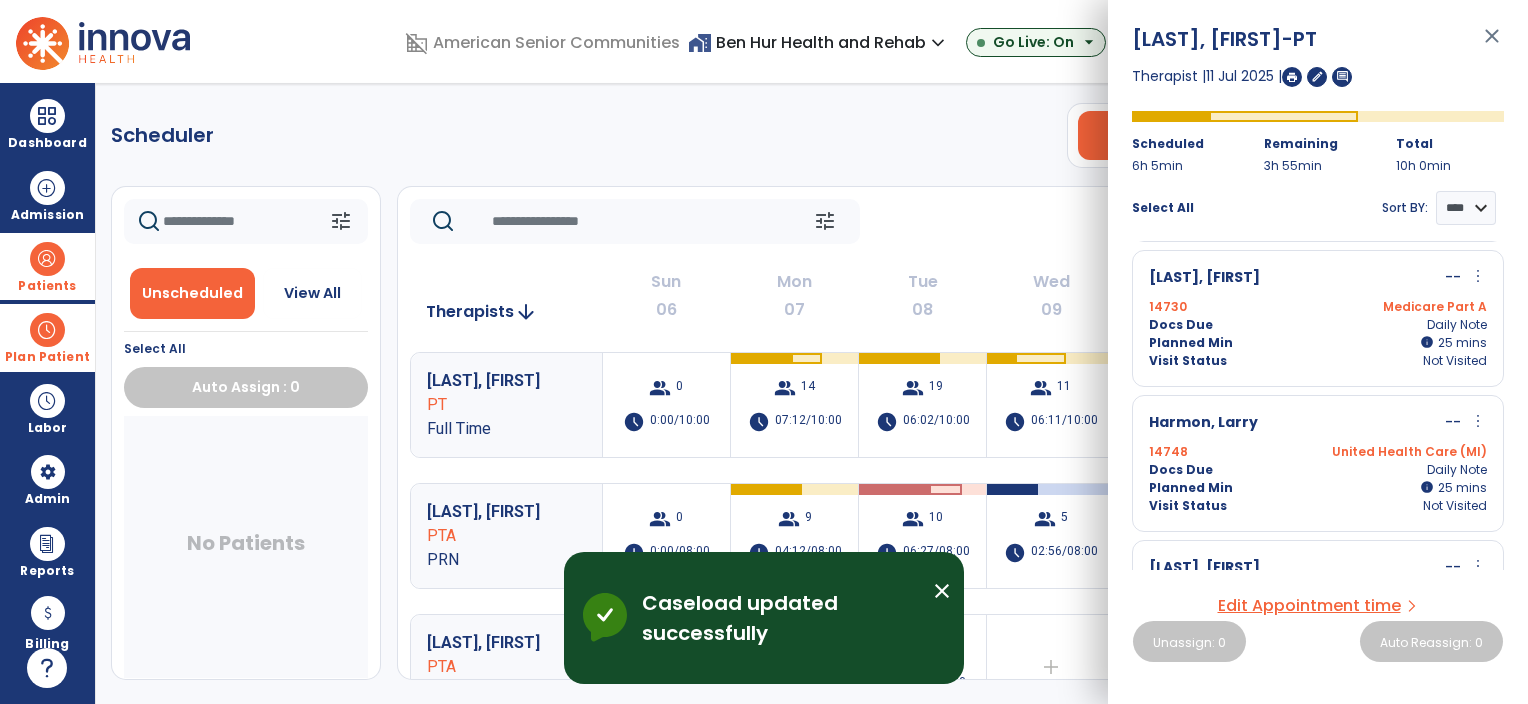 click on "close" at bounding box center (1492, 45) 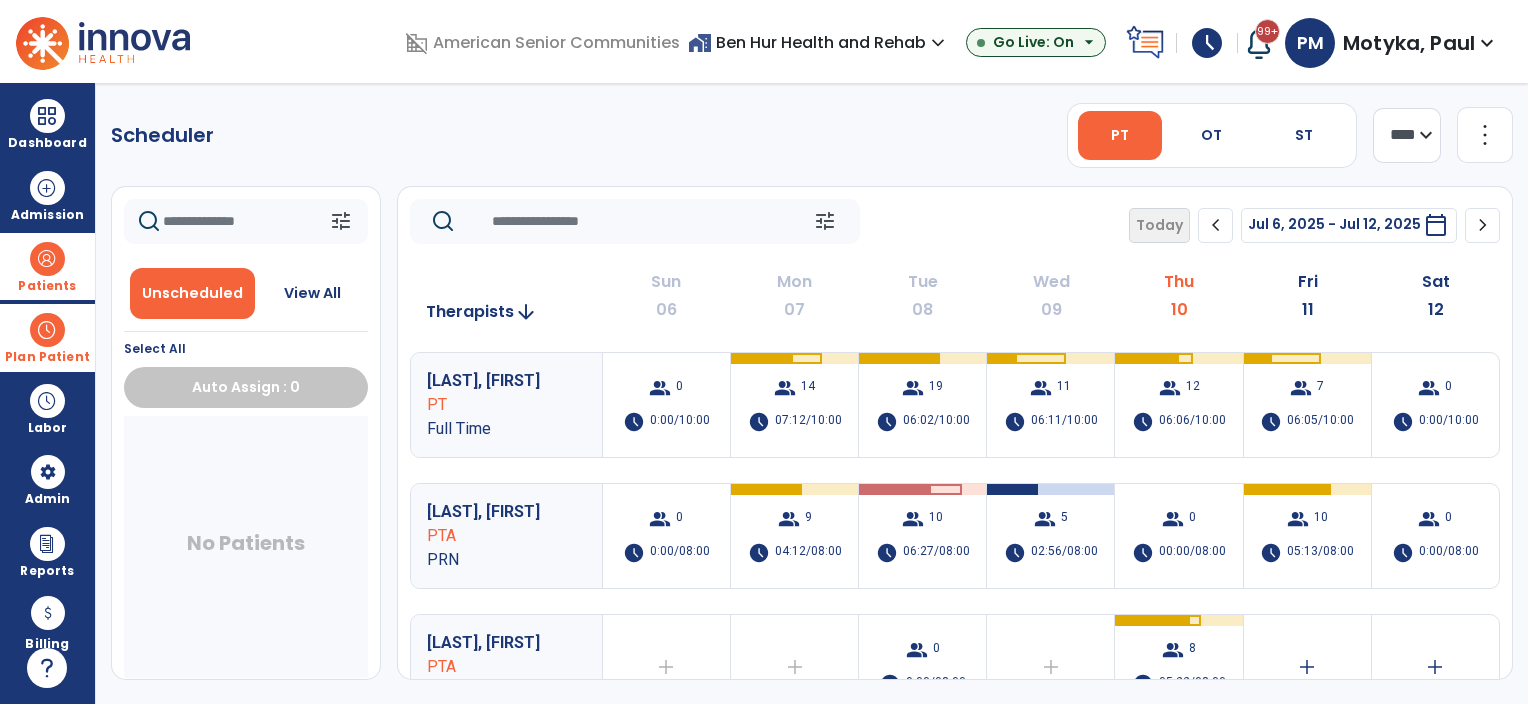 click on "chevron_right" 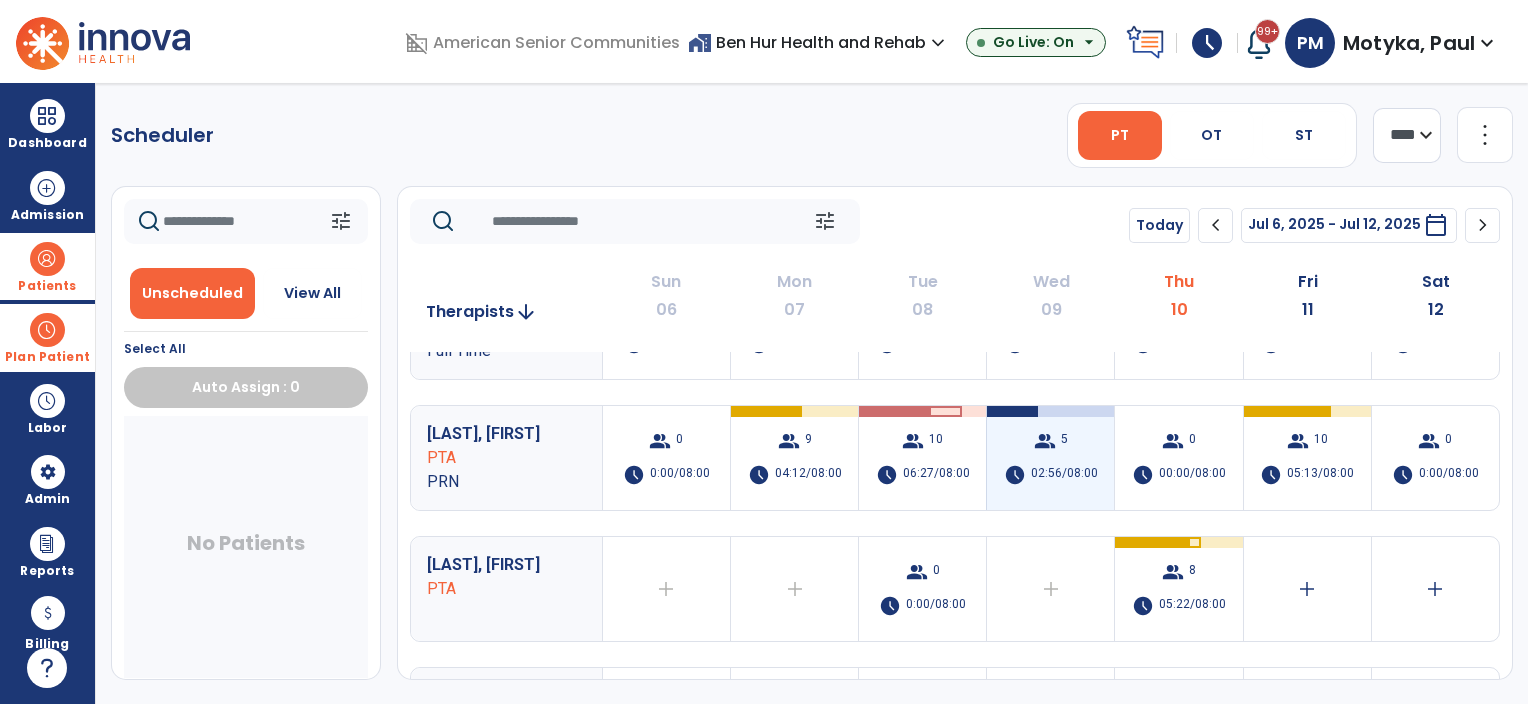 scroll, scrollTop: 0, scrollLeft: 0, axis: both 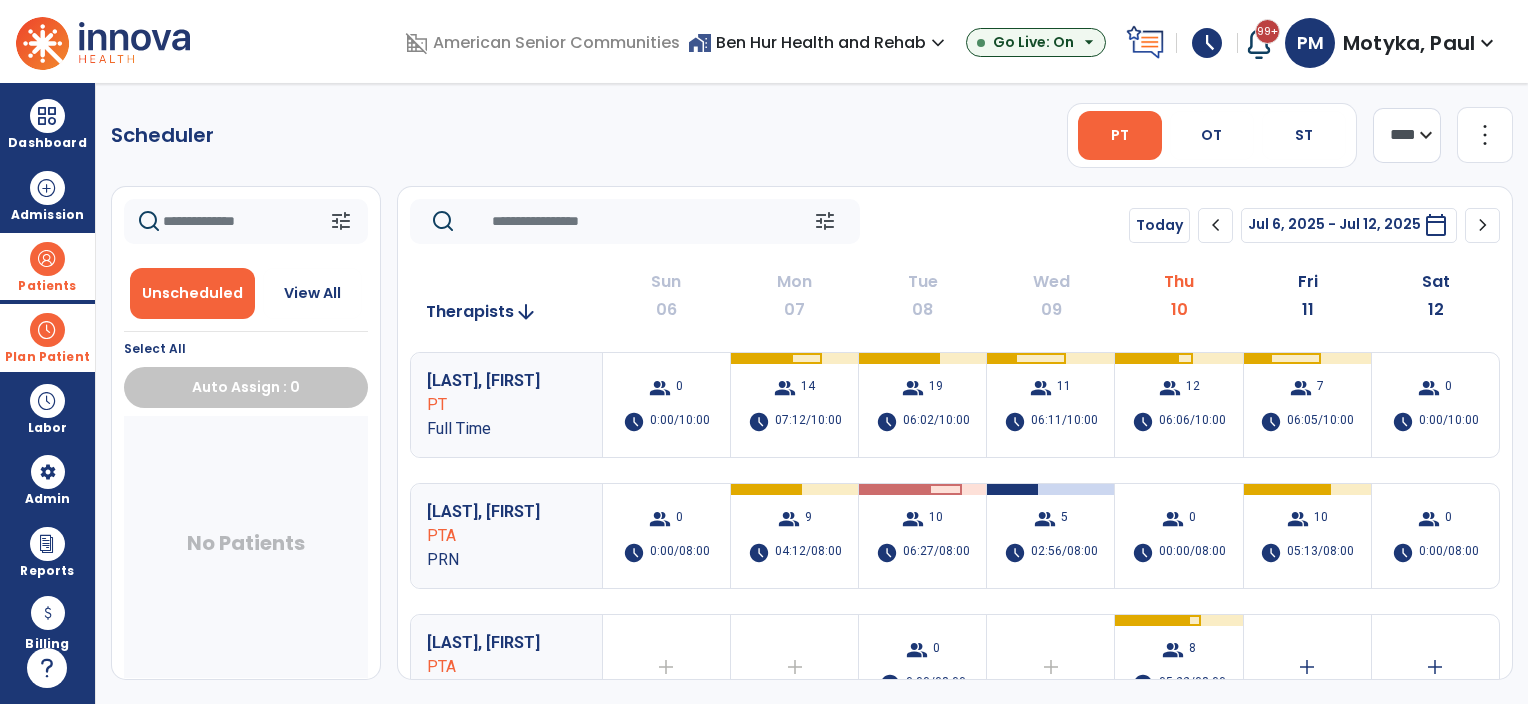 click on "chevron_right" 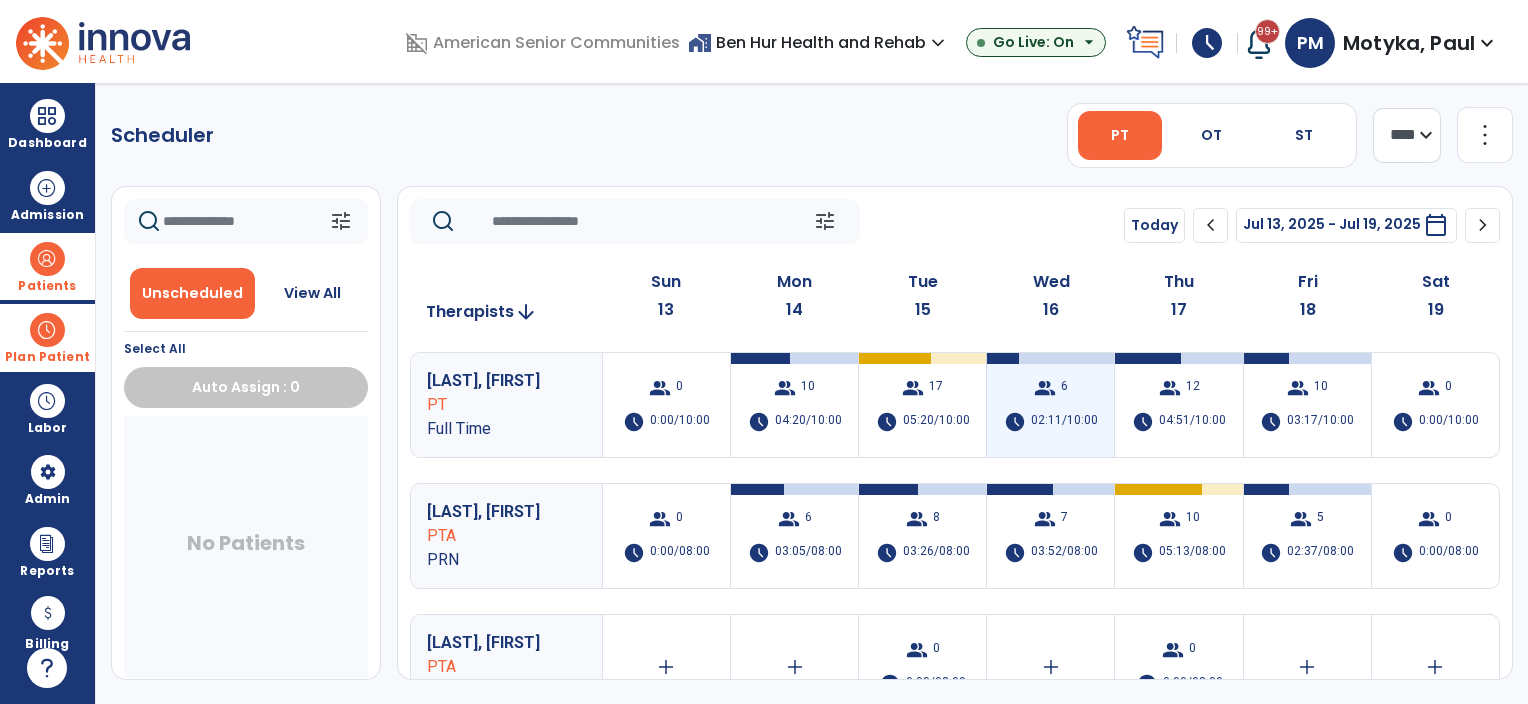 click on "group  6  schedule  02:11/10:00" at bounding box center (1050, 405) 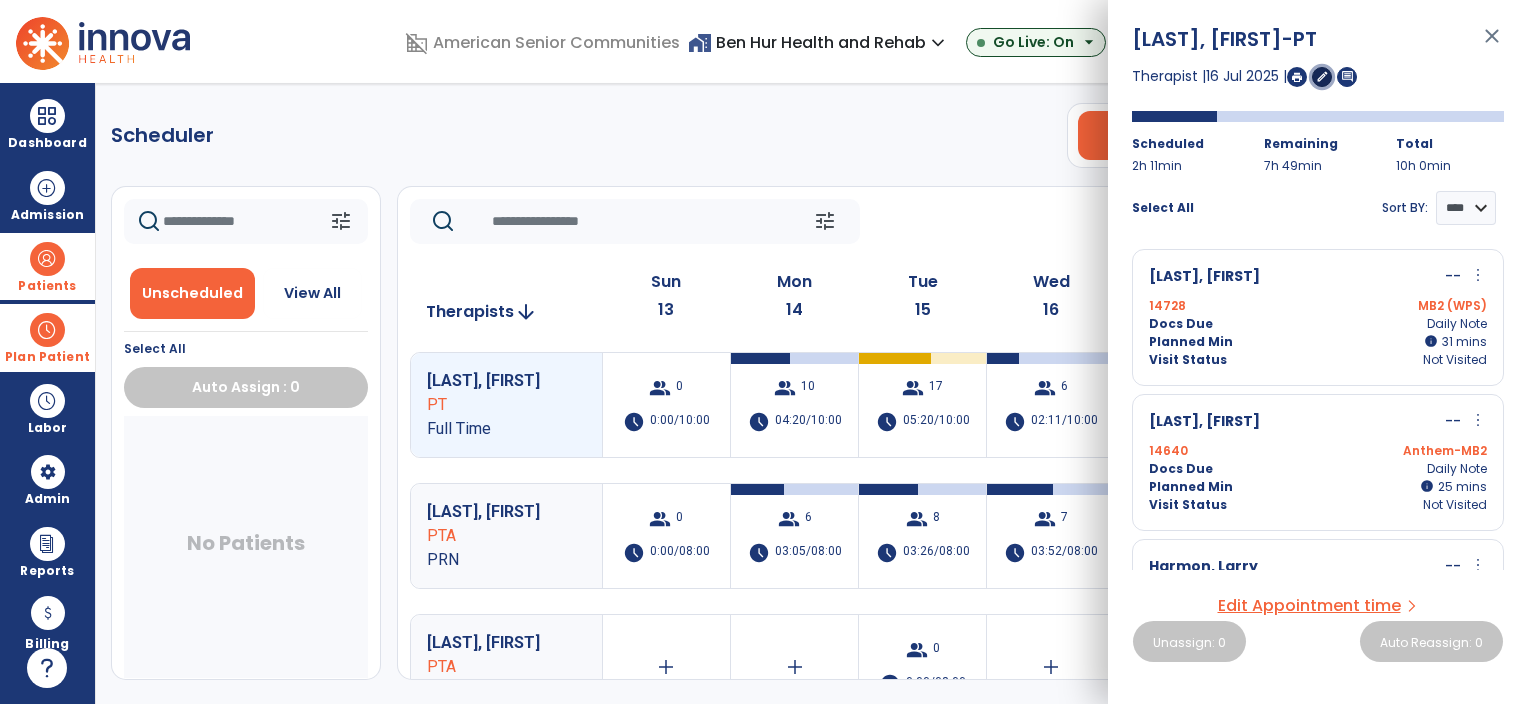 click on "edit" at bounding box center [1322, 76] 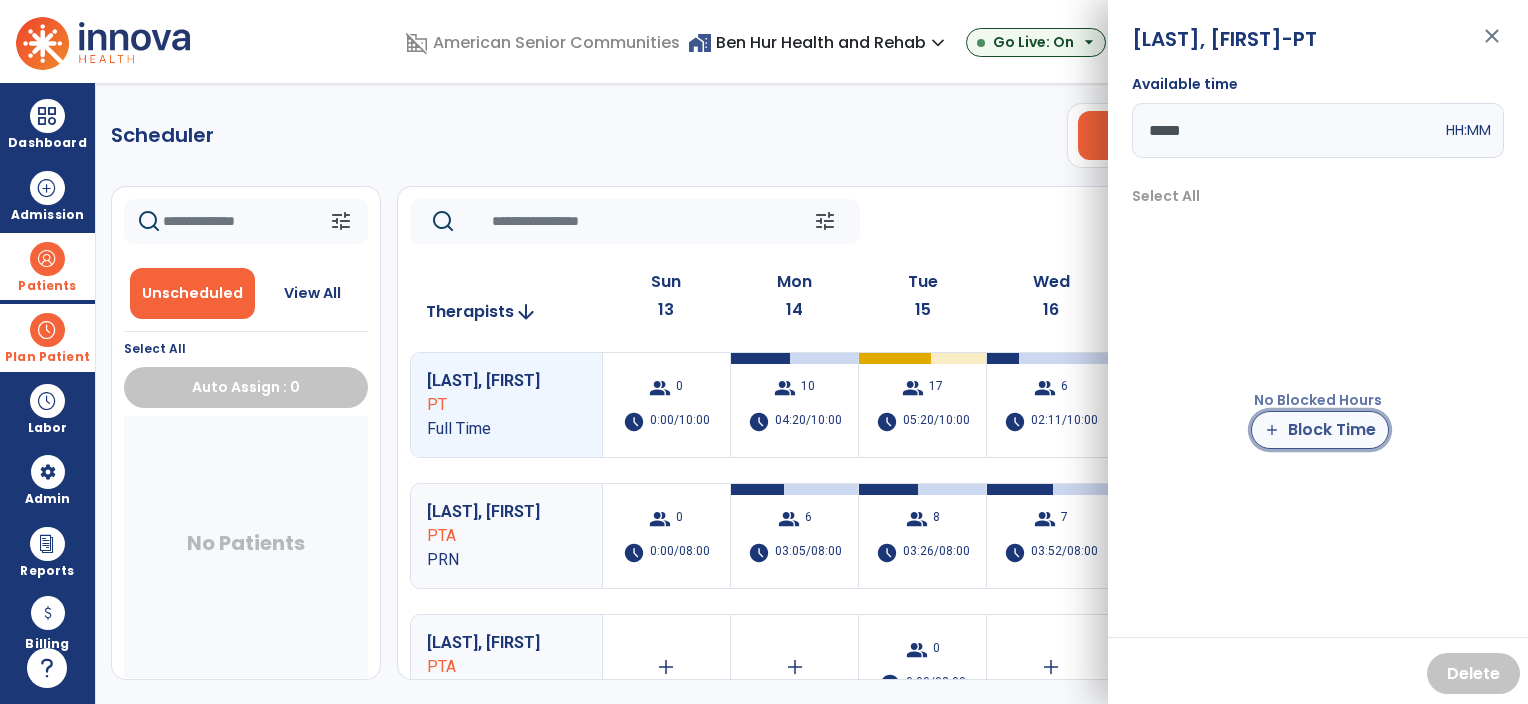 click on "add   Block Time" at bounding box center [1320, 430] 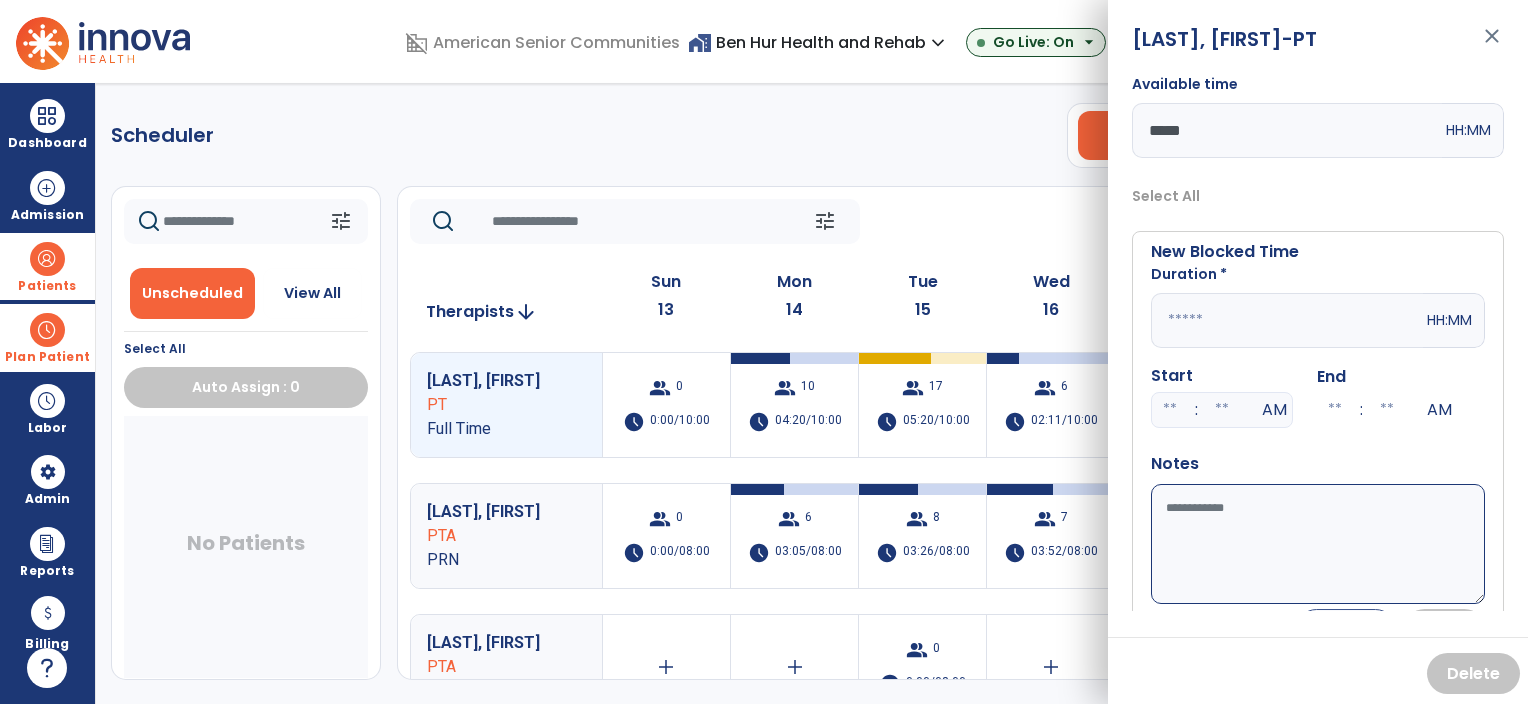click at bounding box center [1287, 320] 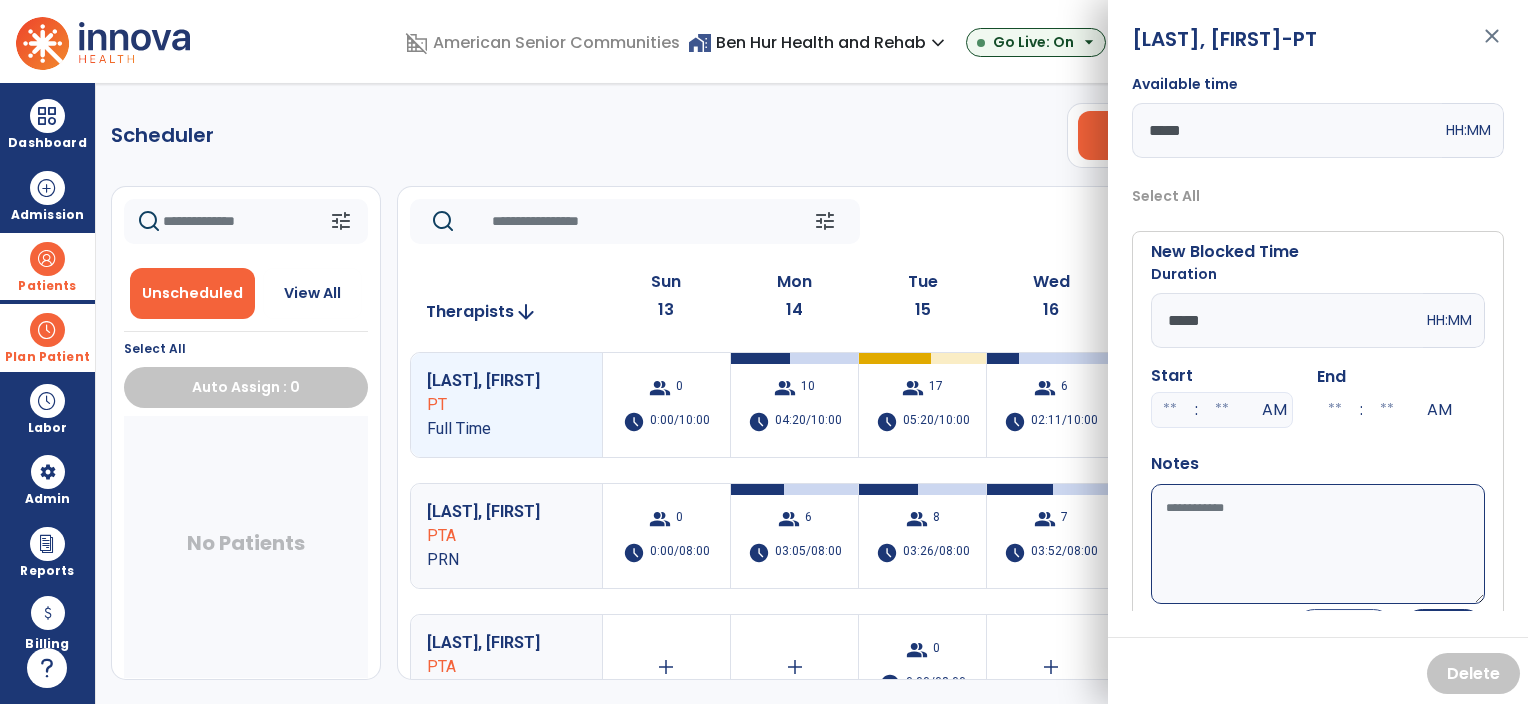 type on "*****" 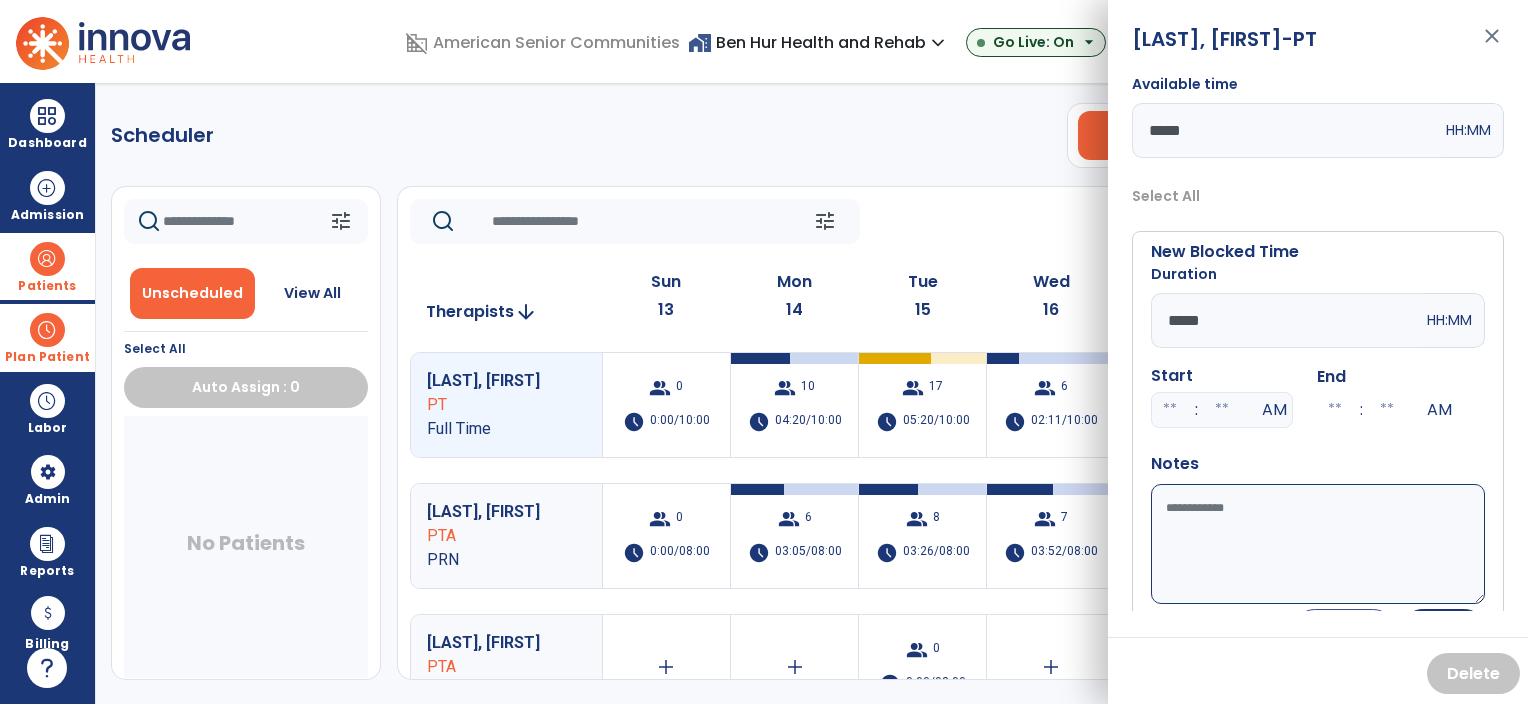 click on "Available time" 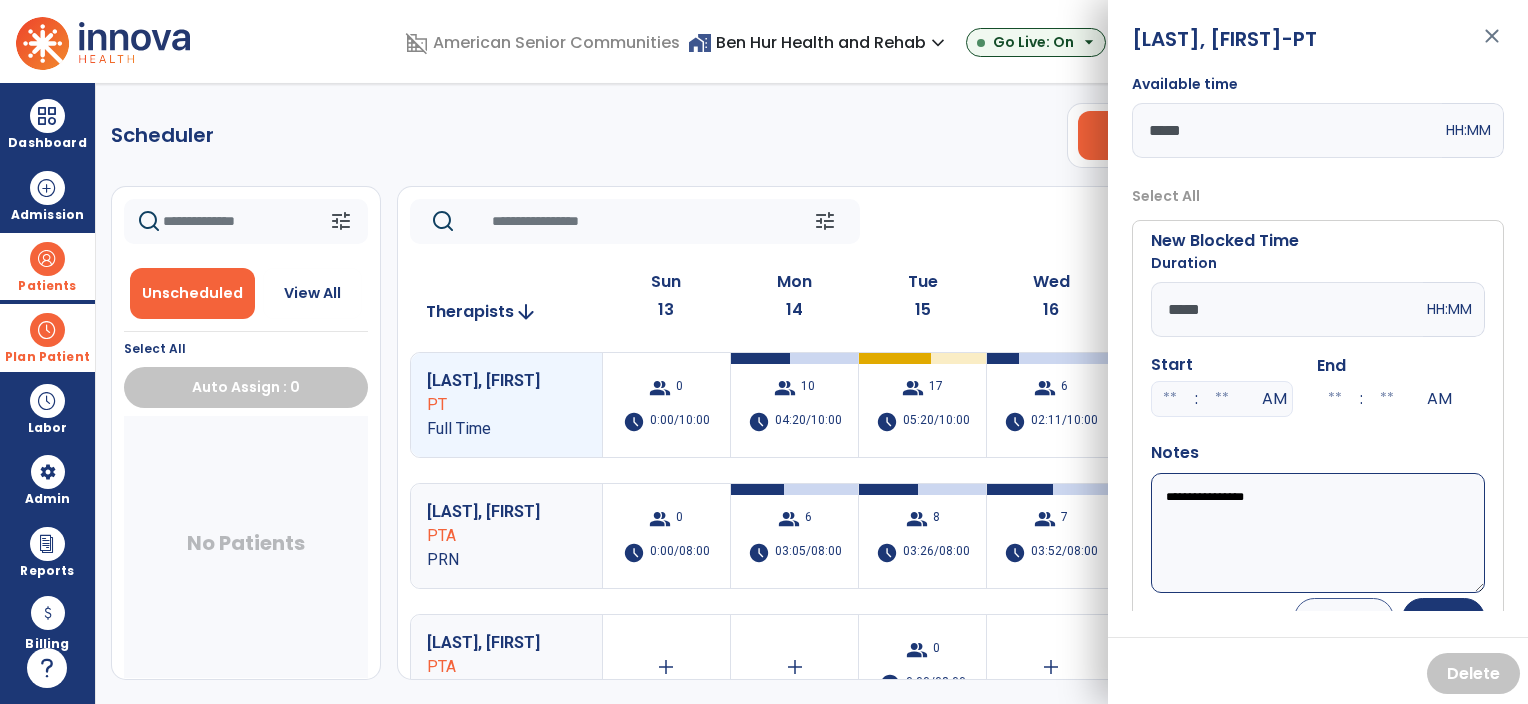 scroll, scrollTop: 47, scrollLeft: 0, axis: vertical 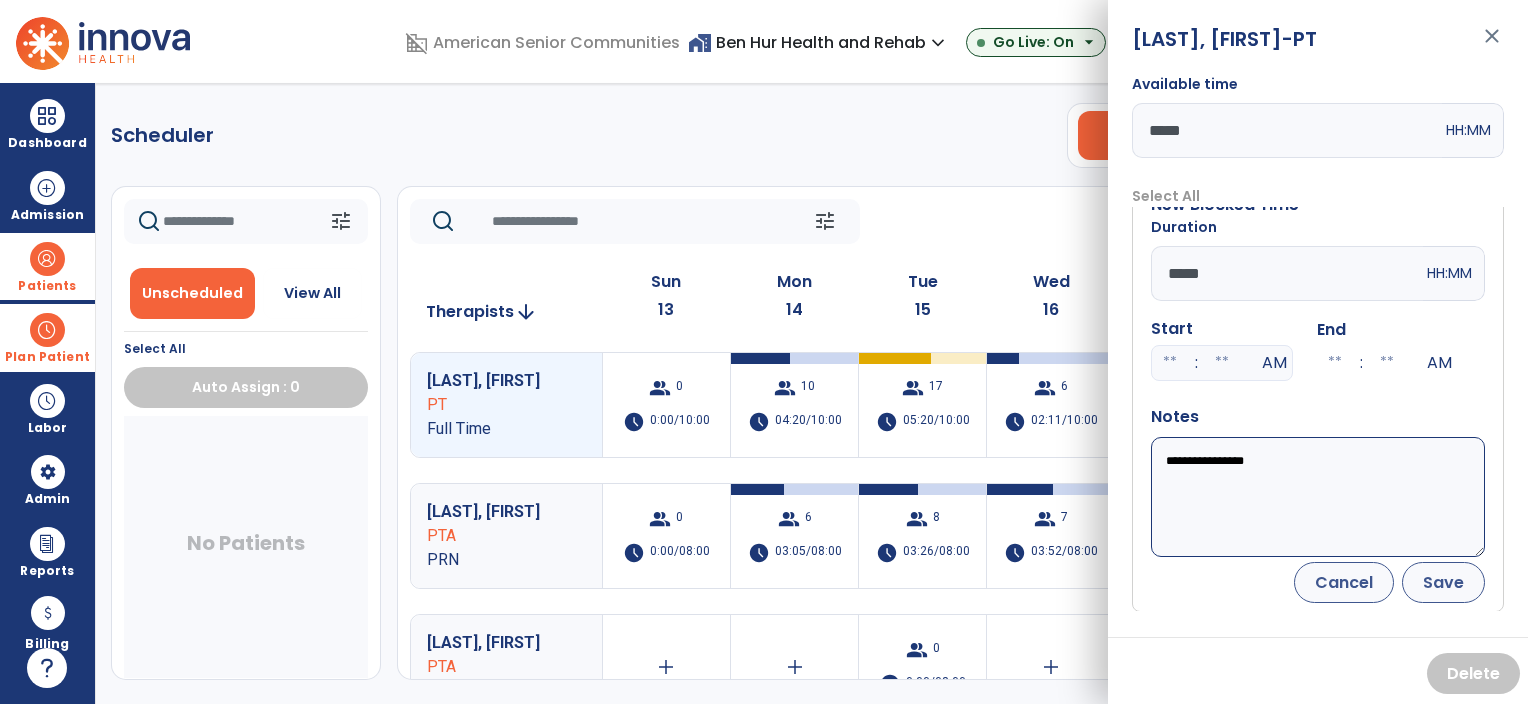 type on "**********" 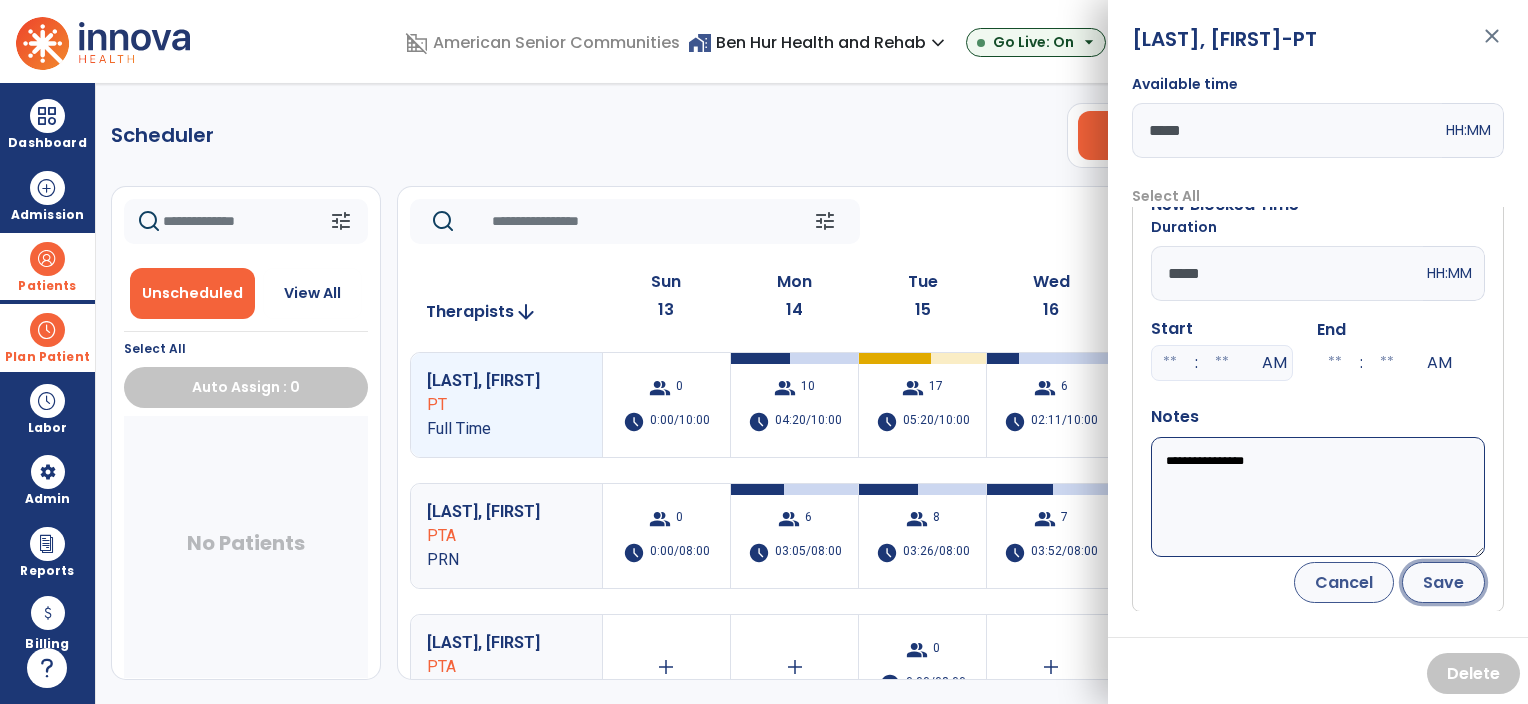 click on "Save" 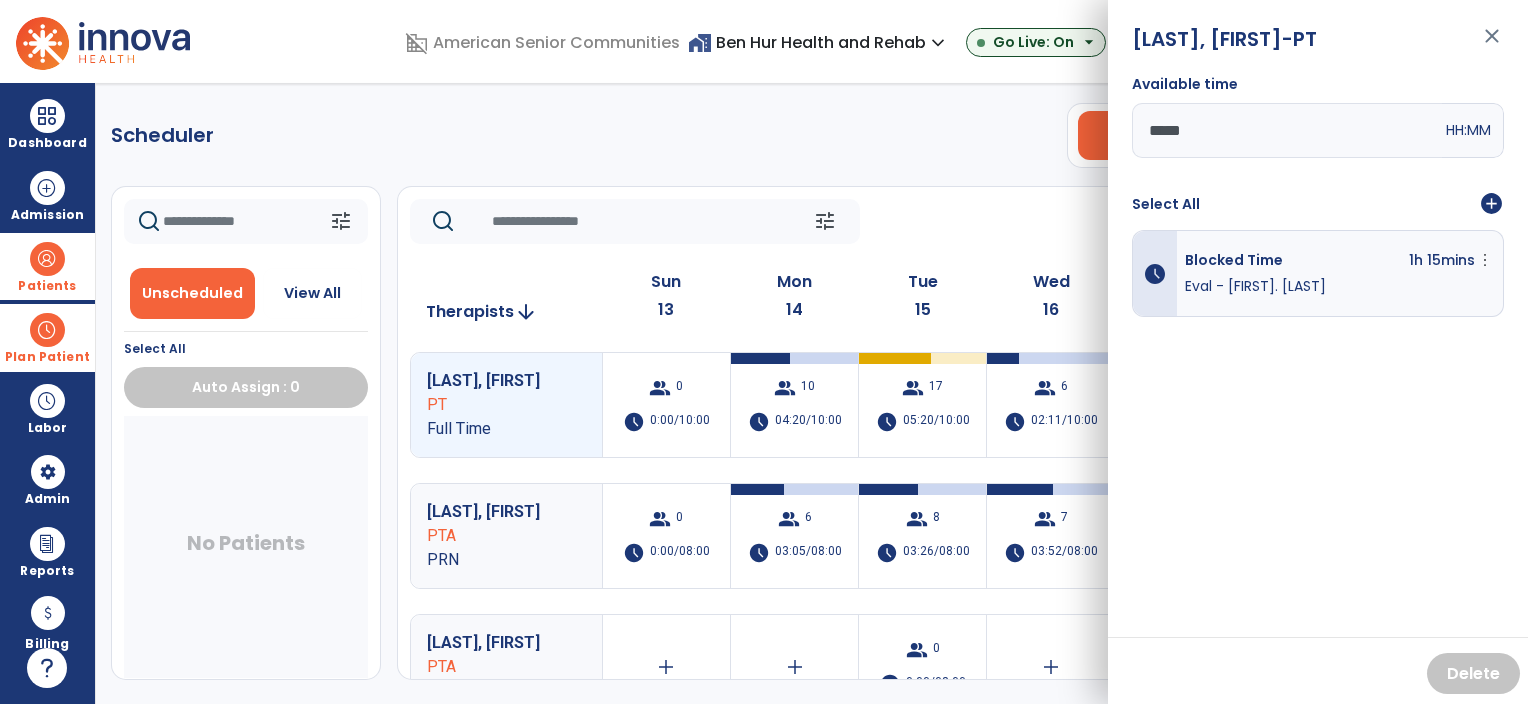 scroll, scrollTop: 0, scrollLeft: 0, axis: both 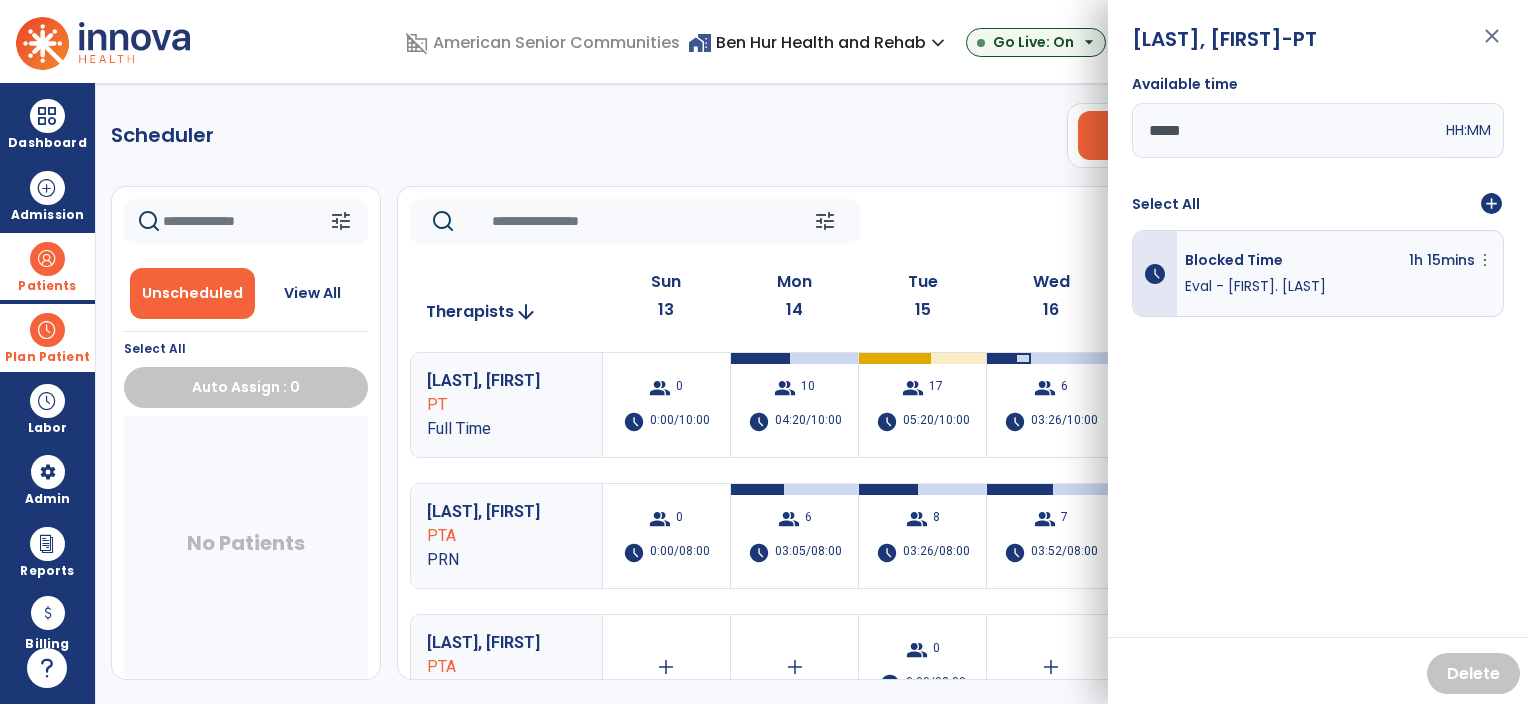 click on "close" 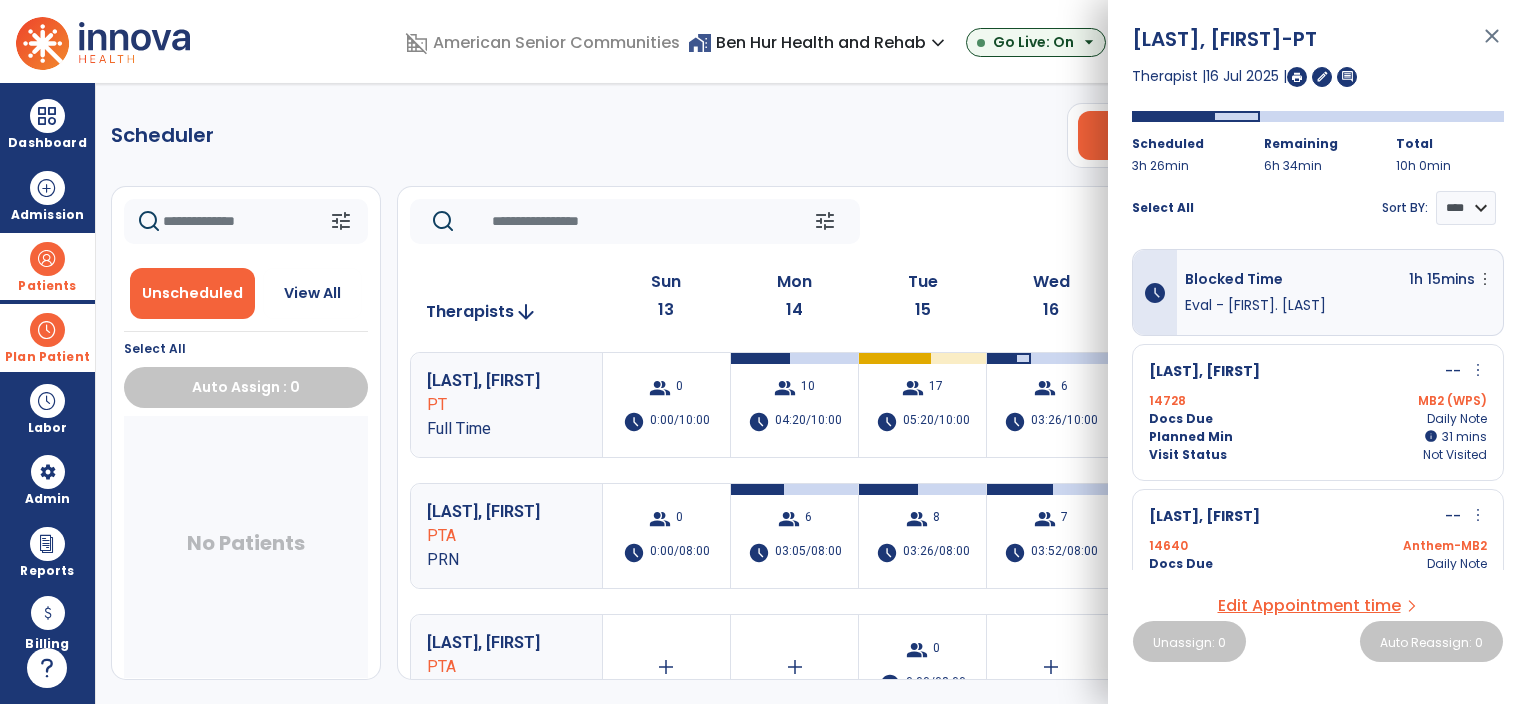 click on "close" 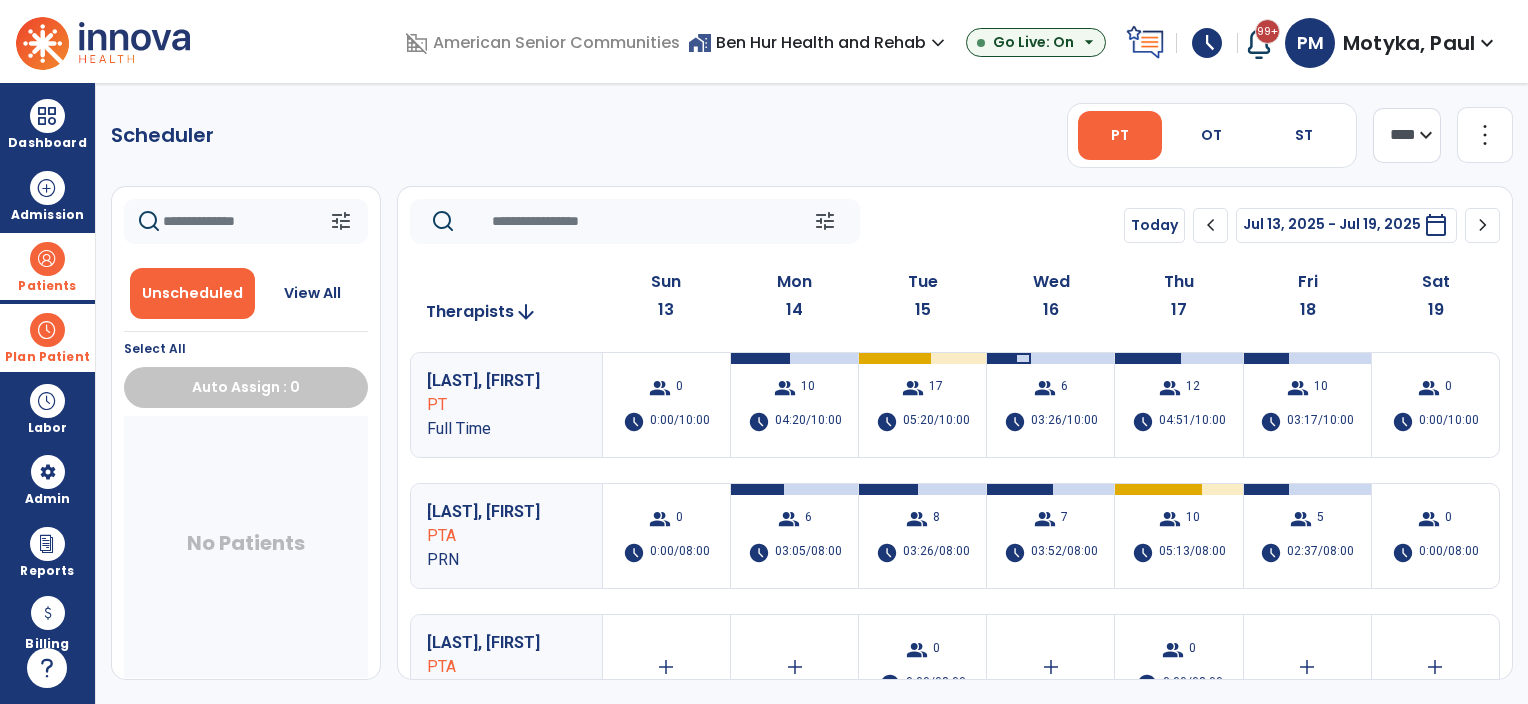 click on "chevron_left" 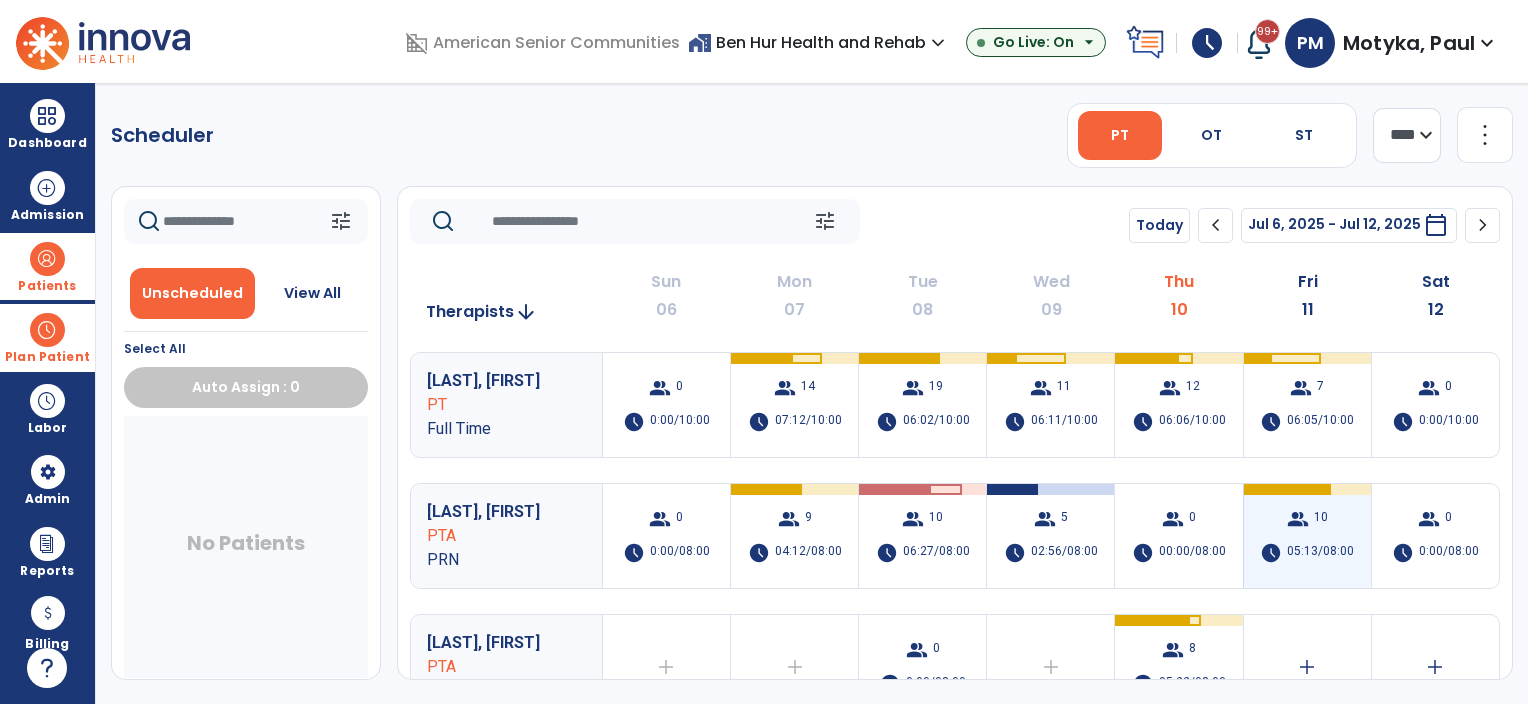click on "group  10  schedule  05:13/08:00" 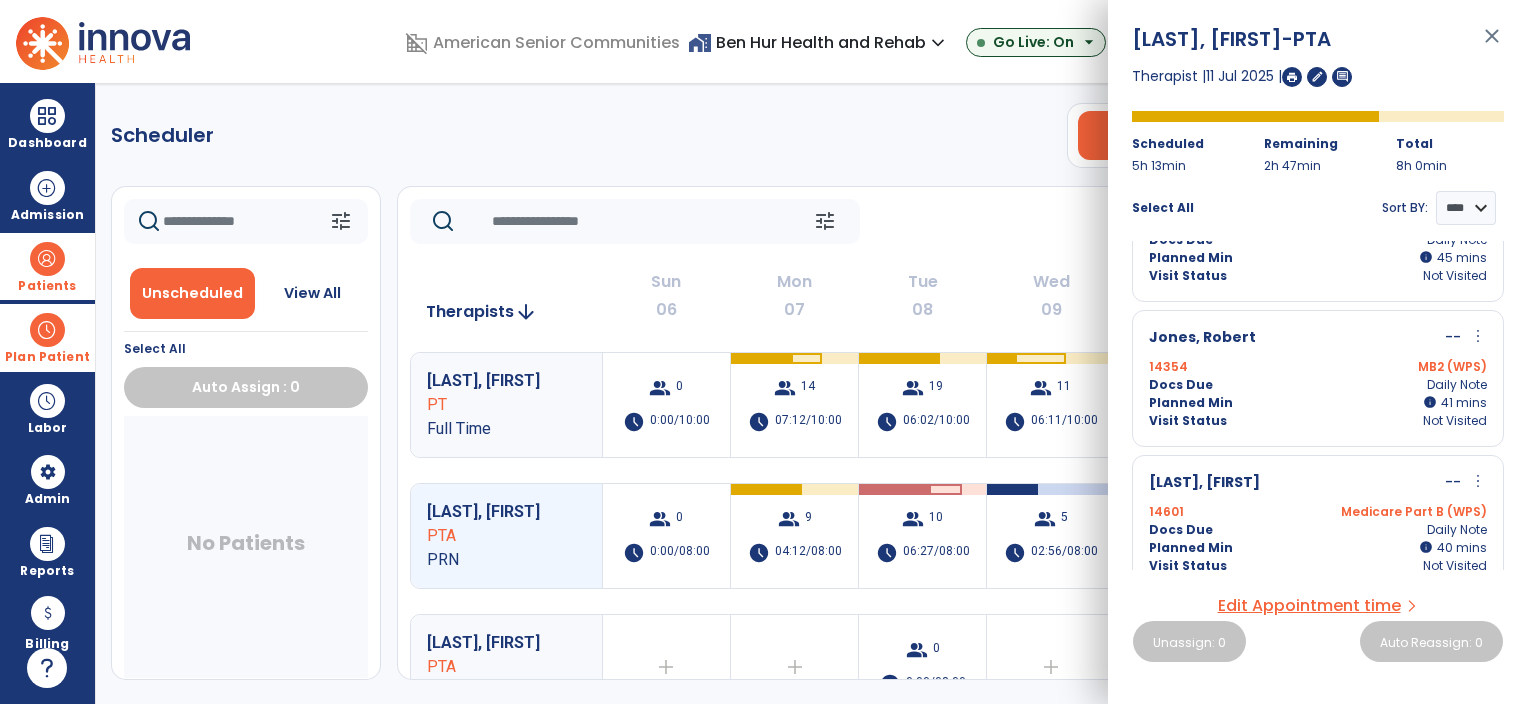 scroll, scrollTop: 0, scrollLeft: 0, axis: both 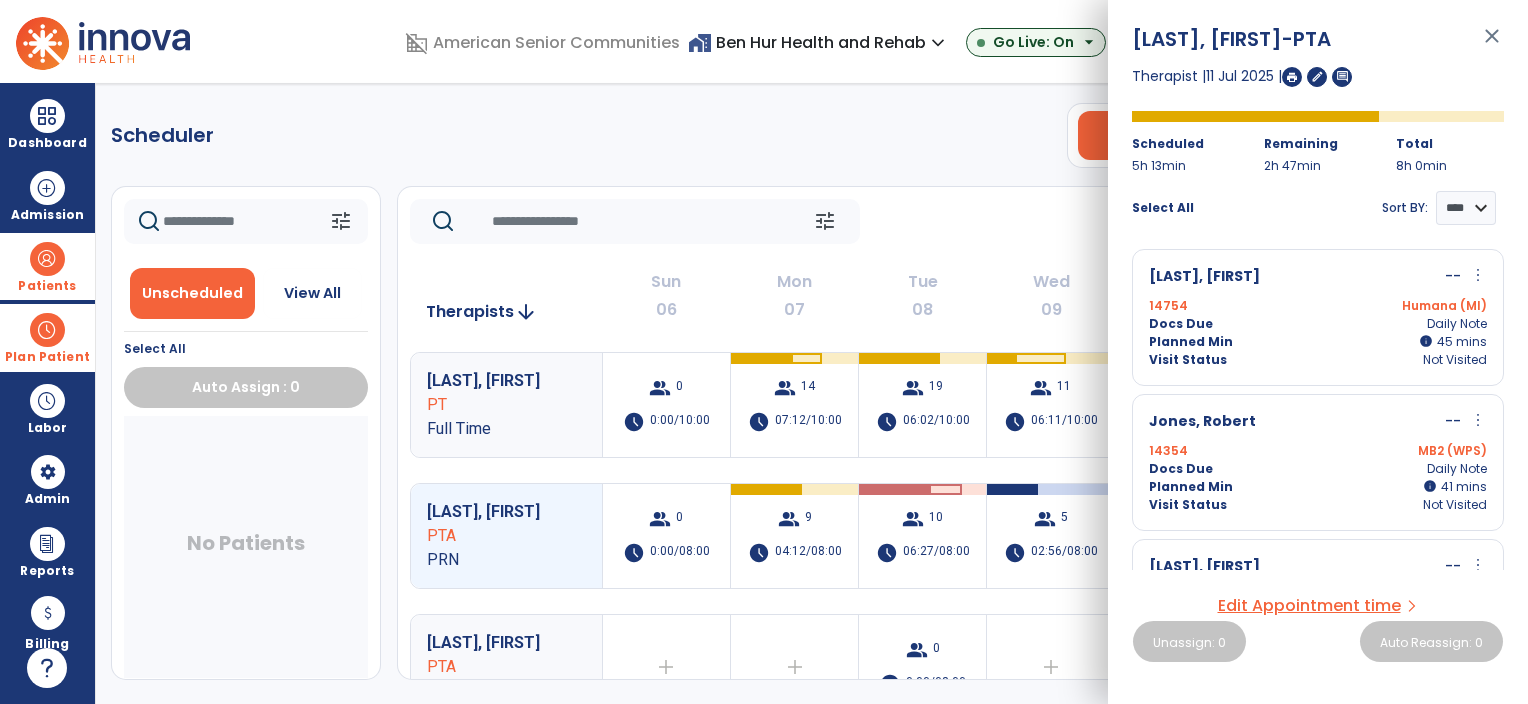 click on "close" 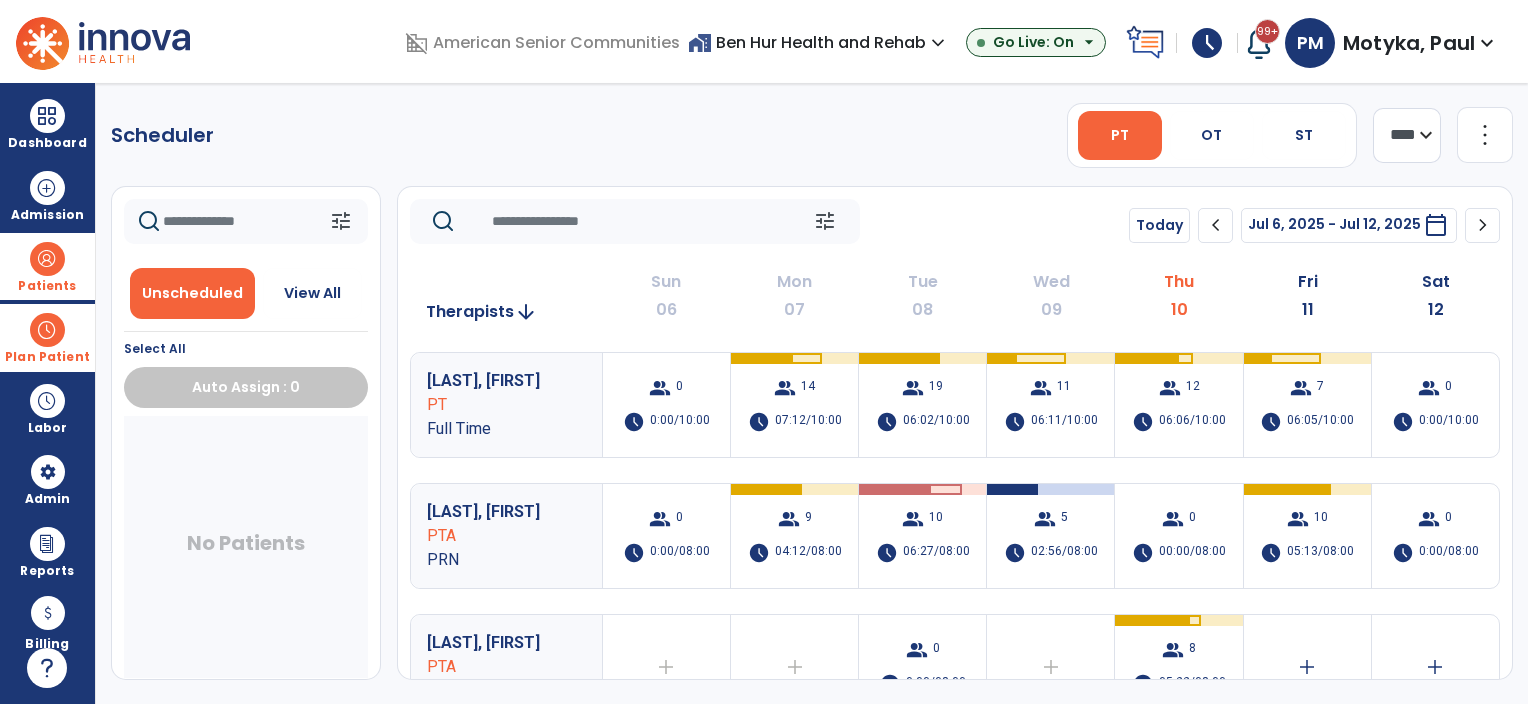 click on "home_work   Ben Hur Health and Rehab   expand_more" 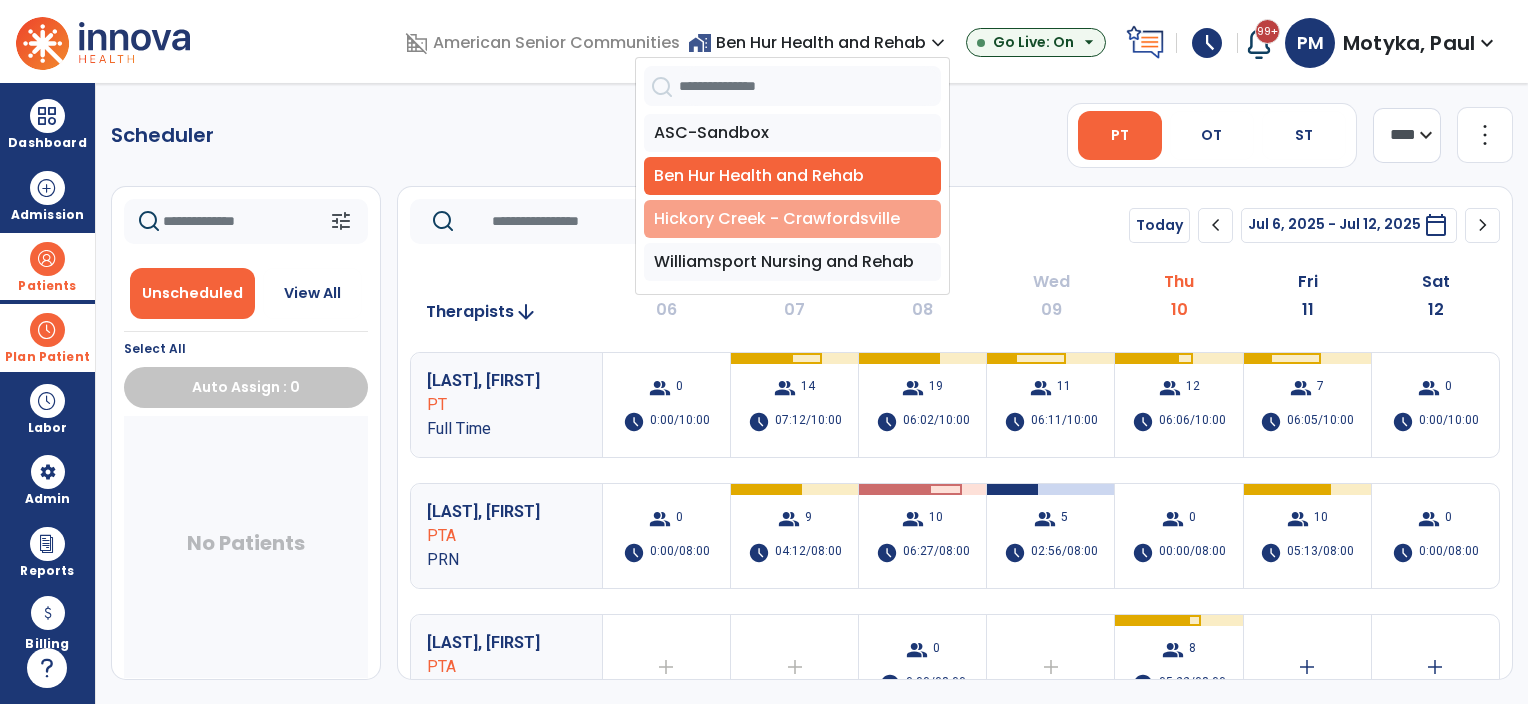 click on "Hickory Creek - Crawfordsville" 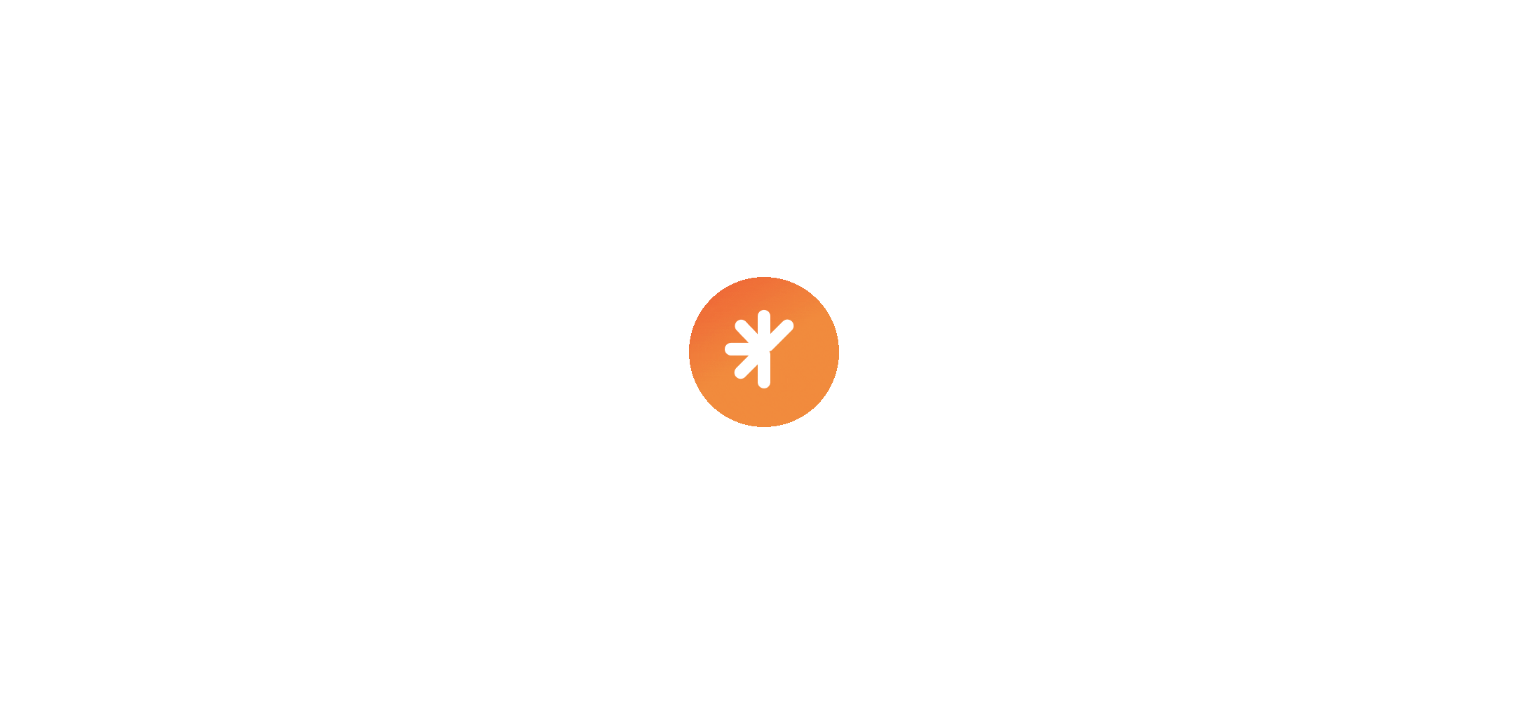scroll, scrollTop: 0, scrollLeft: 0, axis: both 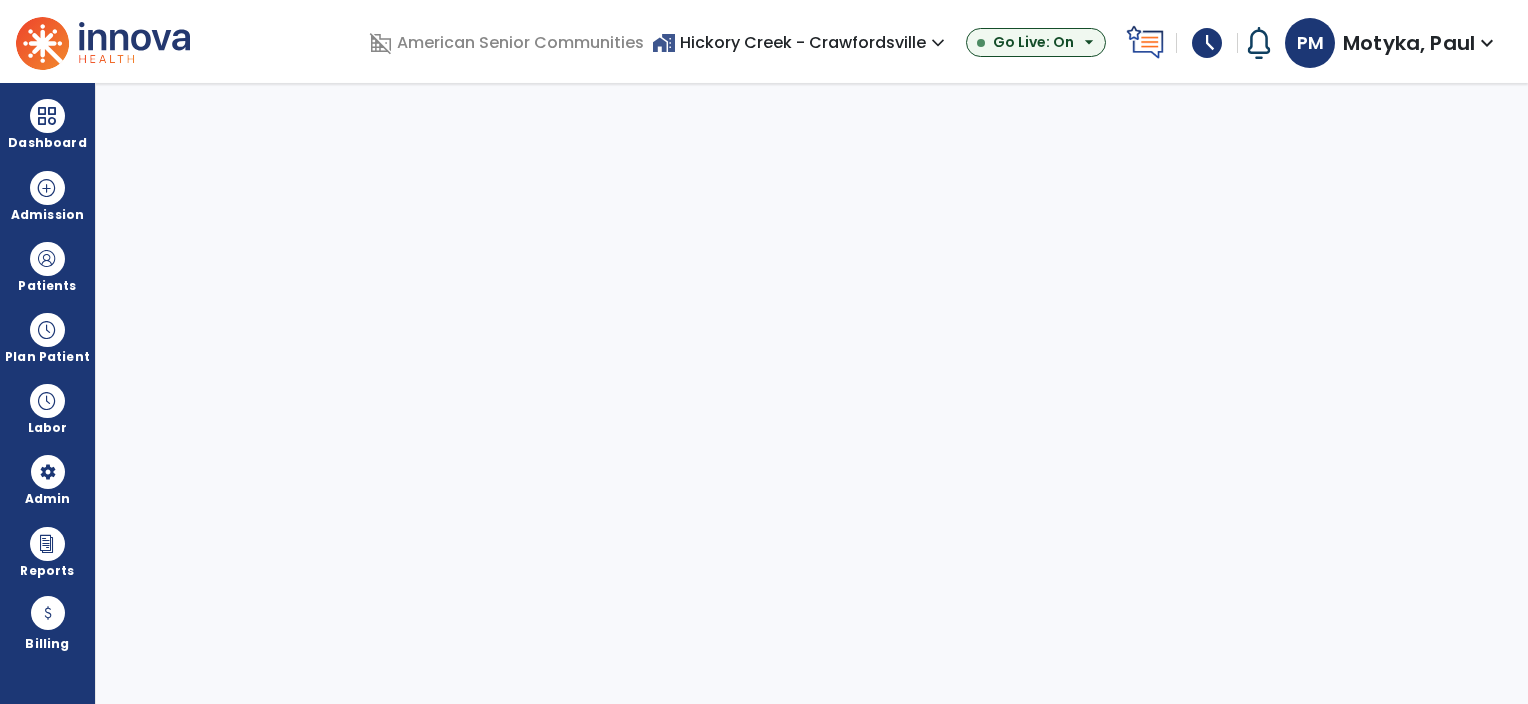 select on "***" 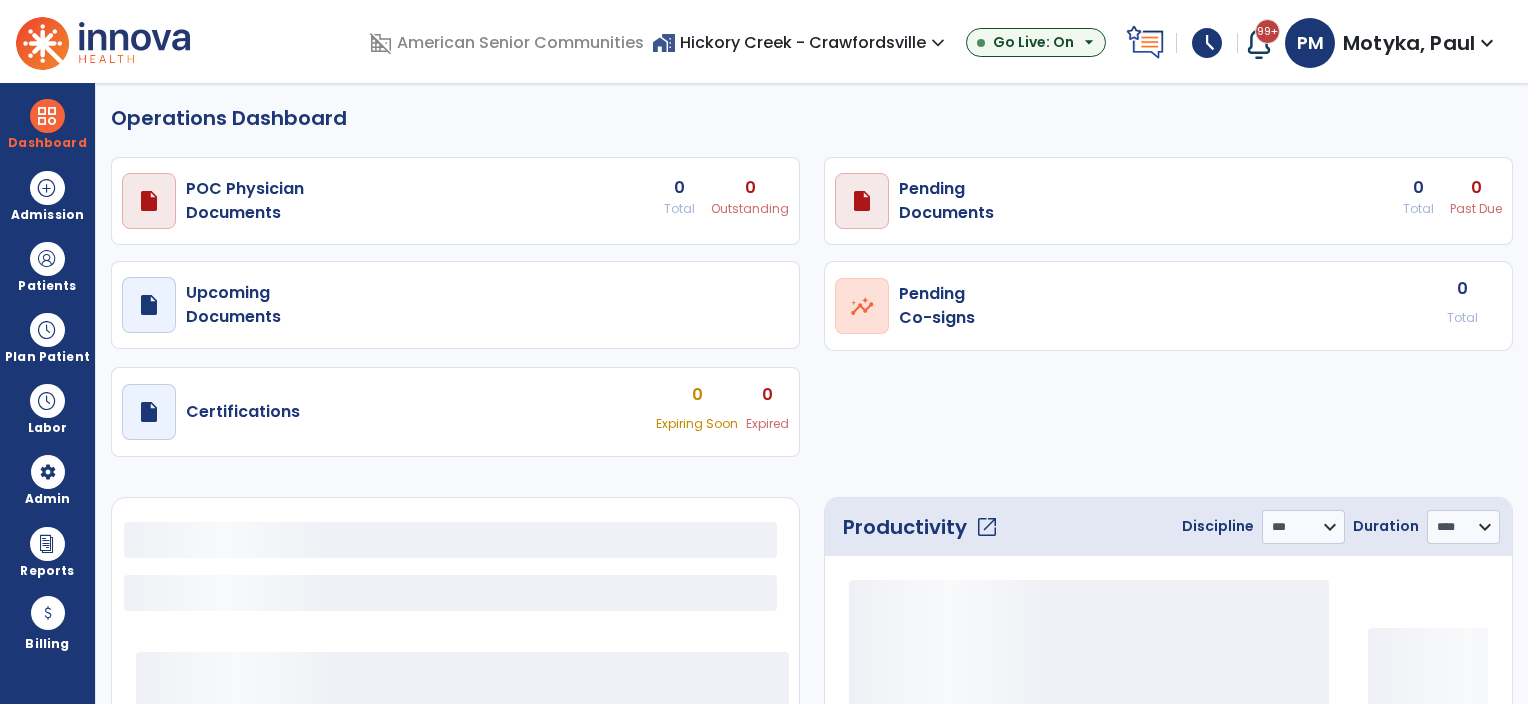 select on "***" 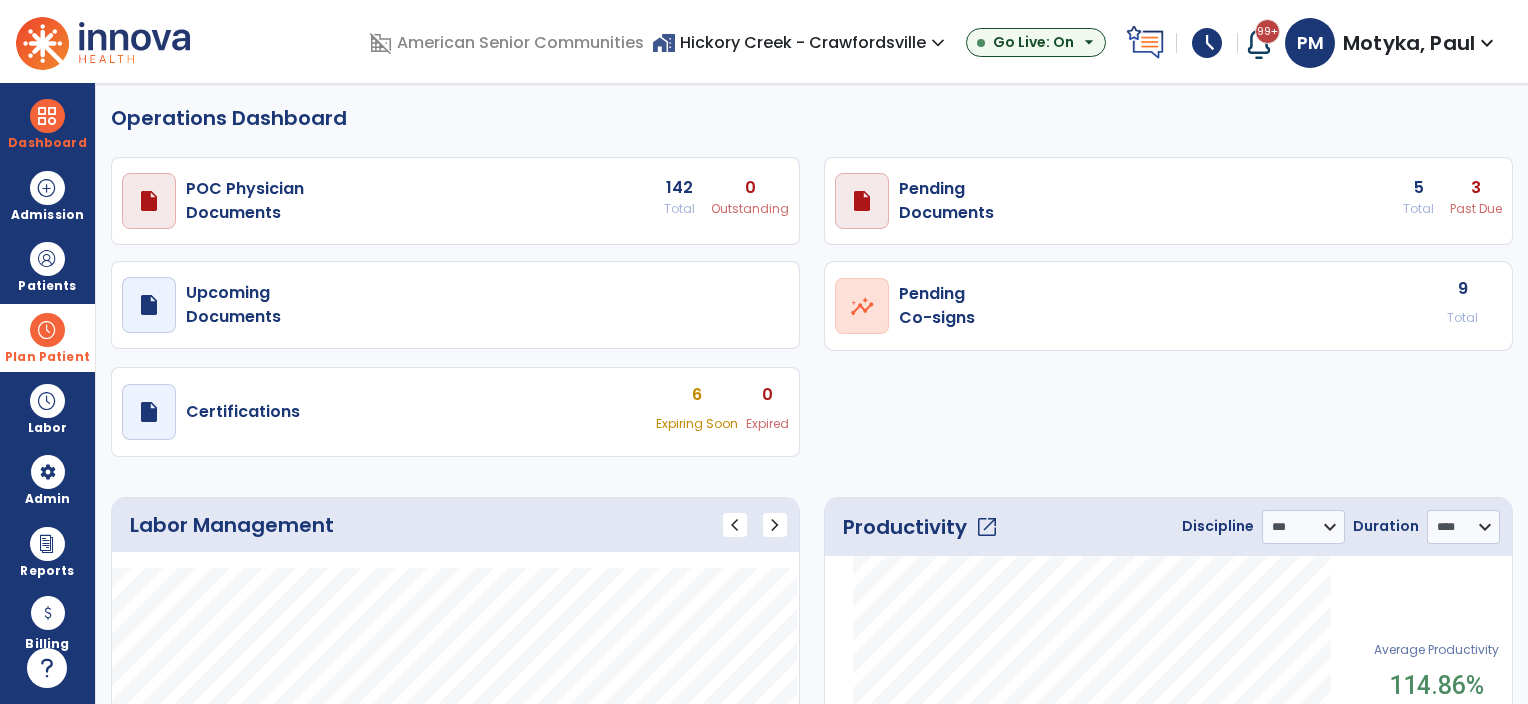 click at bounding box center [47, 330] 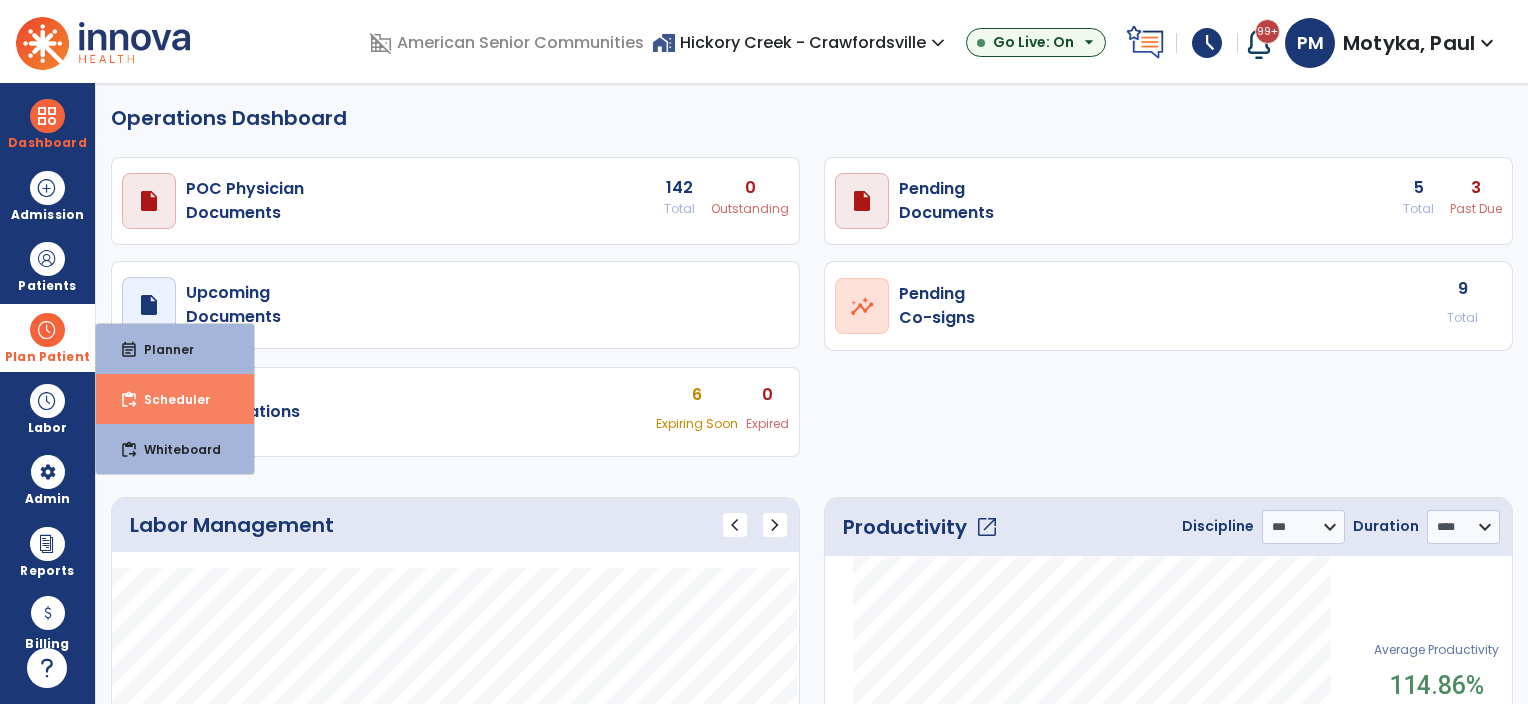 click on "Scheduler" at bounding box center (169, 399) 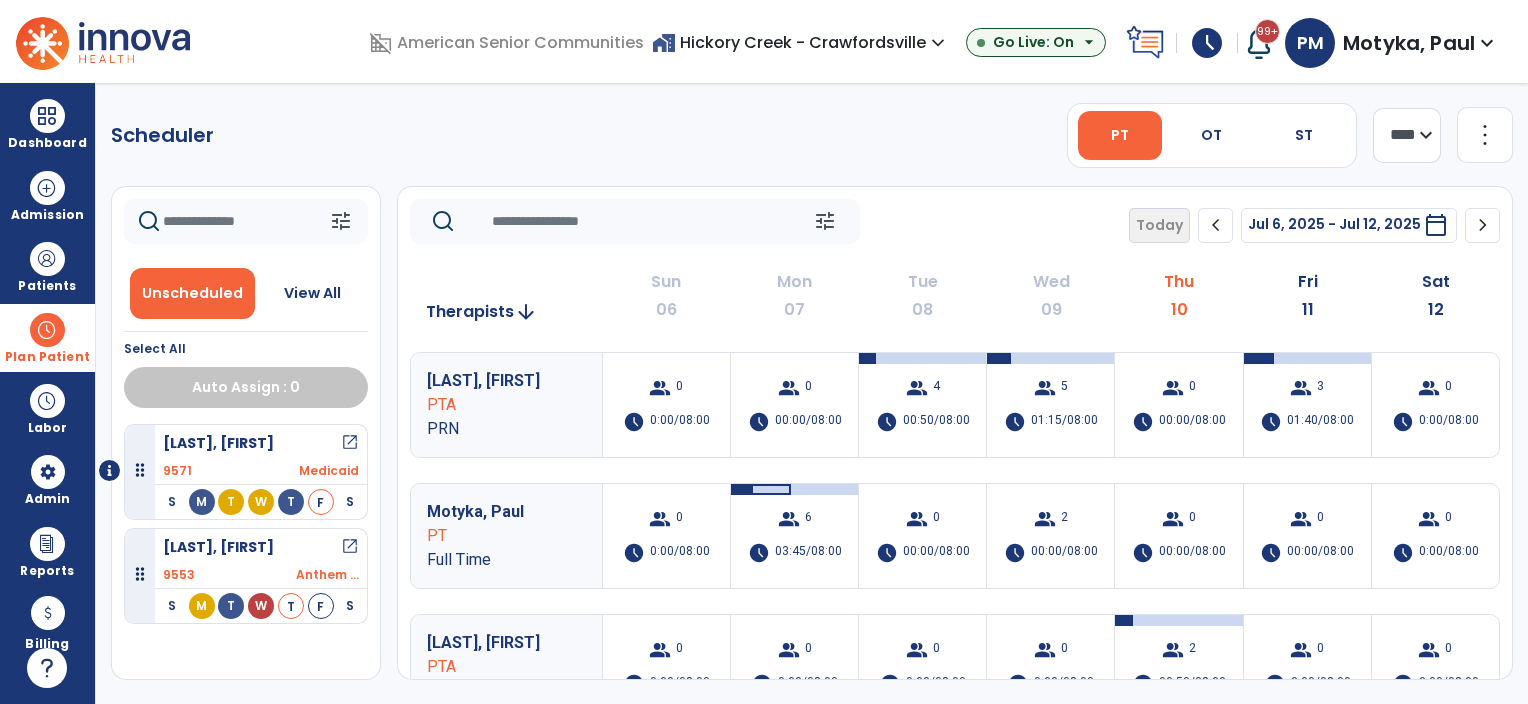 click on "home_work   Hickory Creek - Crawfordsville   expand_more" at bounding box center [801, 42] 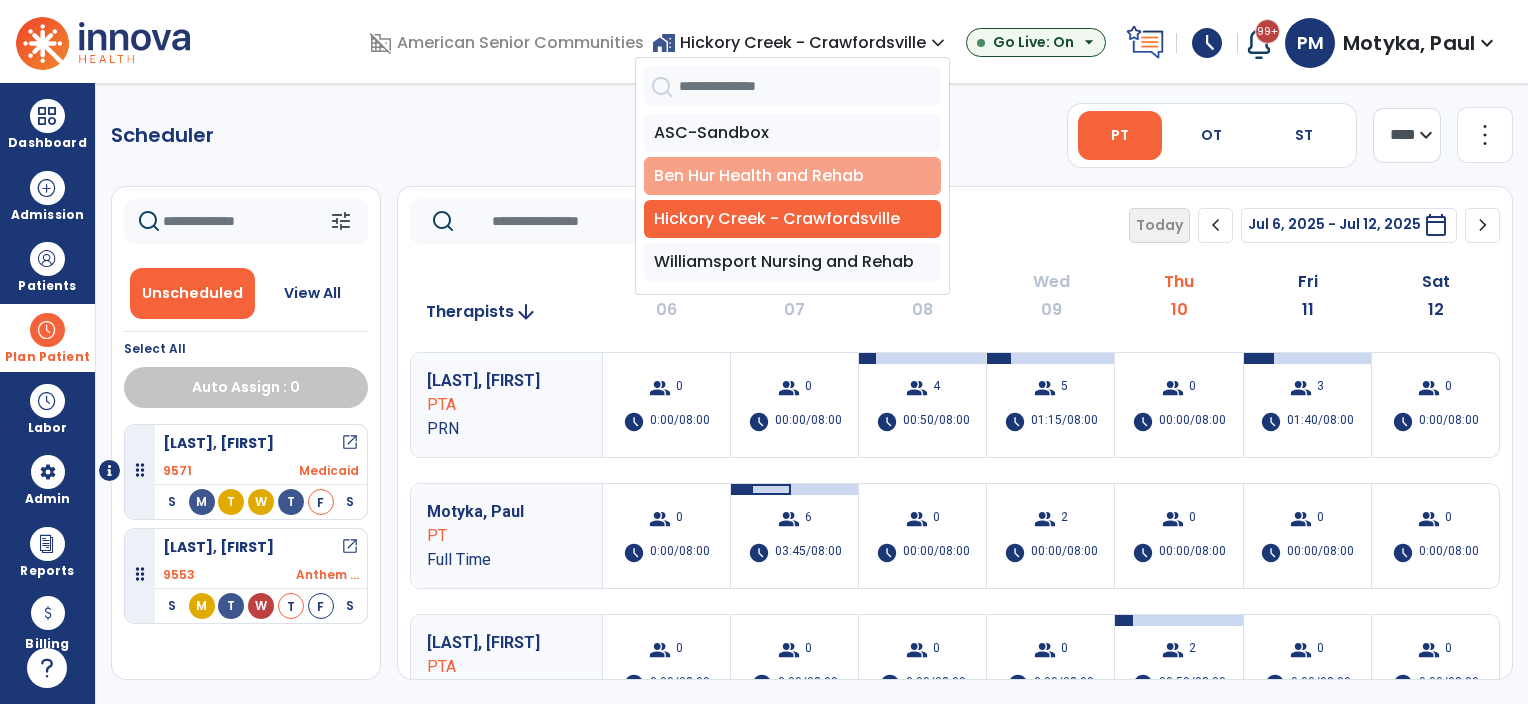 click on "Ben Hur Health and Rehab" at bounding box center (792, 176) 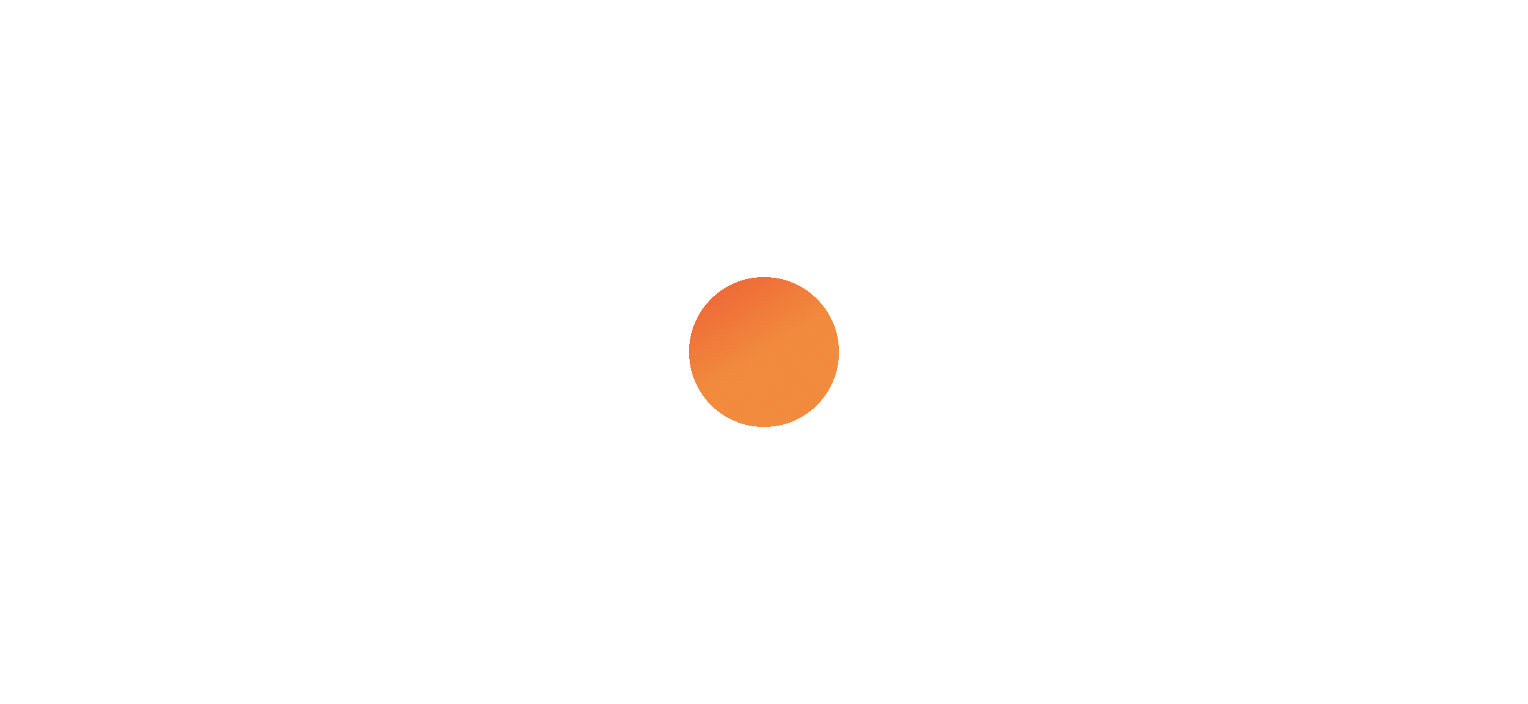 scroll, scrollTop: 0, scrollLeft: 0, axis: both 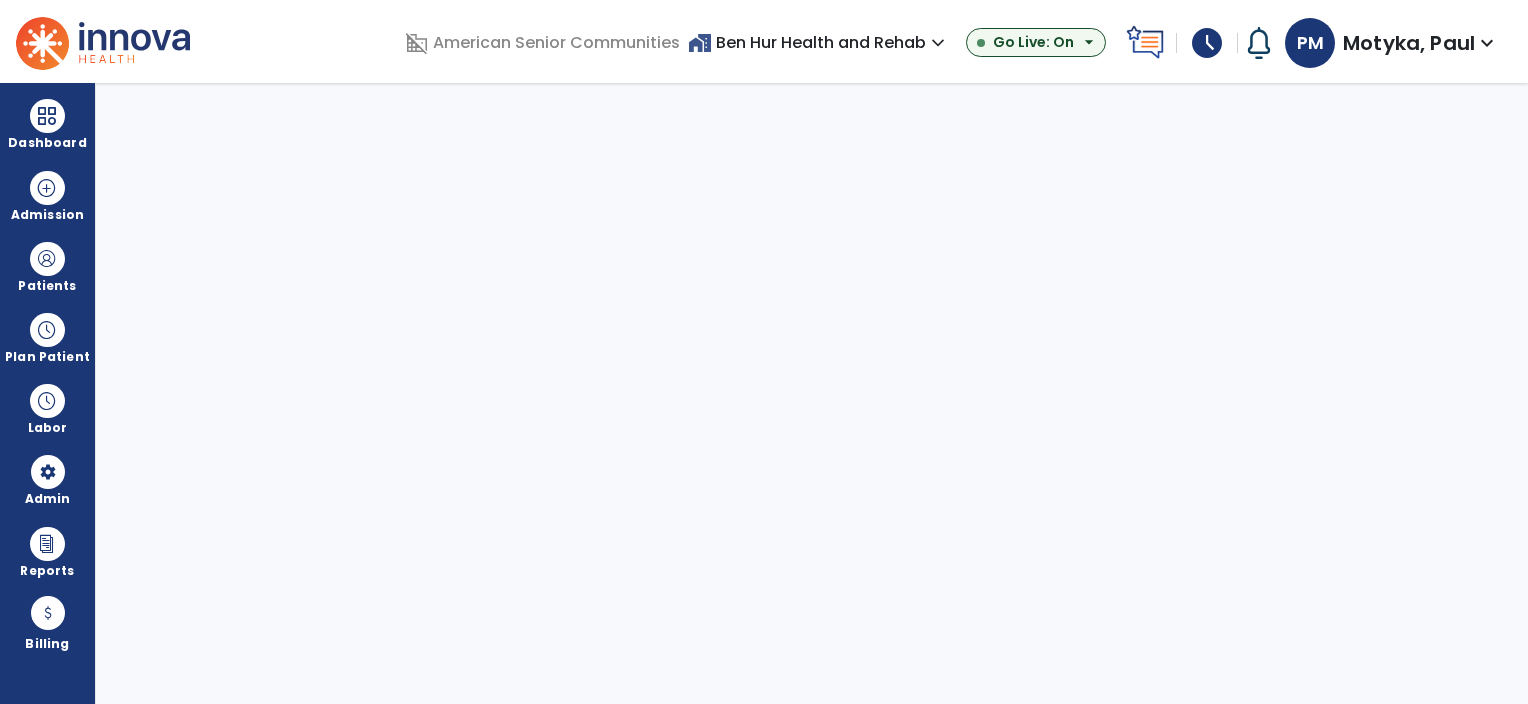 select on "***" 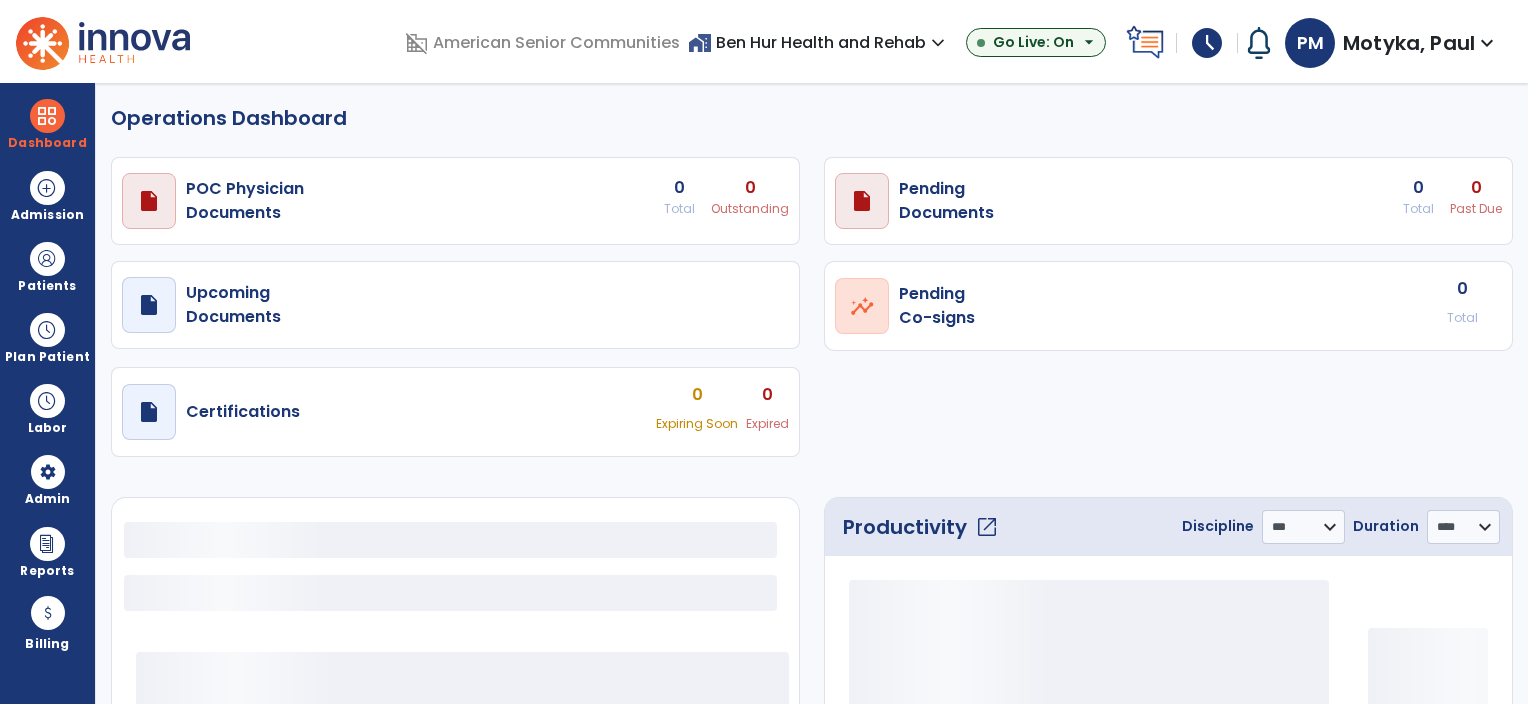 select on "***" 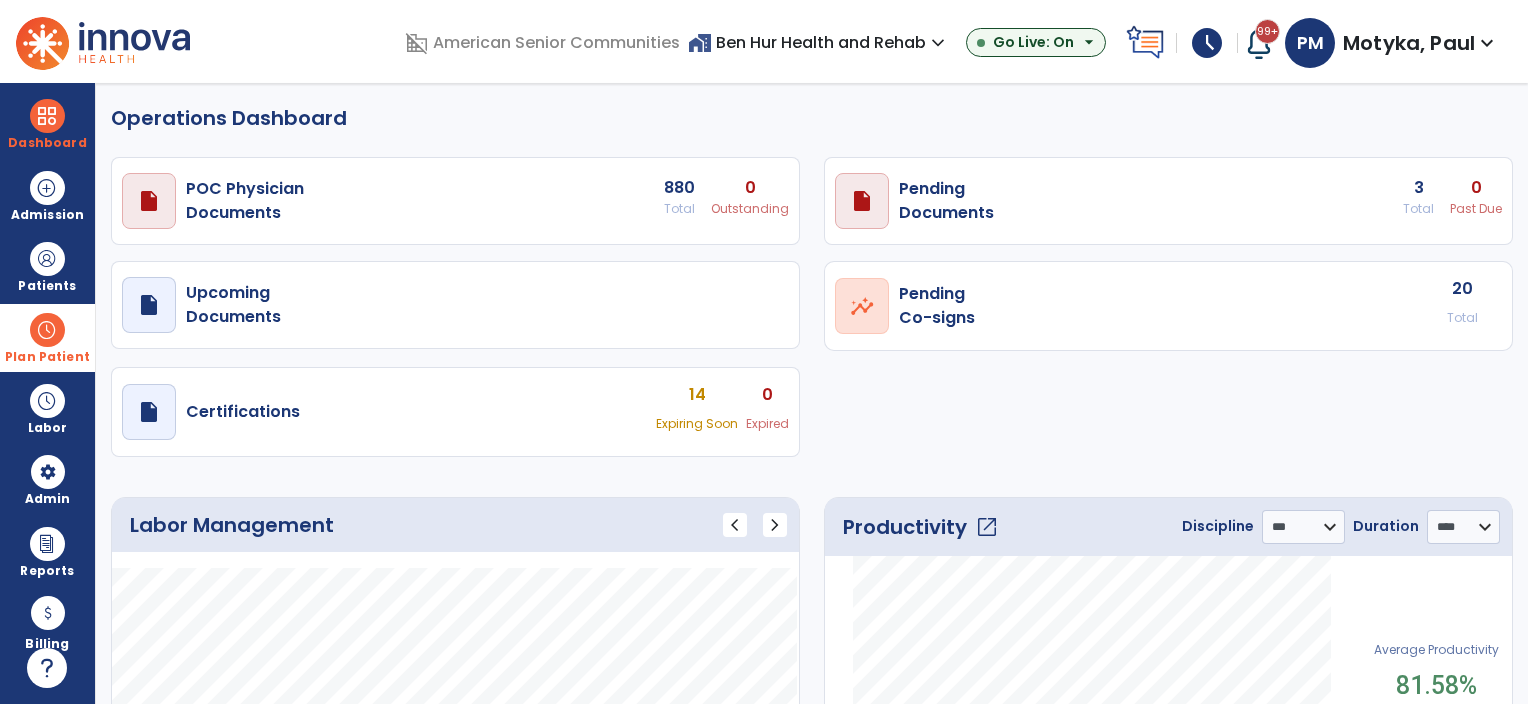 click at bounding box center (47, 330) 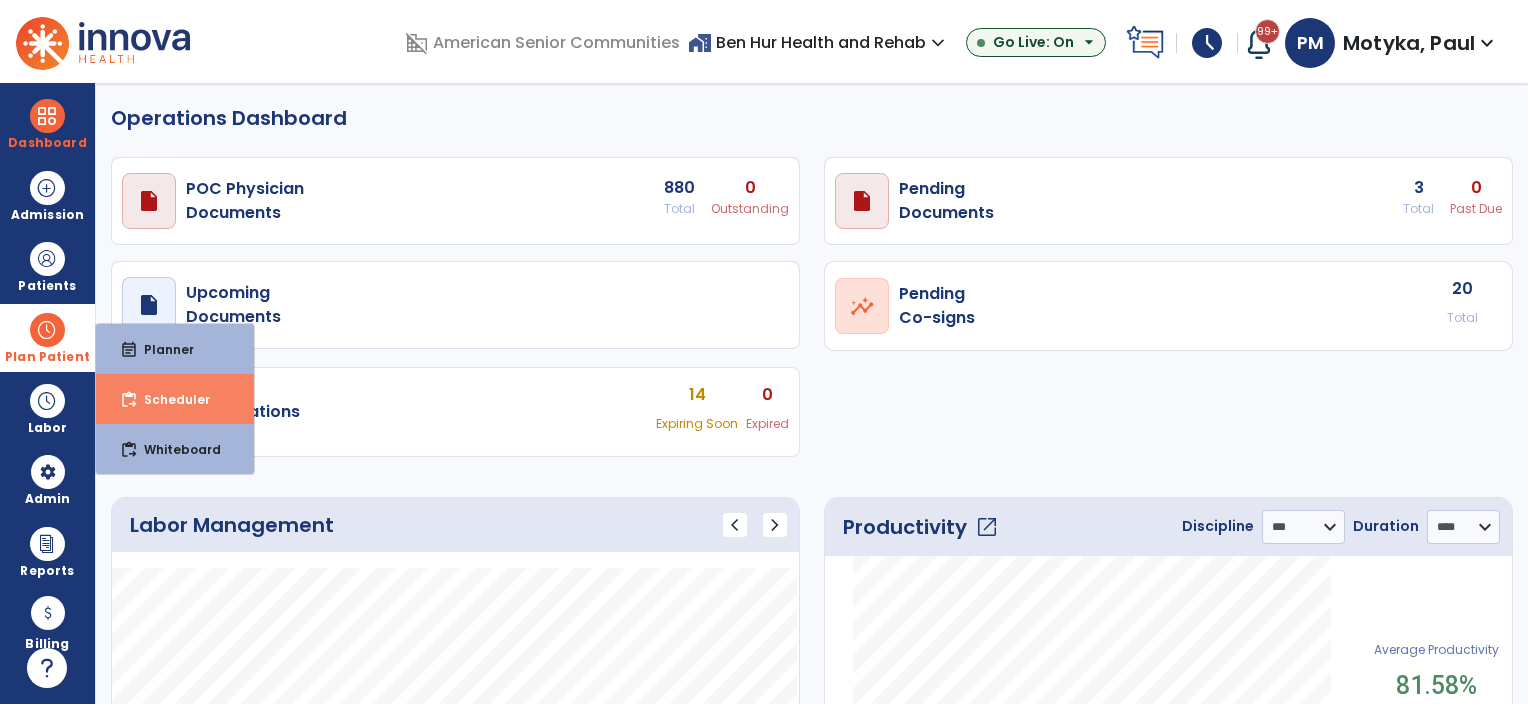 click on "content_paste_go  Scheduler" at bounding box center [175, 399] 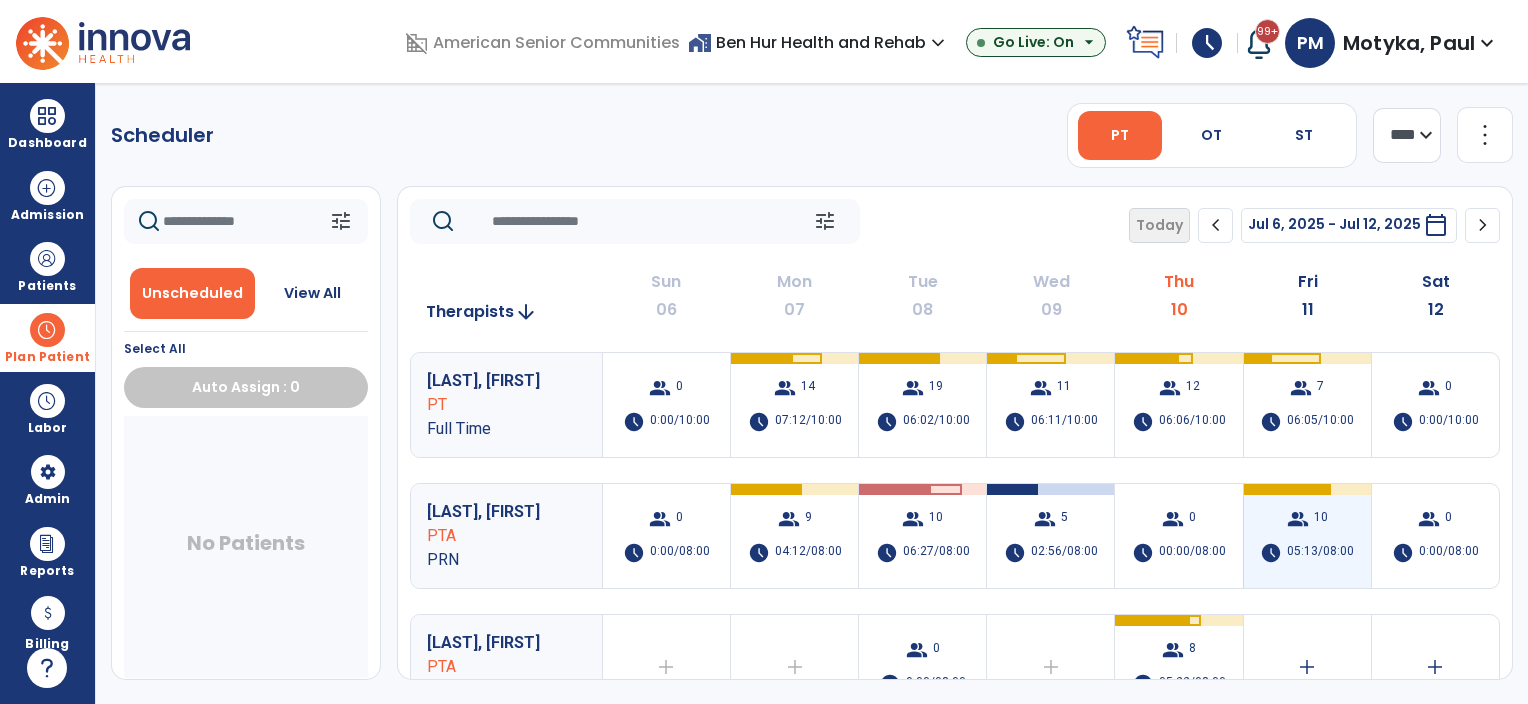 click on "group  10  schedule  05:13/08:00" at bounding box center [1307, 536] 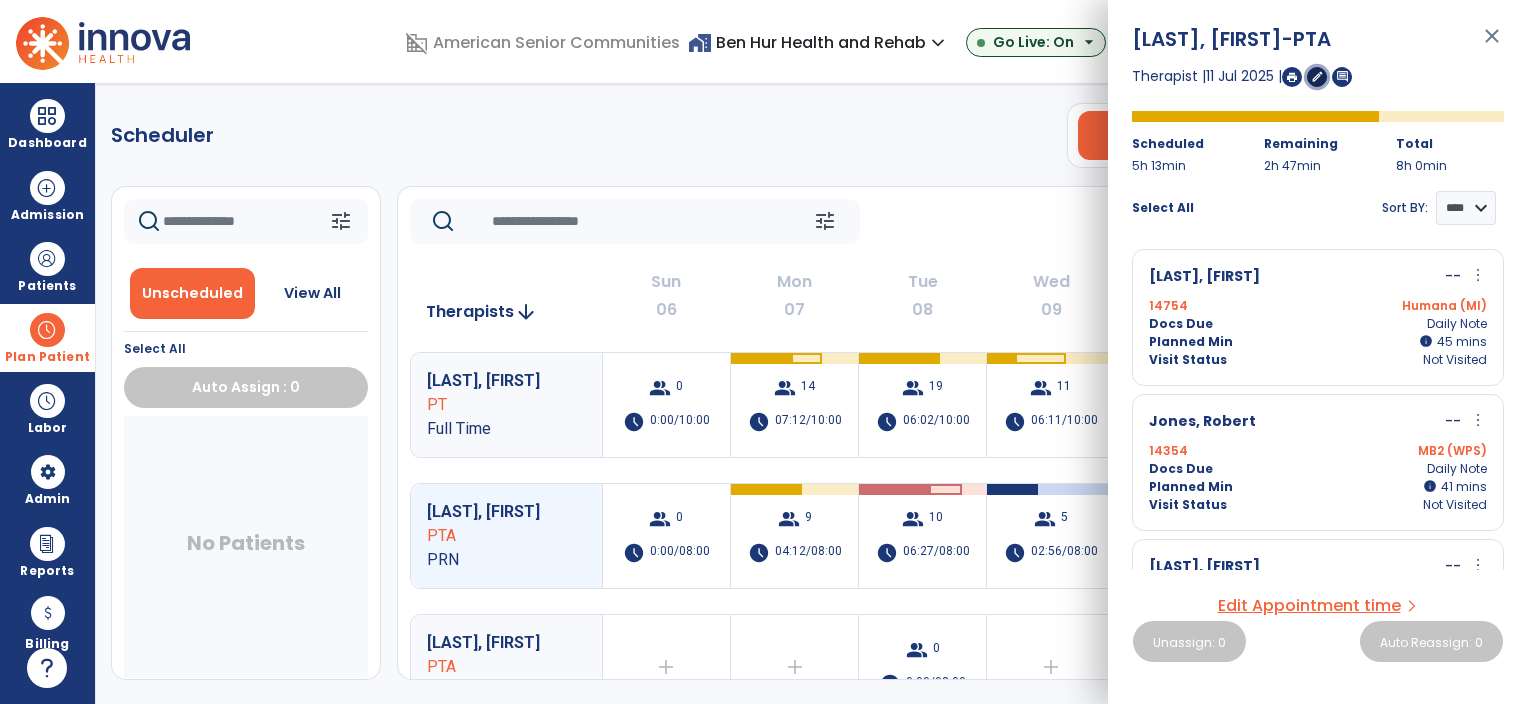 click on "edit" at bounding box center [1317, 76] 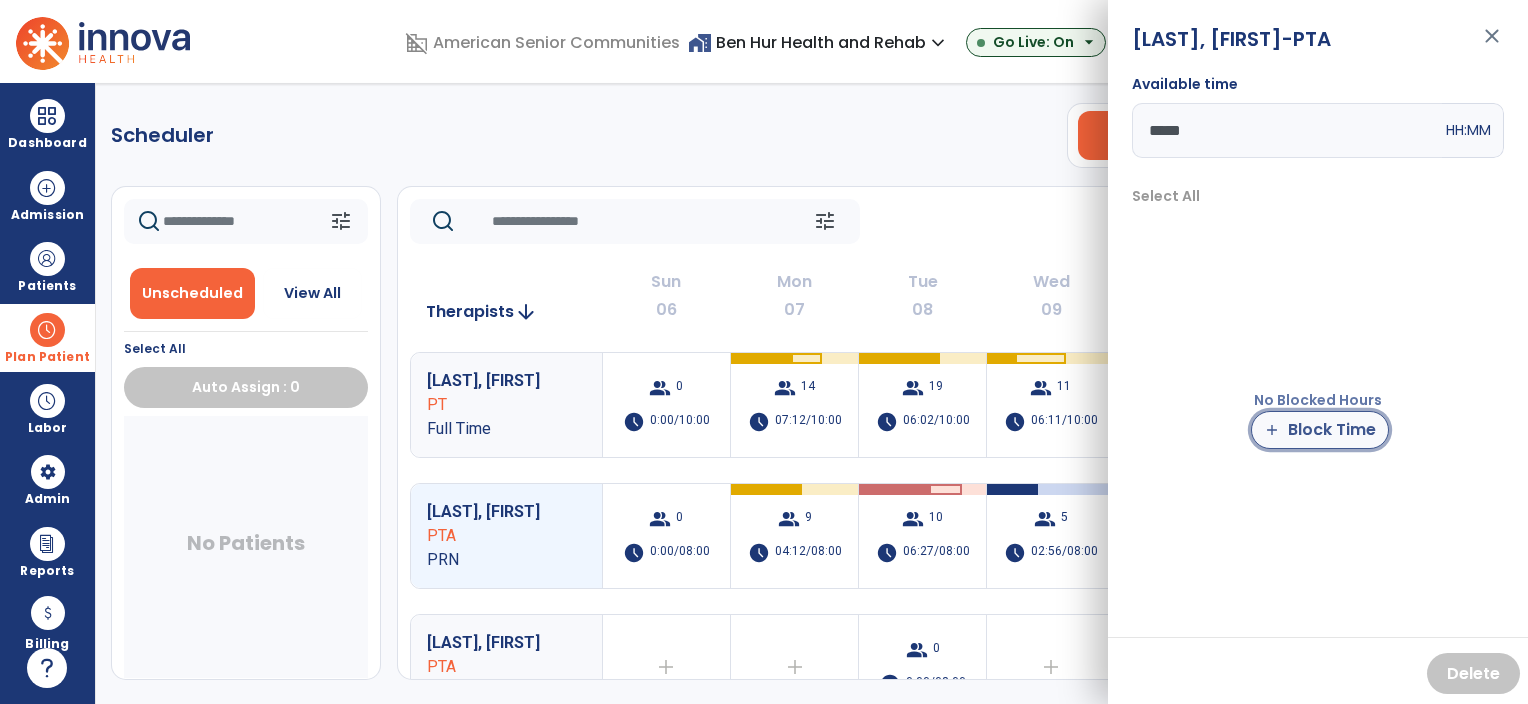 click on "add   Block Time" at bounding box center [1320, 430] 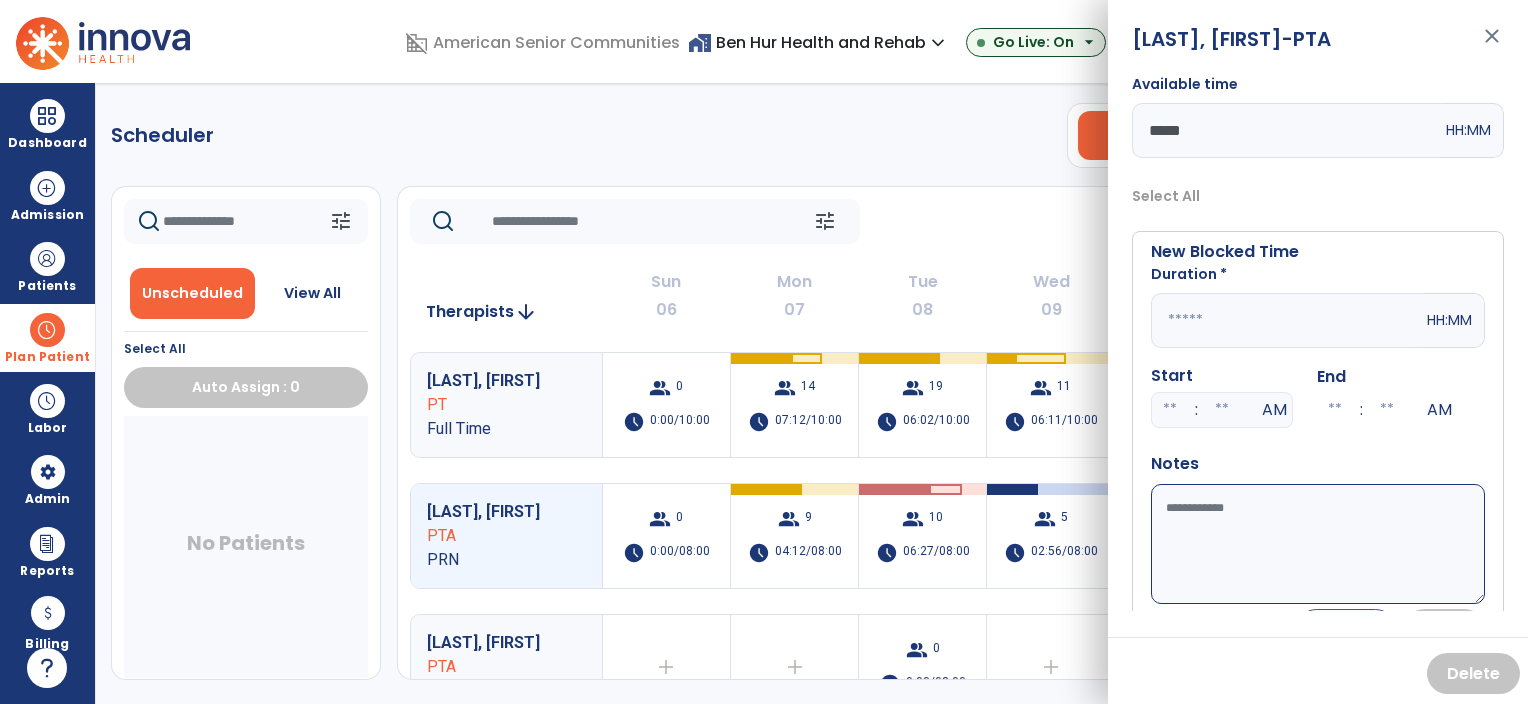 click at bounding box center (1287, 320) 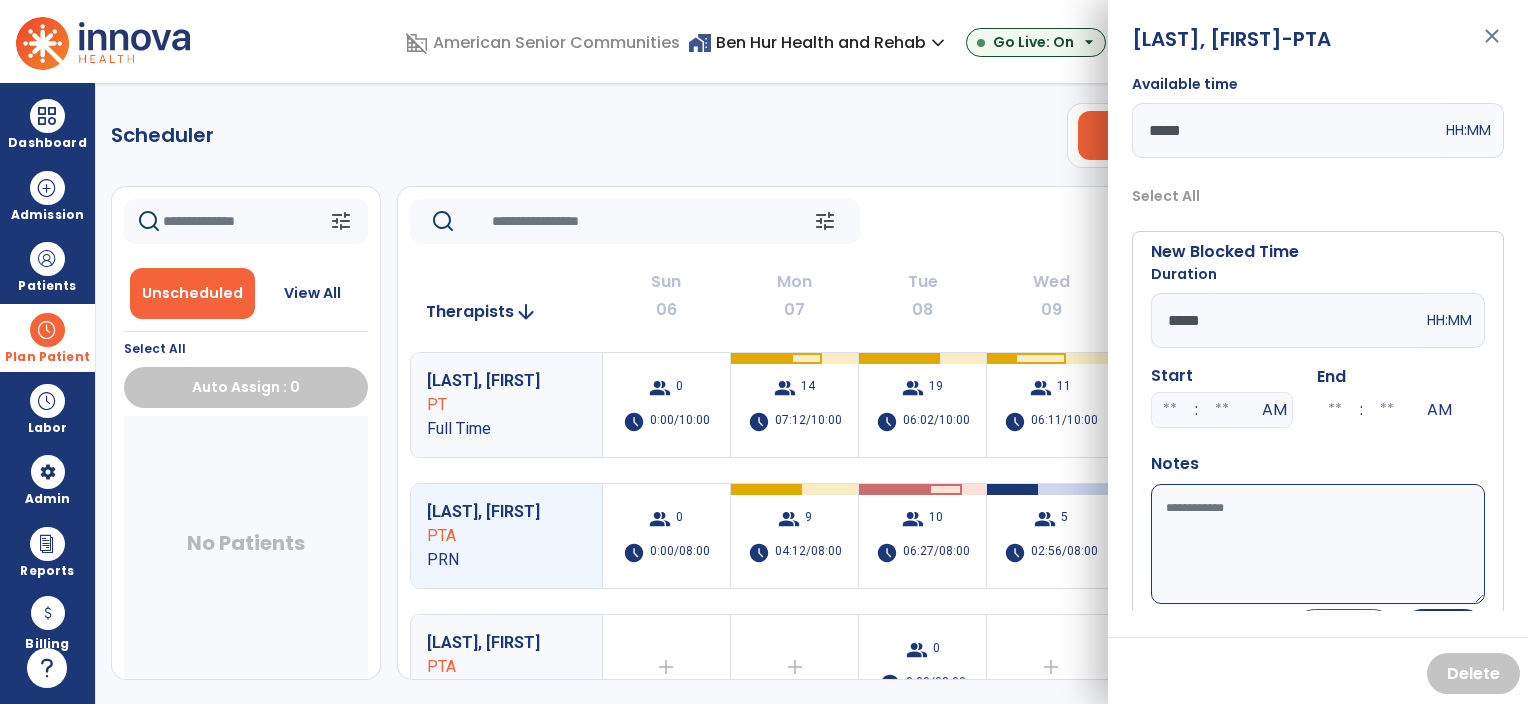 type on "*****" 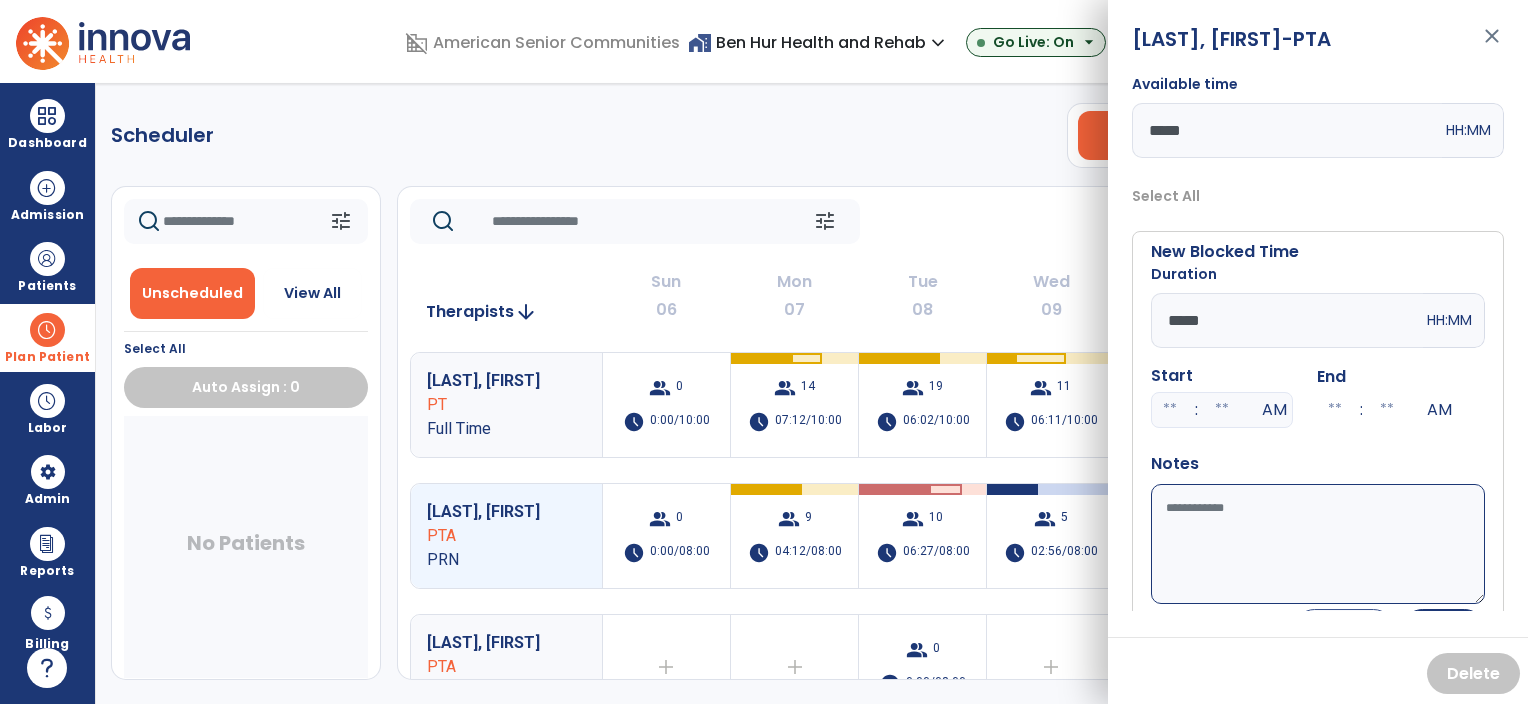 click on "Available time" at bounding box center [1318, 544] 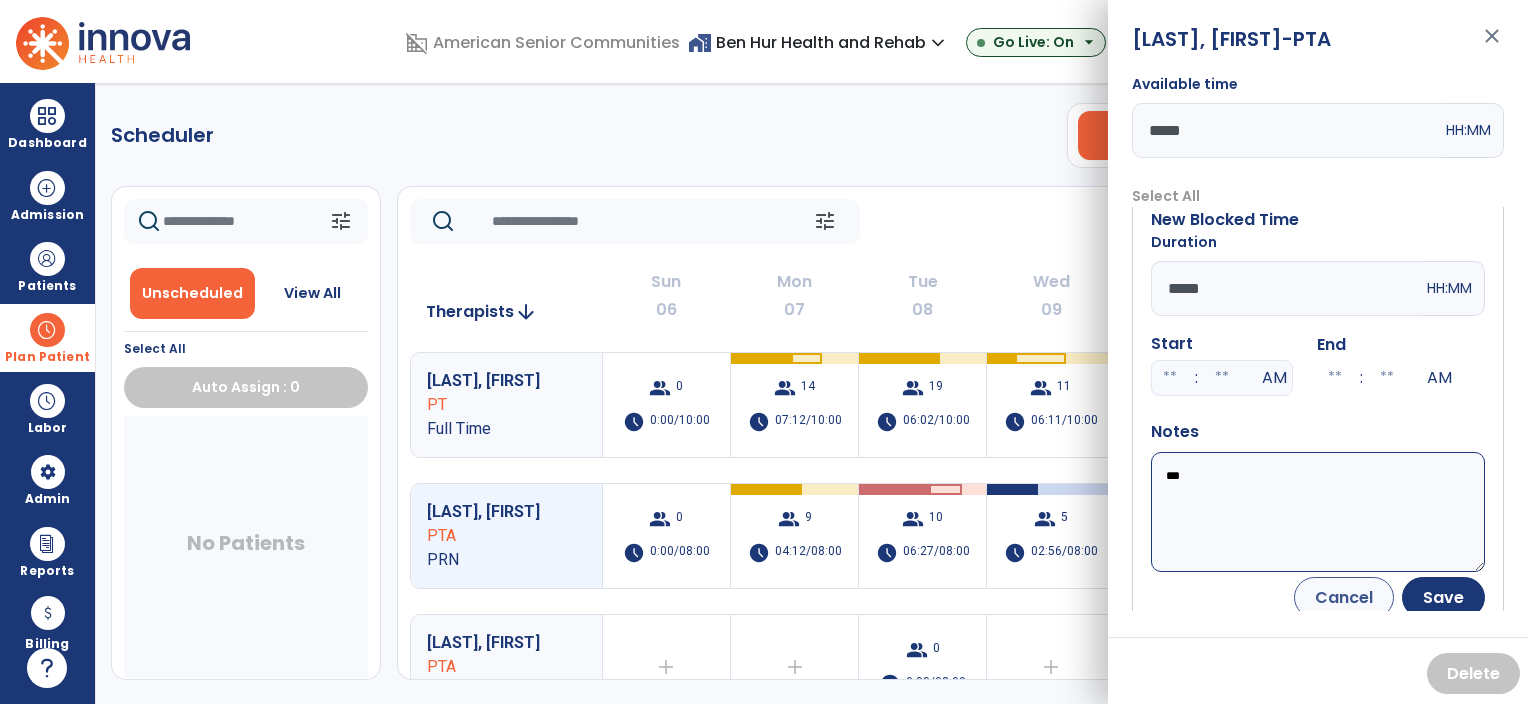 scroll, scrollTop: 47, scrollLeft: 0, axis: vertical 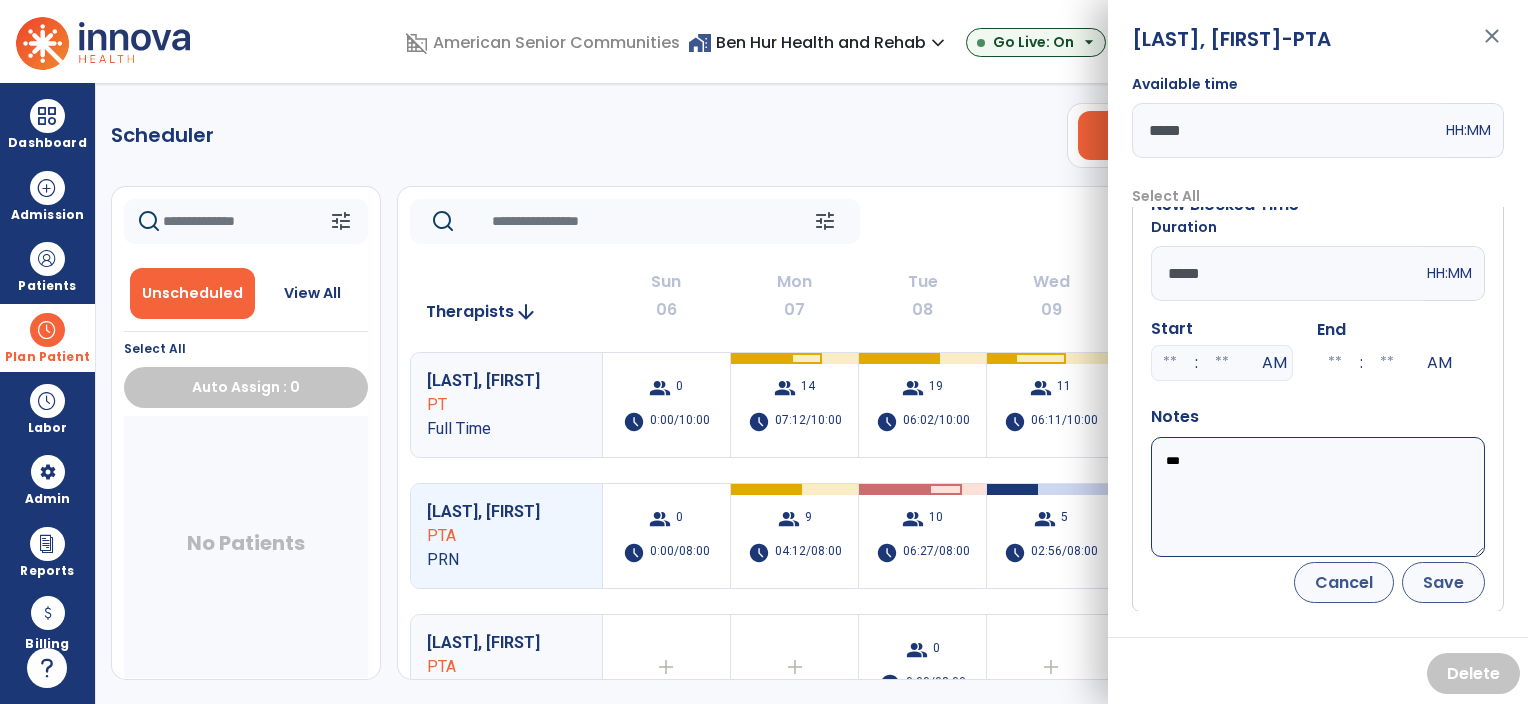 type on "***" 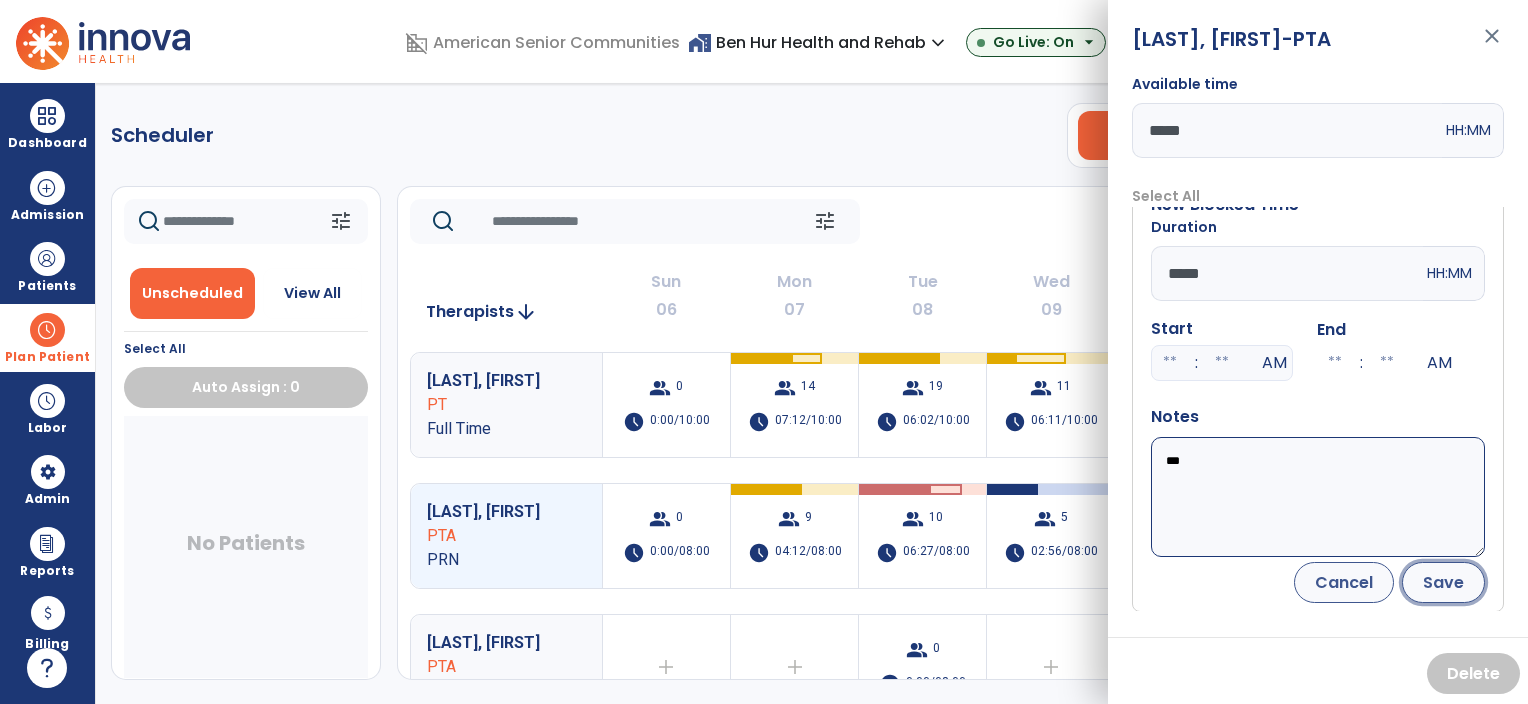 click on "Save" at bounding box center (1443, 582) 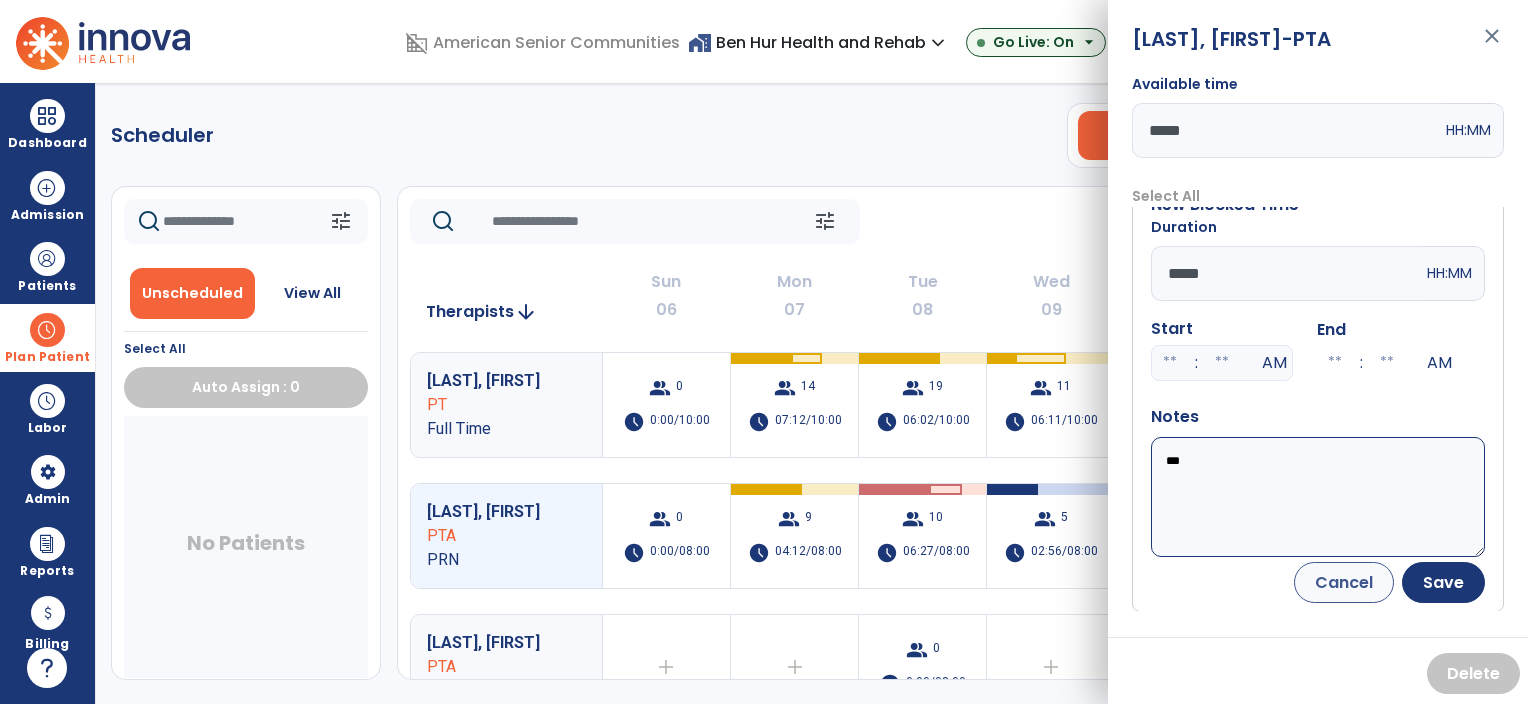 scroll, scrollTop: 0, scrollLeft: 0, axis: both 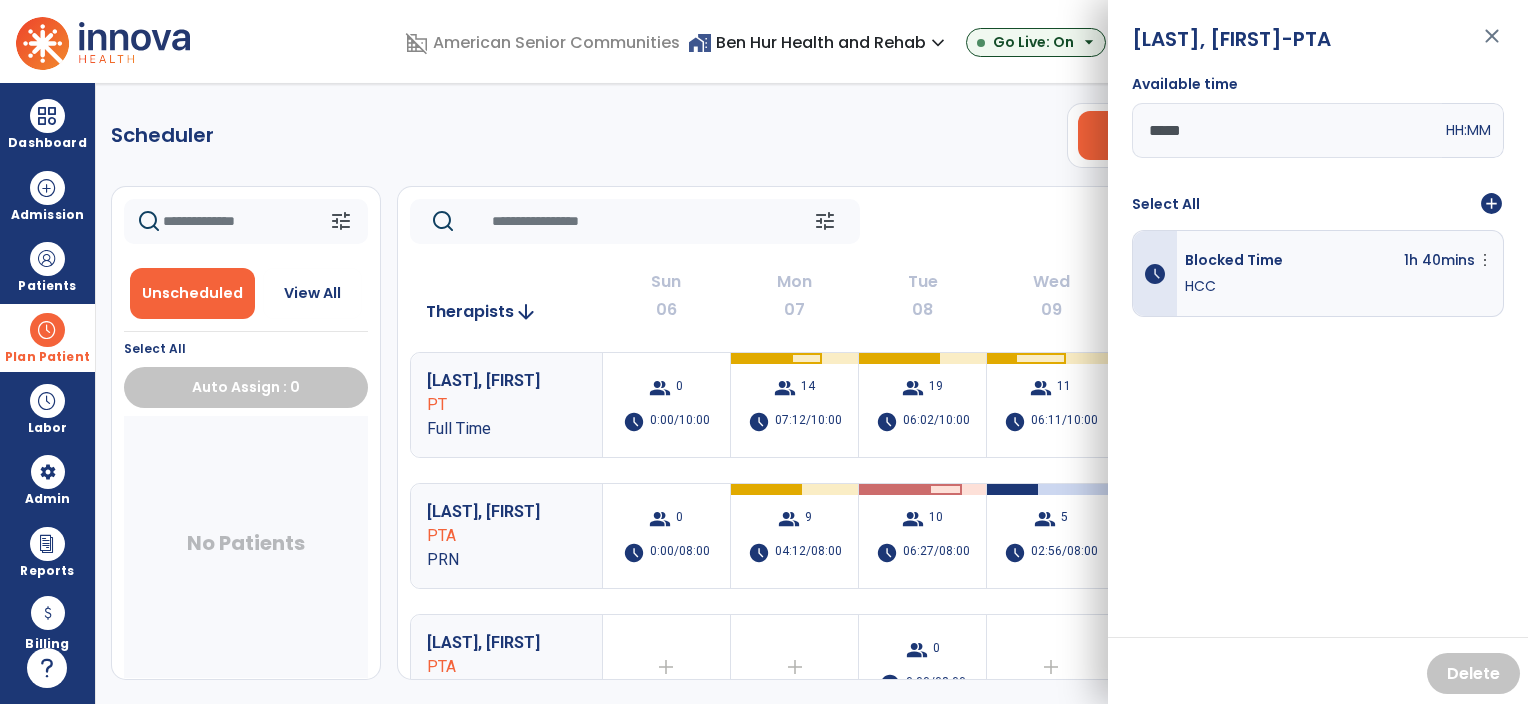 click on "close" at bounding box center [1492, 45] 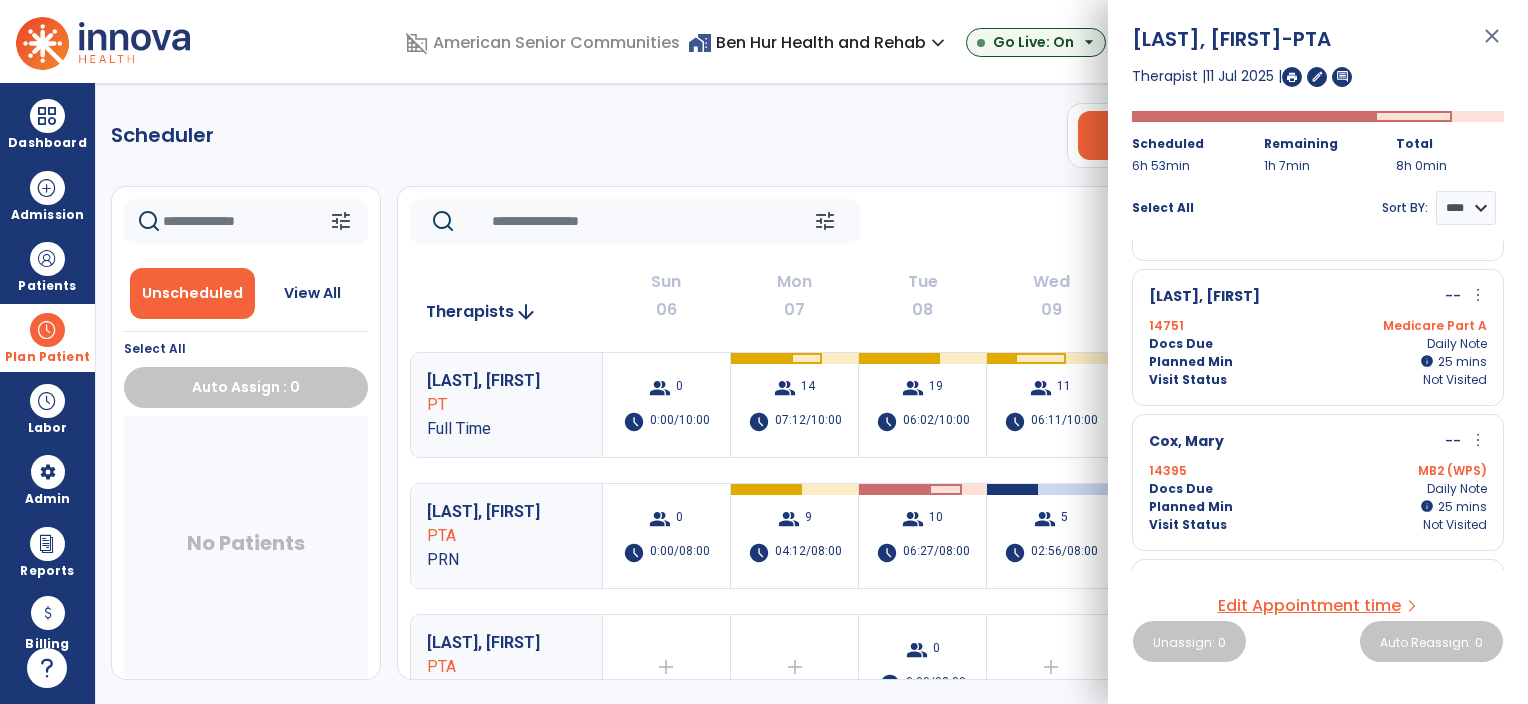 scroll, scrollTop: 1209, scrollLeft: 0, axis: vertical 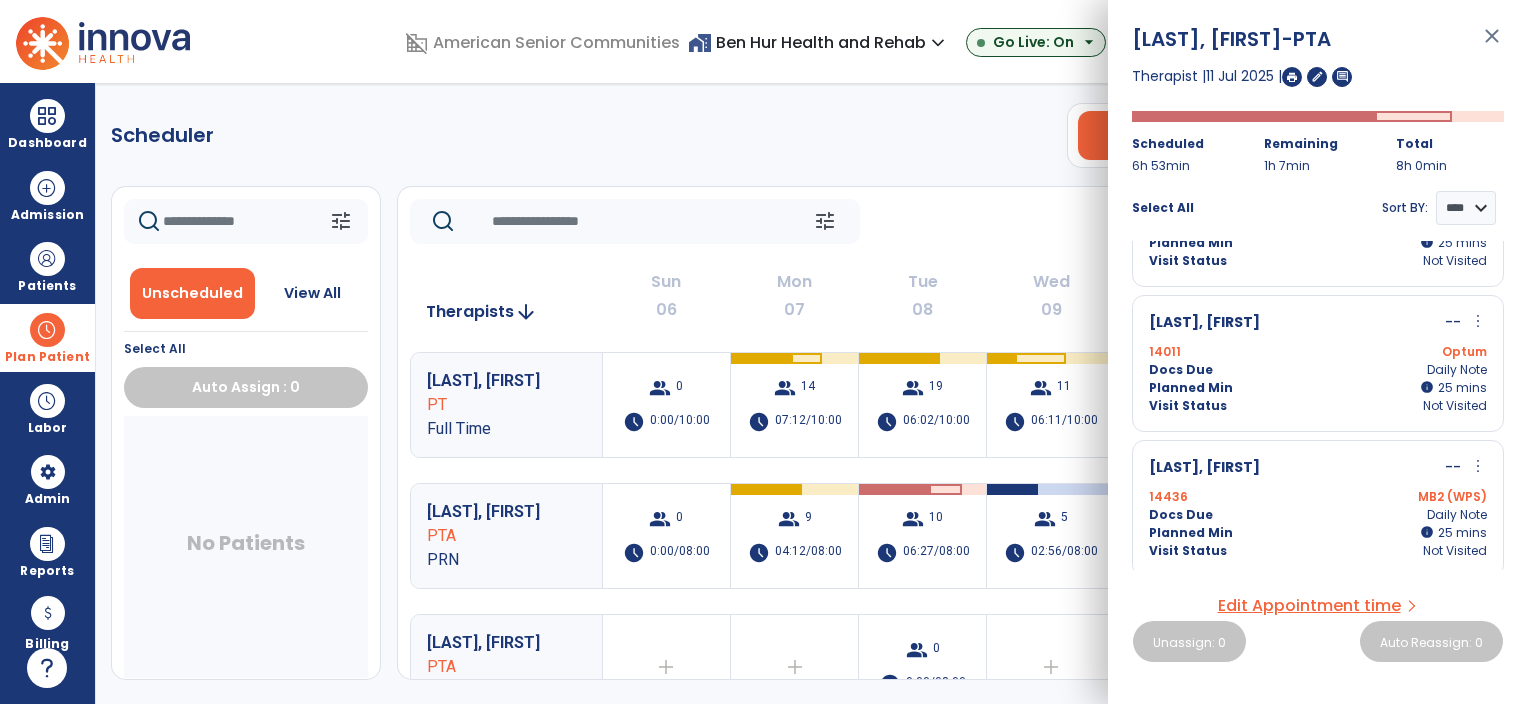 click on "Docs Due Daily Note" at bounding box center [1318, 515] 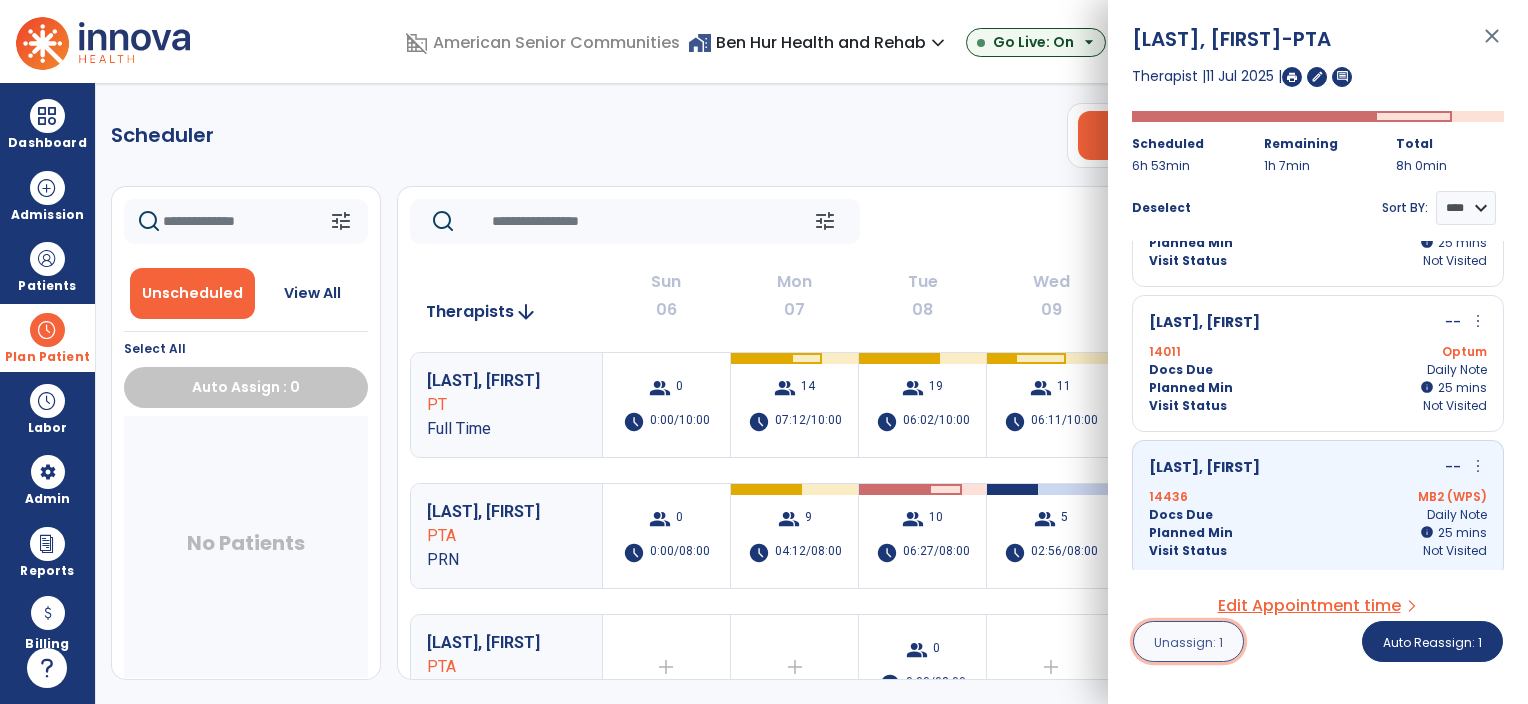 click on "Unassign: 1" at bounding box center (1188, 642) 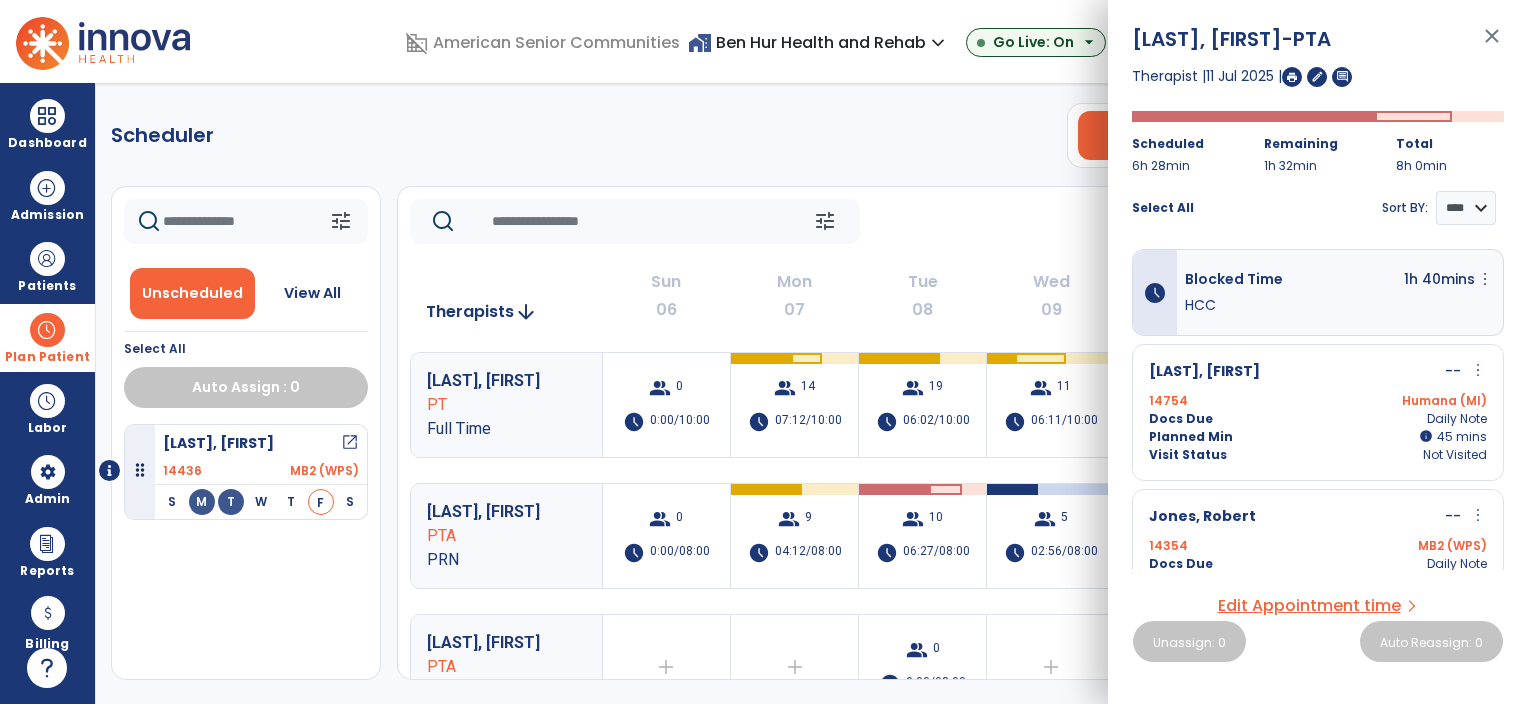 click on "close" at bounding box center [1492, 45] 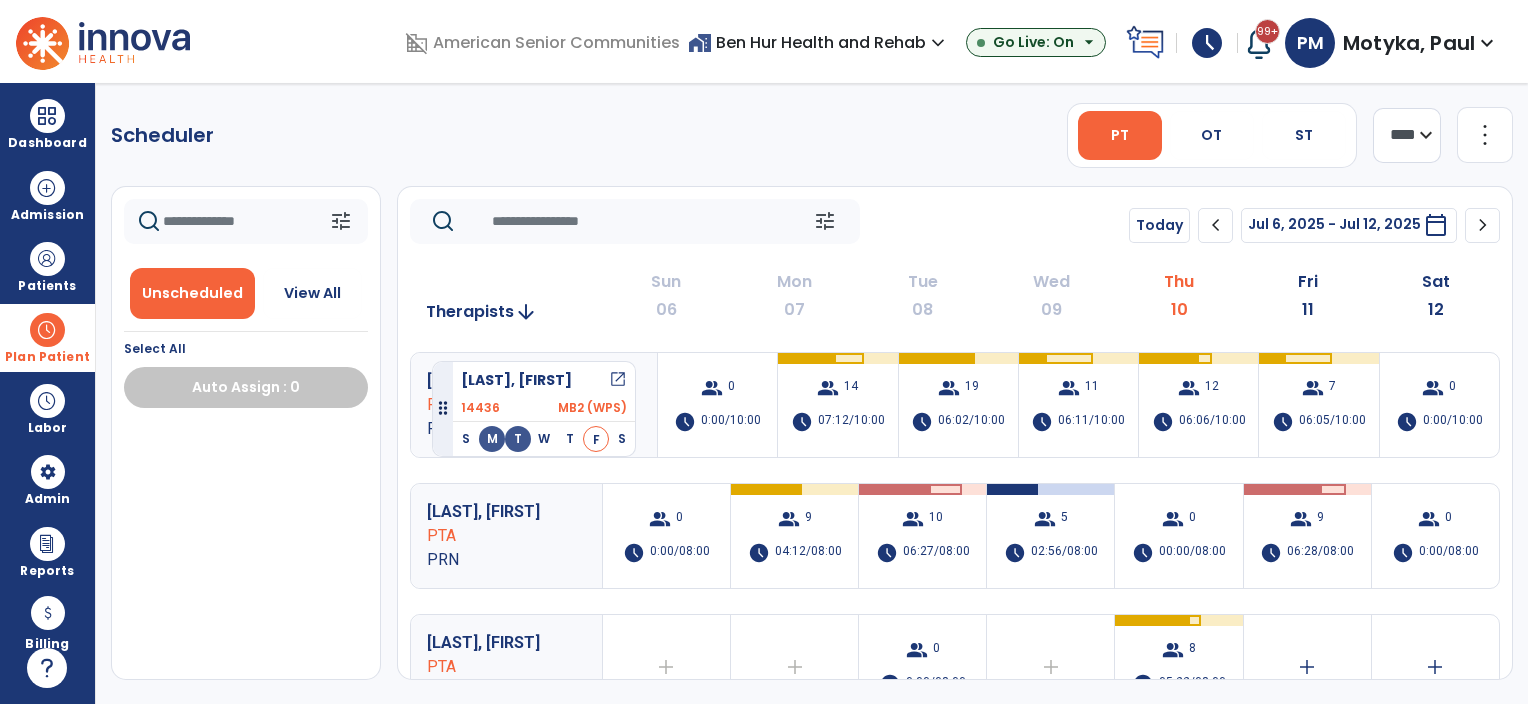 drag, startPoint x: 212, startPoint y: 457, endPoint x: 432, endPoint y: 348, distance: 245.5219 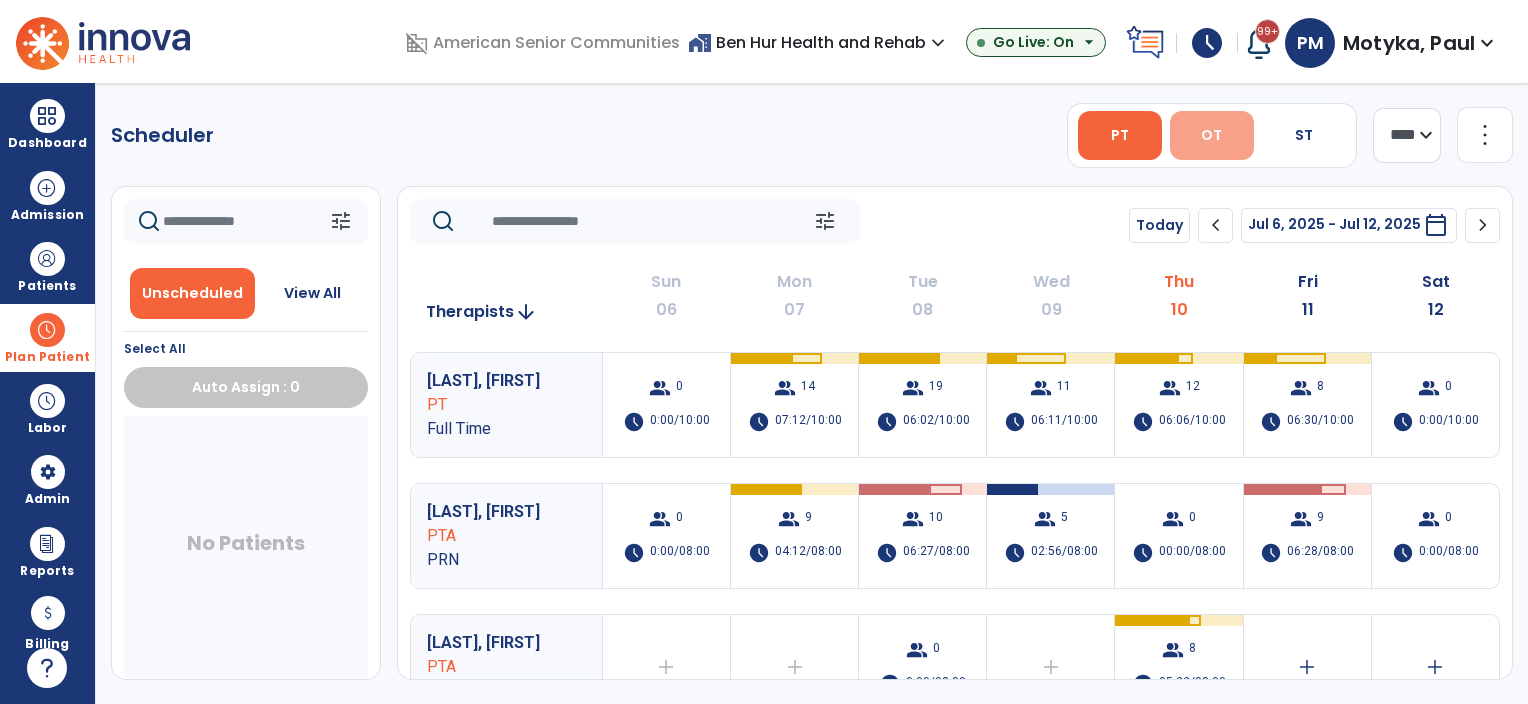 click on "OT" at bounding box center [1211, 135] 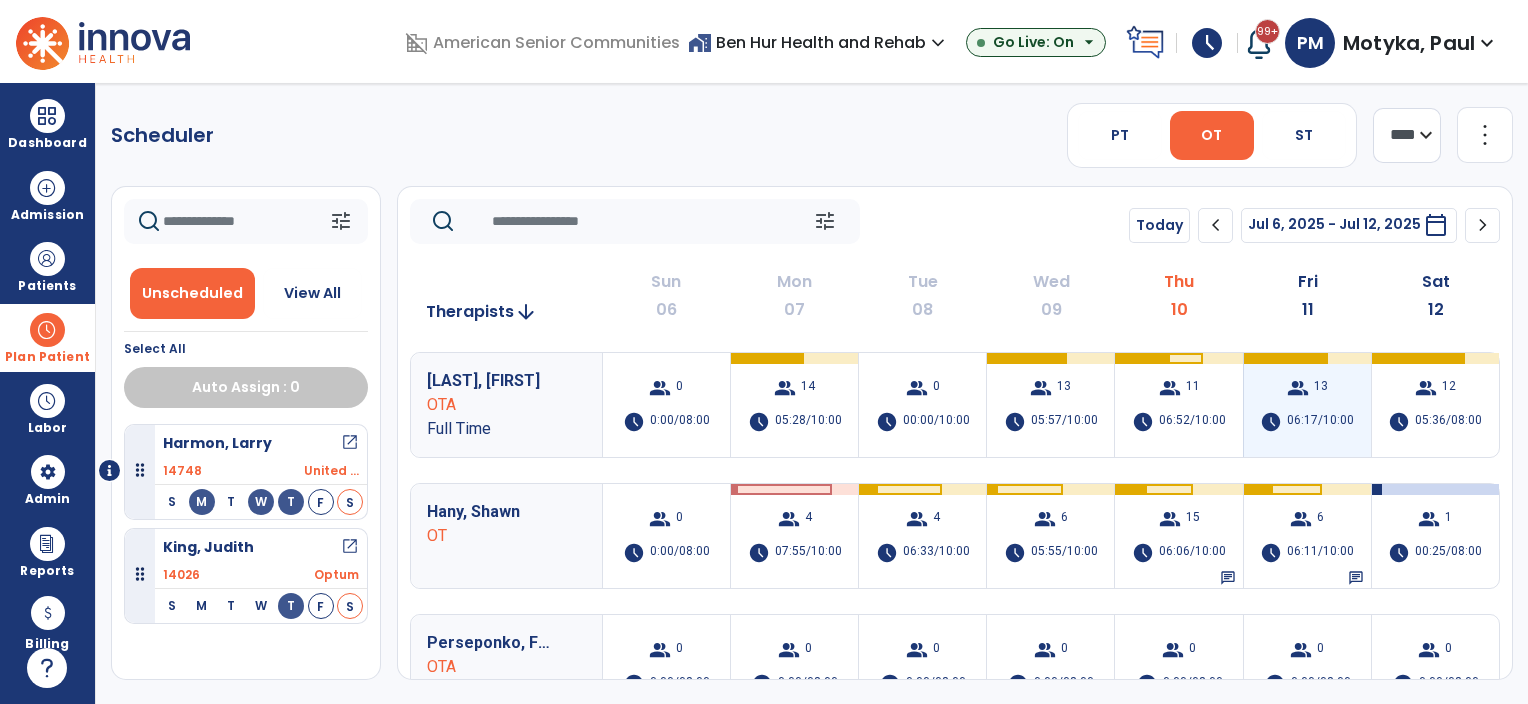 click on "group  13  schedule  06:17/10:00" at bounding box center (1307, 405) 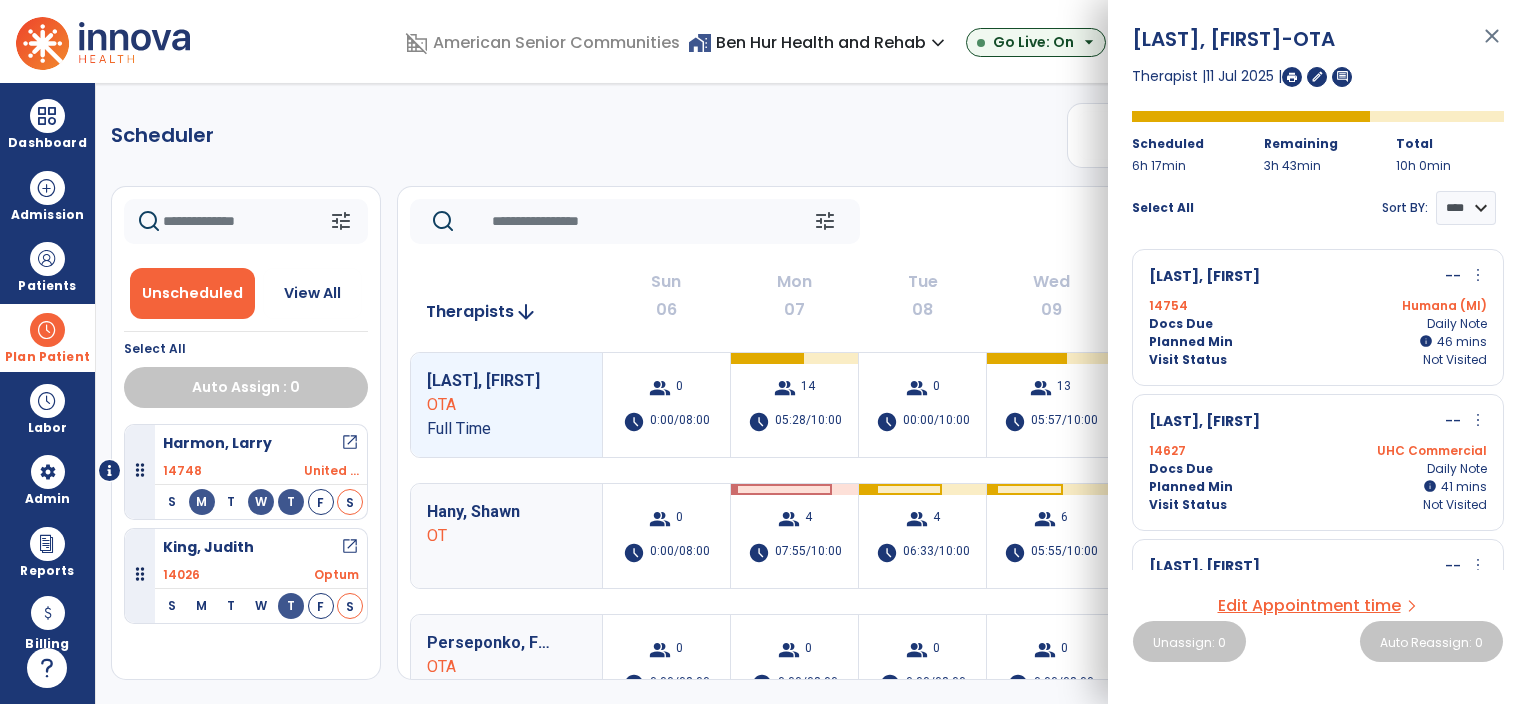 click on "more_vert" at bounding box center (1478, 275) 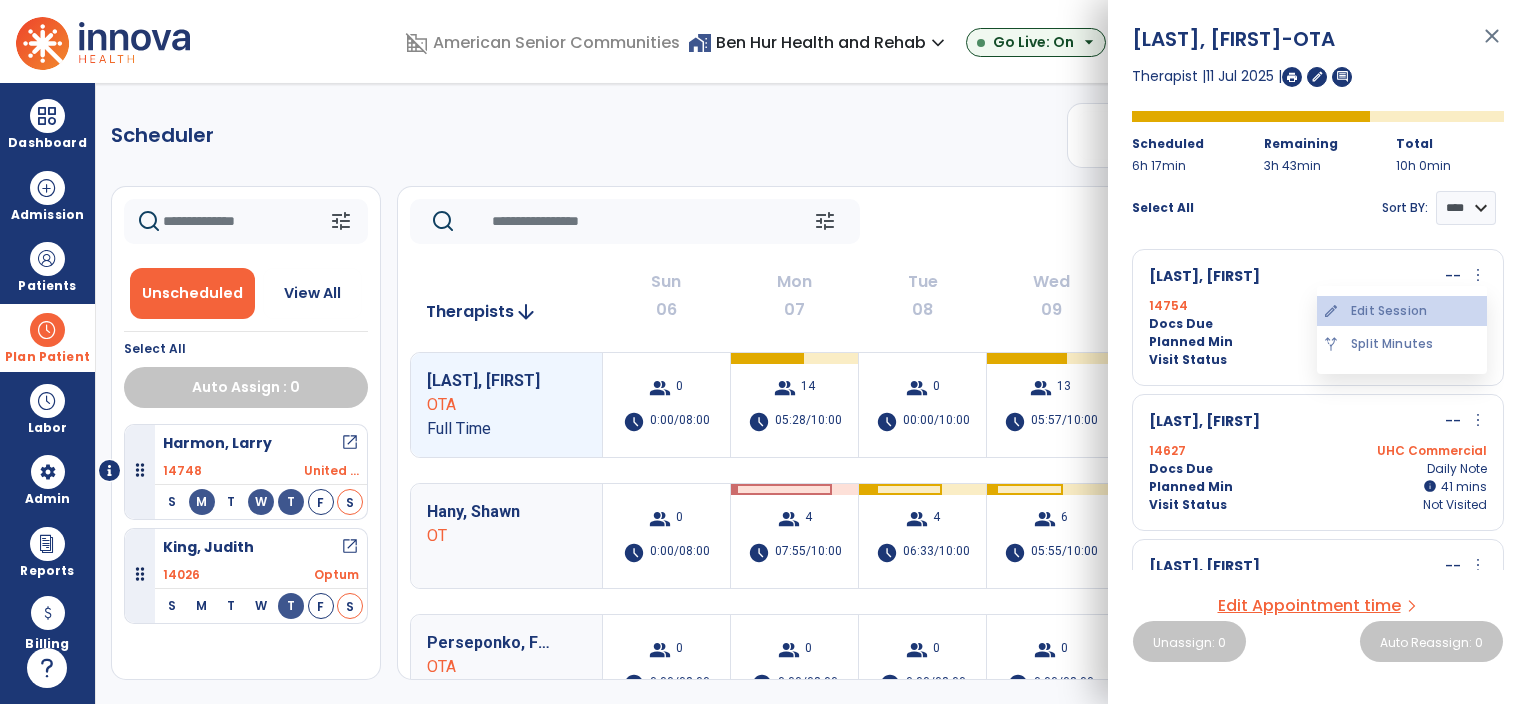 click on "edit   Edit Session" at bounding box center (1402, 311) 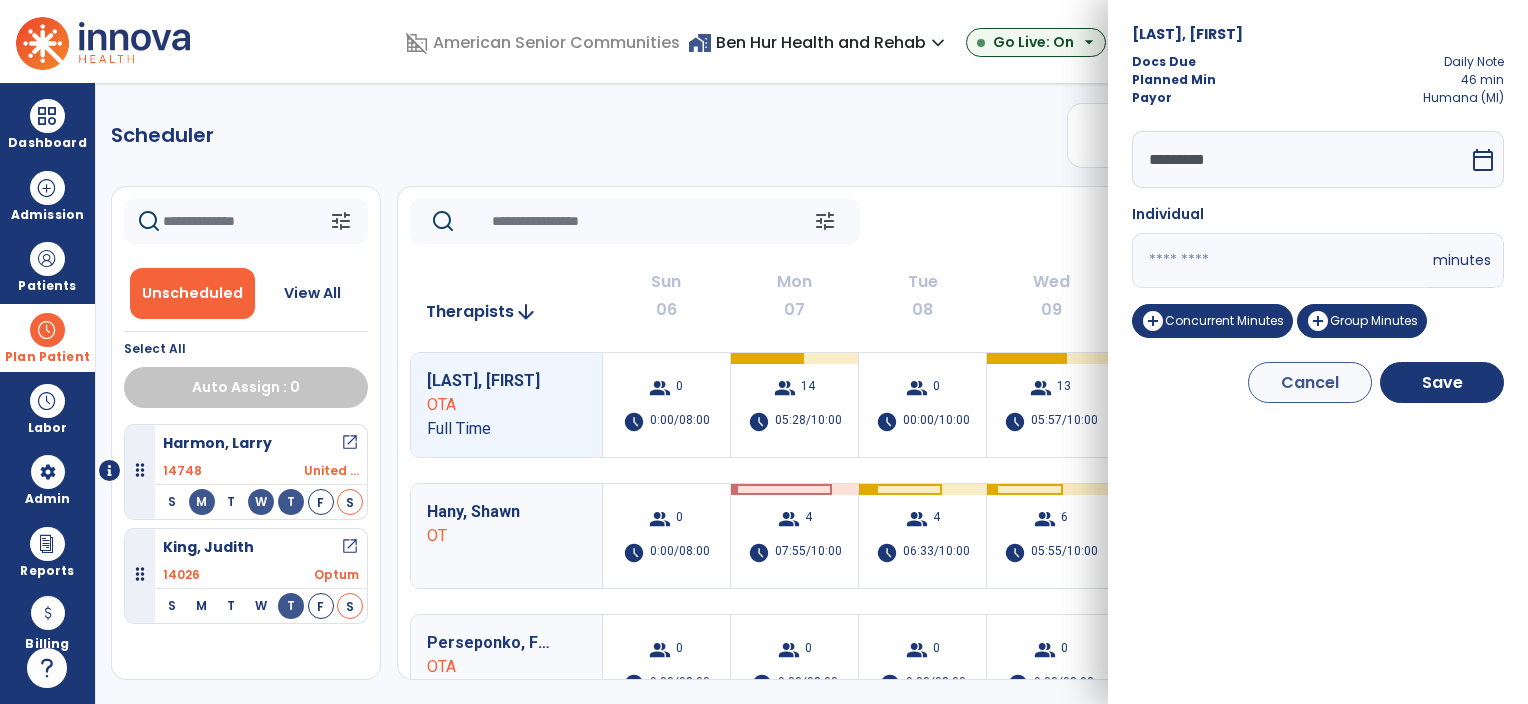 click on "calendar_today" at bounding box center (1483, 160) 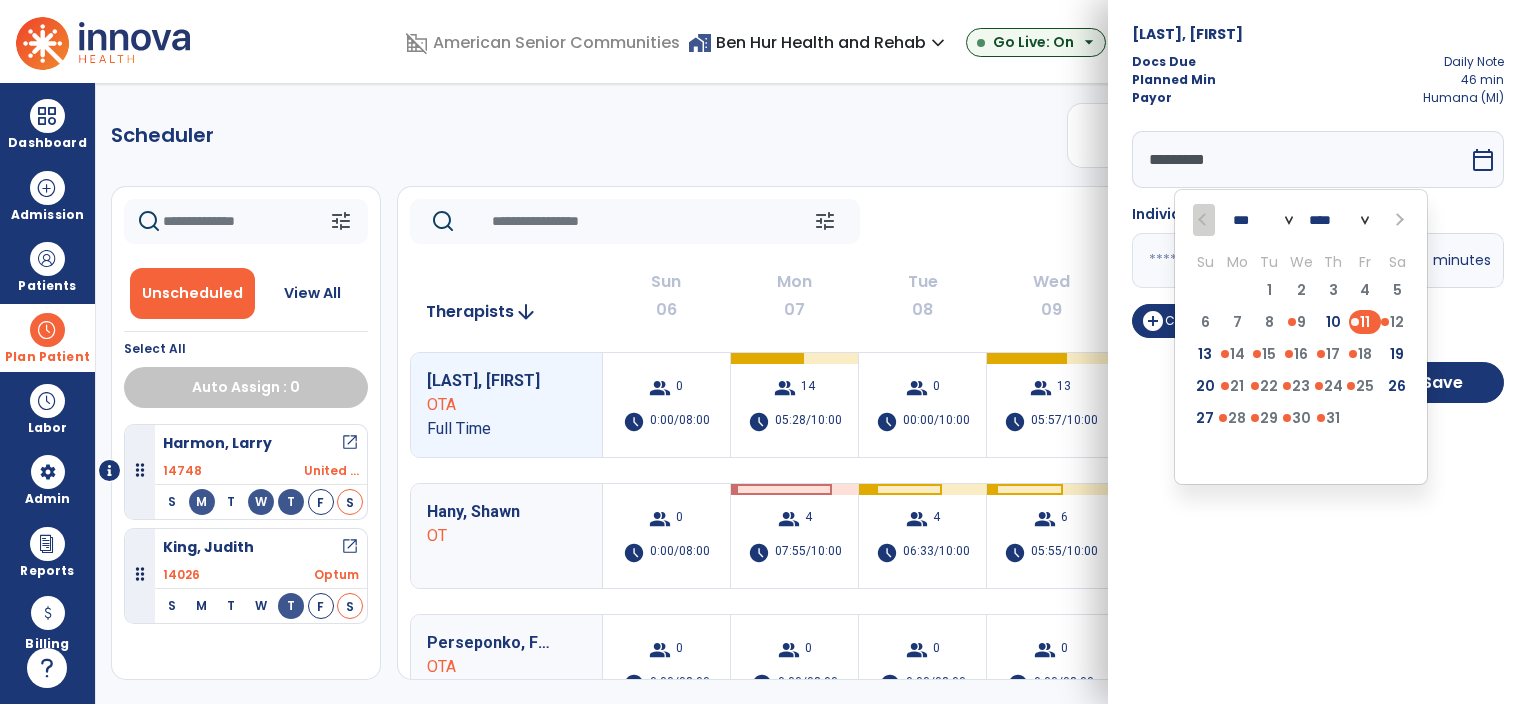 click on "*********" at bounding box center [1300, 159] 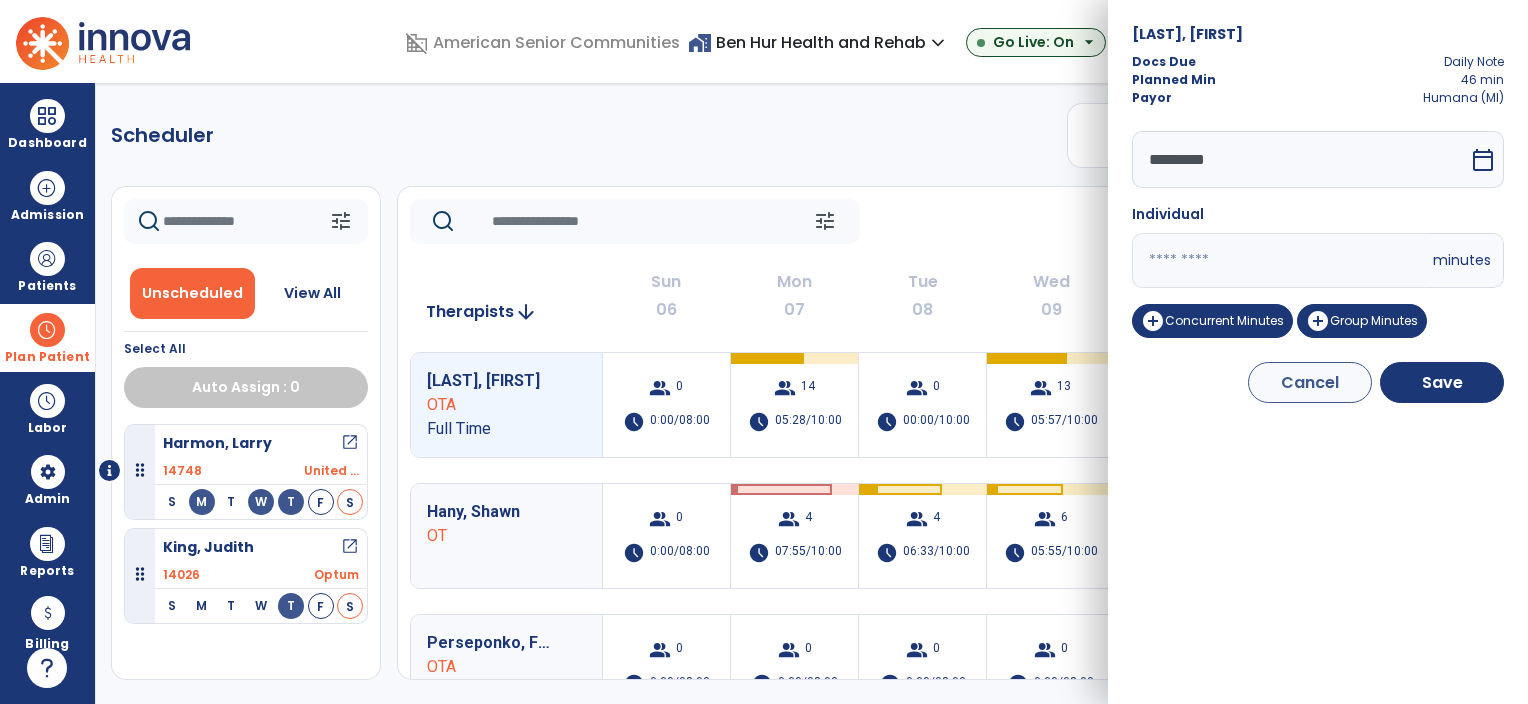 click on "Scheduler   PT   OT   ST  **** *** more_vert  Manage Labor   View All Therapists   Print" 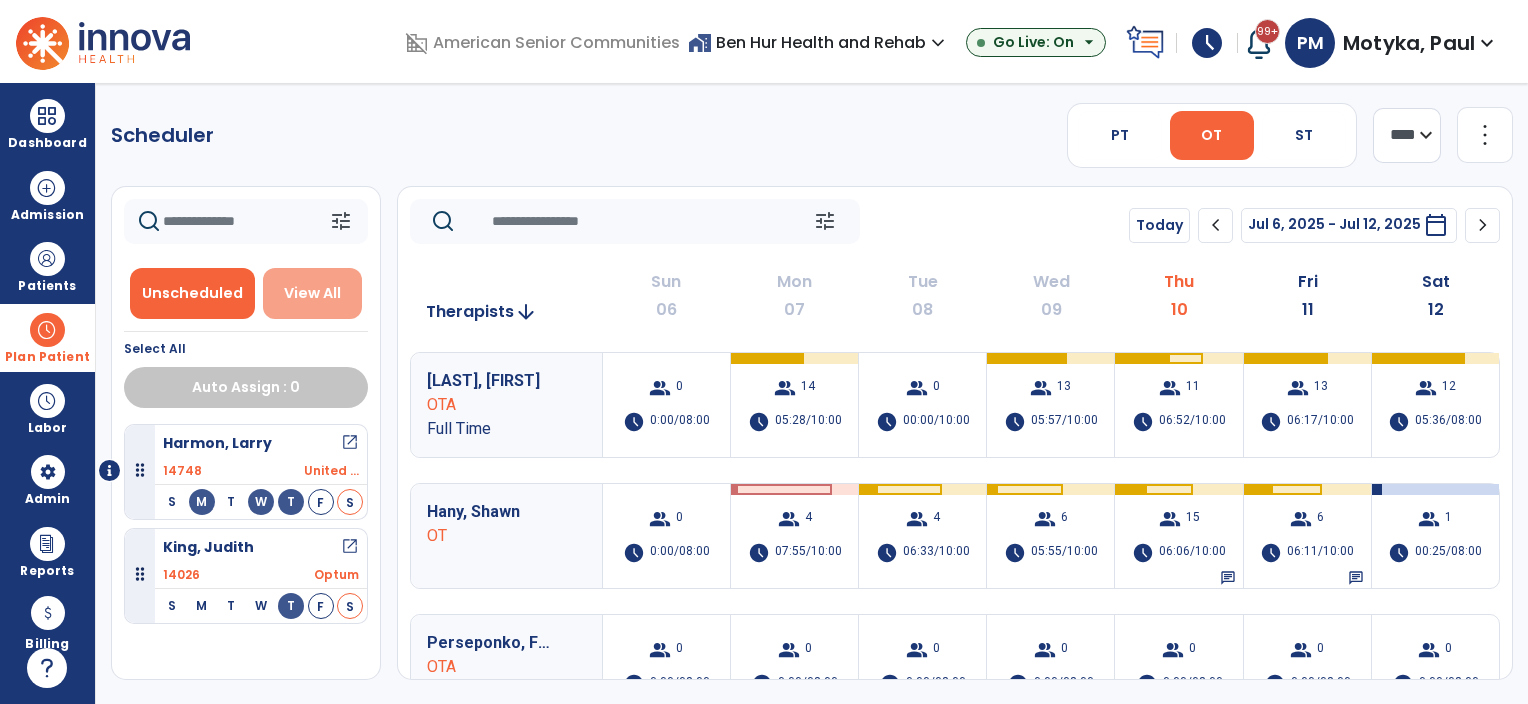 drag, startPoint x: 295, startPoint y: 303, endPoint x: 305, endPoint y: 300, distance: 10.440307 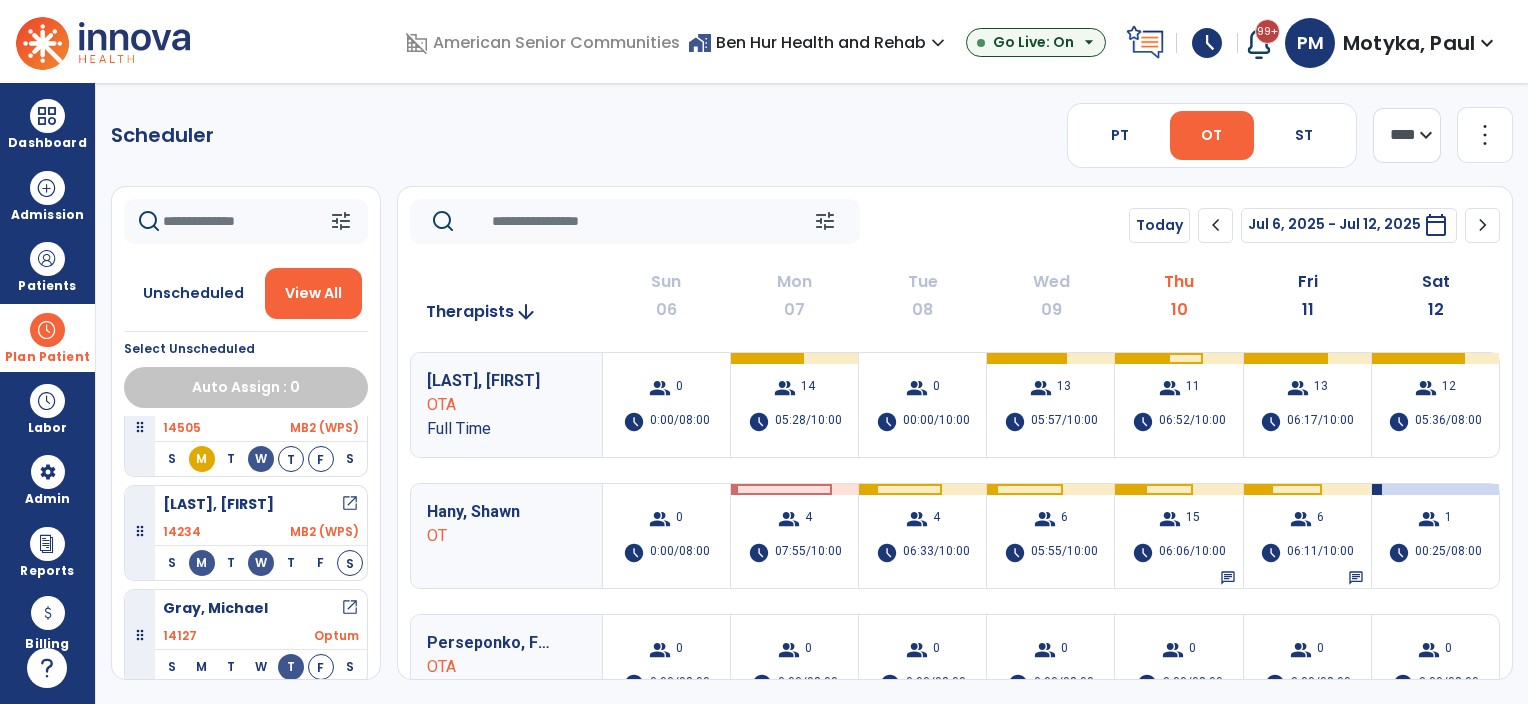 scroll, scrollTop: 1000, scrollLeft: 0, axis: vertical 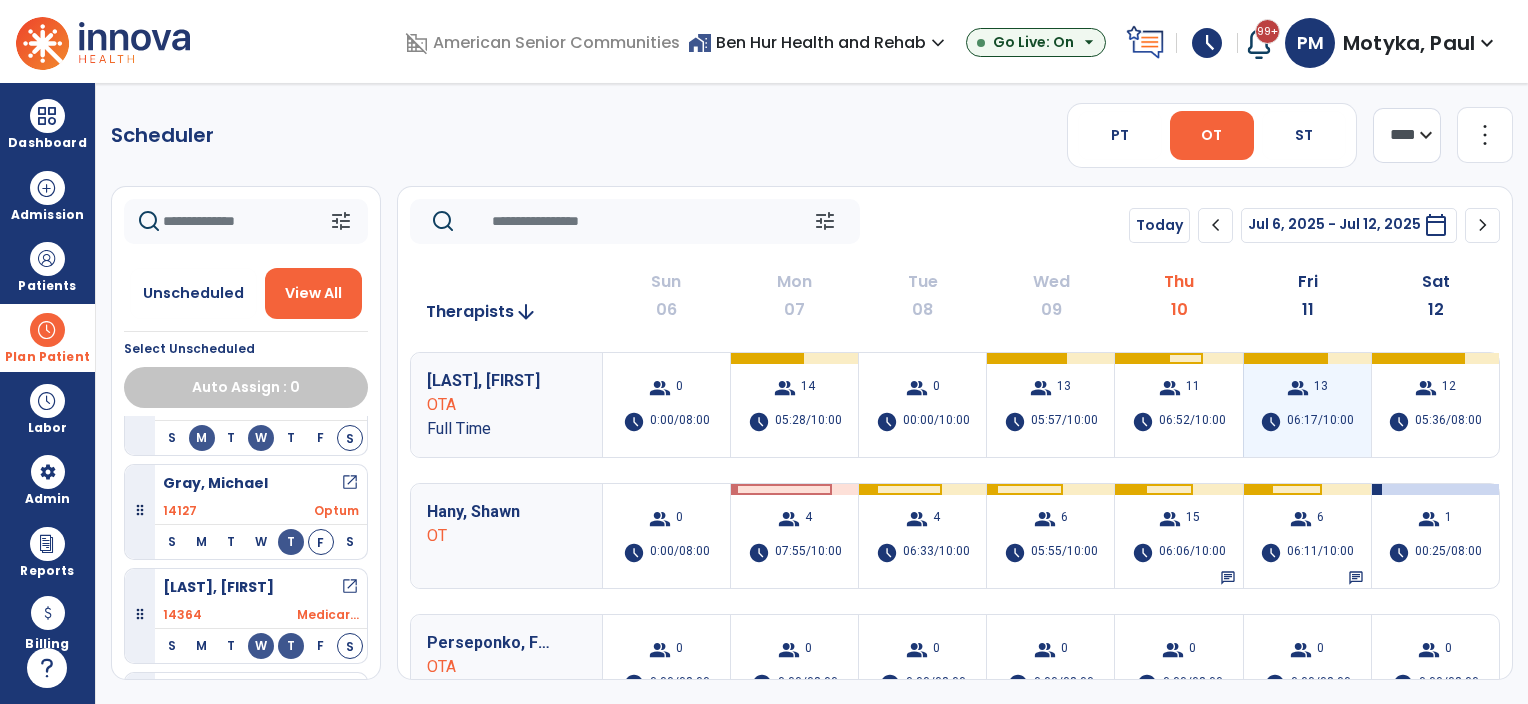 click on "06:17/10:00" at bounding box center [1320, 422] 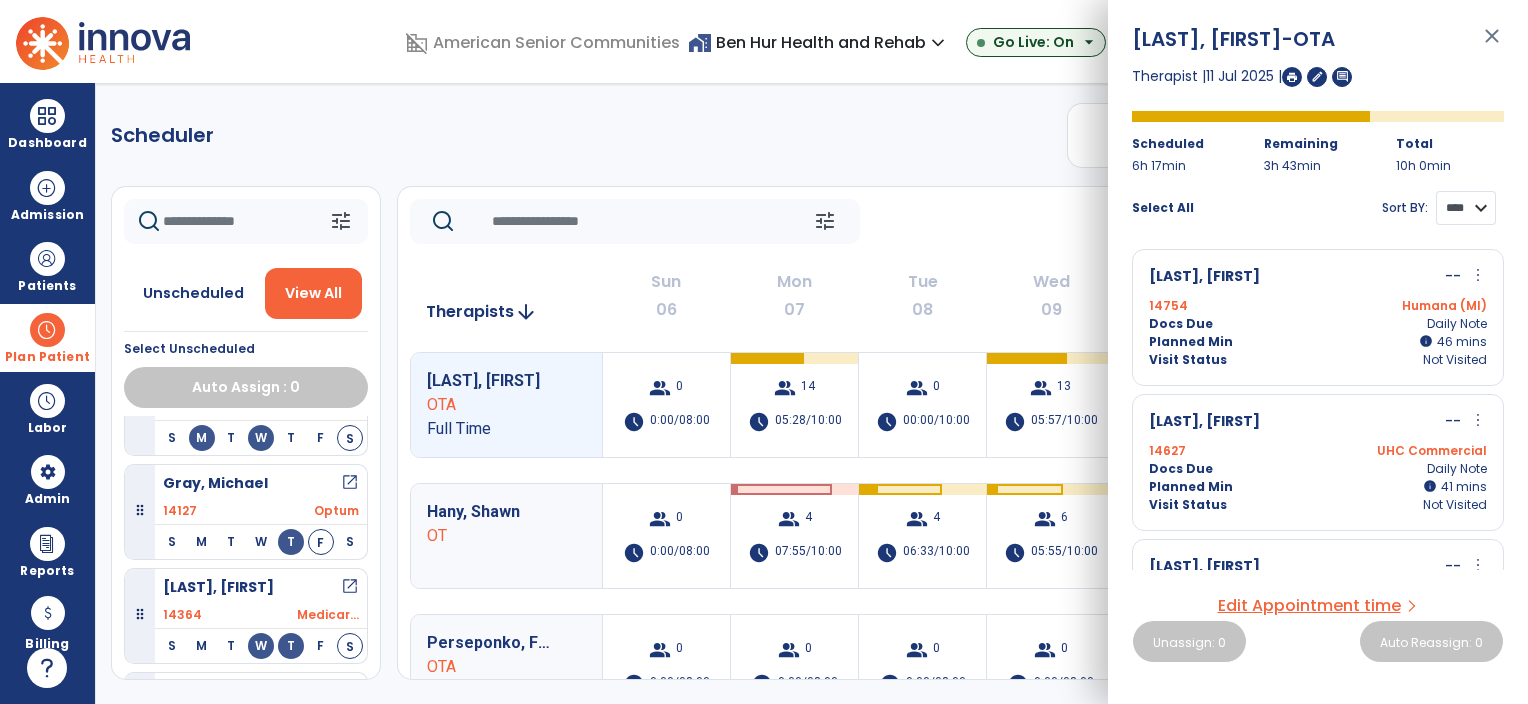 click on "**** ****" at bounding box center [1466, 208] 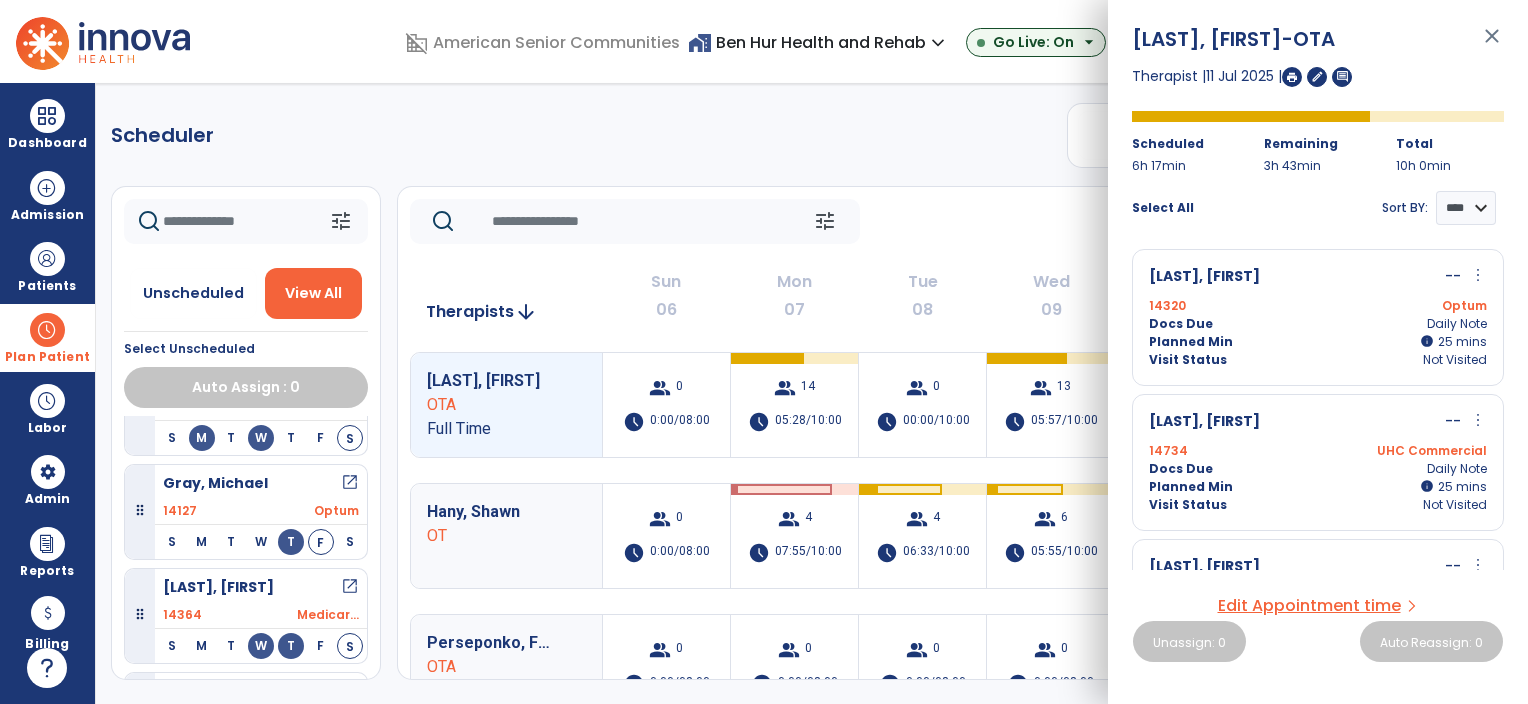 click on "more_vert" at bounding box center [1478, 275] 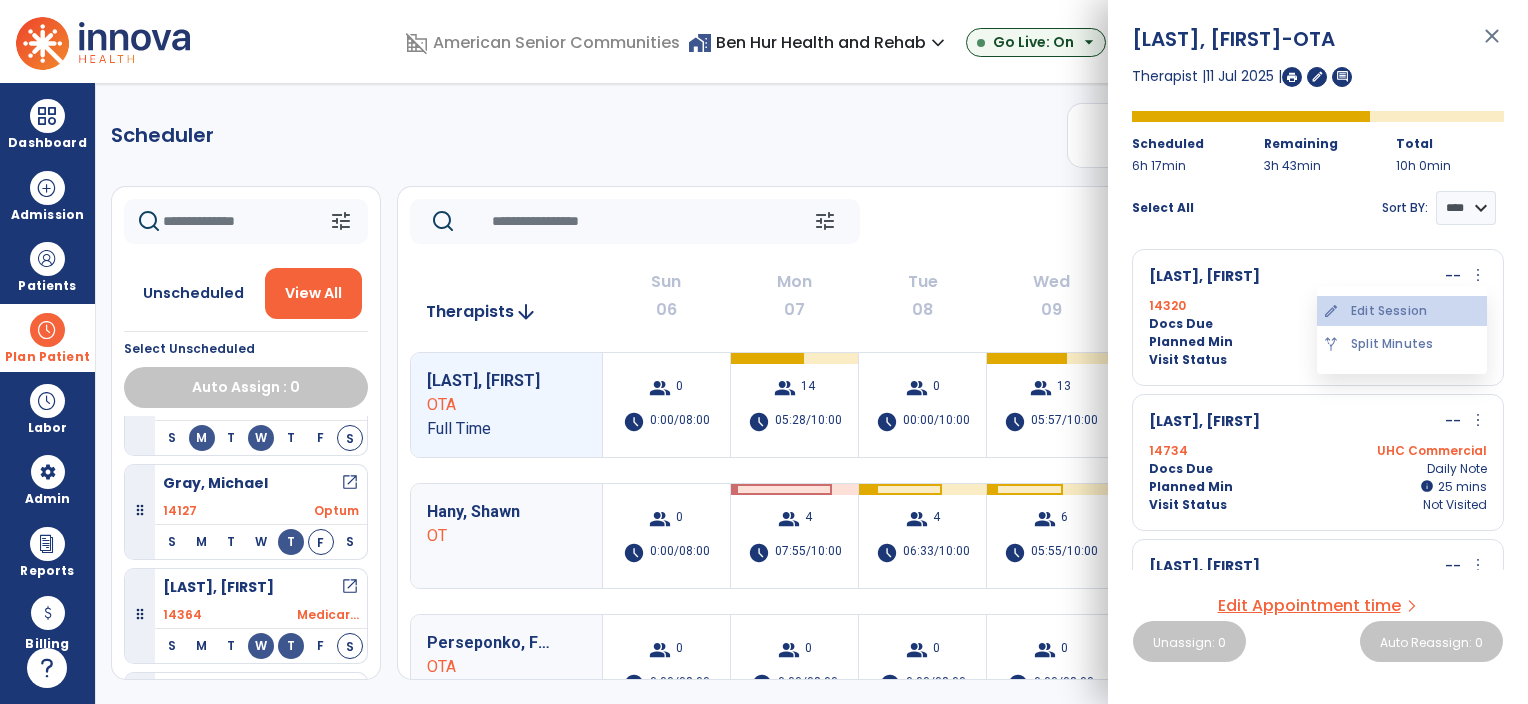 click on "edit   Edit Session" at bounding box center [1402, 311] 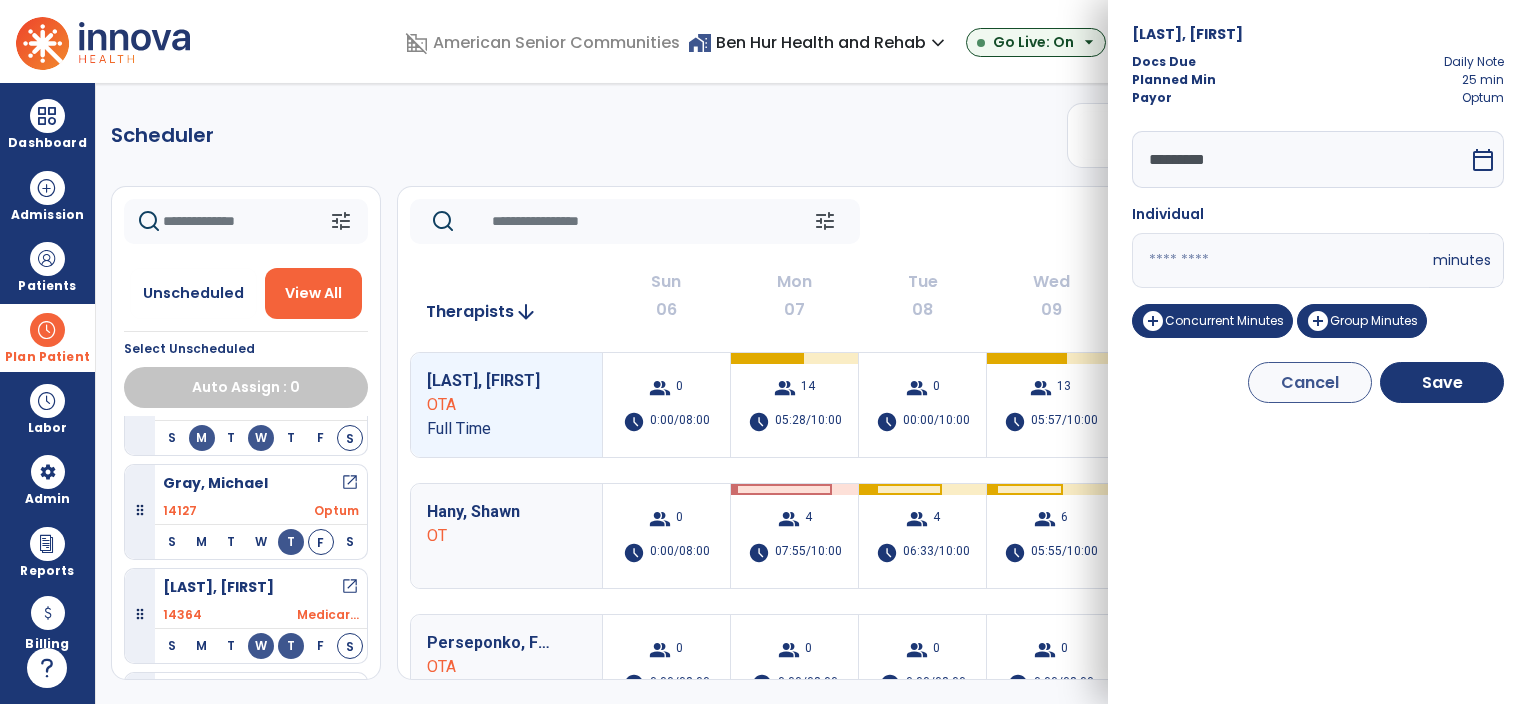 click on "calendar_today" at bounding box center (1483, 160) 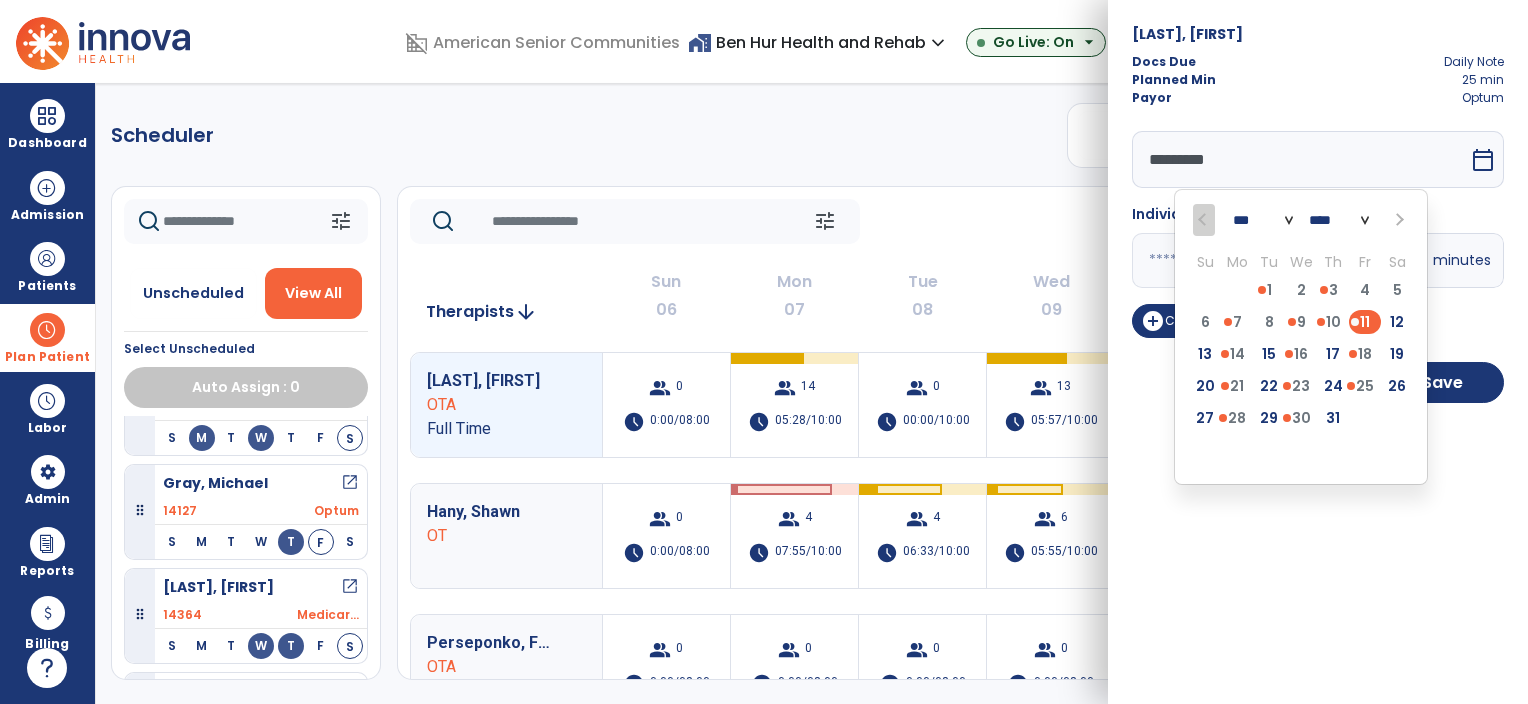 click on "12" at bounding box center (1397, 322) 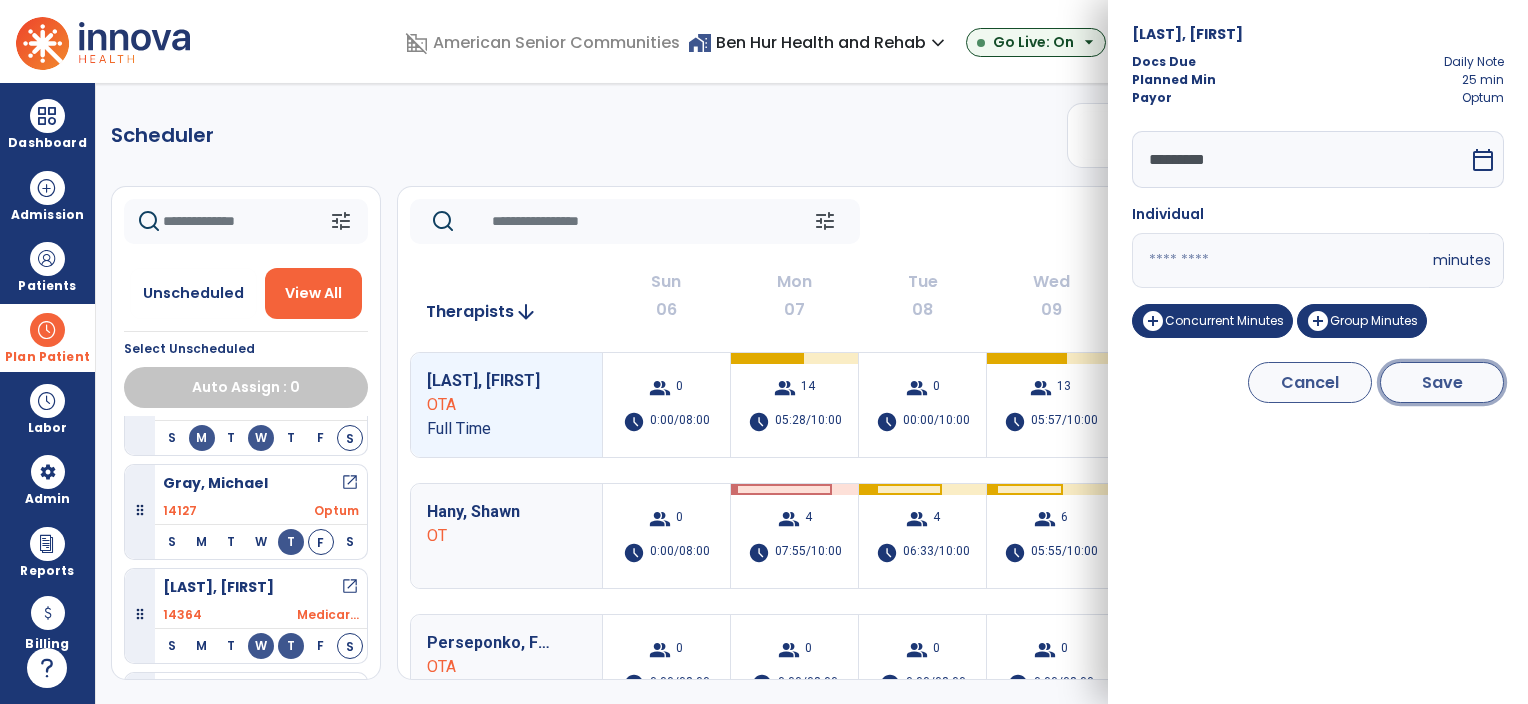 click on "Save" at bounding box center (1442, 382) 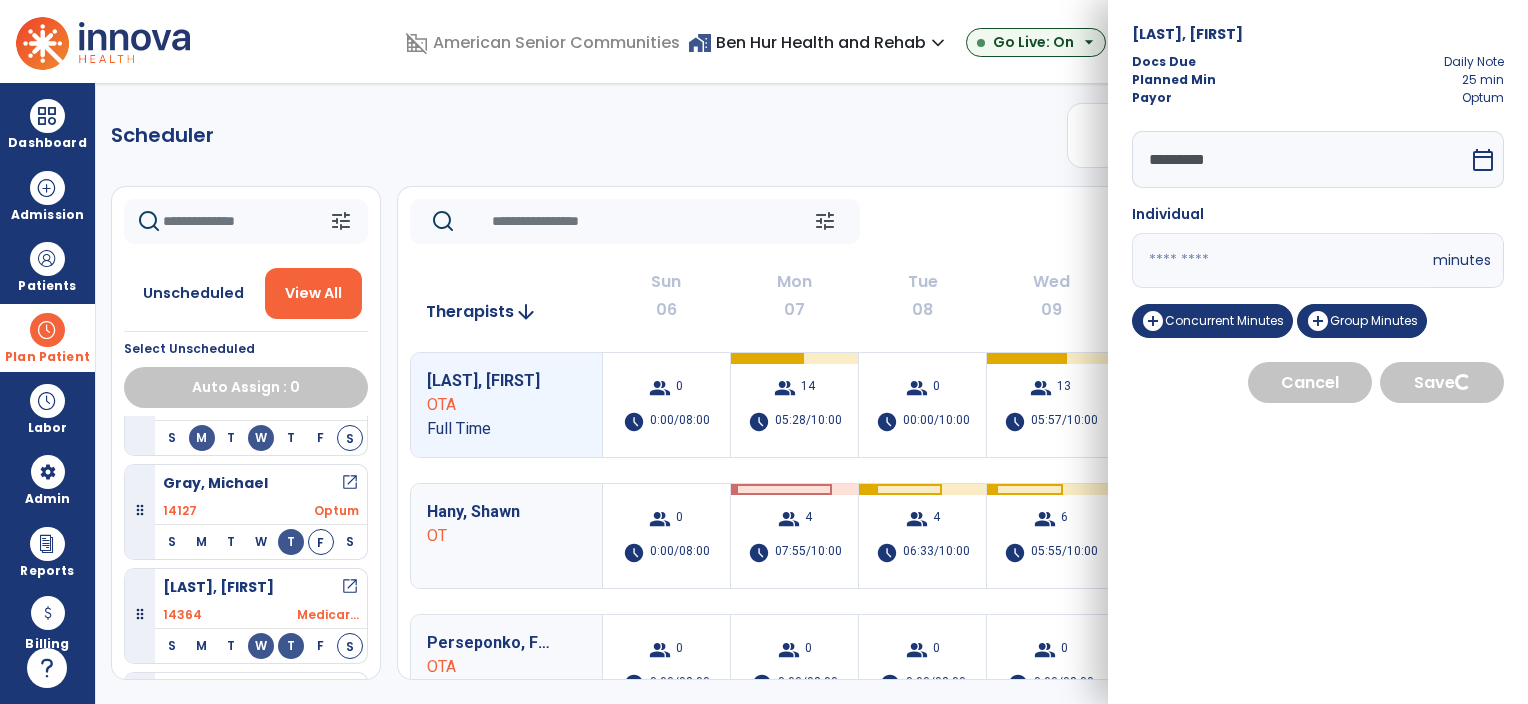 select on "****" 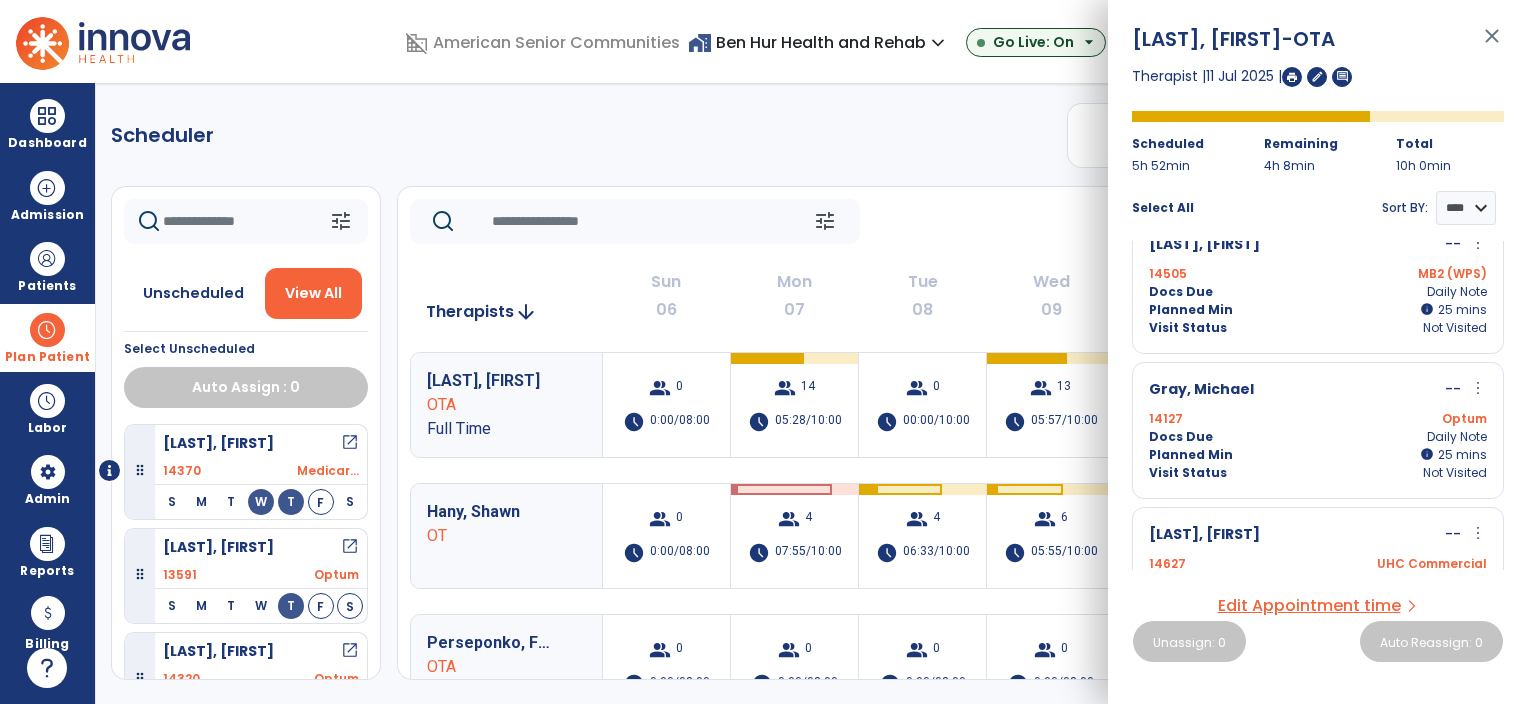 scroll, scrollTop: 300, scrollLeft: 0, axis: vertical 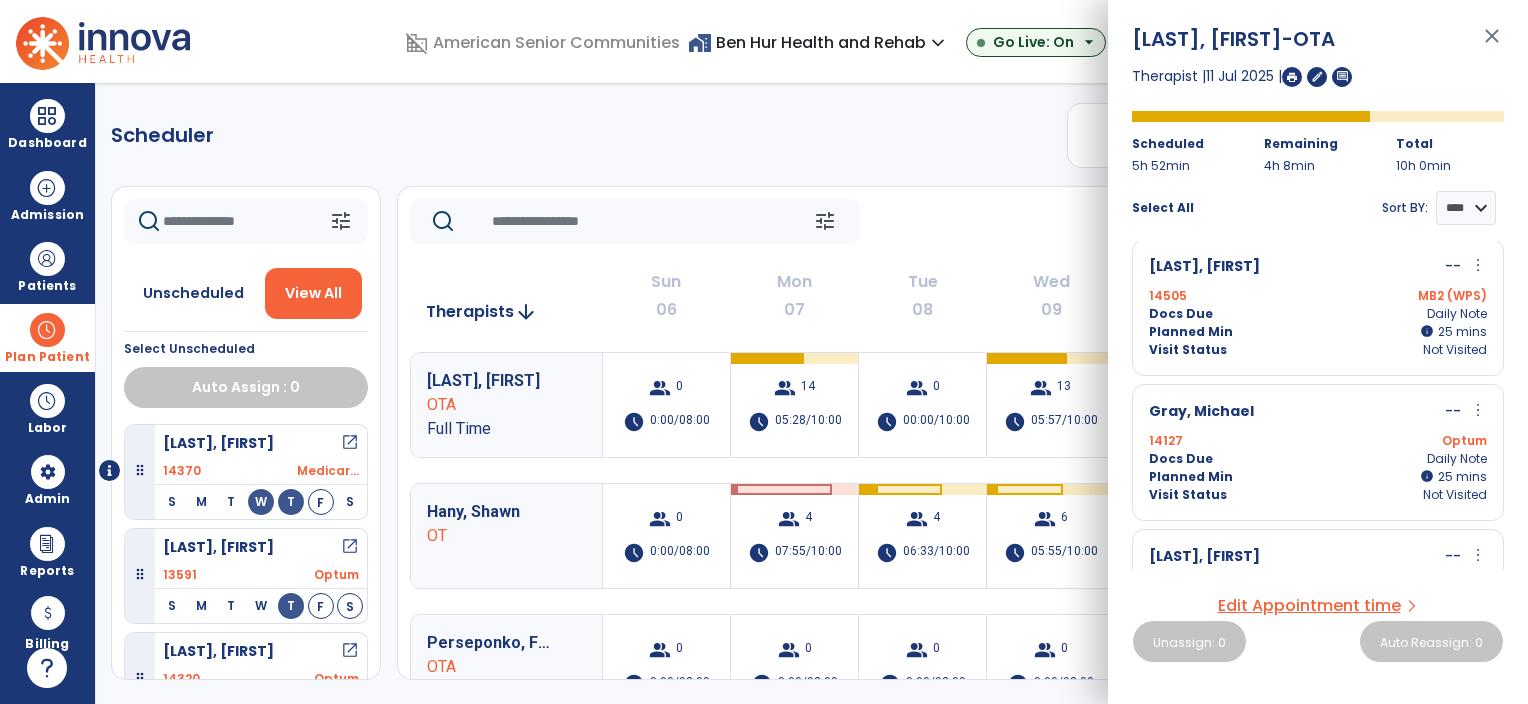 click on "more_vert" at bounding box center [1478, 410] 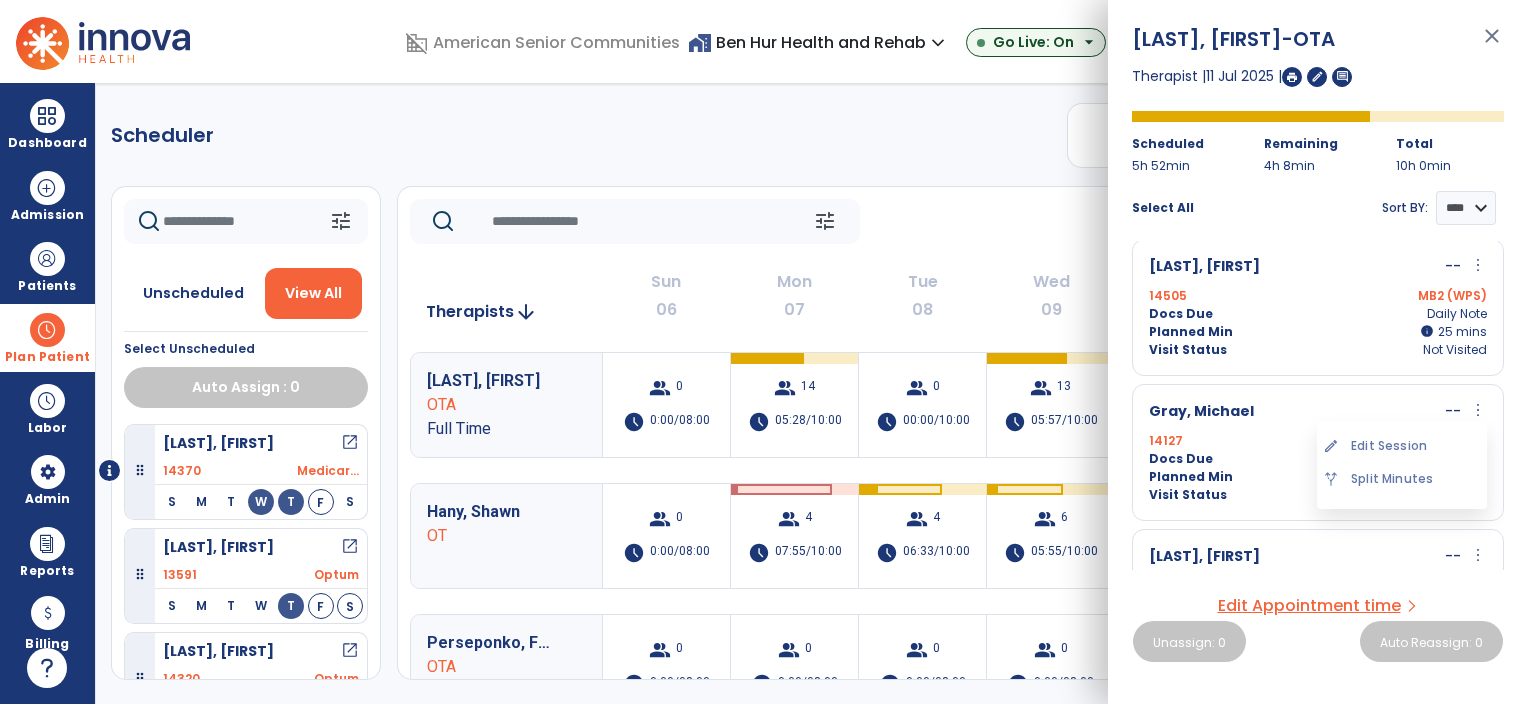 click on "edit   Edit Session" at bounding box center [1402, 446] 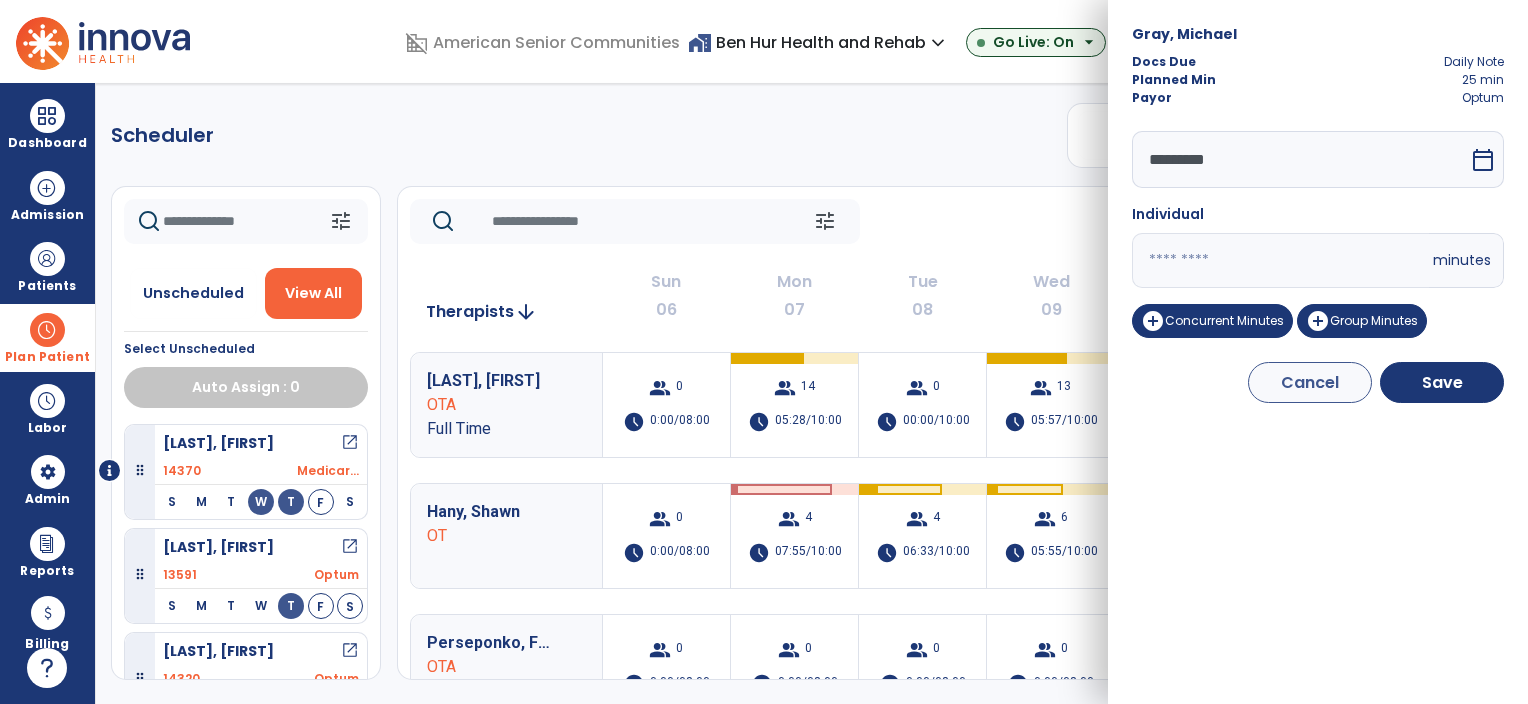 click on "calendar_today" at bounding box center (1483, 160) 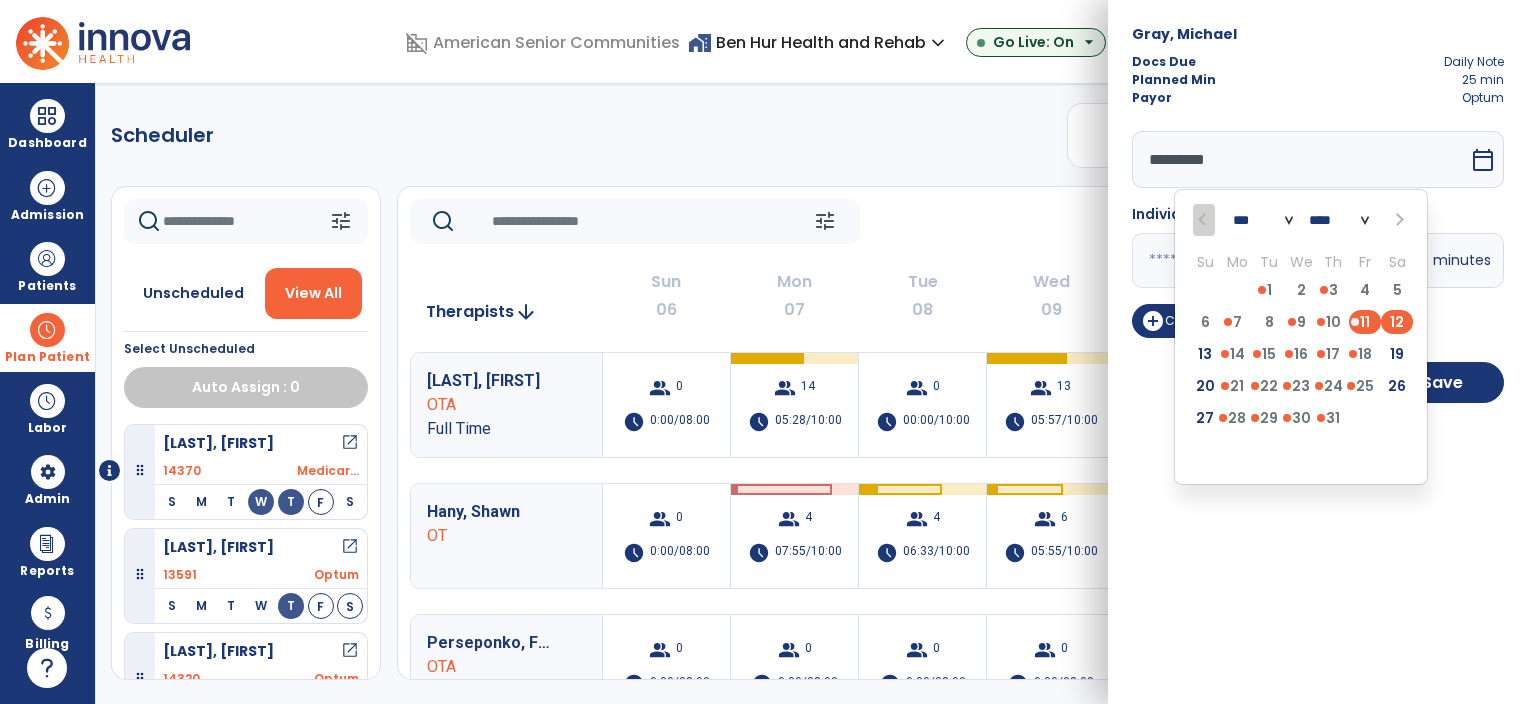 click on "12" at bounding box center [1397, 322] 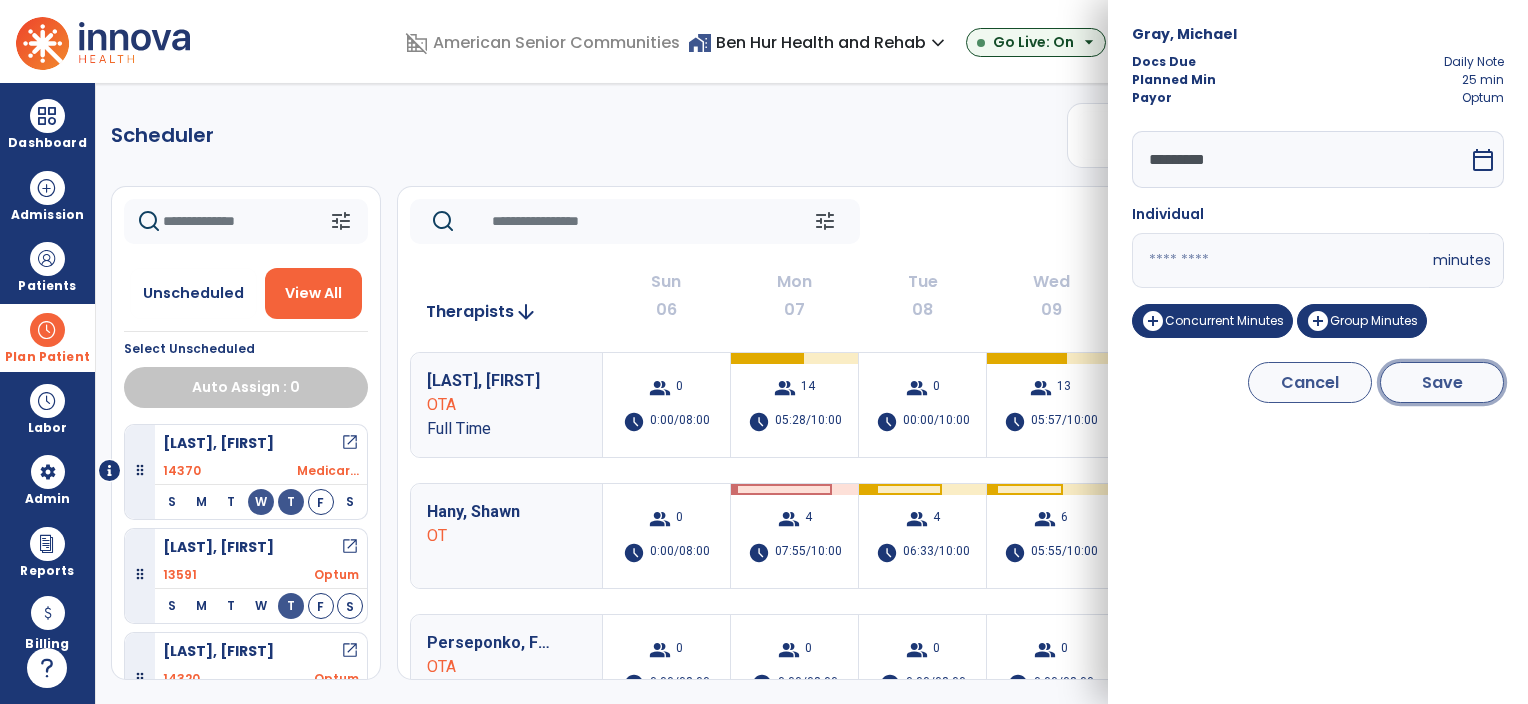 click on "Save" at bounding box center [1442, 382] 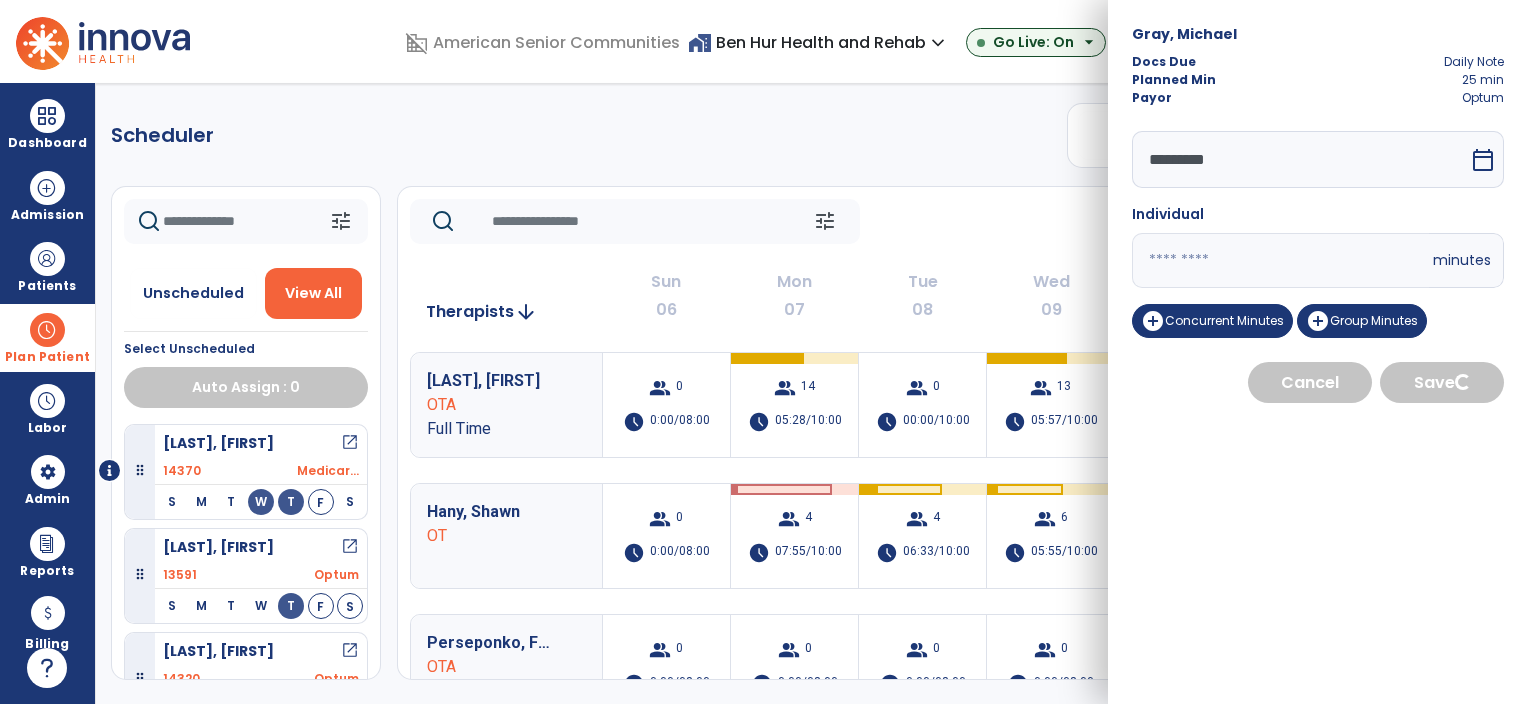select on "****" 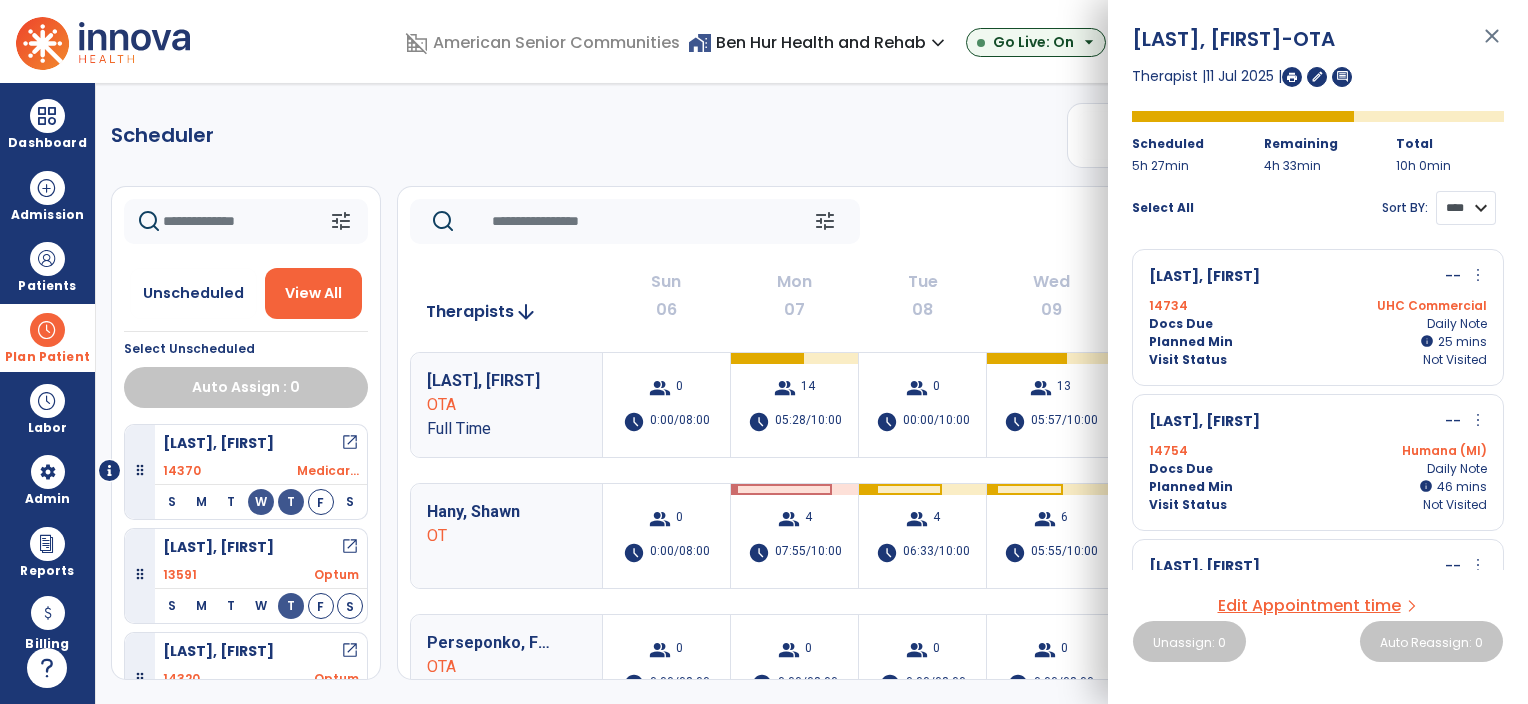 click on "**** ****" at bounding box center (1466, 208) 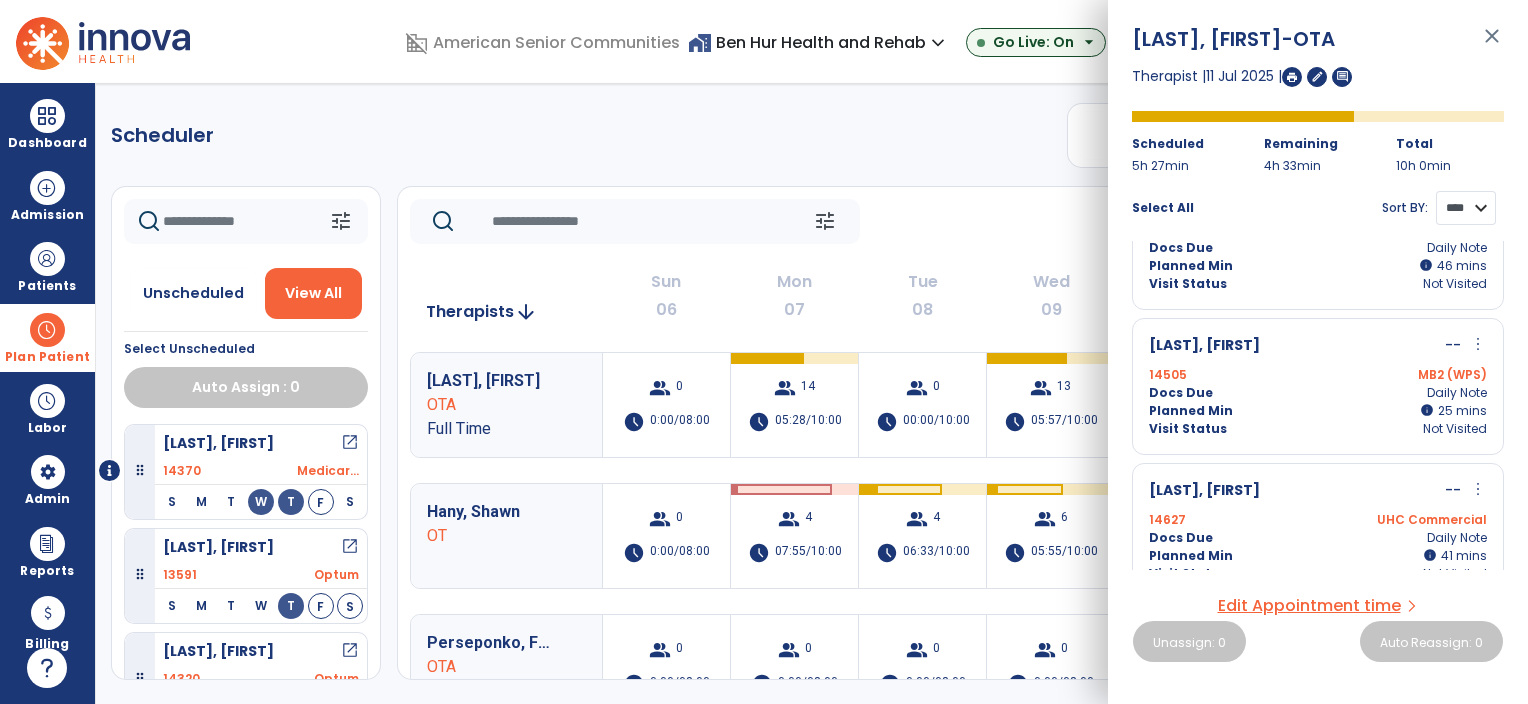 scroll, scrollTop: 200, scrollLeft: 0, axis: vertical 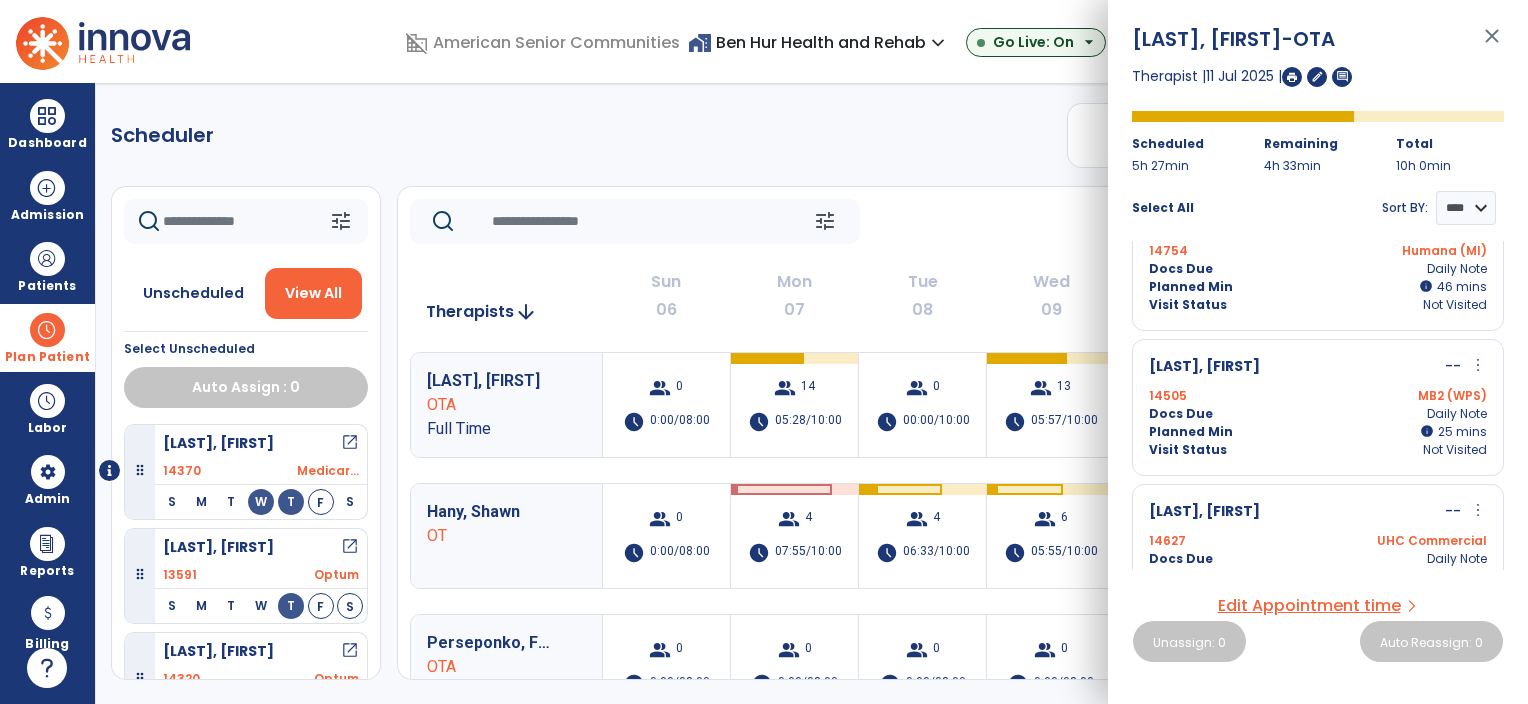 click on "more_vert" at bounding box center (1478, 365) 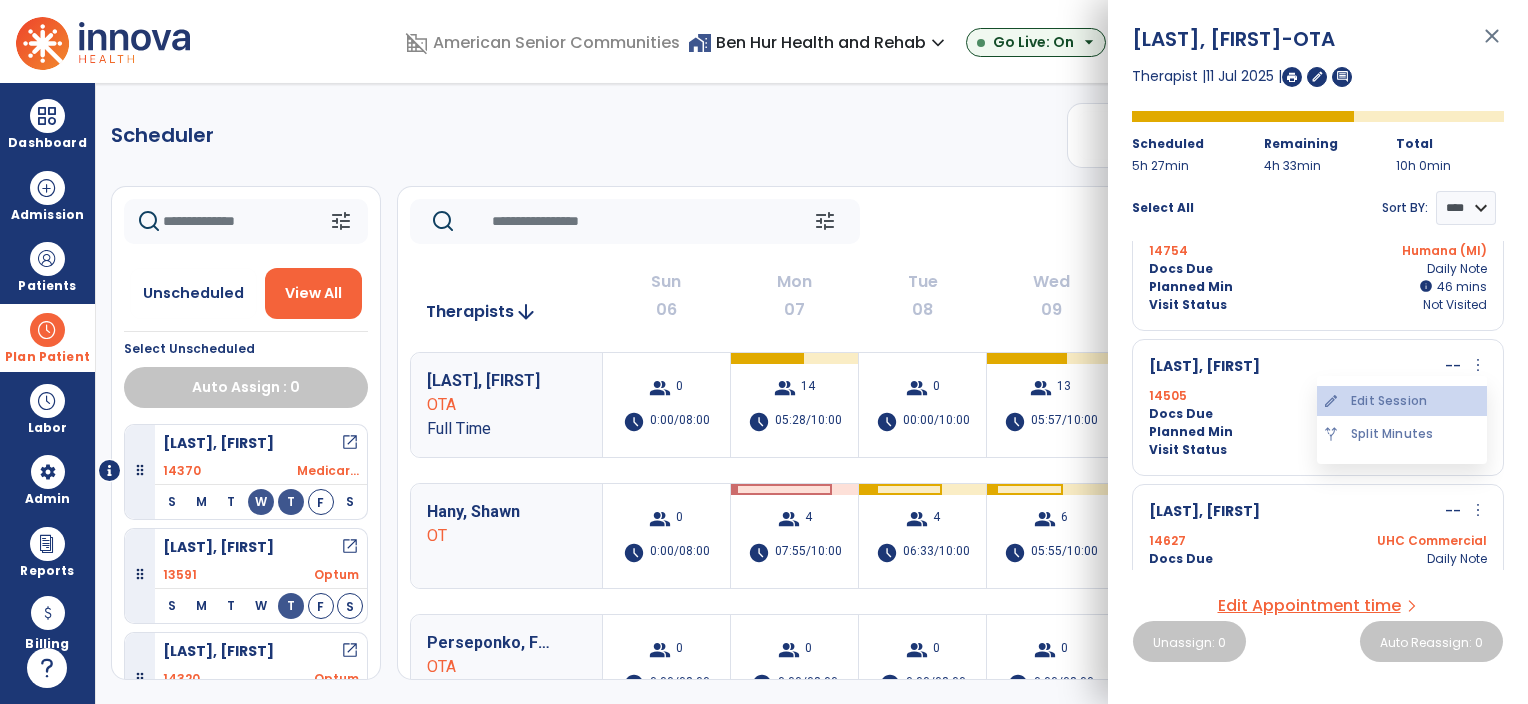 click on "edit   Edit Session" at bounding box center (1402, 401) 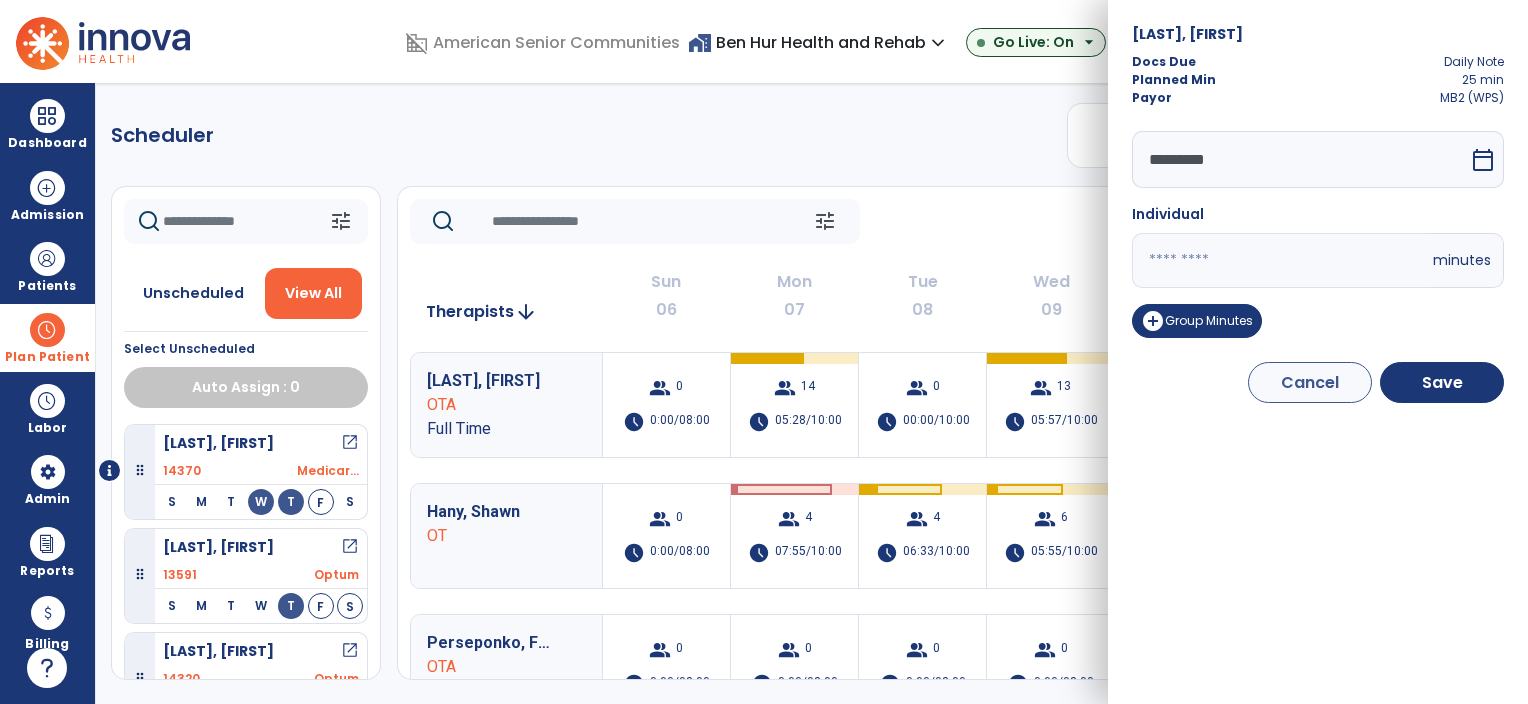 click on "calendar_today" at bounding box center (1483, 160) 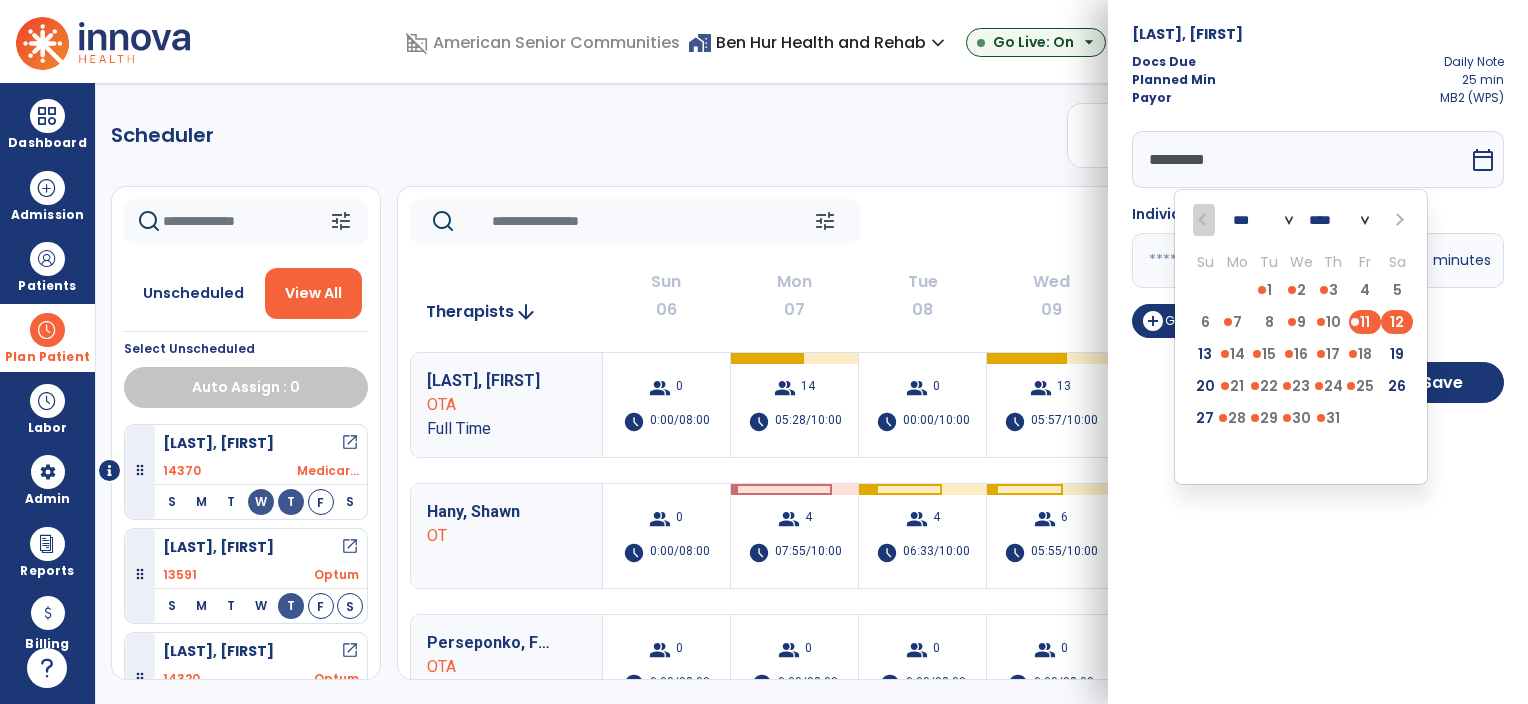 click on "12" at bounding box center [1397, 322] 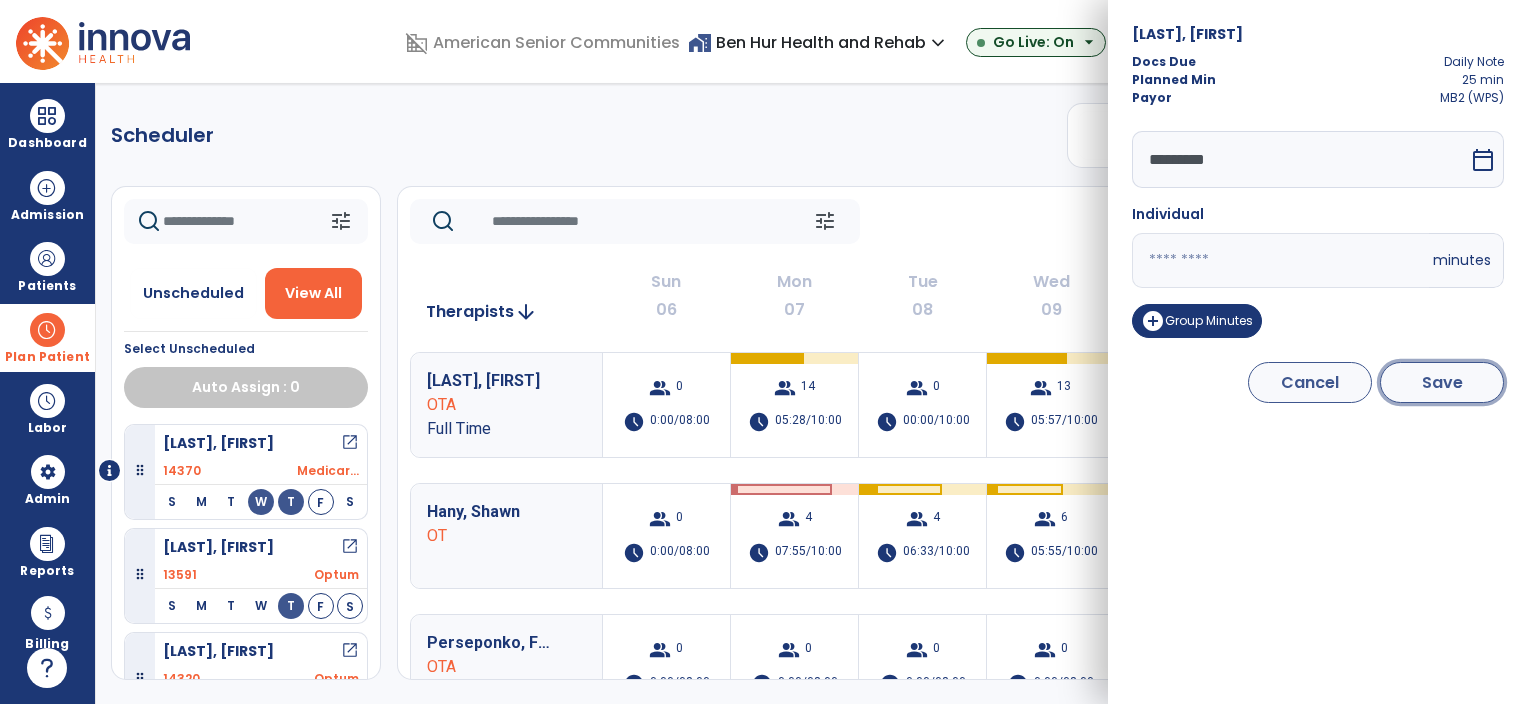 click on "Save" at bounding box center (1442, 382) 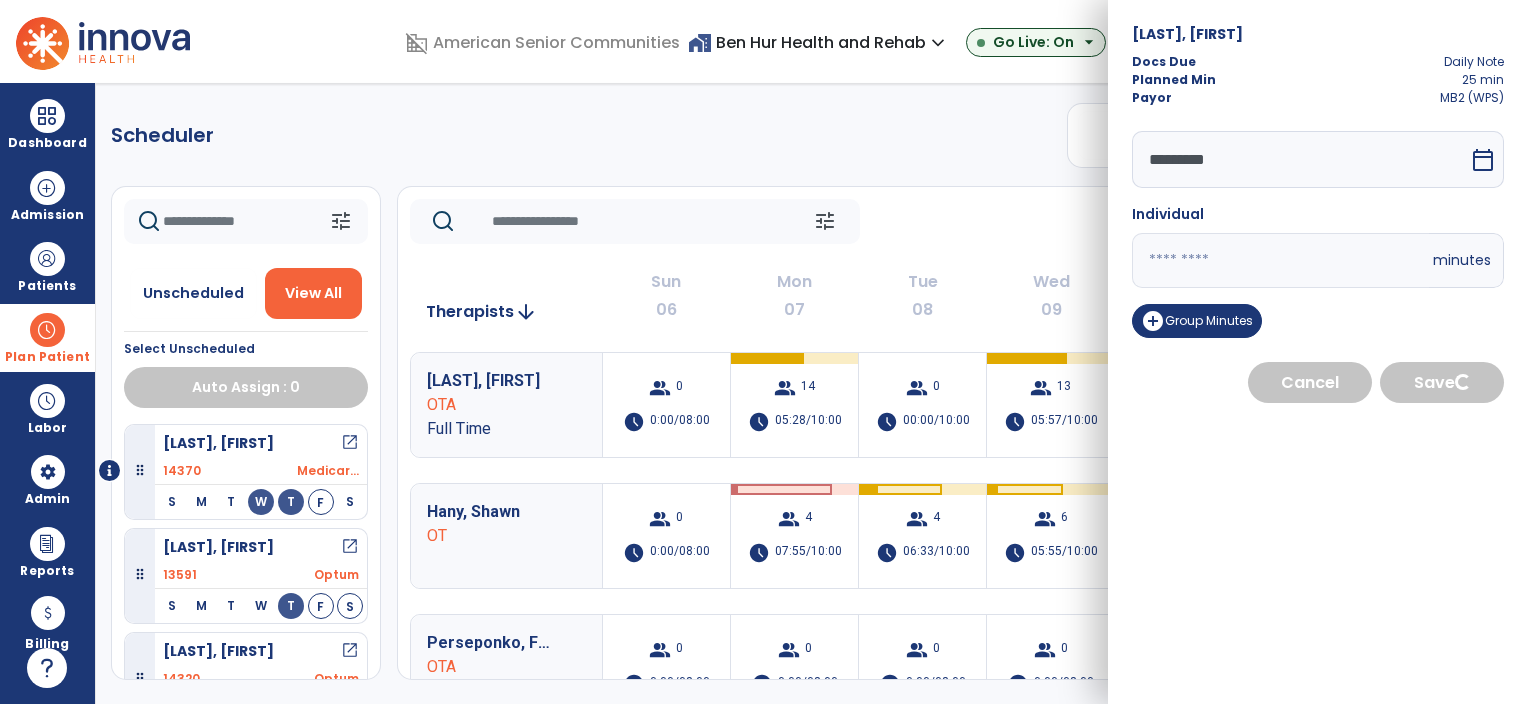 select on "****" 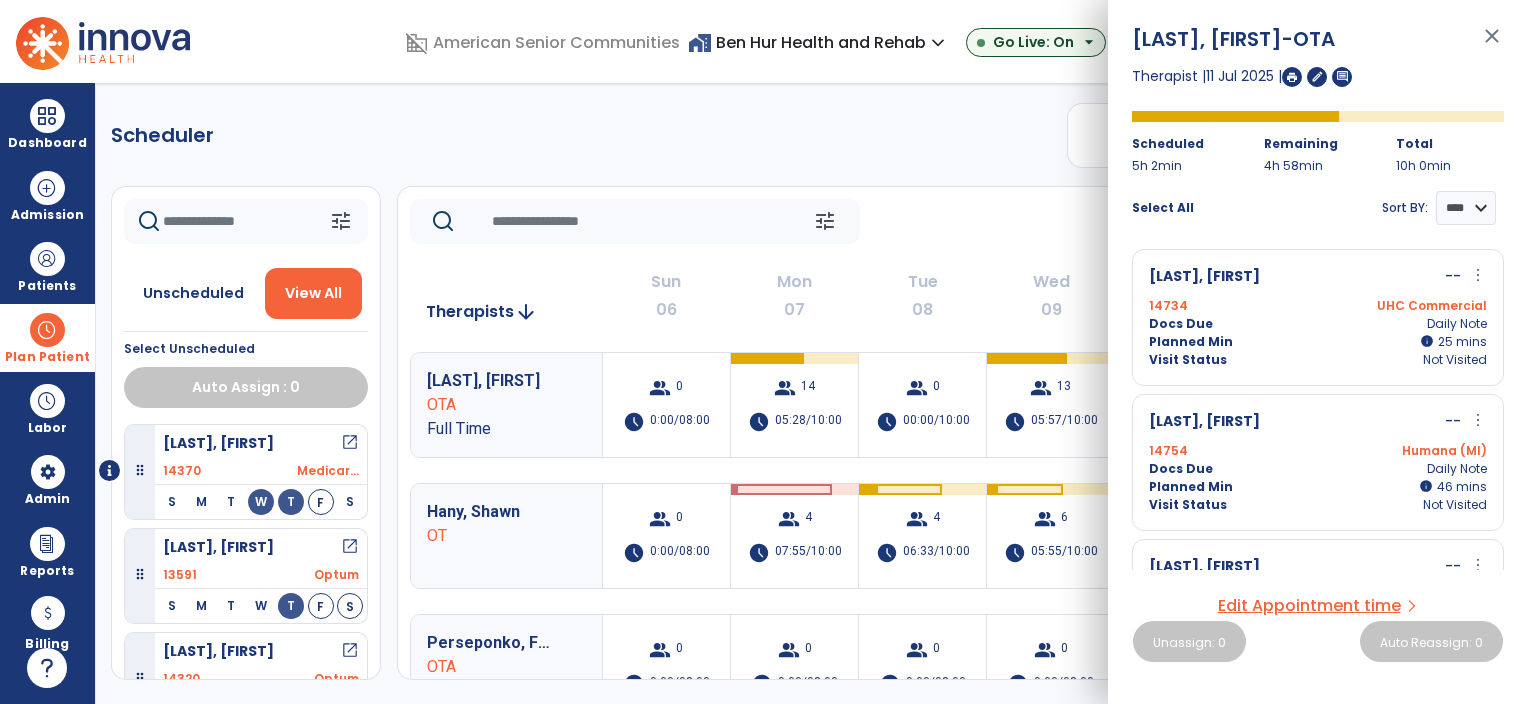 click on "Scheduler   PT   OT   ST  **** *** more_vert  Manage Labor   View All Therapists   Print" 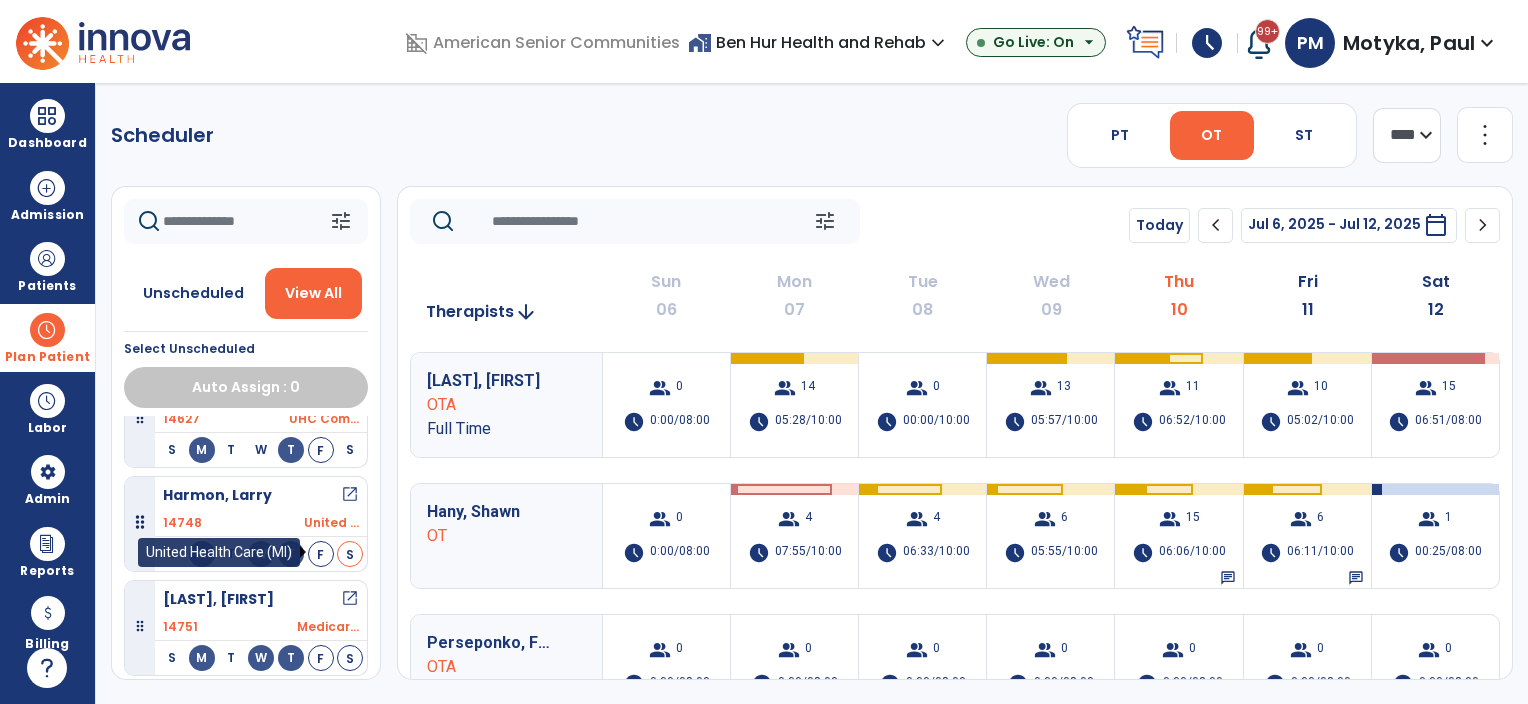 scroll, scrollTop: 1200, scrollLeft: 0, axis: vertical 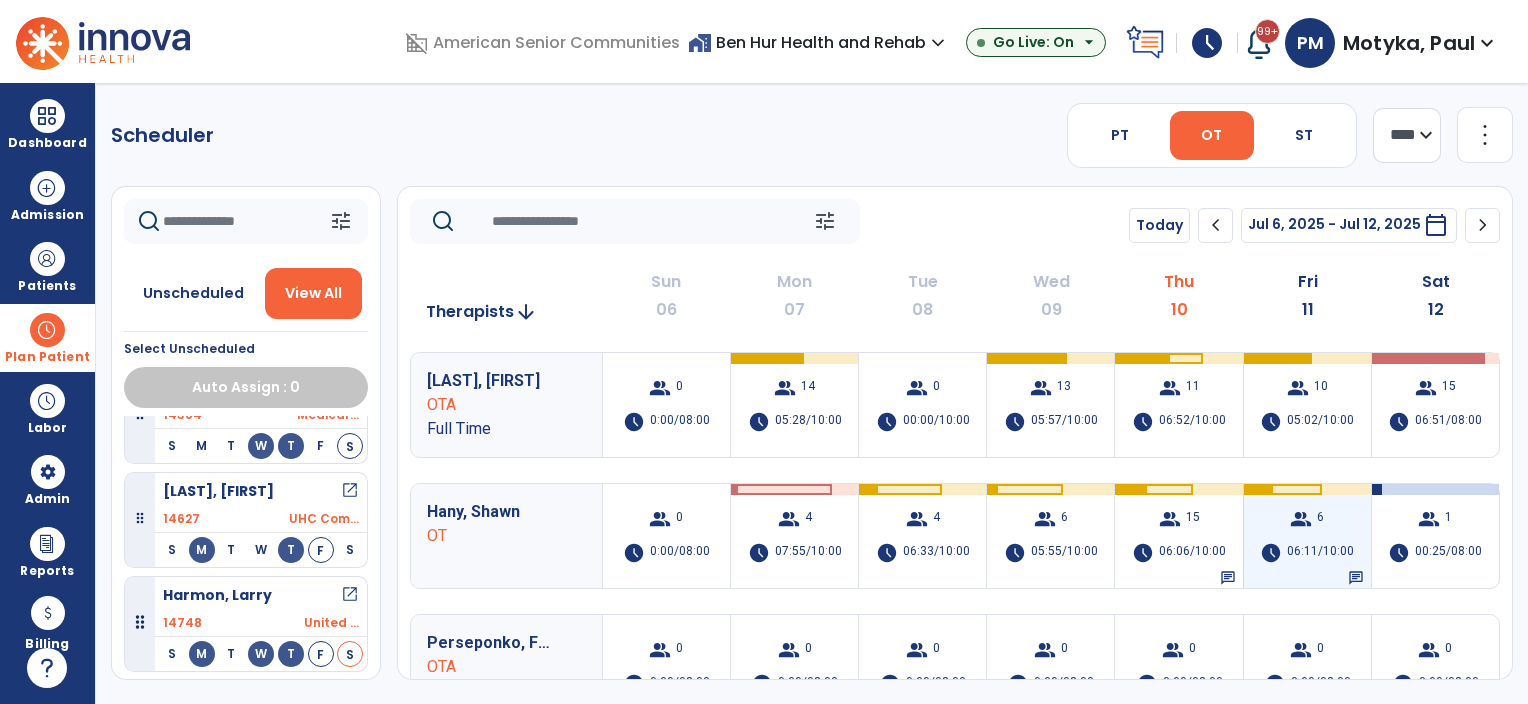 click on "06:11/10:00" at bounding box center [1320, 553] 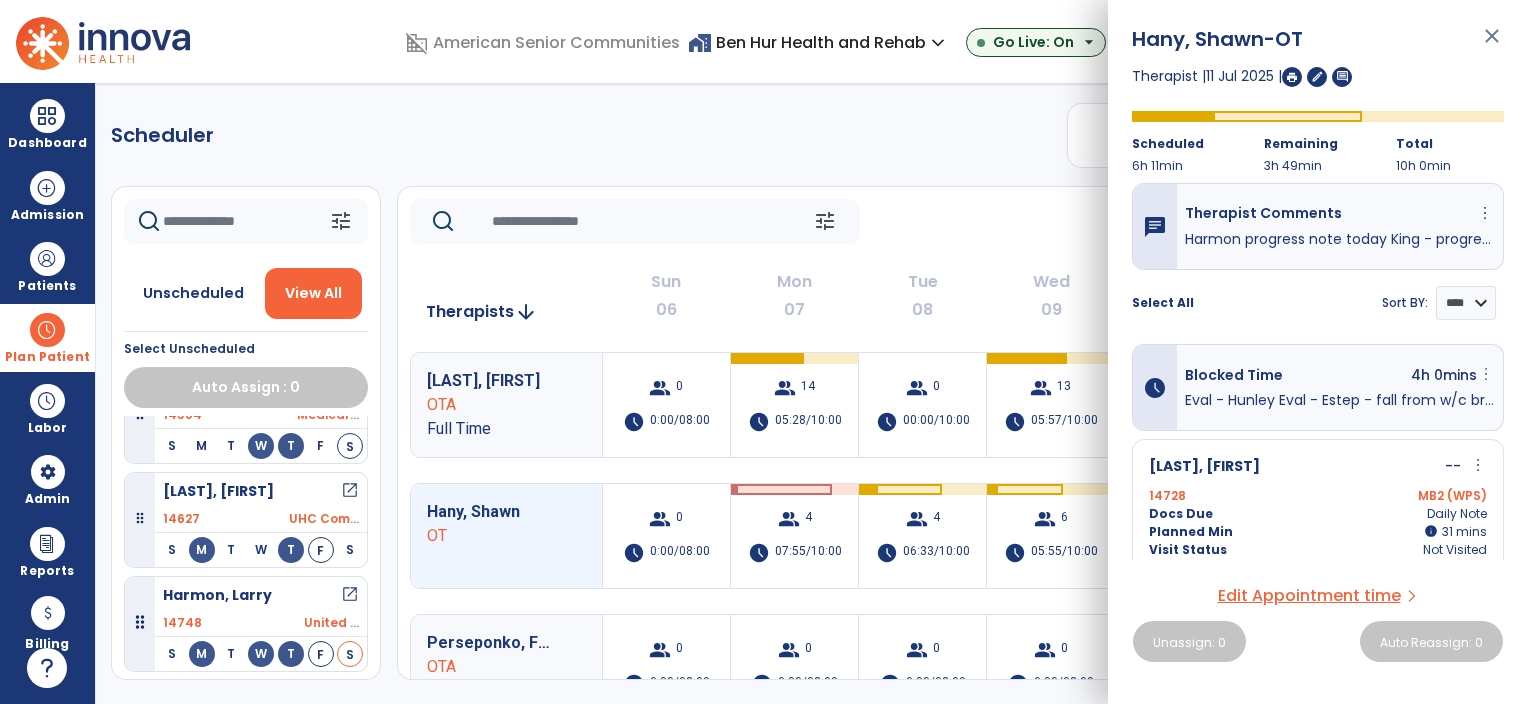 click on "more_vert" at bounding box center [1486, 374] 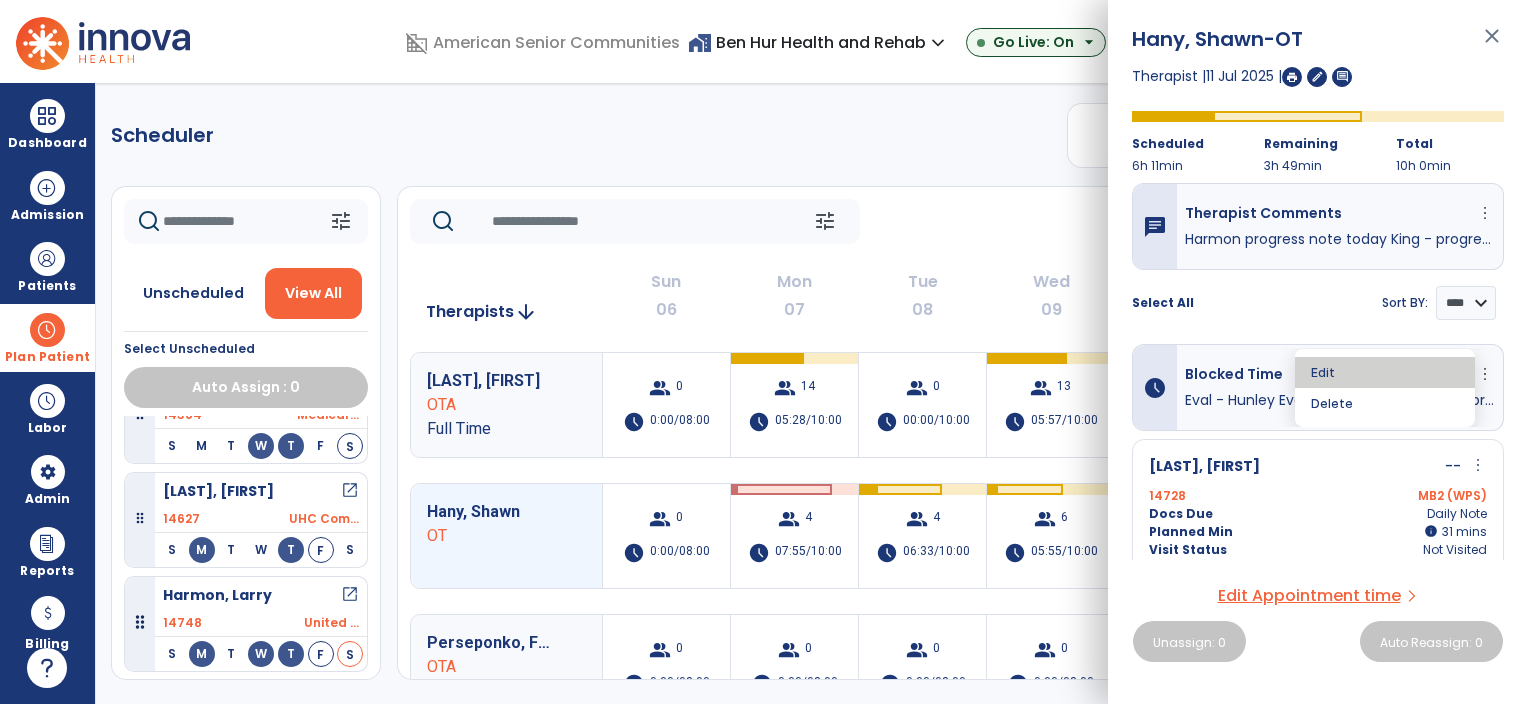 click on "Edit" at bounding box center [1385, 372] 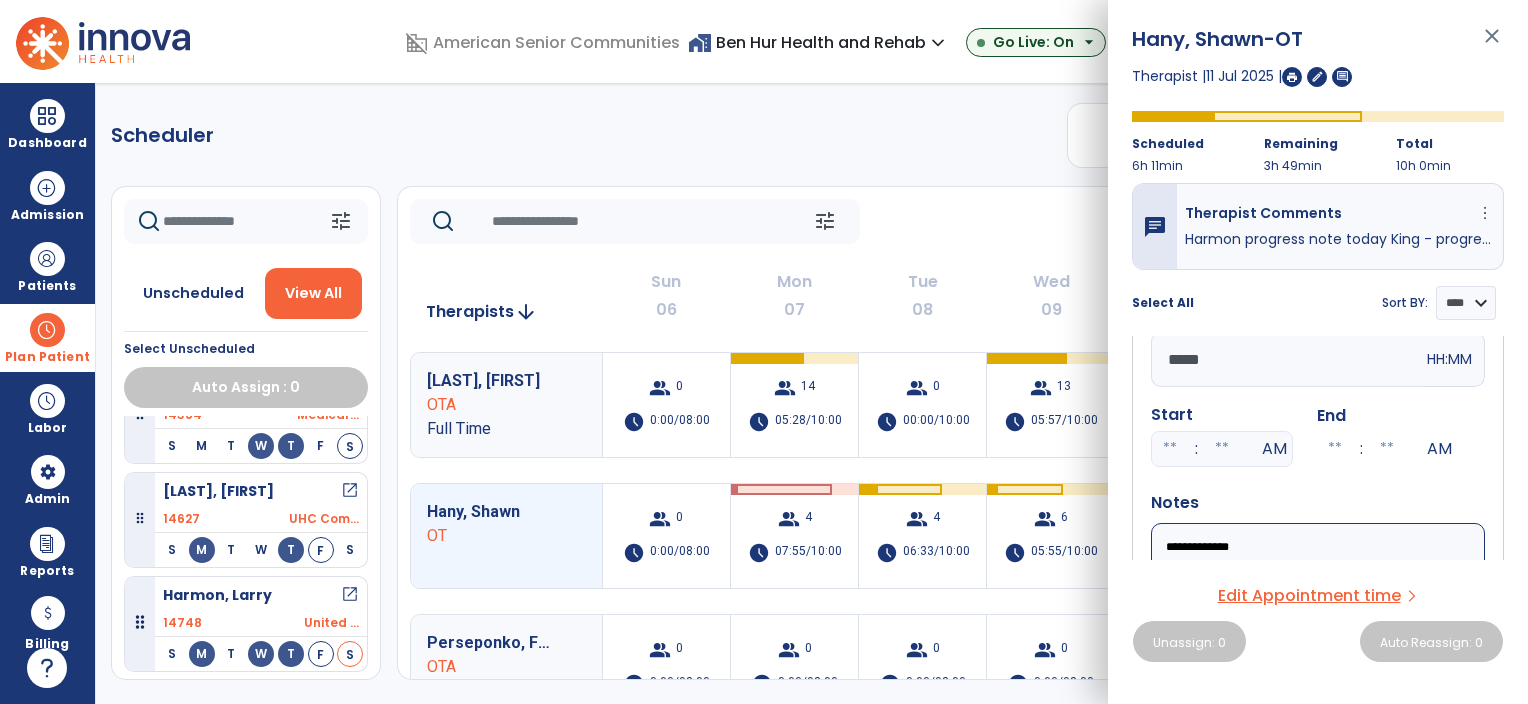 scroll, scrollTop: 200, scrollLeft: 0, axis: vertical 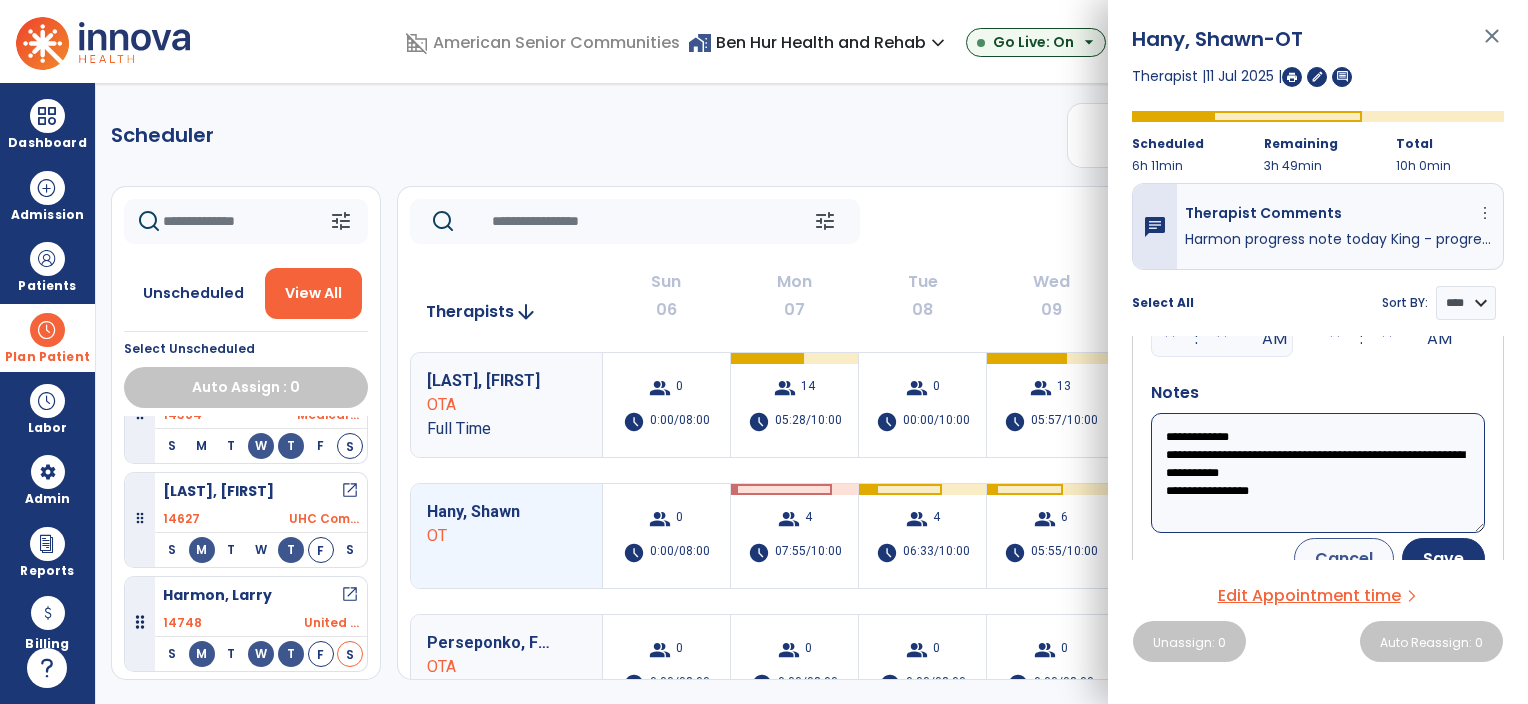 drag, startPoint x: 1276, startPoint y: 474, endPoint x: 1143, endPoint y: 452, distance: 134.80727 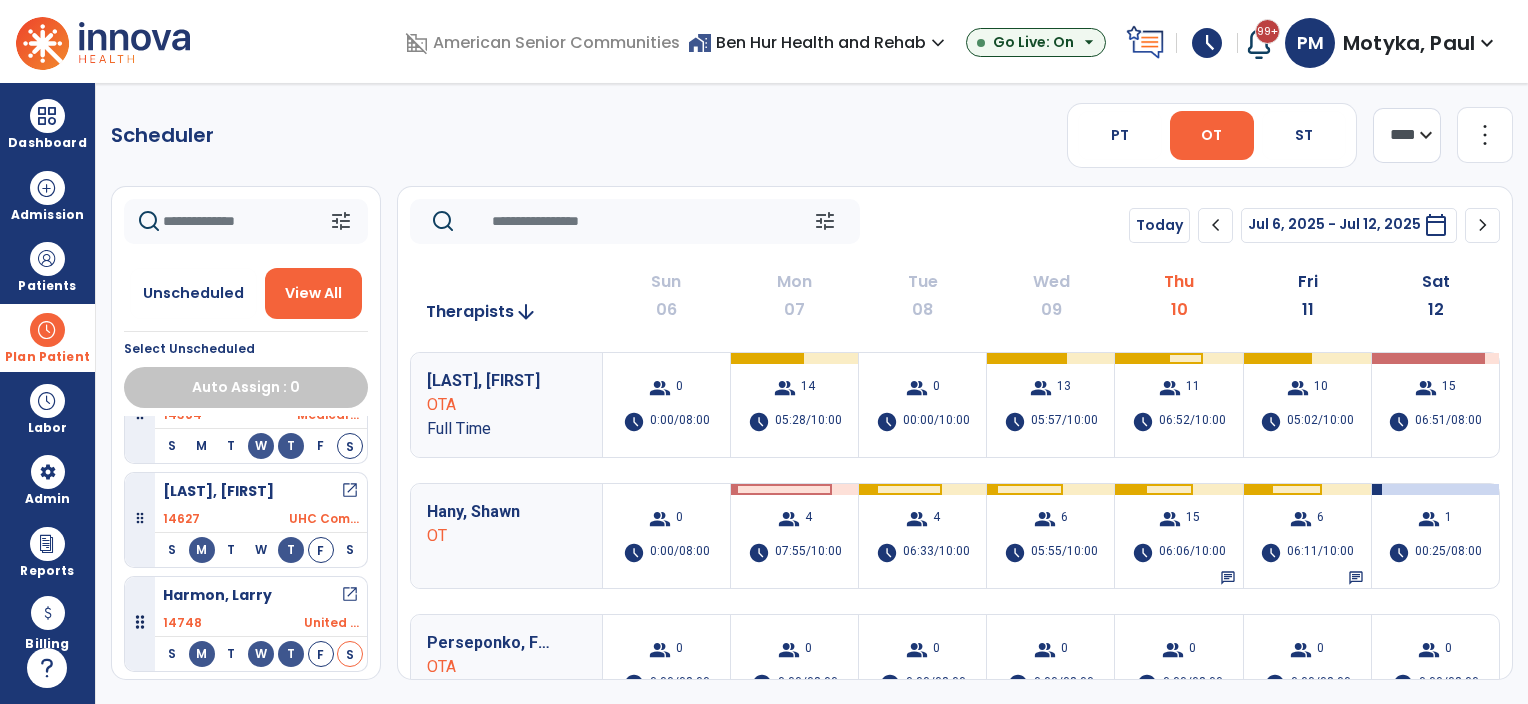 click on "chevron_right" 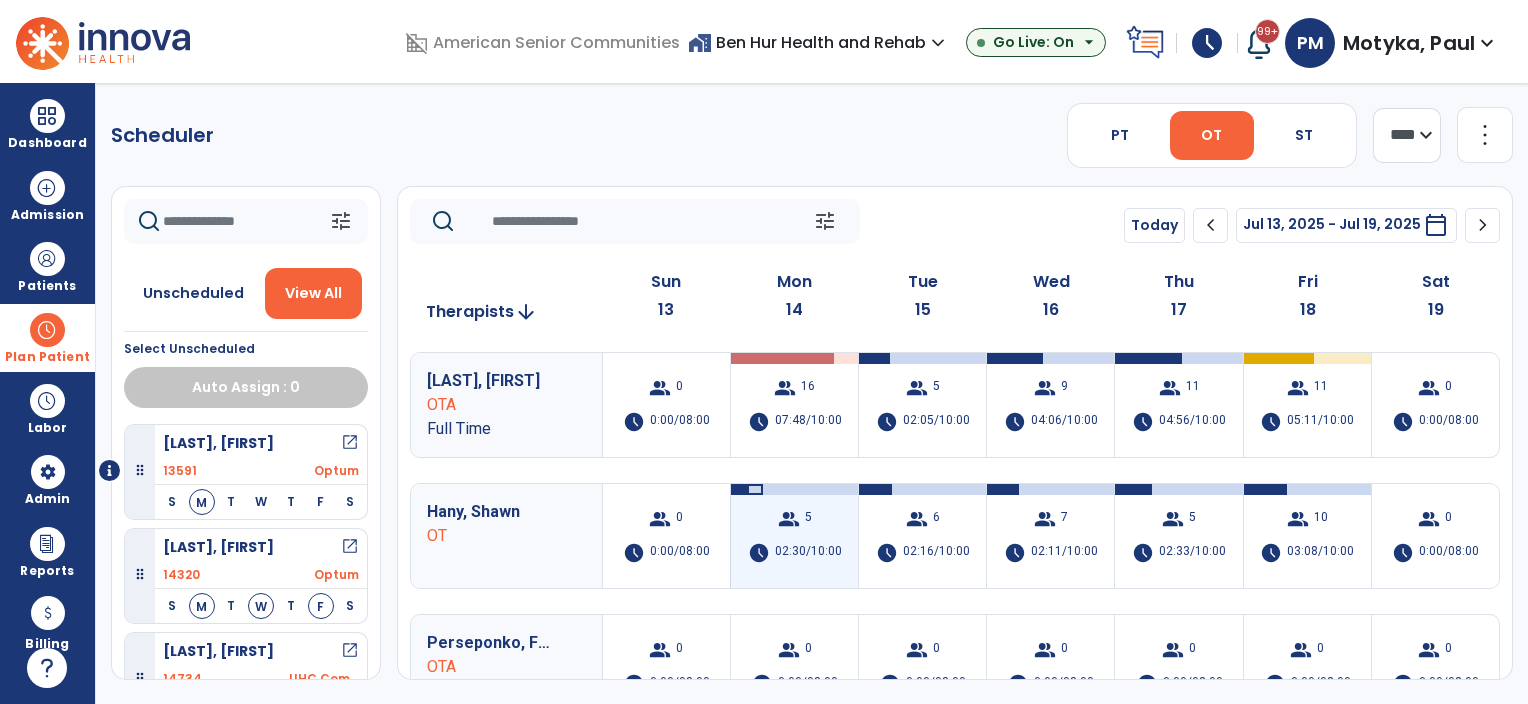 click on "group  5  schedule  02:30/10:00" at bounding box center (794, 536) 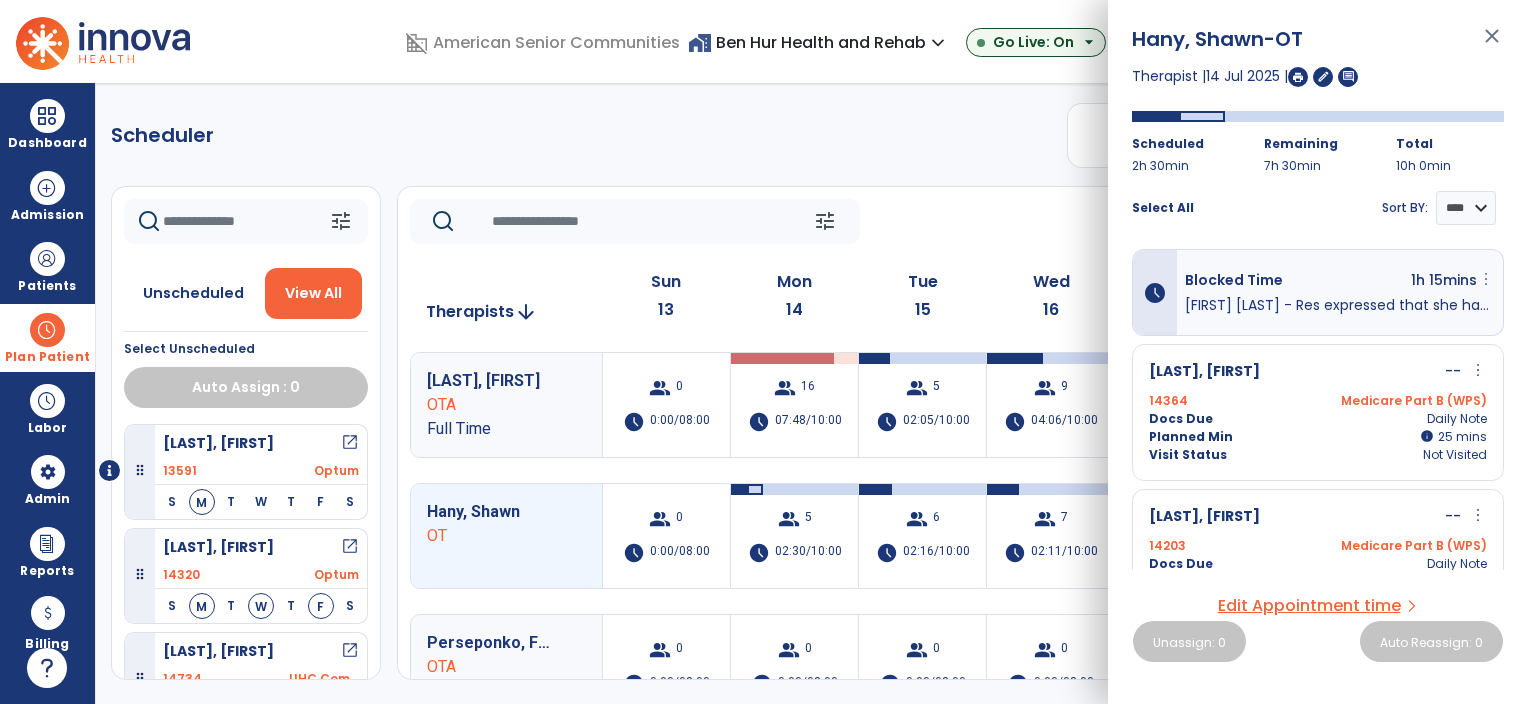 click on "more_vert" at bounding box center (1486, 279) 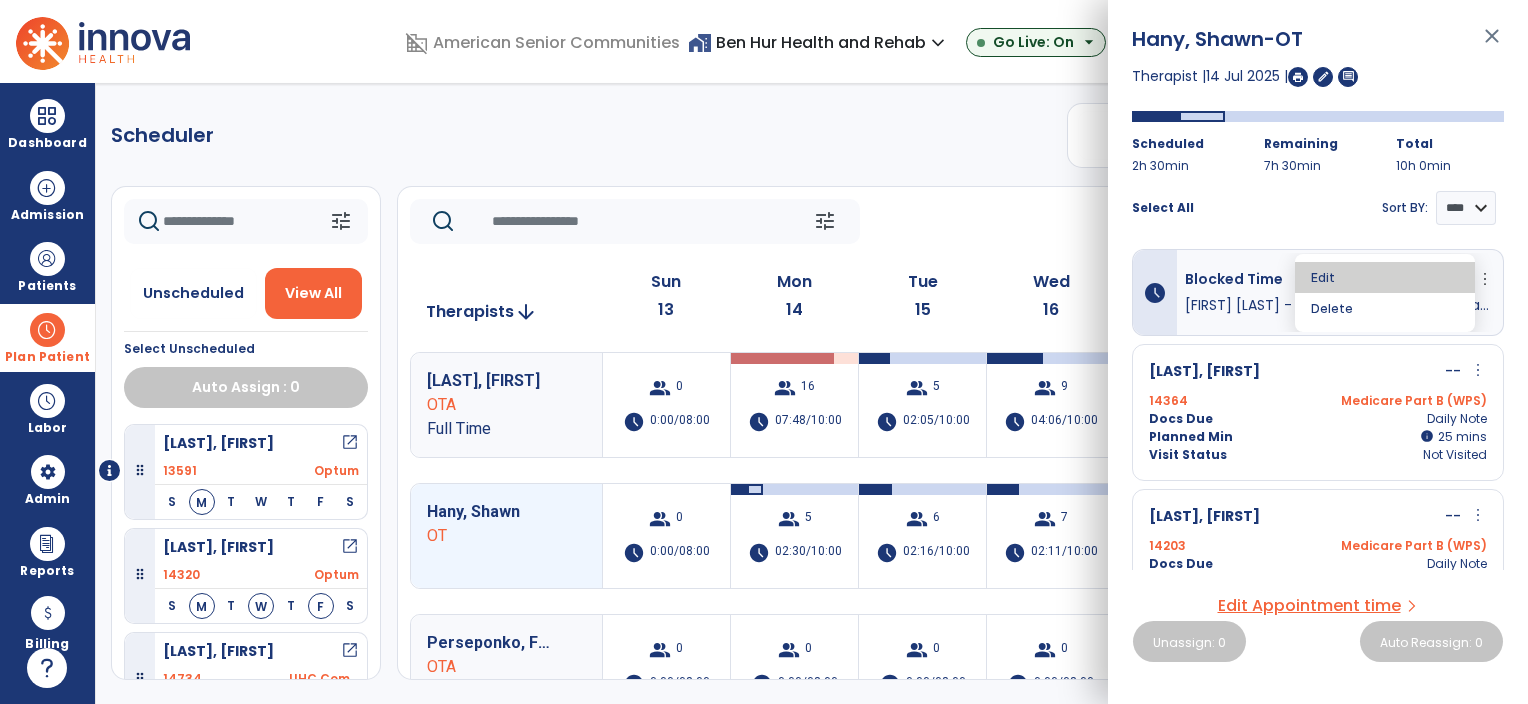 click on "Edit" at bounding box center [1385, 277] 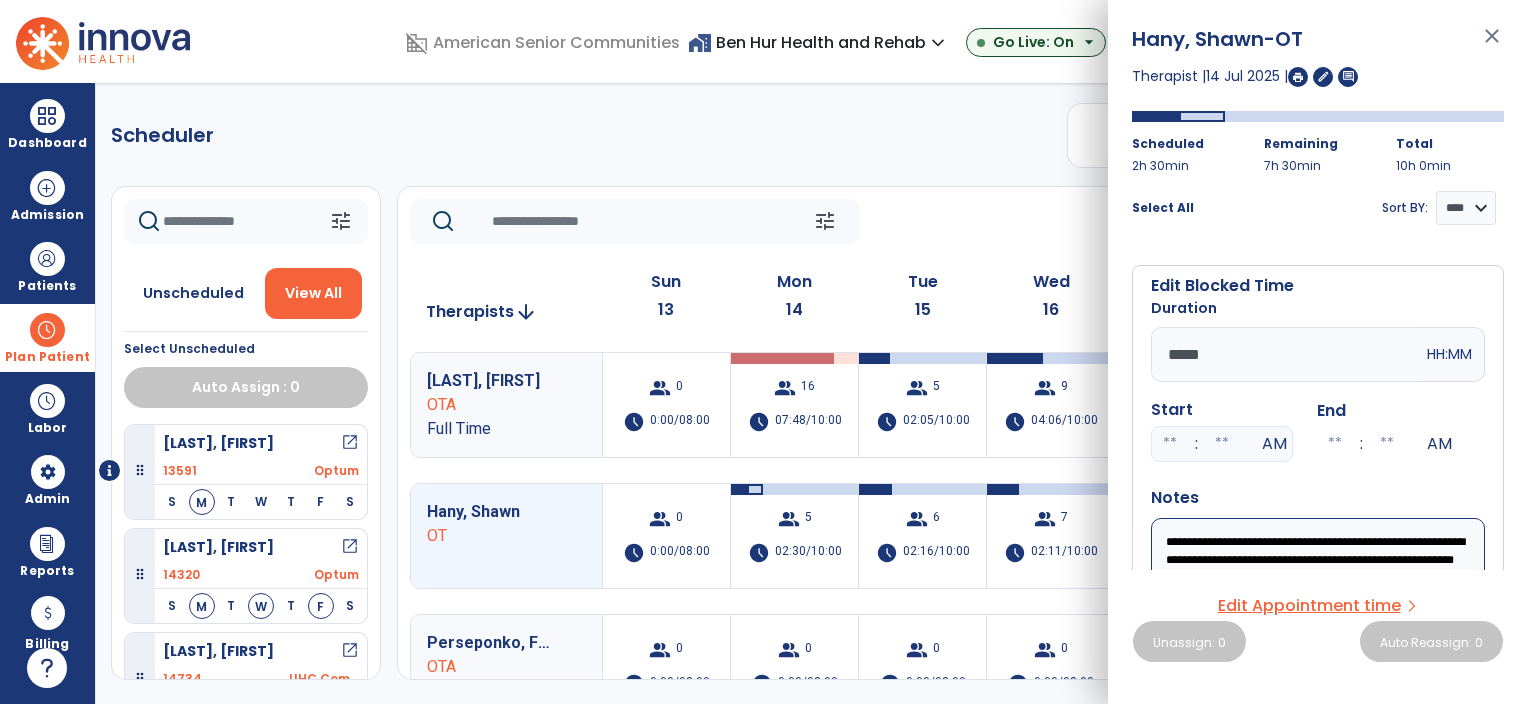 click on "*****" at bounding box center [1287, 354] 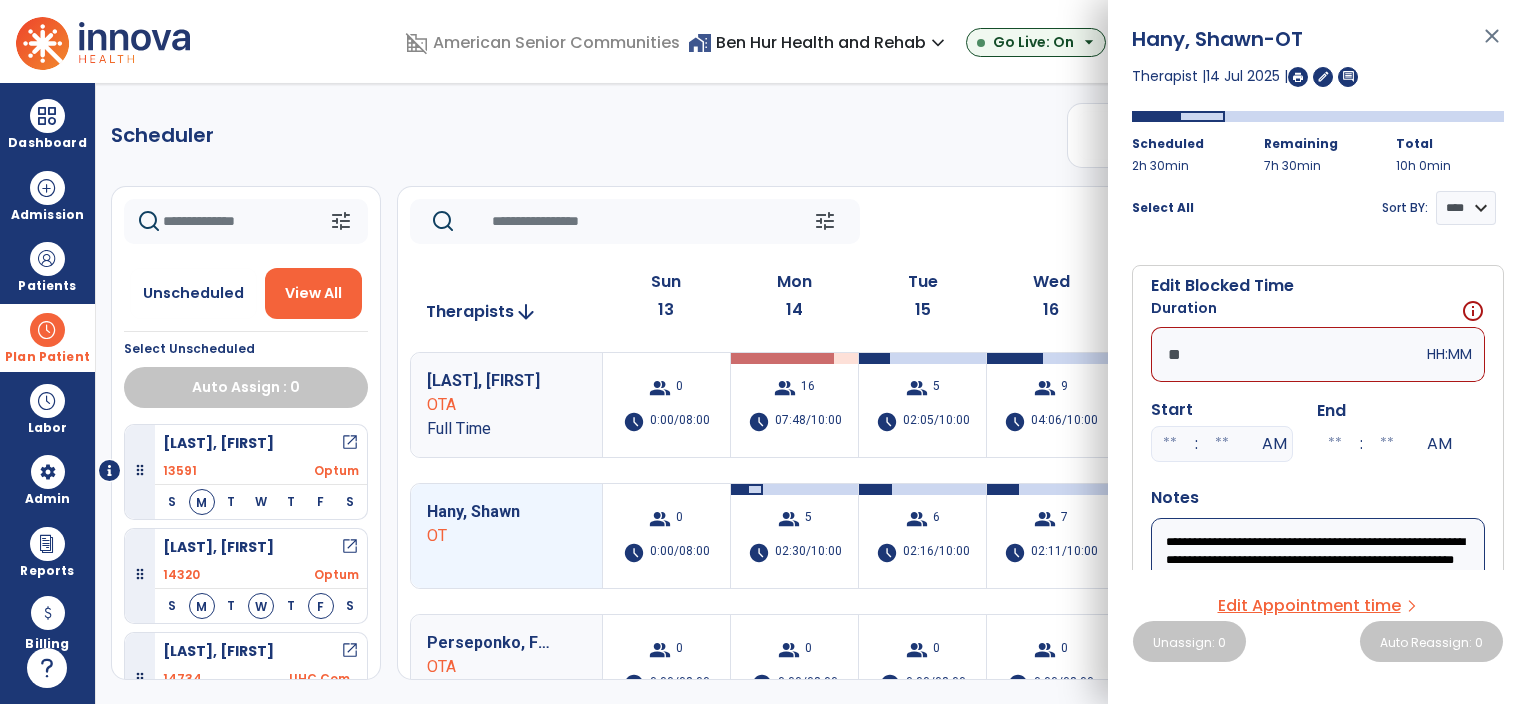 type on "*" 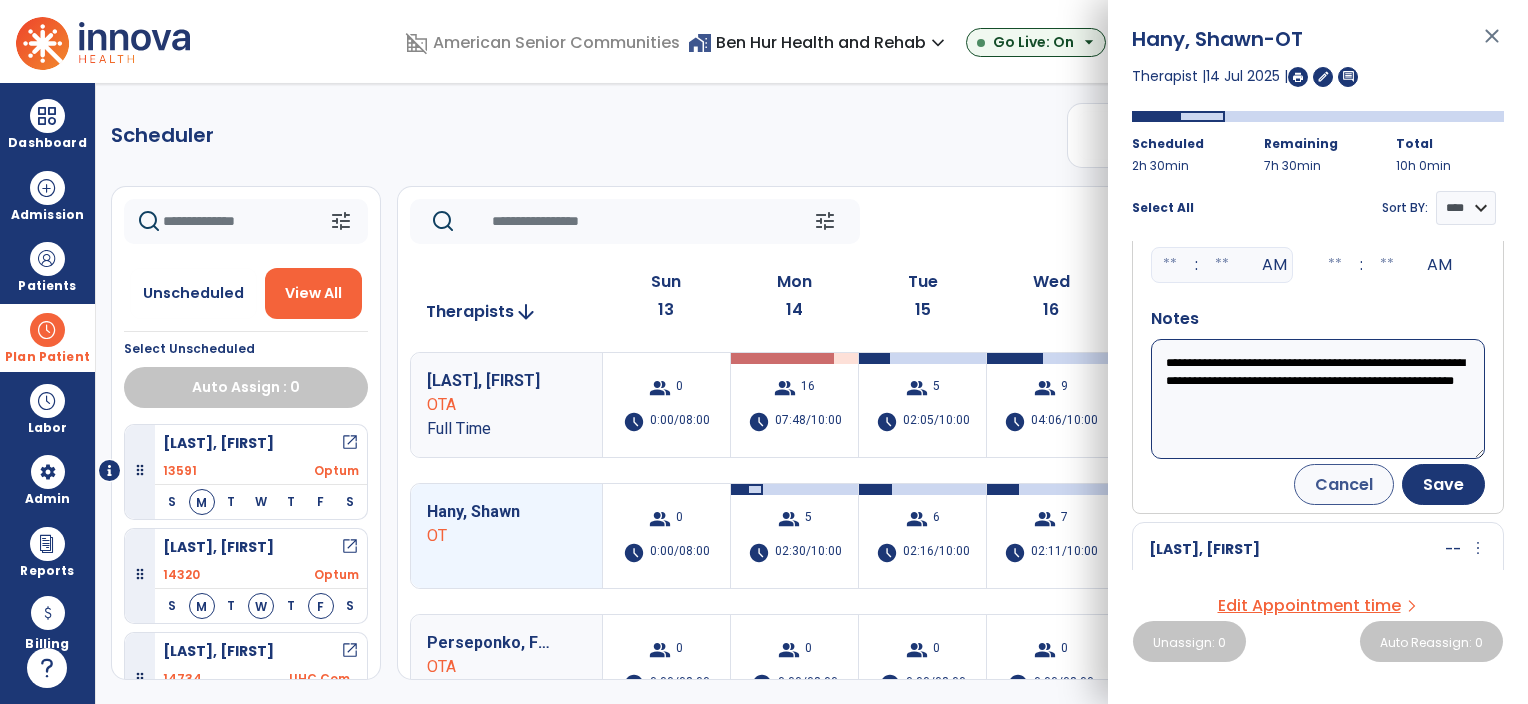 scroll, scrollTop: 200, scrollLeft: 0, axis: vertical 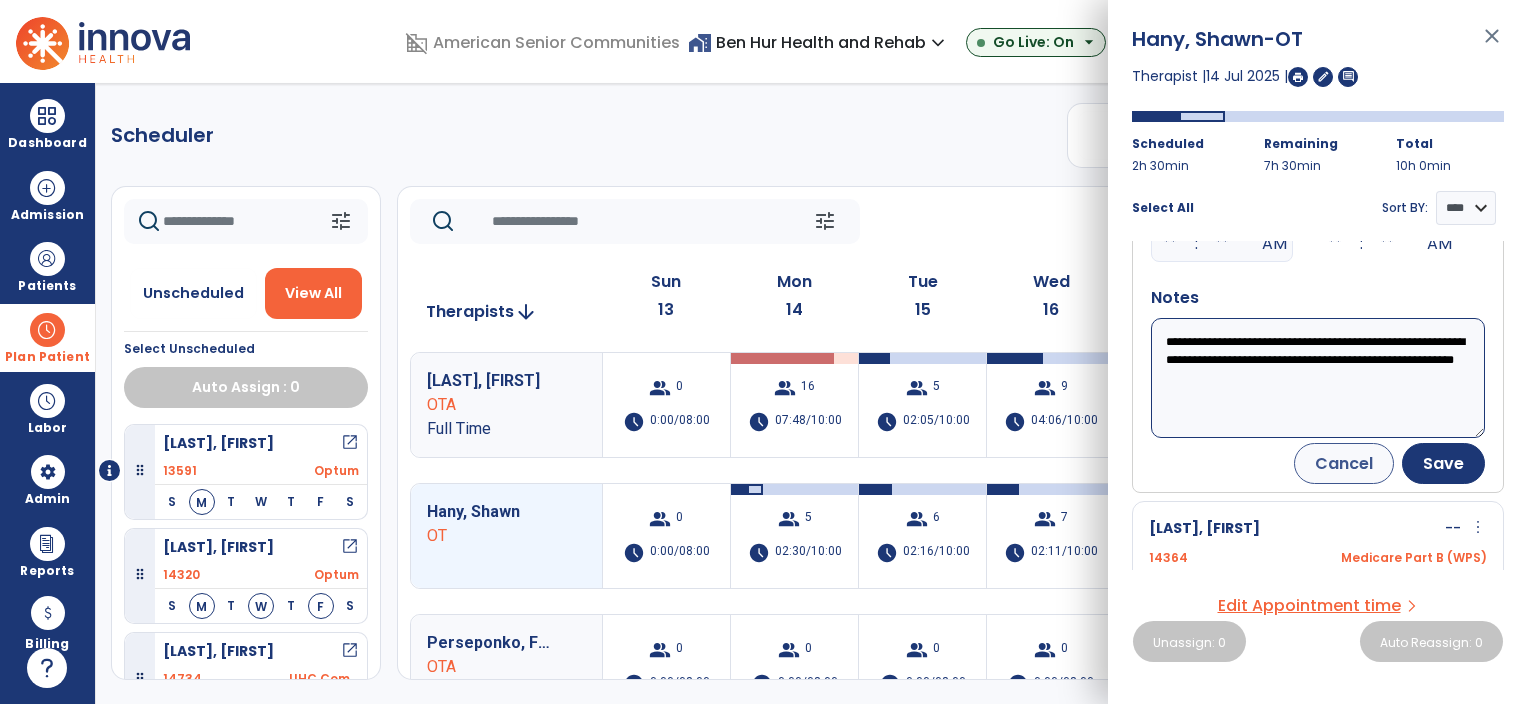 type on "*****" 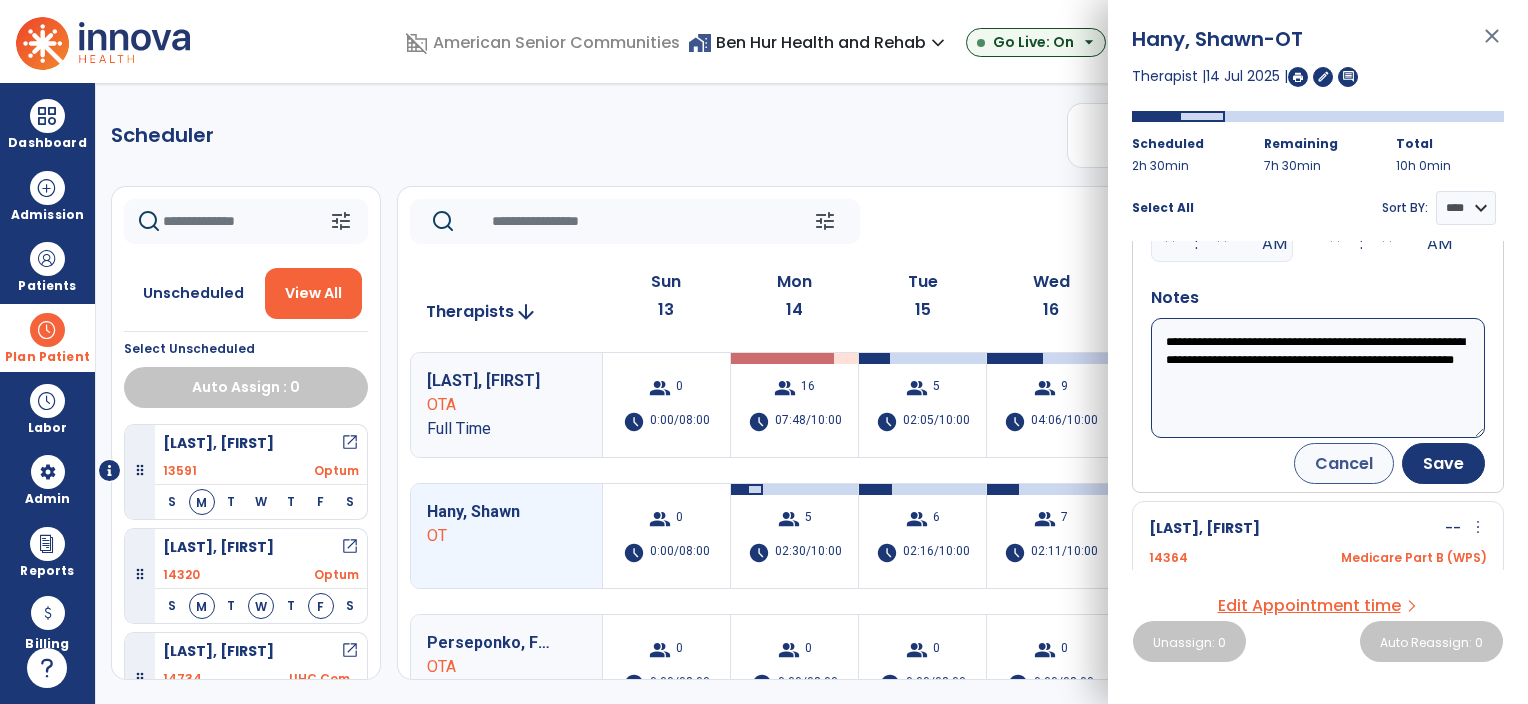 click on "**********" at bounding box center [1318, 378] 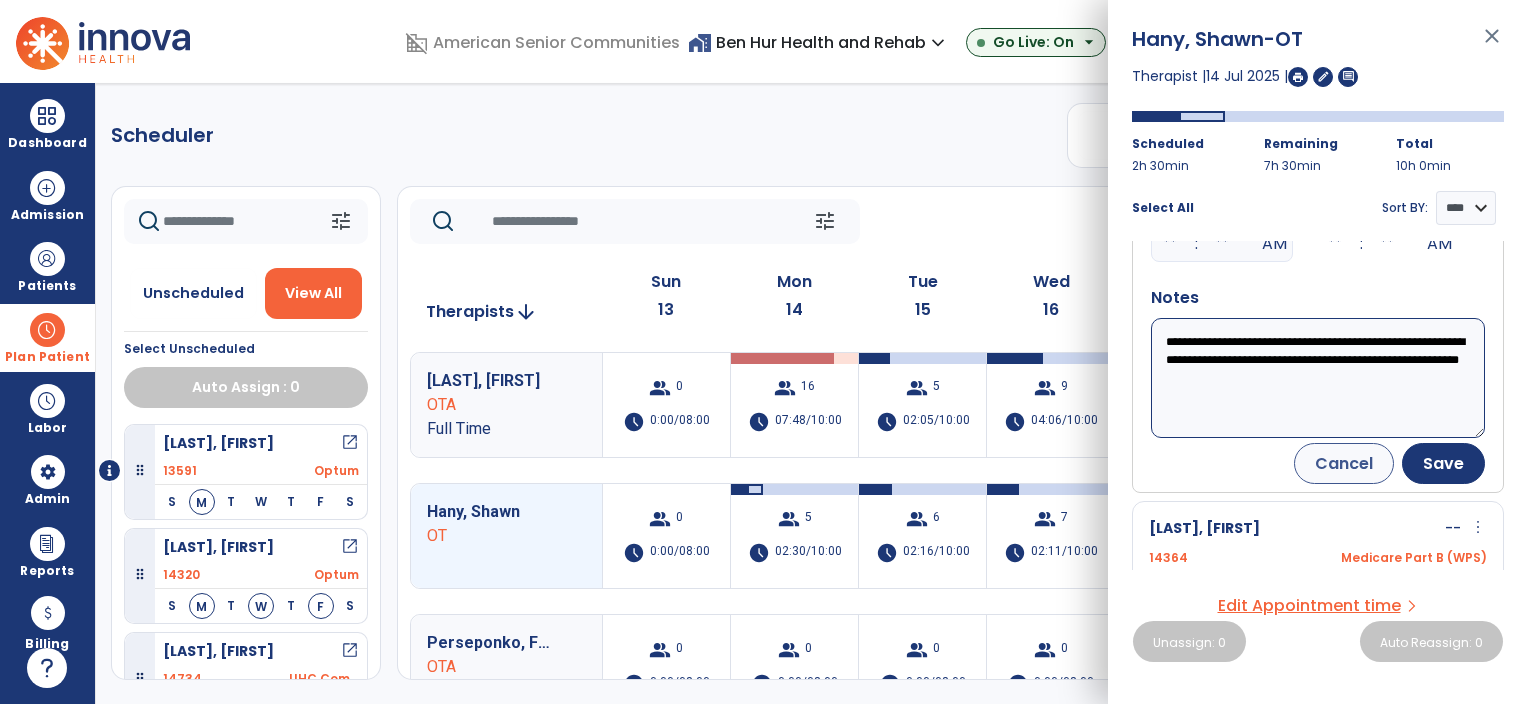 paste on "**********" 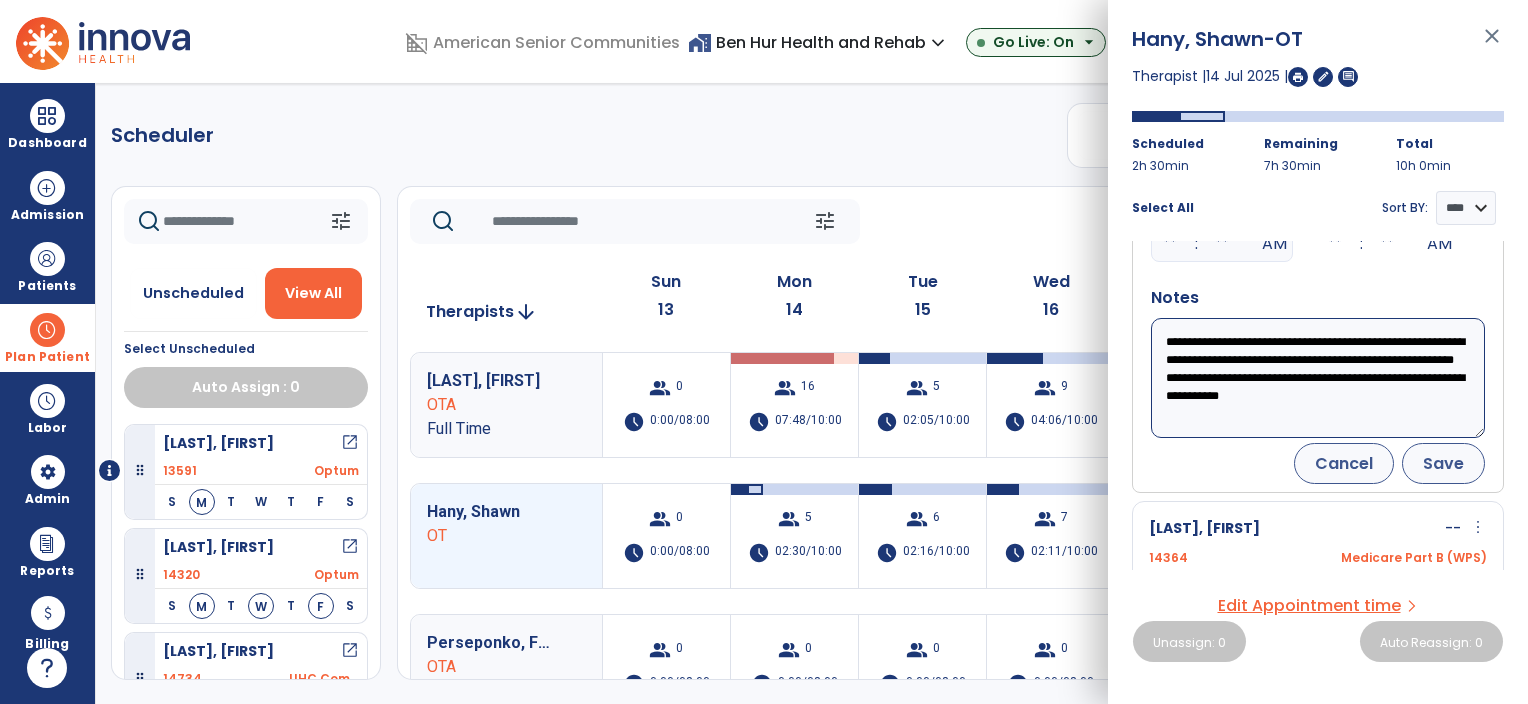 type on "**********" 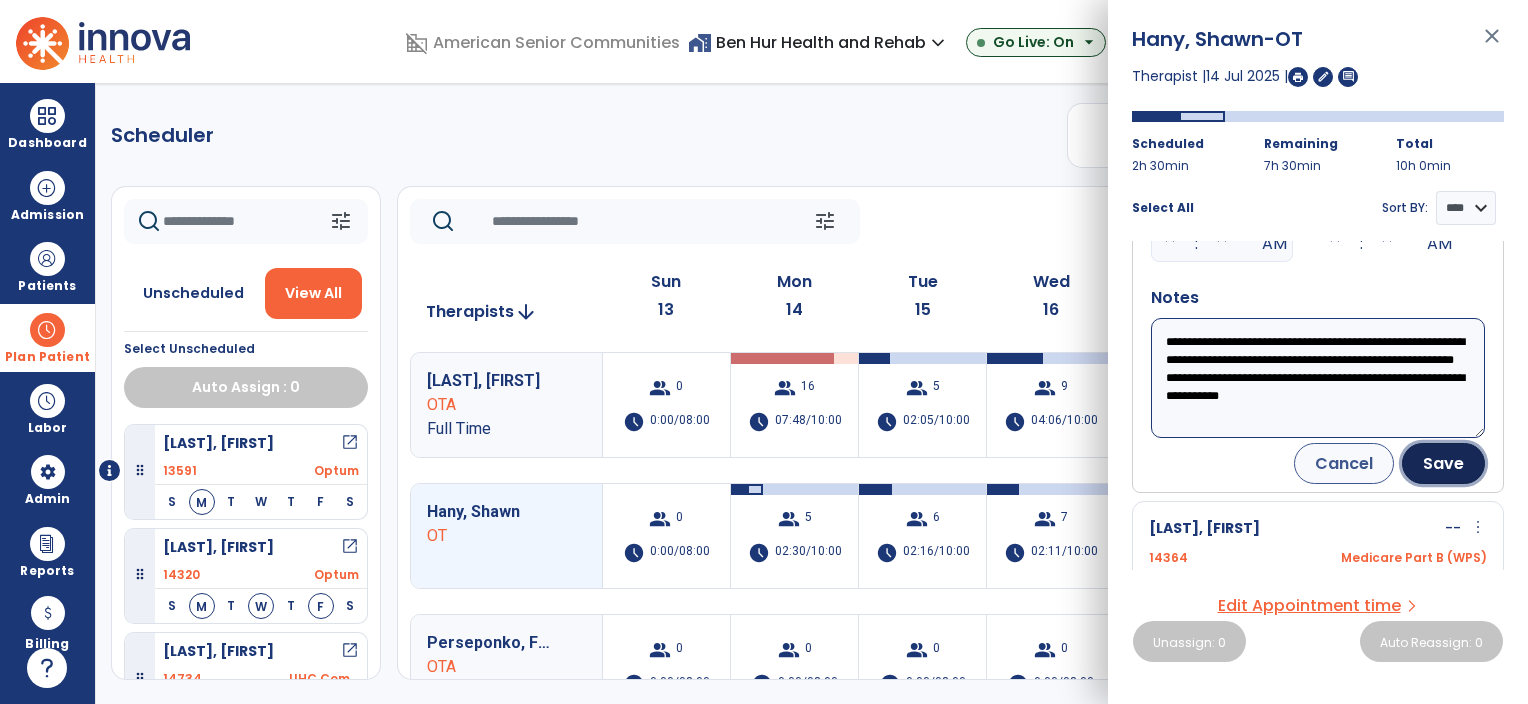 click on "Save" at bounding box center (1443, 463) 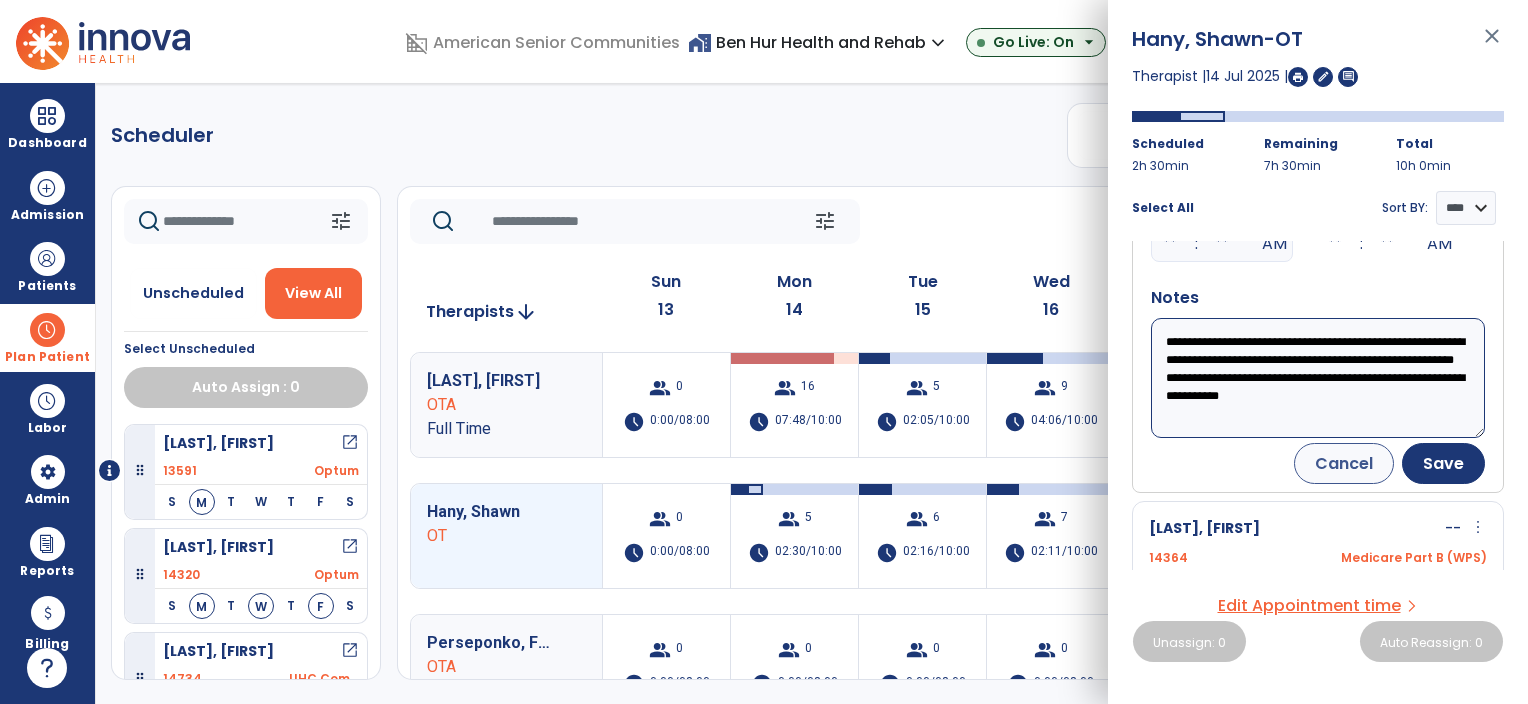 scroll, scrollTop: 184, scrollLeft: 0, axis: vertical 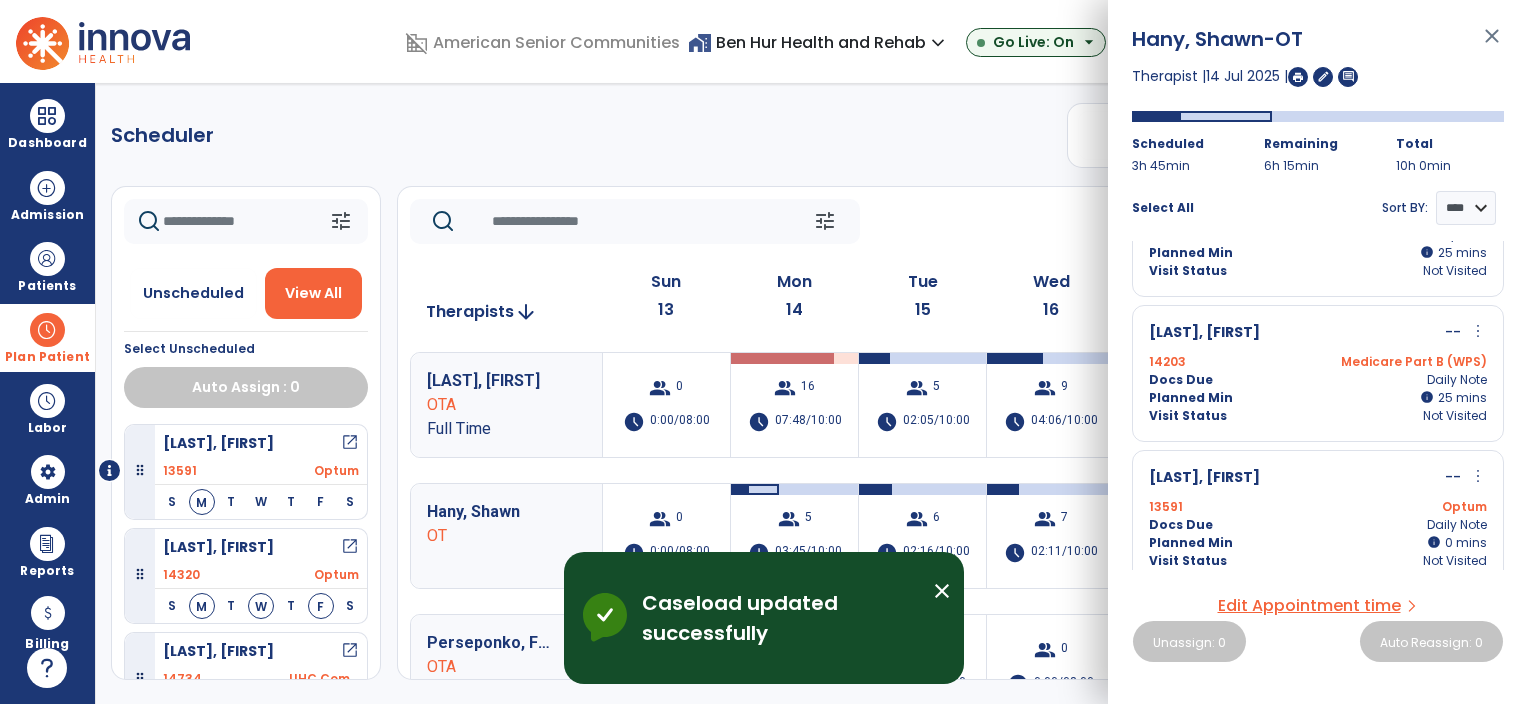 click on "Scheduler   PT   OT   ST  **** *** more_vert  Manage Labor   View All Therapists   Print" 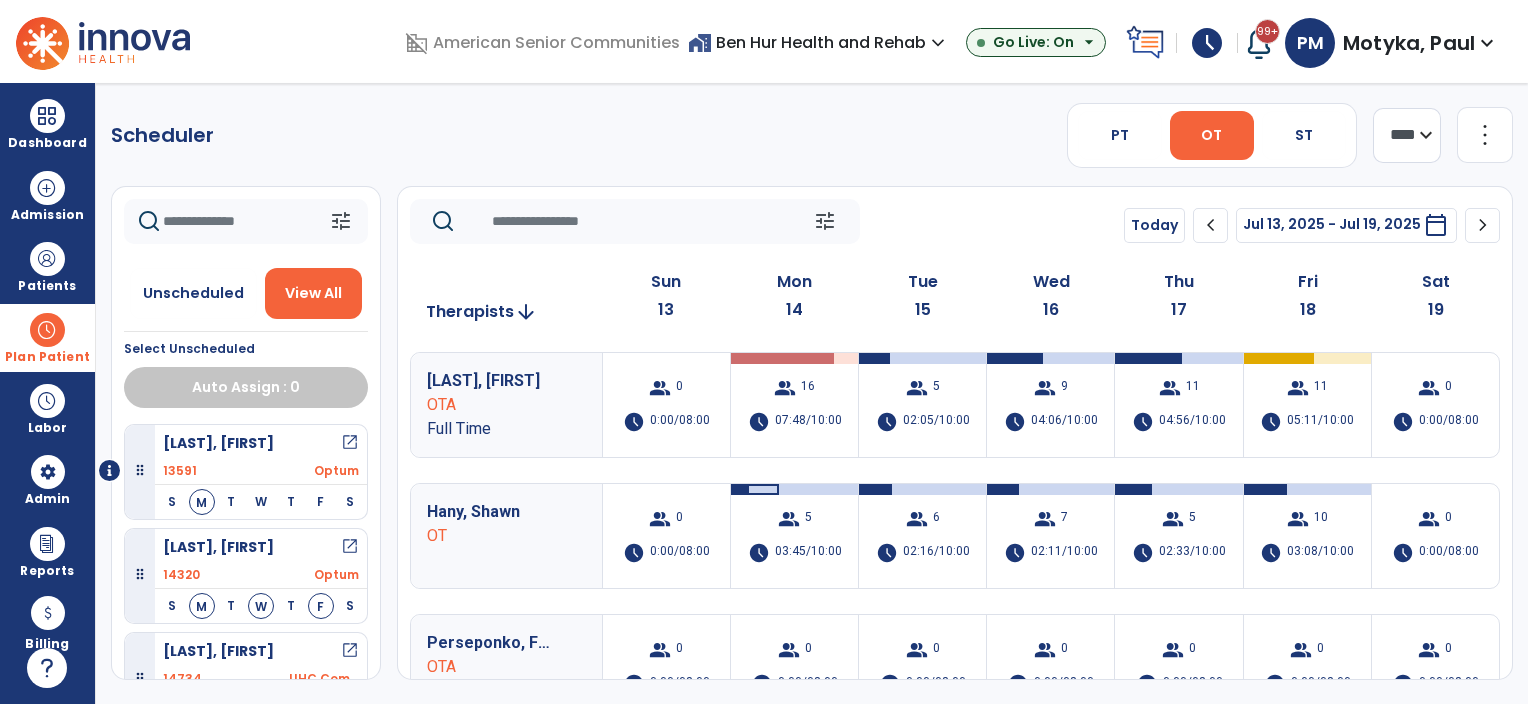 click on "chevron_left" 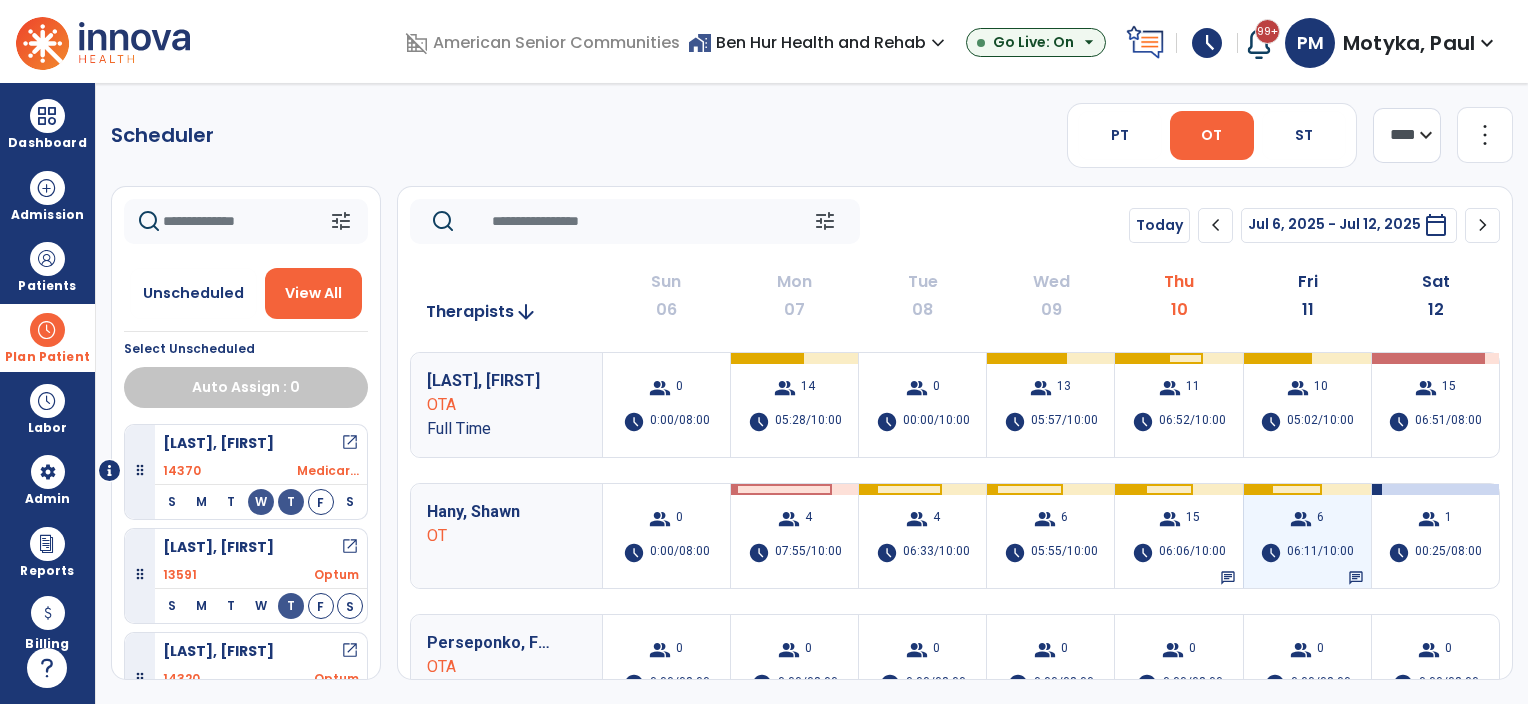 click on "06:11/10:00" at bounding box center (1320, 553) 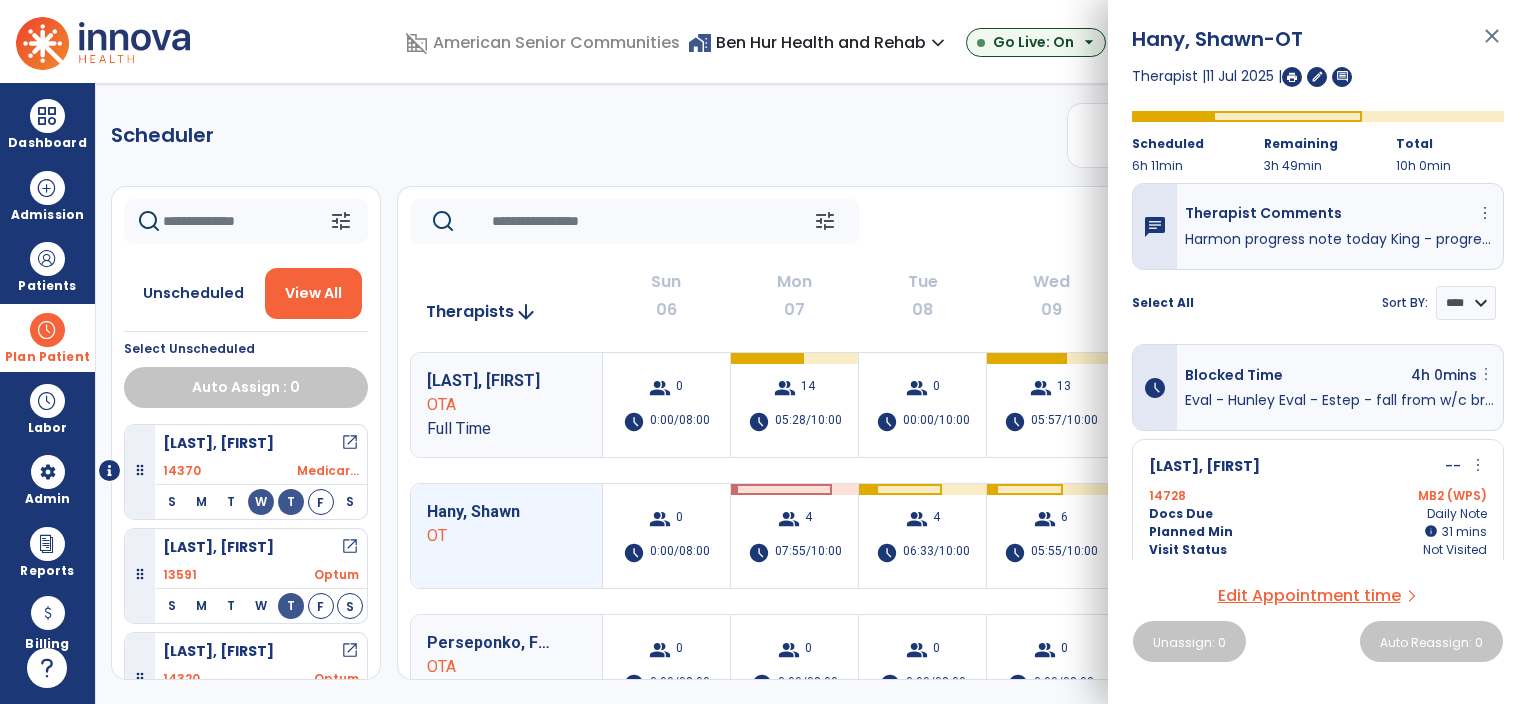 click on "more_vert" at bounding box center [1486, 374] 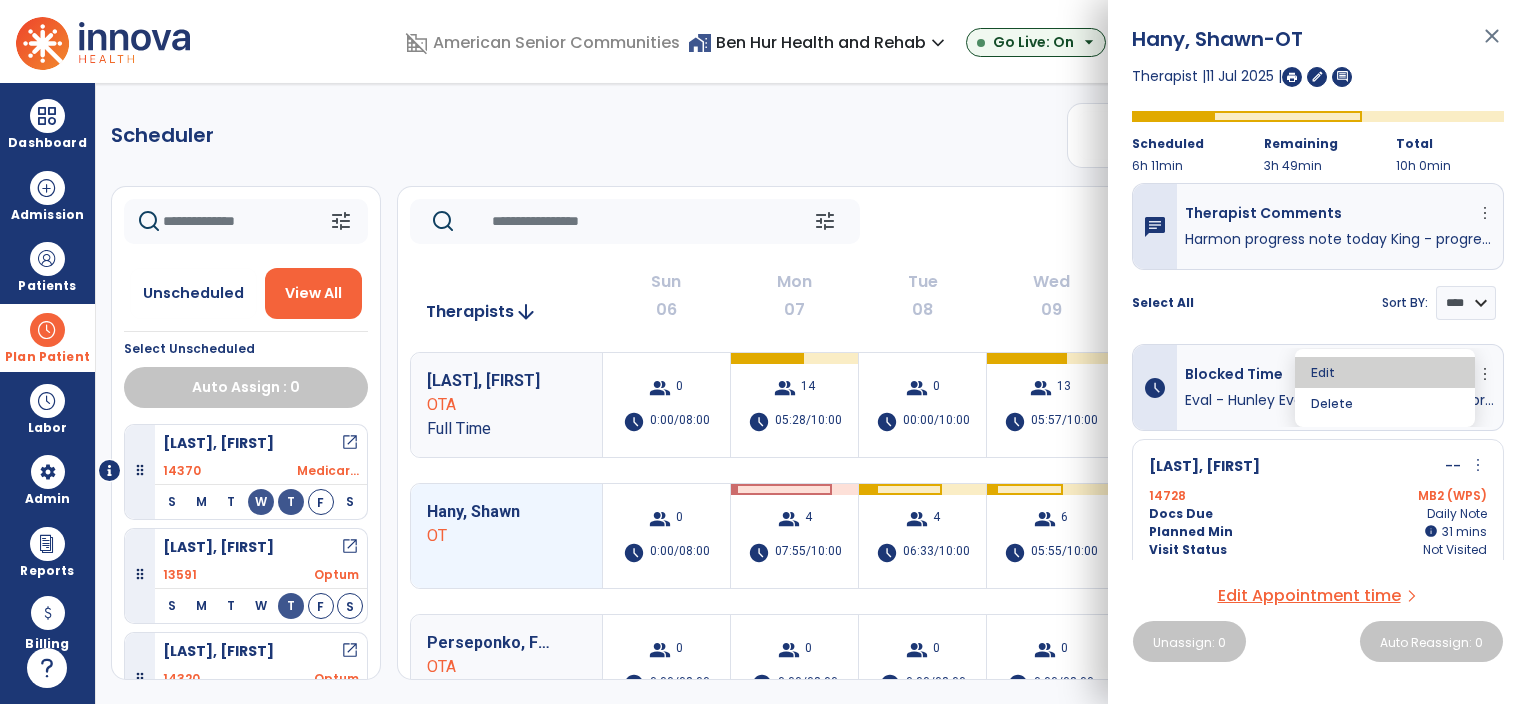 click on "Edit" at bounding box center [1385, 372] 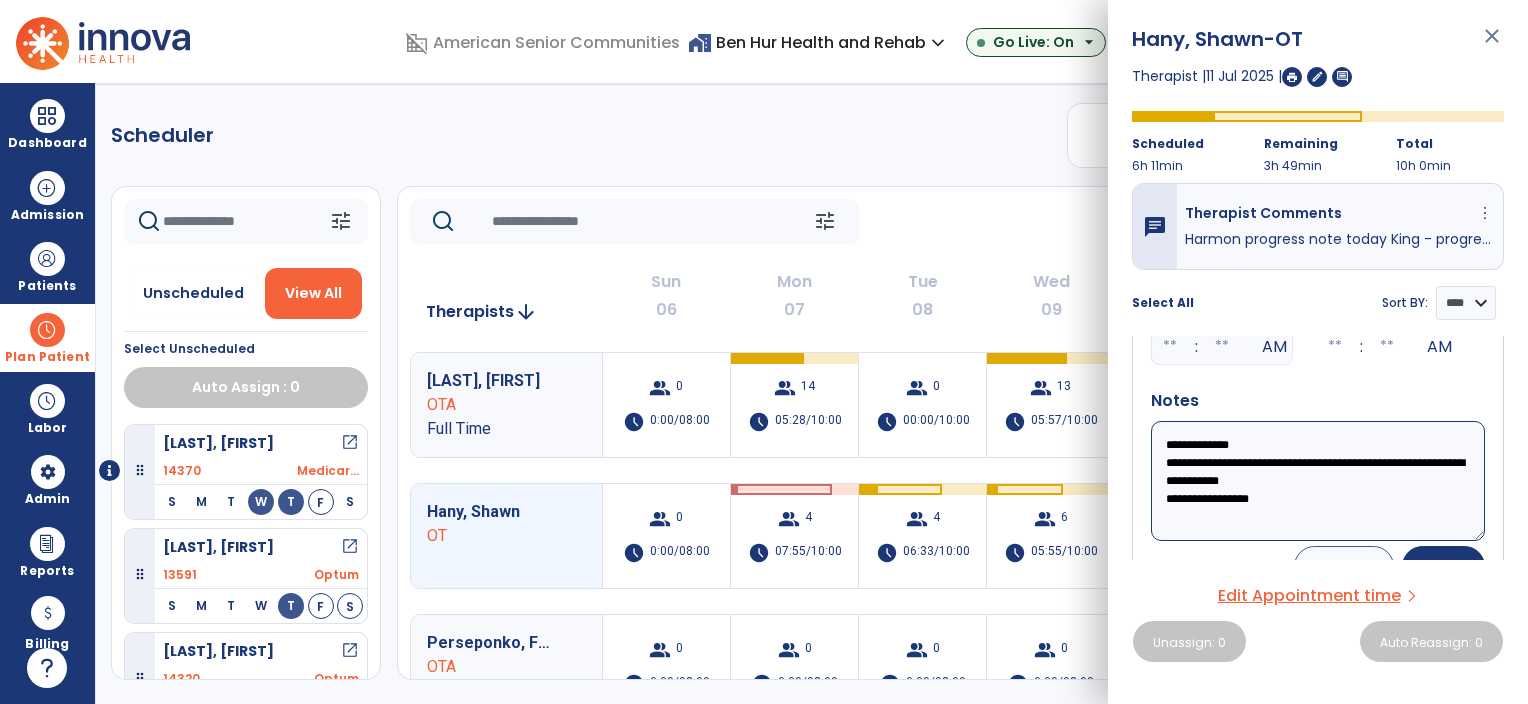 scroll, scrollTop: 200, scrollLeft: 0, axis: vertical 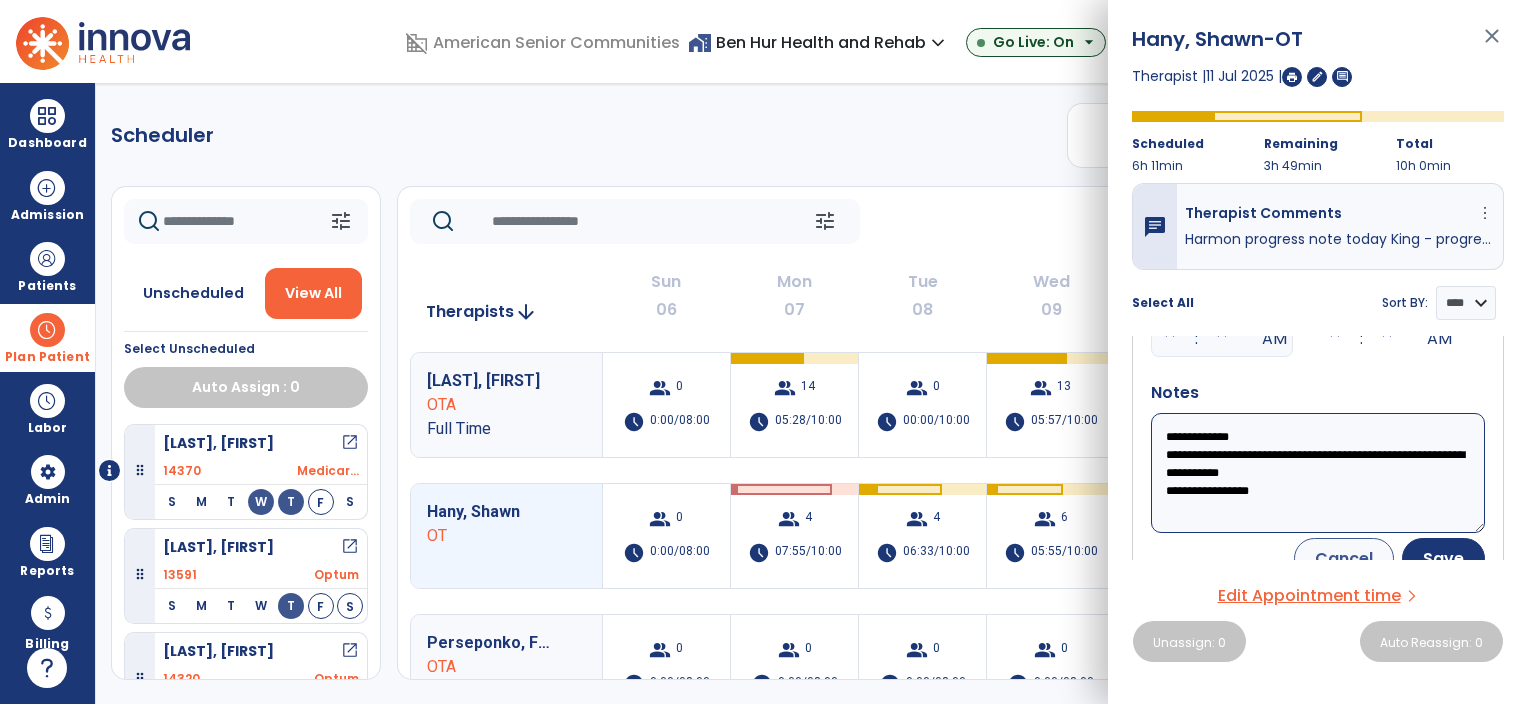 drag, startPoint x: 1279, startPoint y: 468, endPoint x: 1157, endPoint y: 458, distance: 122.40915 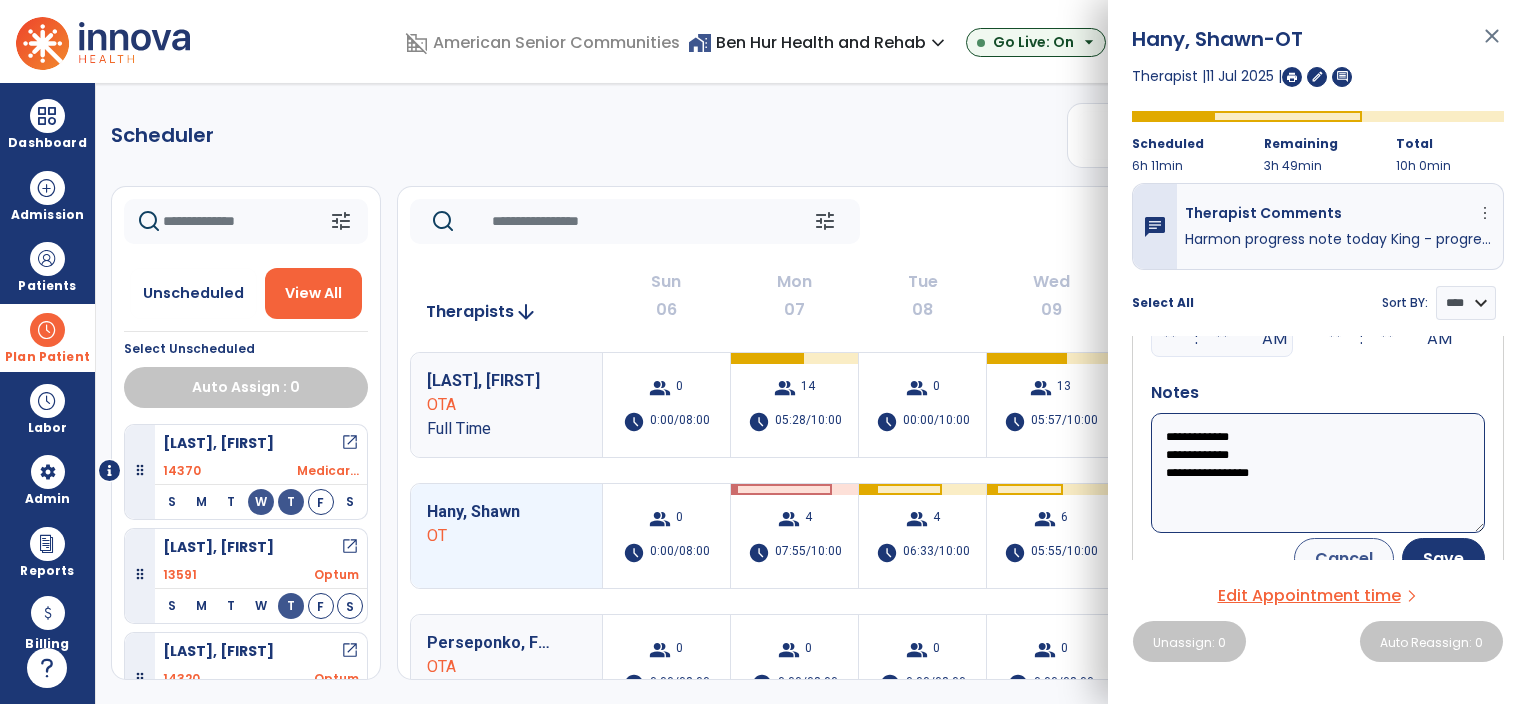 scroll, scrollTop: 300, scrollLeft: 0, axis: vertical 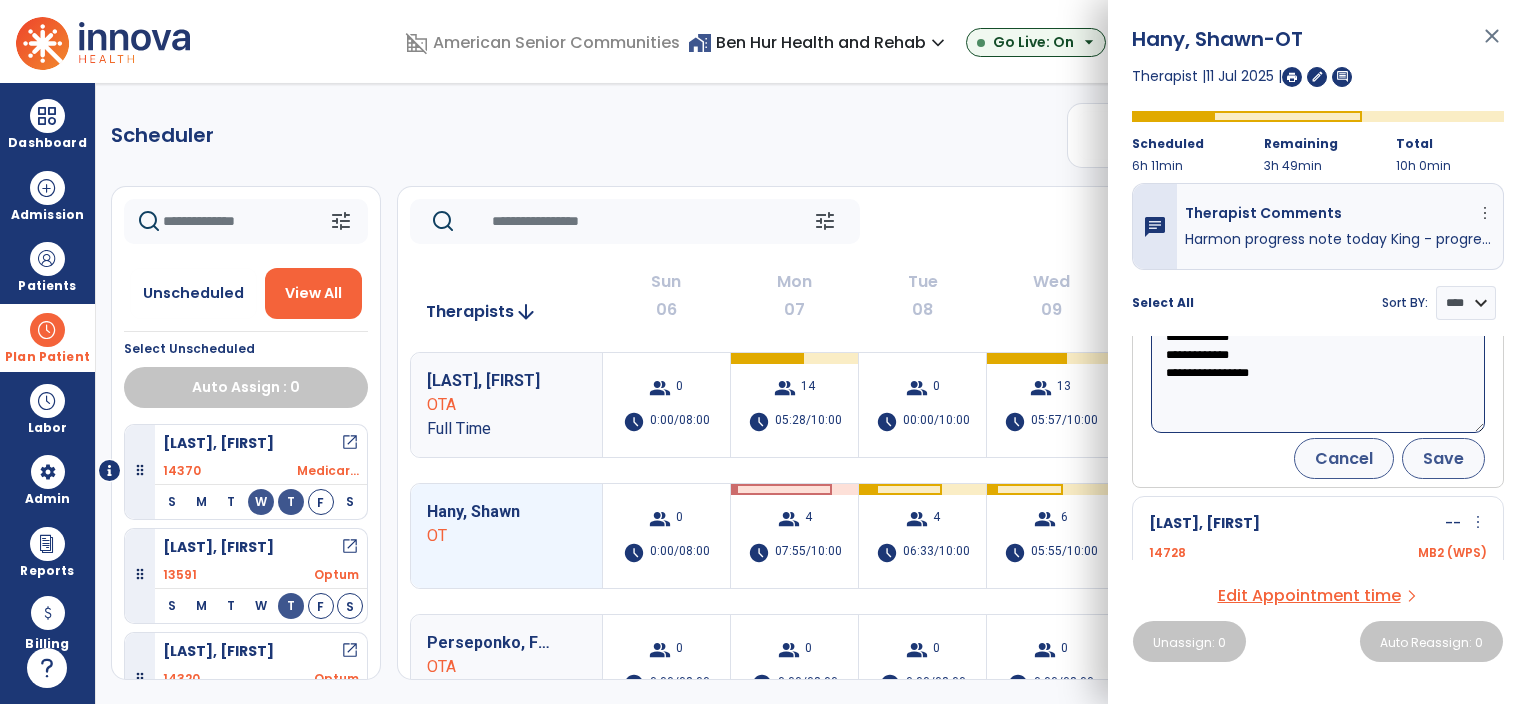 type on "**********" 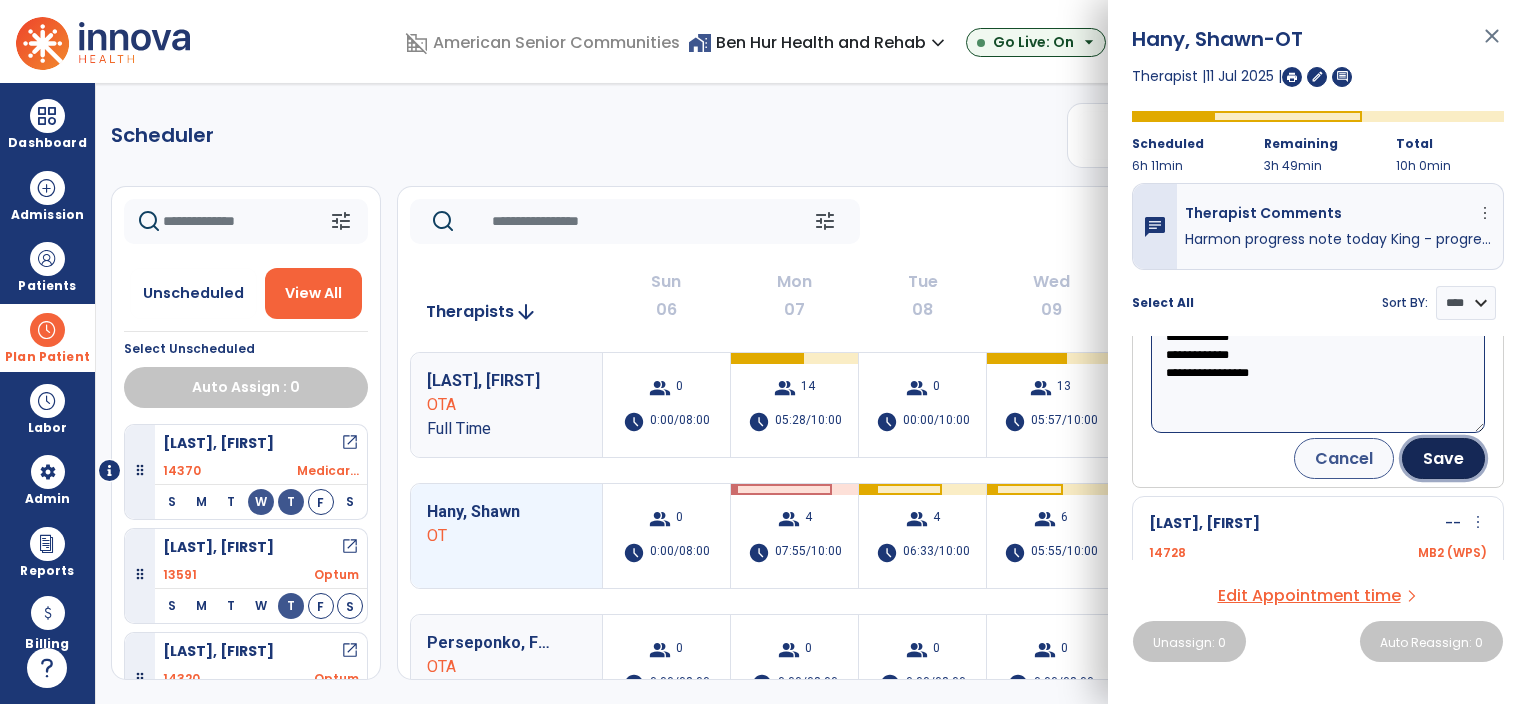 click on "Save" at bounding box center [1443, 458] 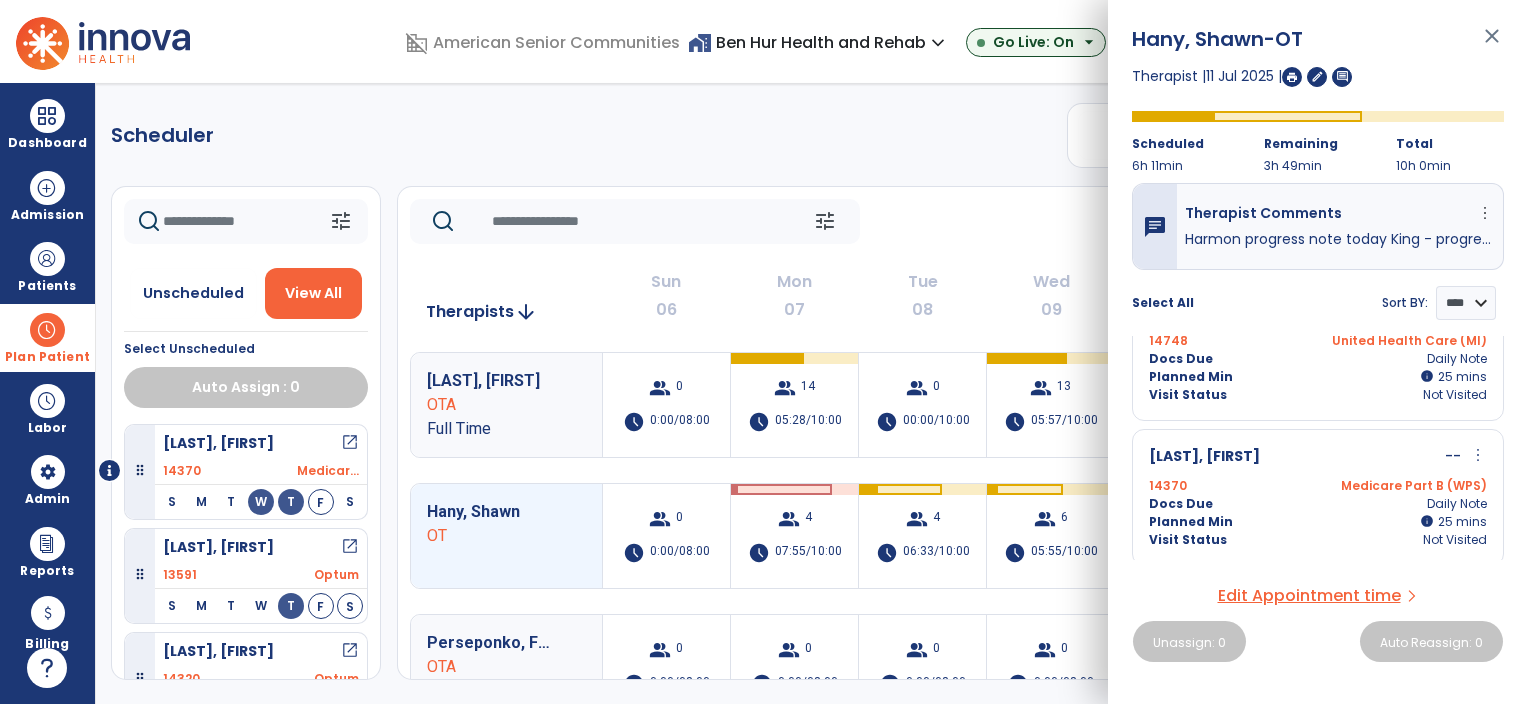 scroll, scrollTop: 284, scrollLeft: 0, axis: vertical 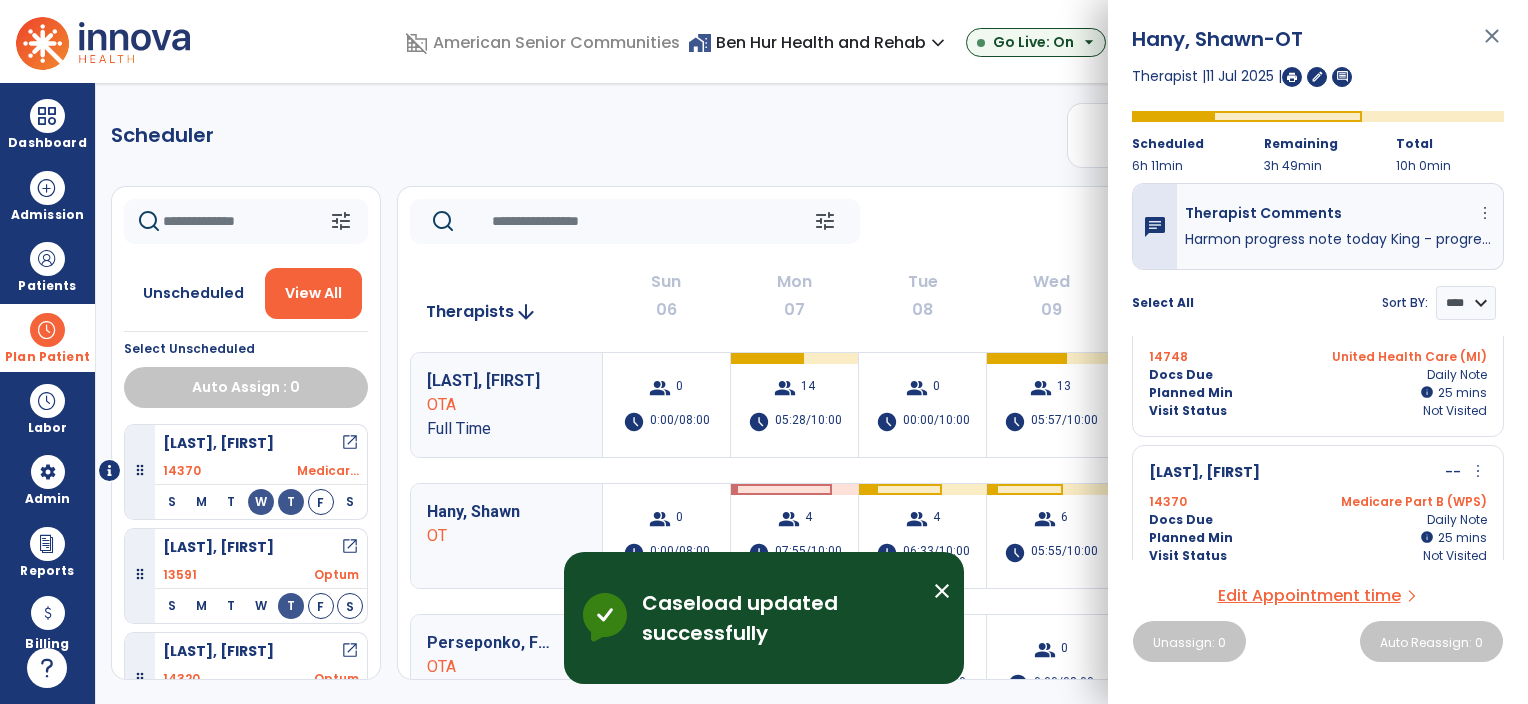 click on "close" at bounding box center [1492, 45] 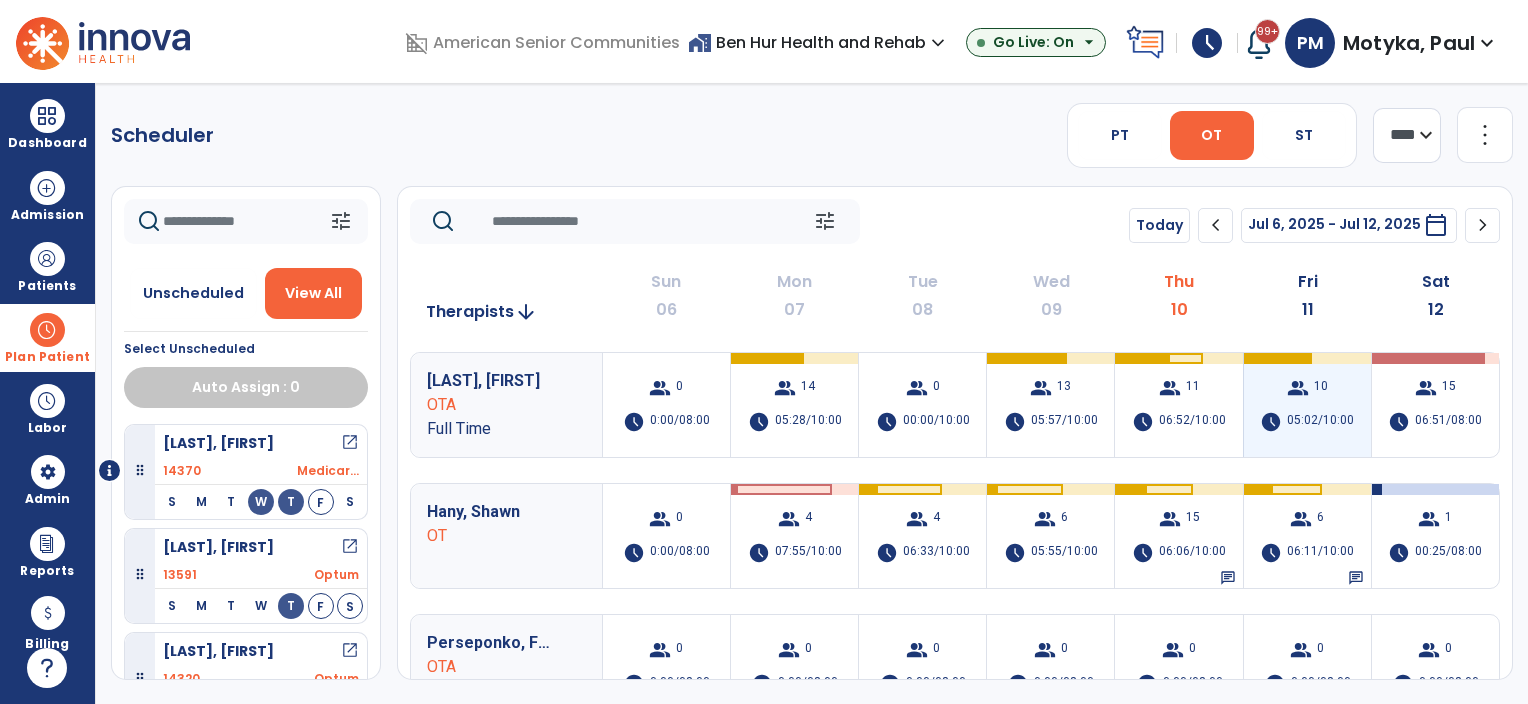 click on "group  10  schedule  05:02/10:00" at bounding box center [1307, 405] 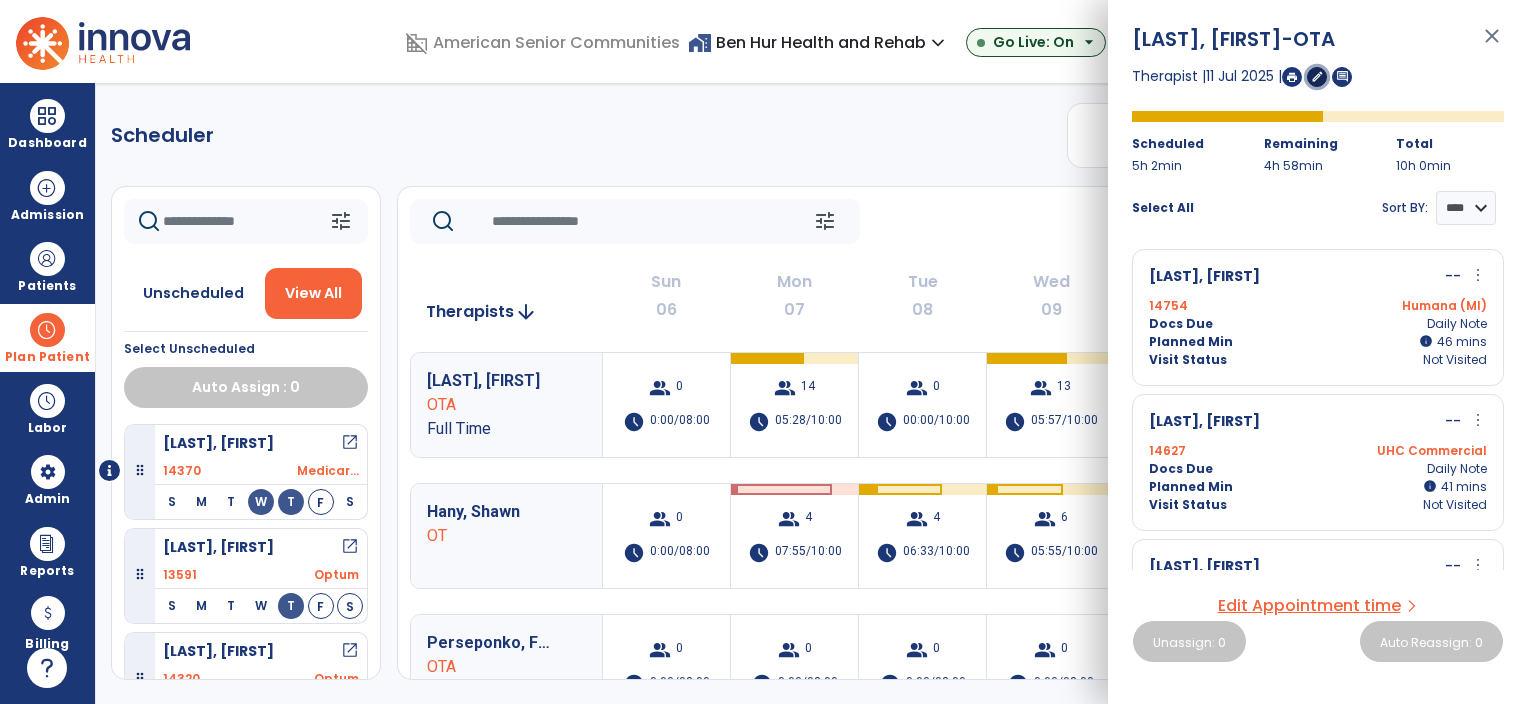 click on "edit" at bounding box center [1317, 77] 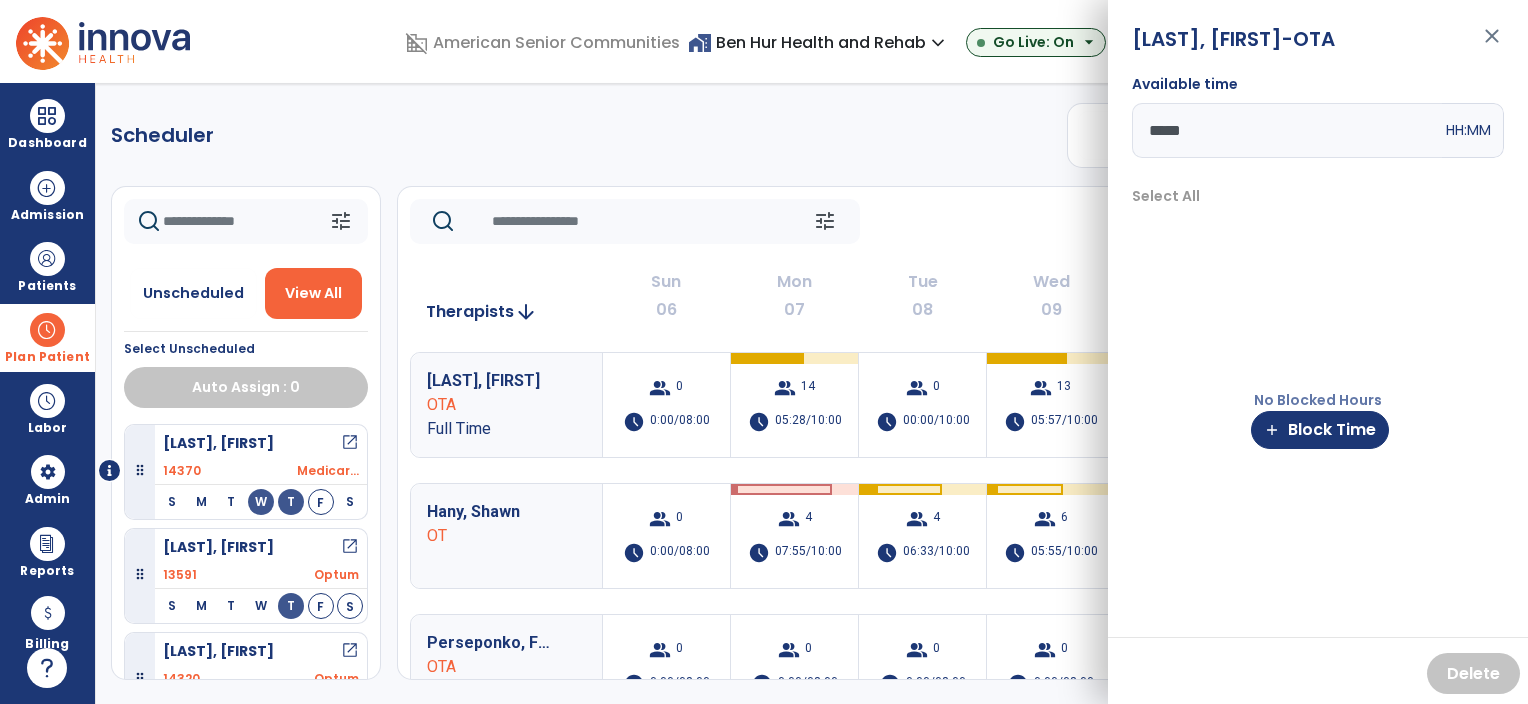 click on "Scheduler   PT   OT   ST  **** *** more_vert  Manage Labor   View All Therapists   Print" 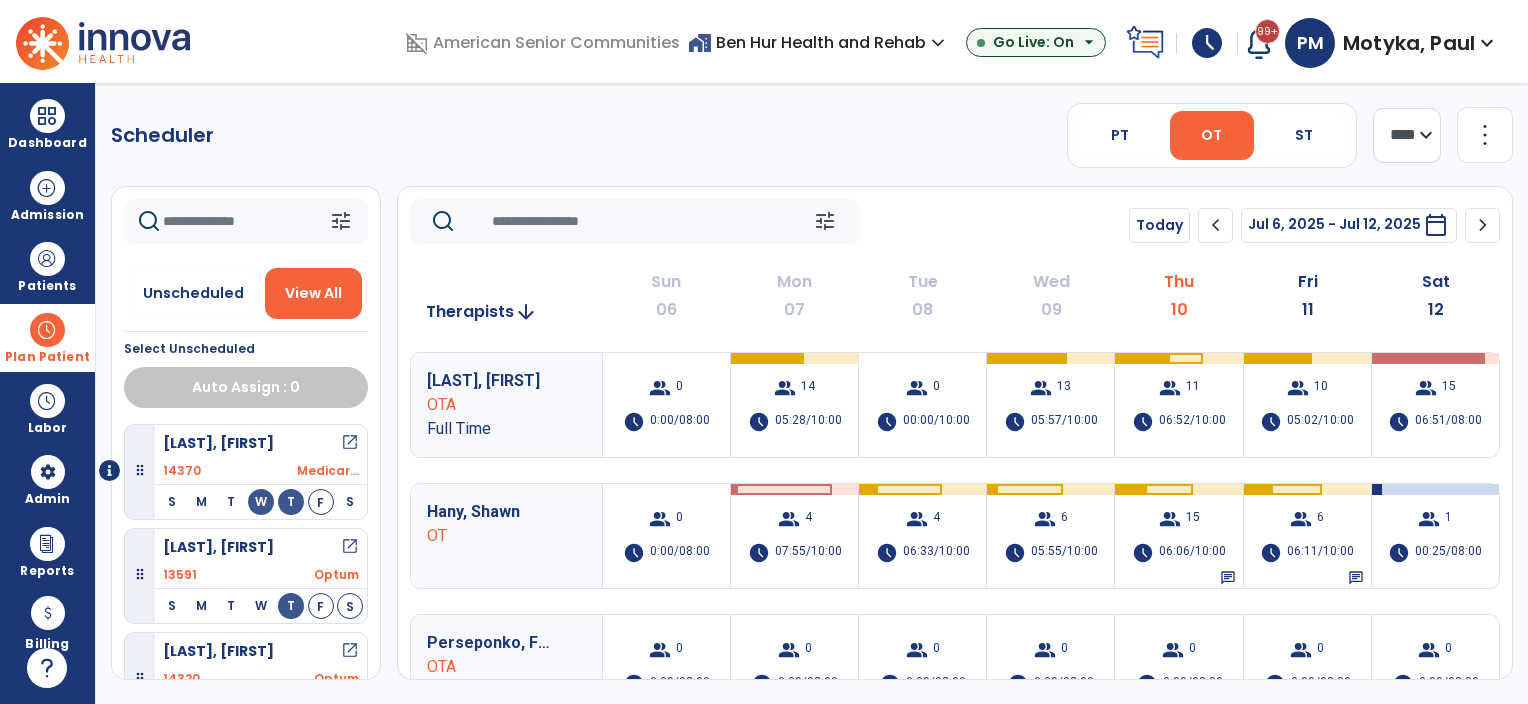 click on "OT" at bounding box center [1211, 135] 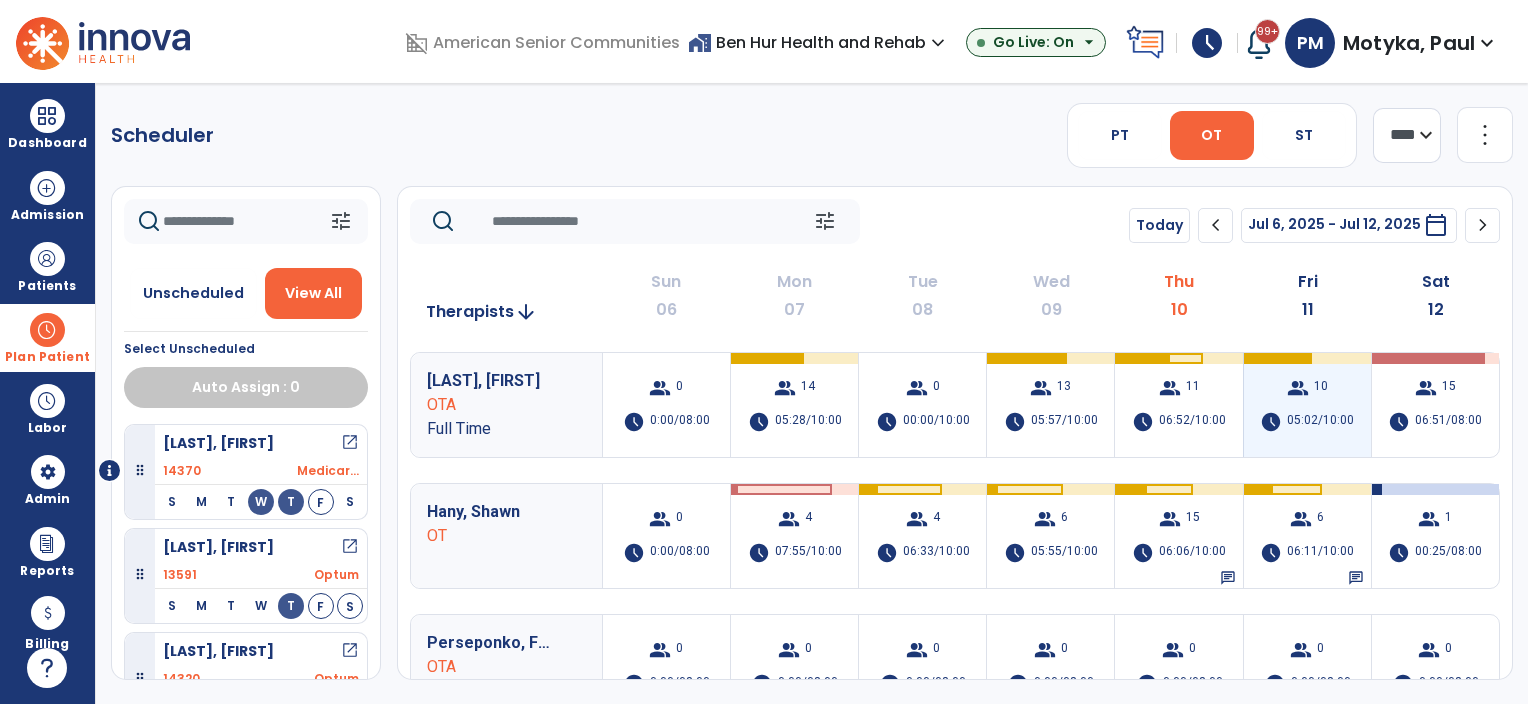 click on "05:02/10:00" at bounding box center (1320, 422) 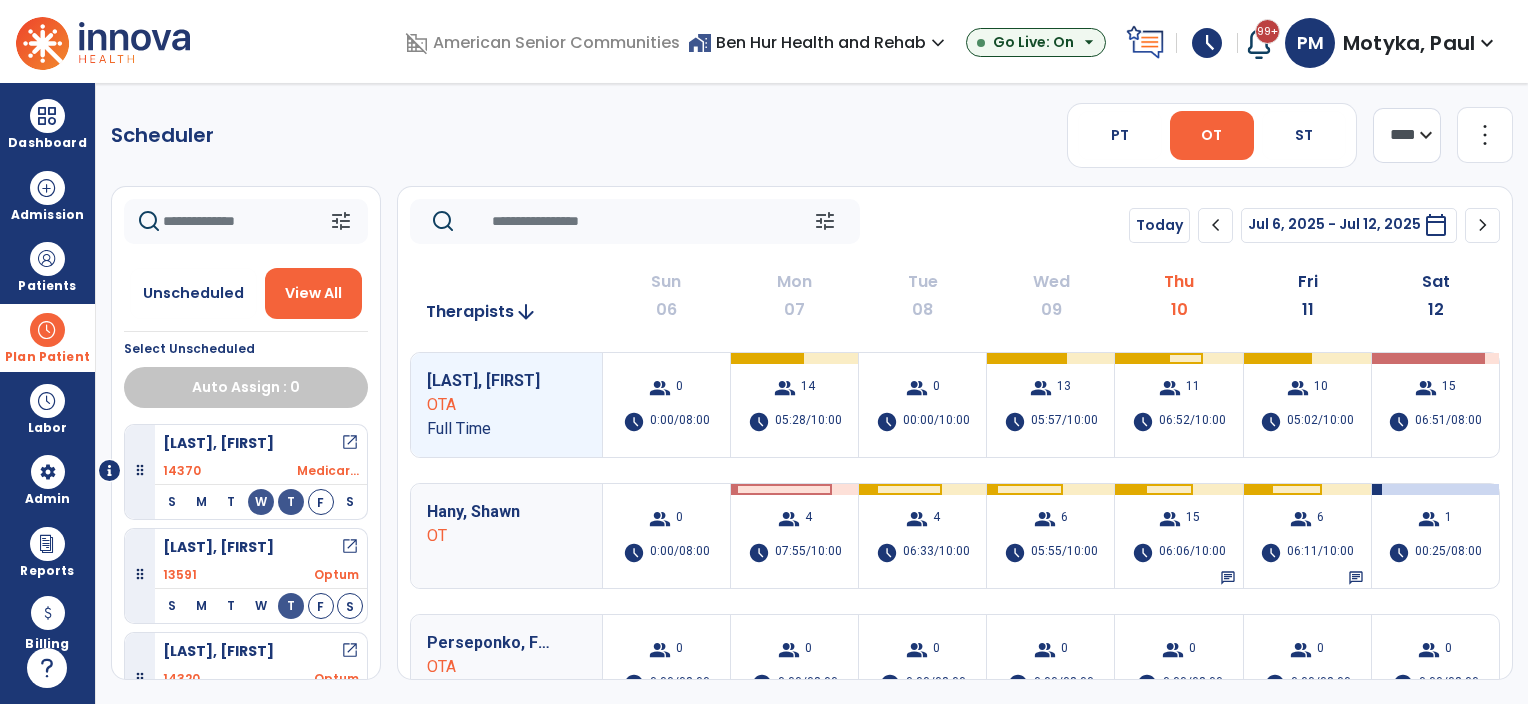 click on "Scheduler   PT   OT   ST  **** *** more_vert  Manage Labor   View All Therapists   Print" 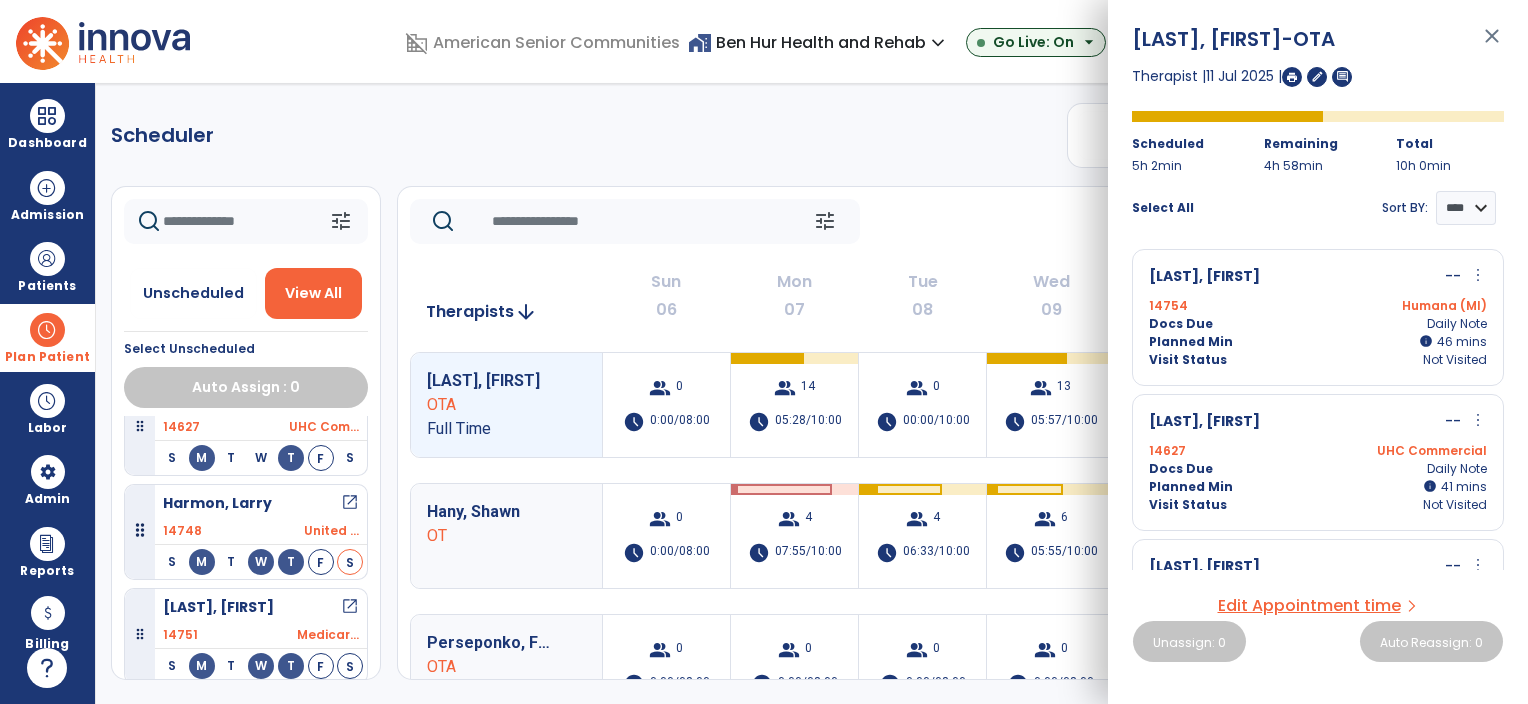 scroll, scrollTop: 1300, scrollLeft: 0, axis: vertical 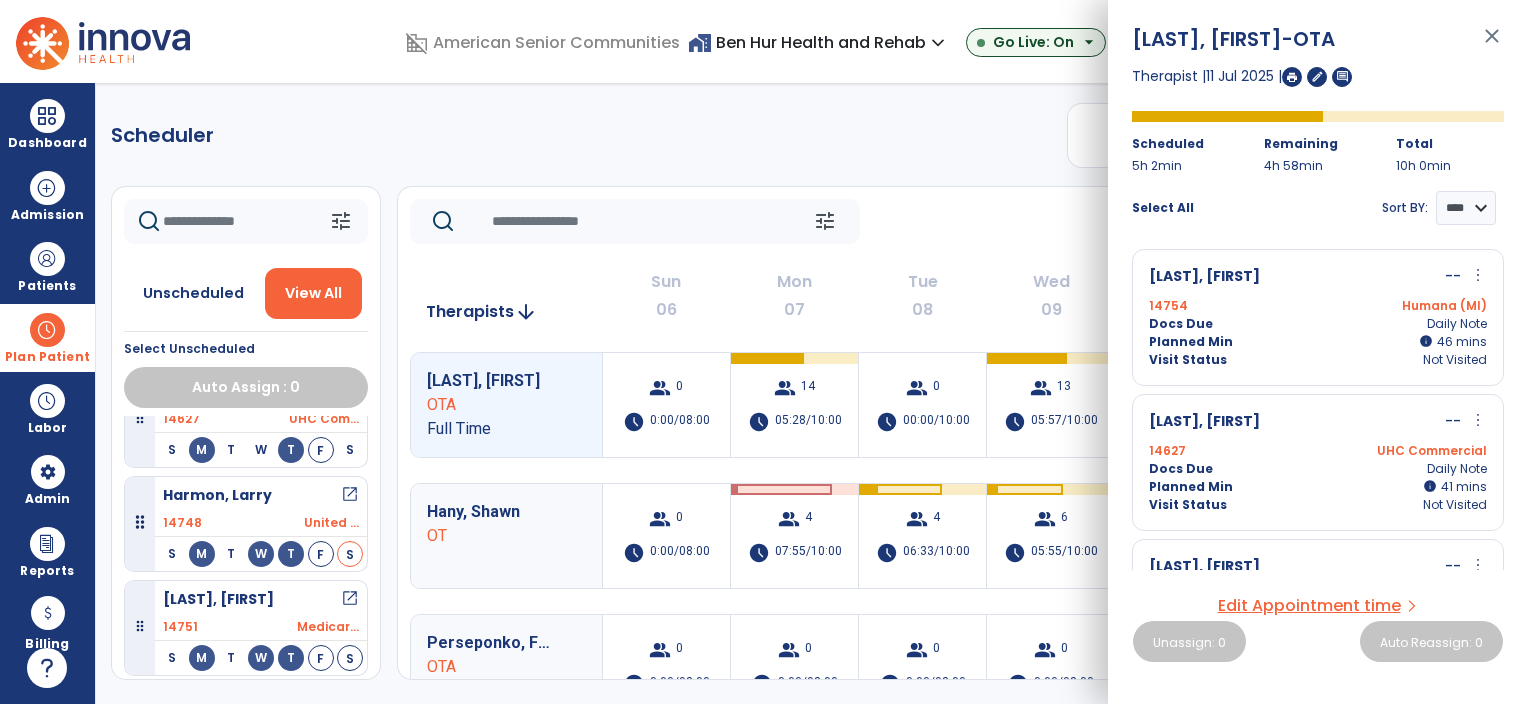 click on "more_vert" at bounding box center (1478, 420) 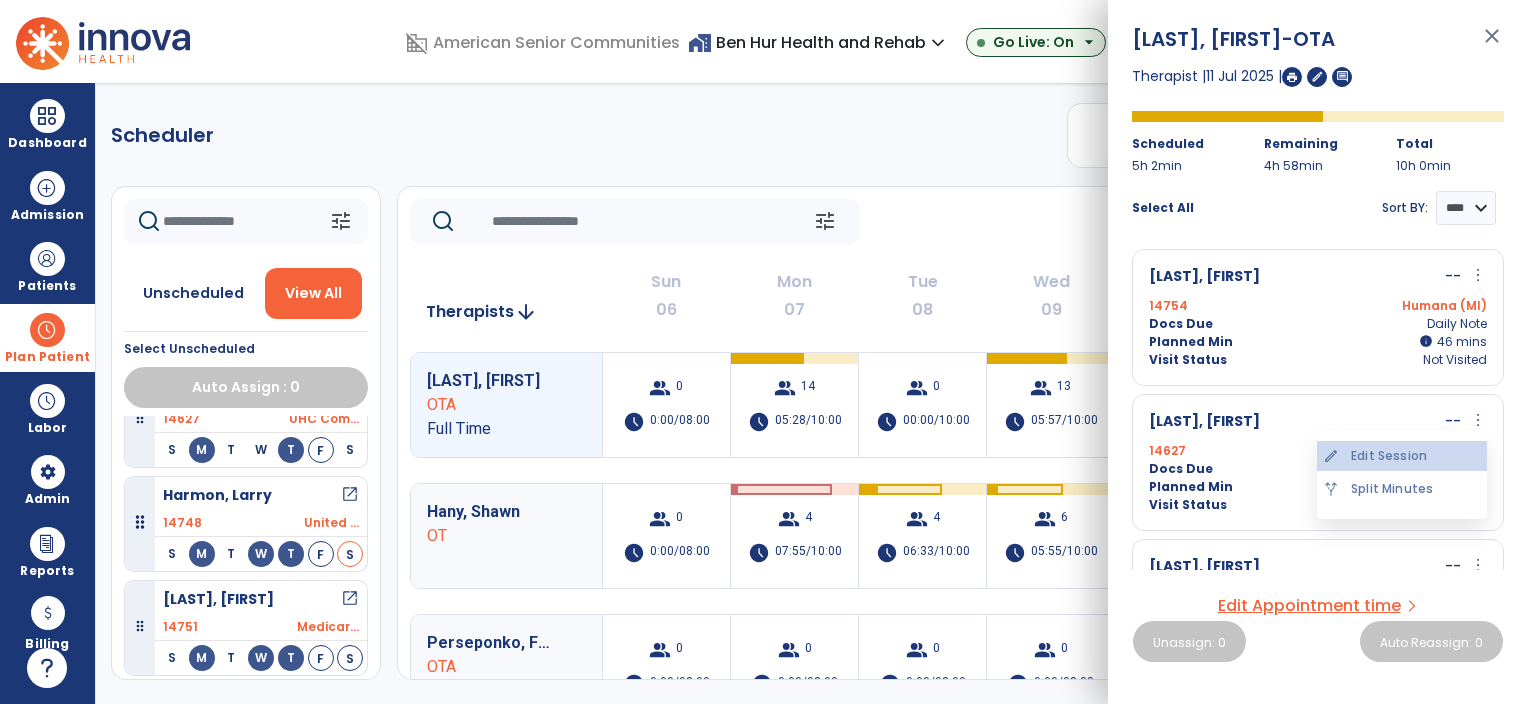 click on "edit   Edit Session" at bounding box center (1402, 456) 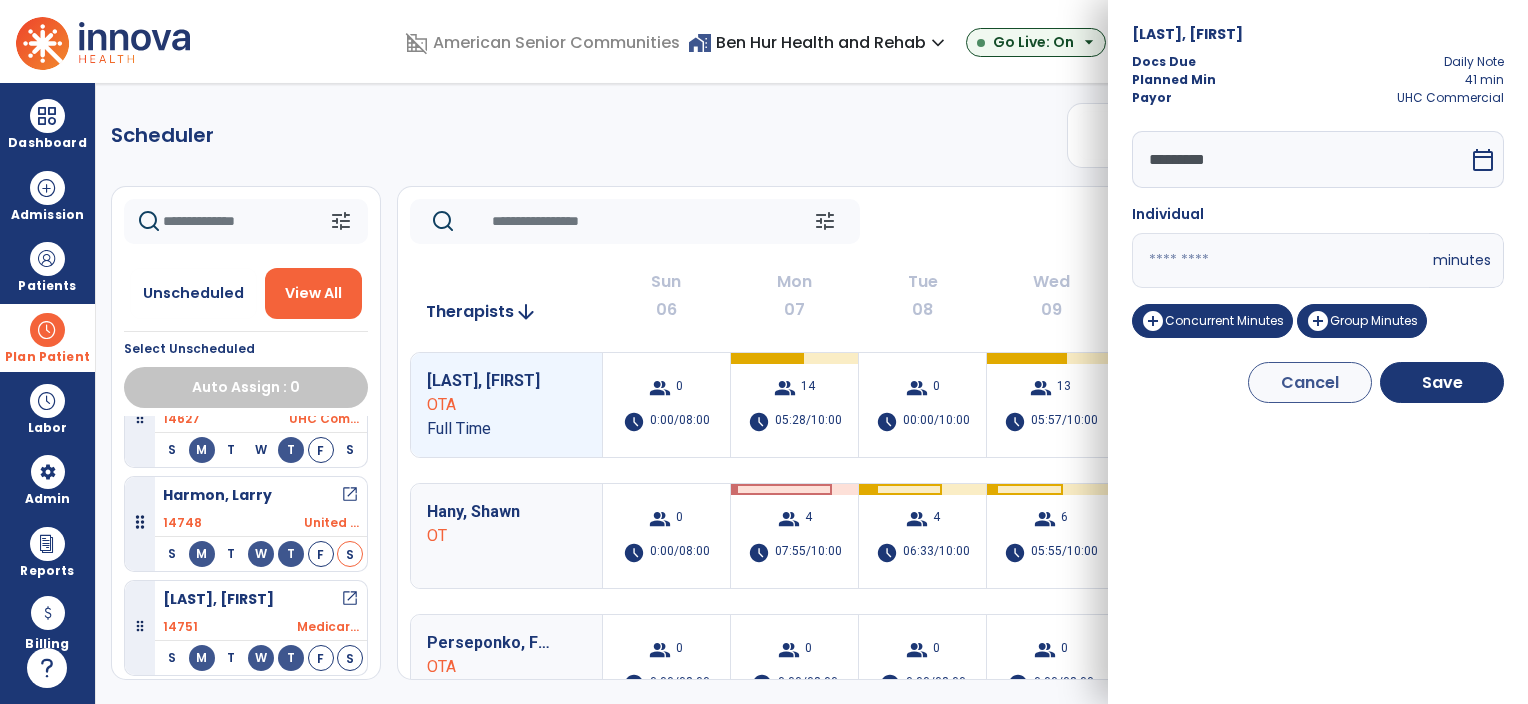 click on "calendar_today" at bounding box center (1483, 160) 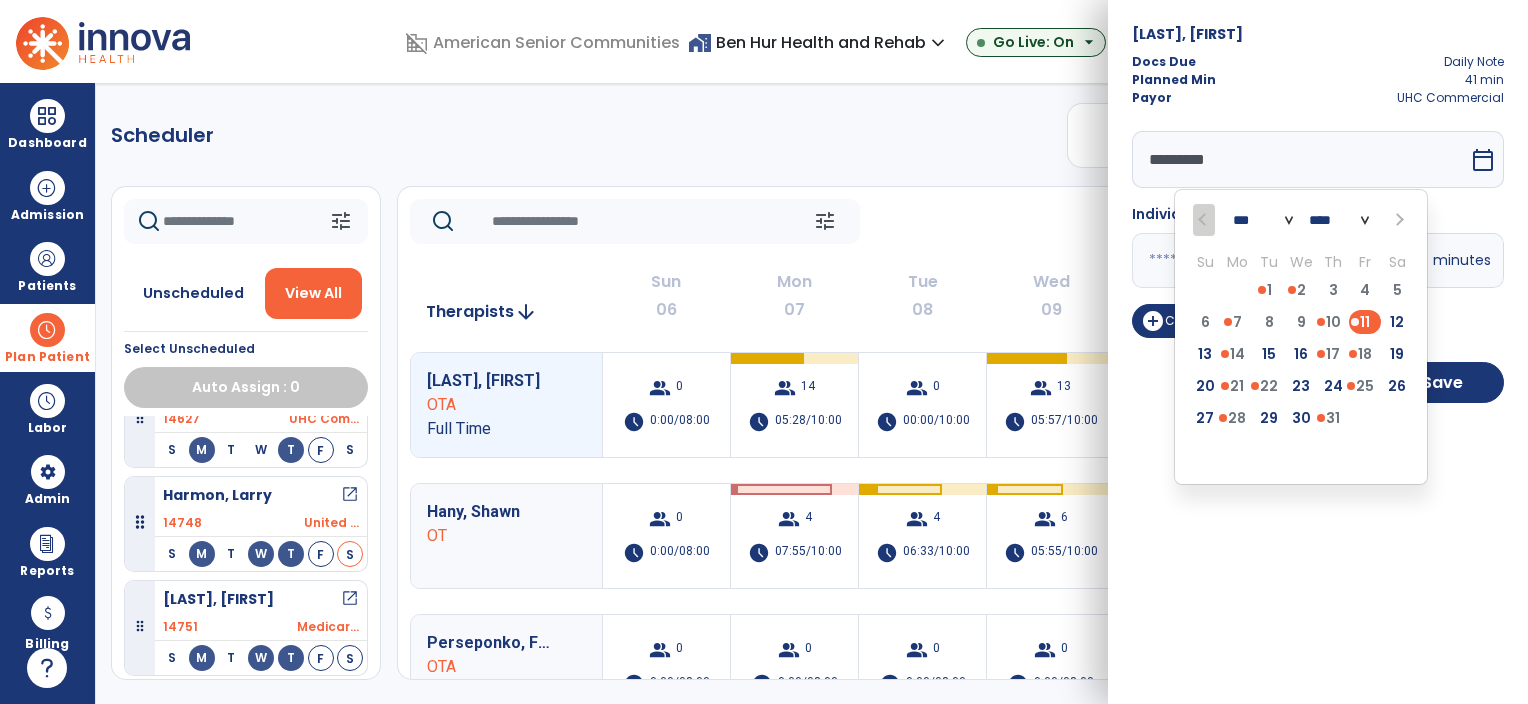 click on "12" at bounding box center [1397, 326] 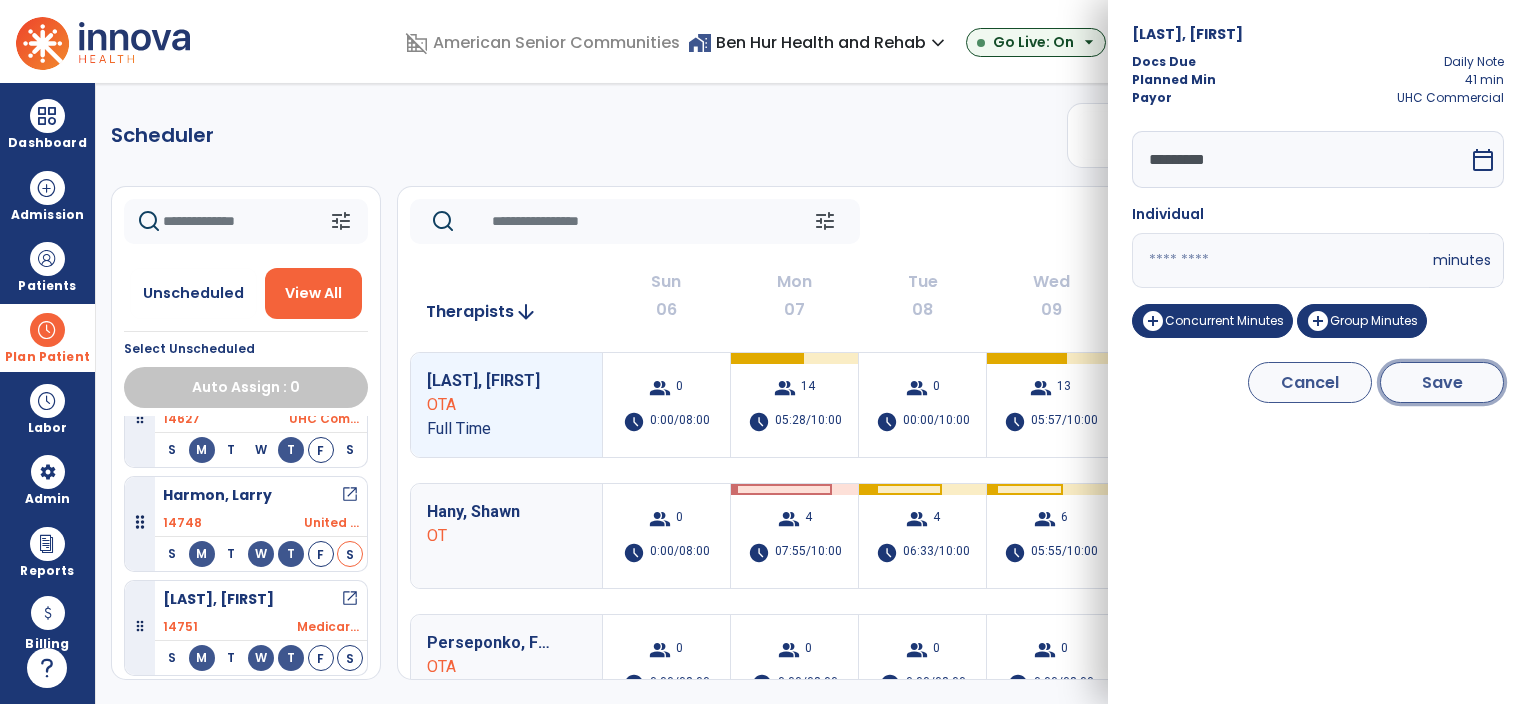 click on "Save" at bounding box center [1442, 382] 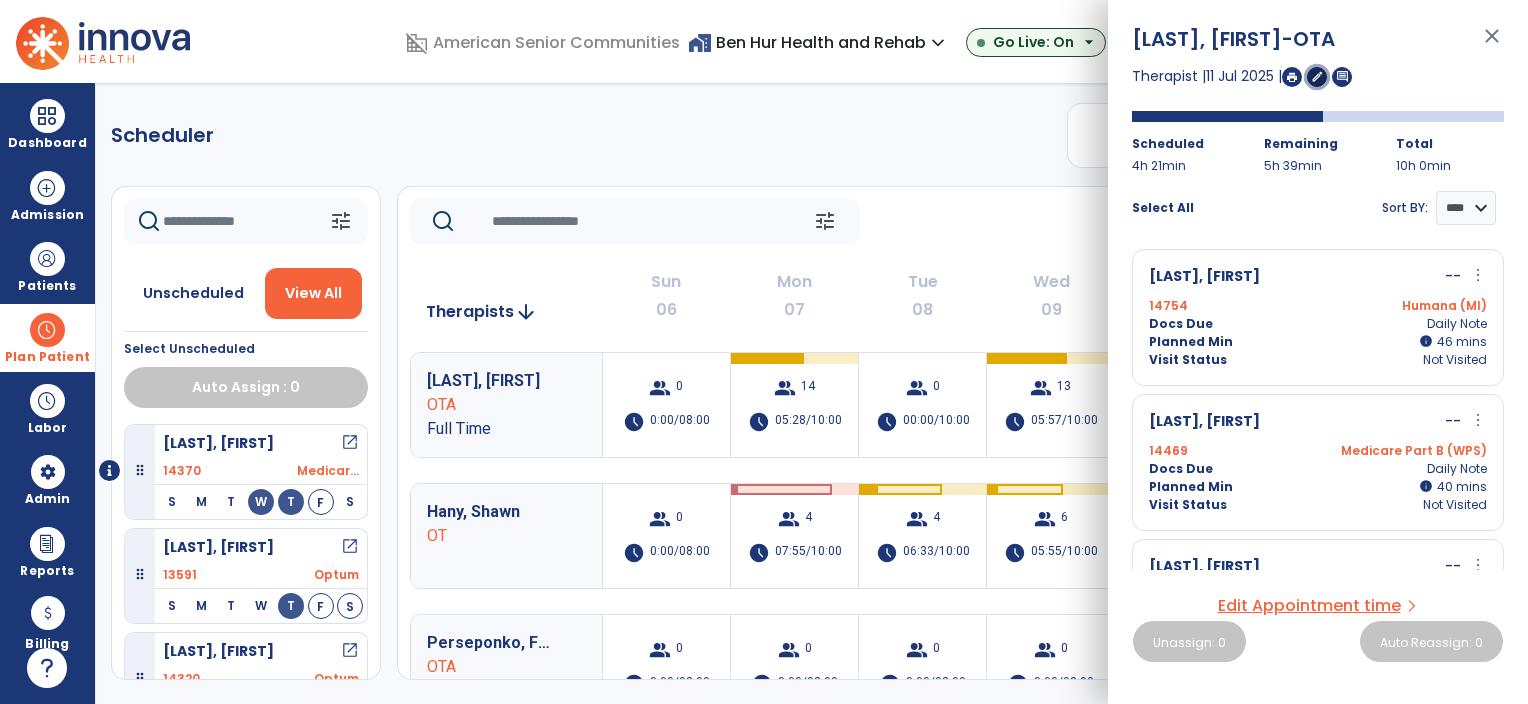 click on "edit" at bounding box center (1317, 76) 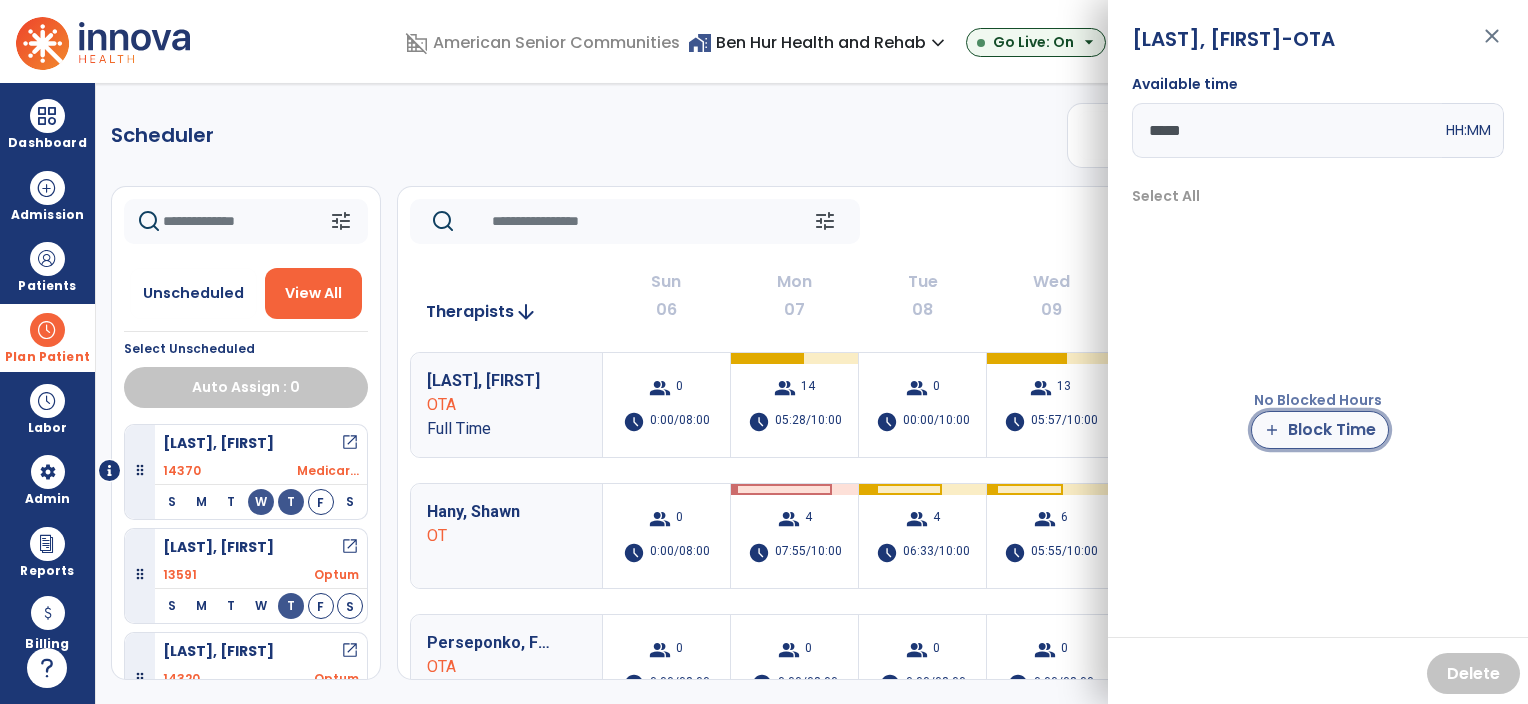 click on "add   Block Time" at bounding box center (1320, 430) 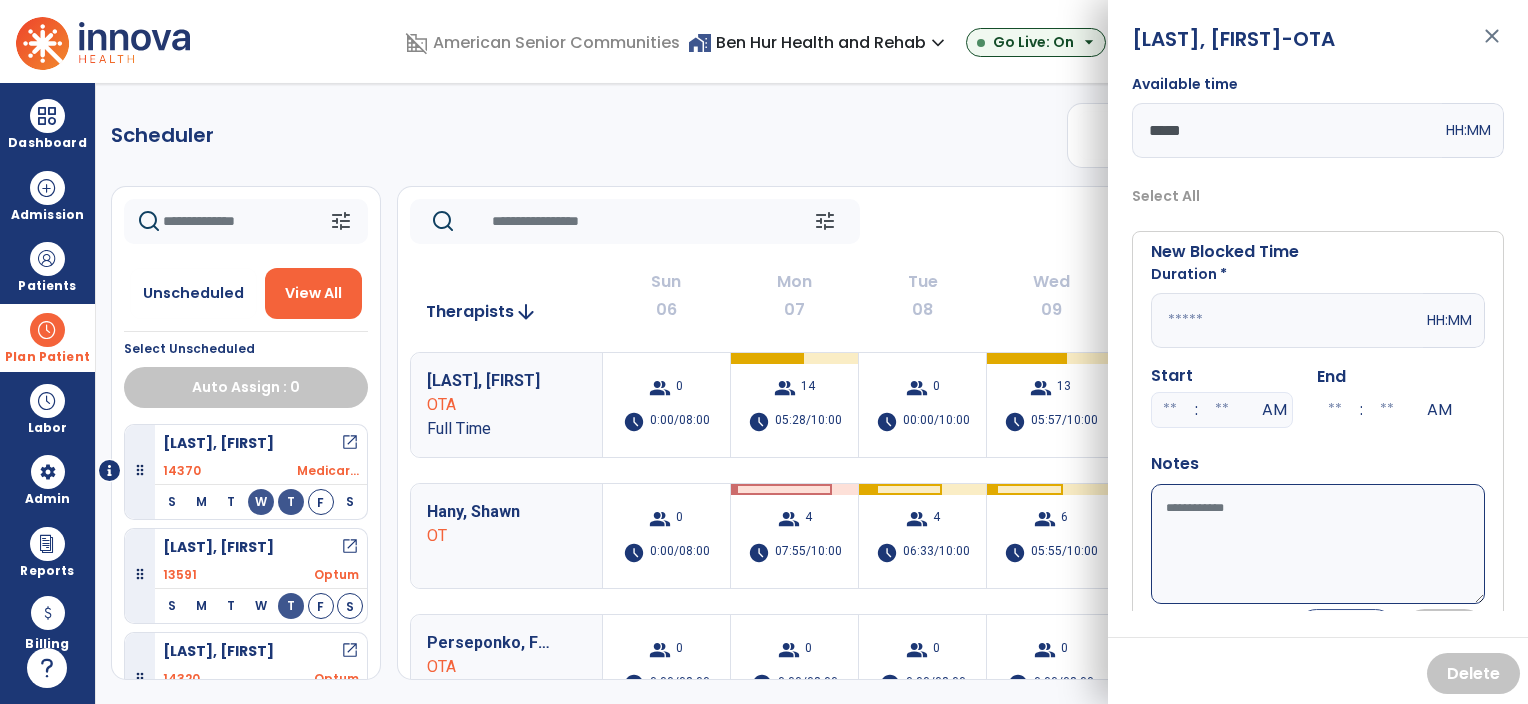 click at bounding box center [1287, 320] 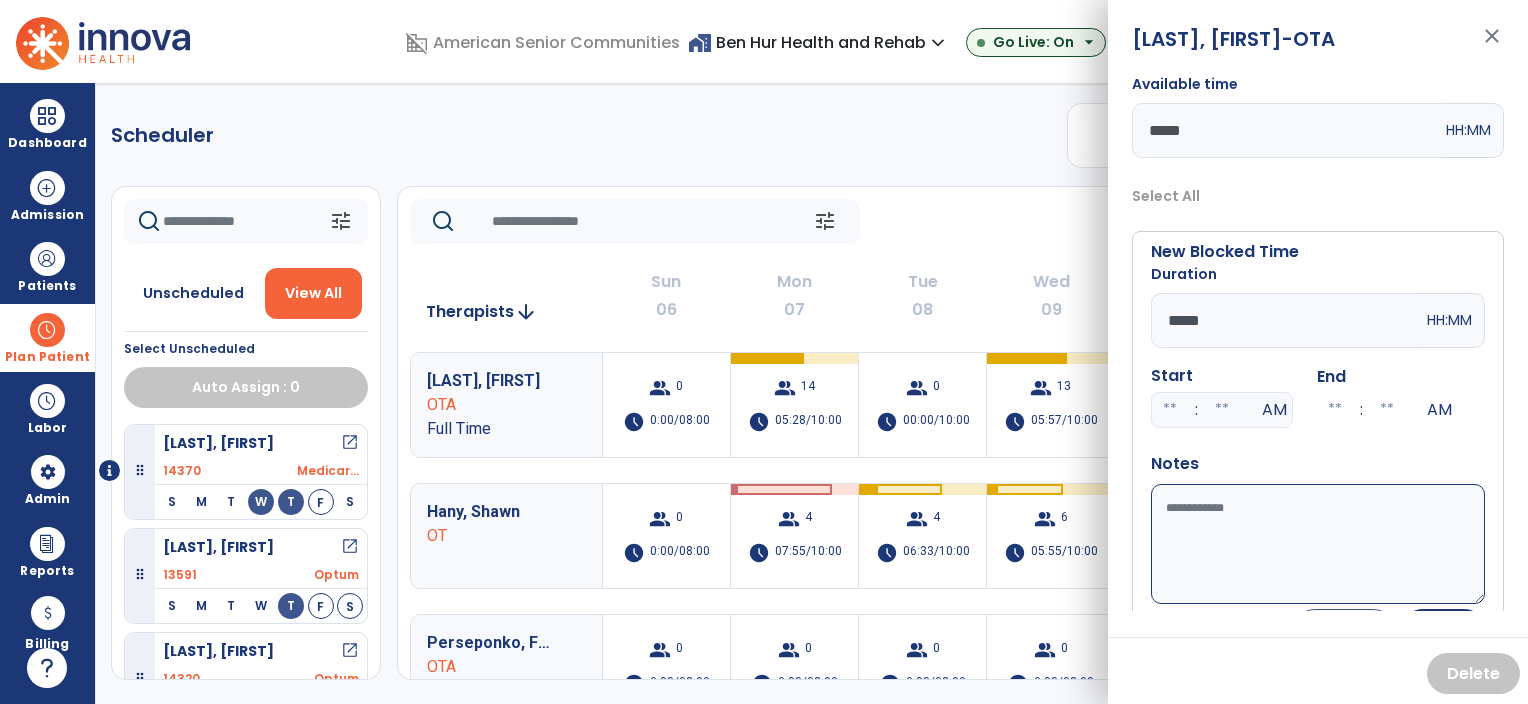 type on "*****" 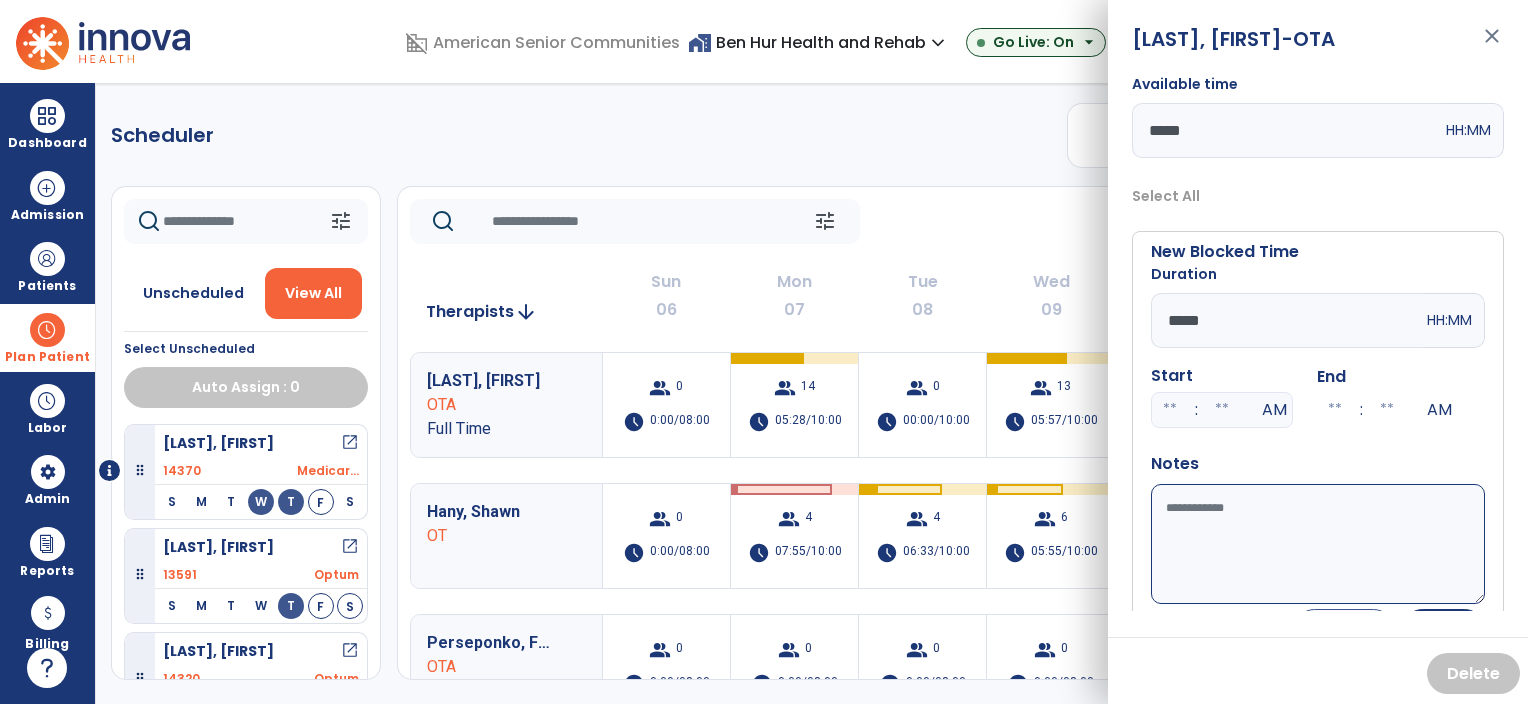 click on "Available time" at bounding box center [1318, 544] 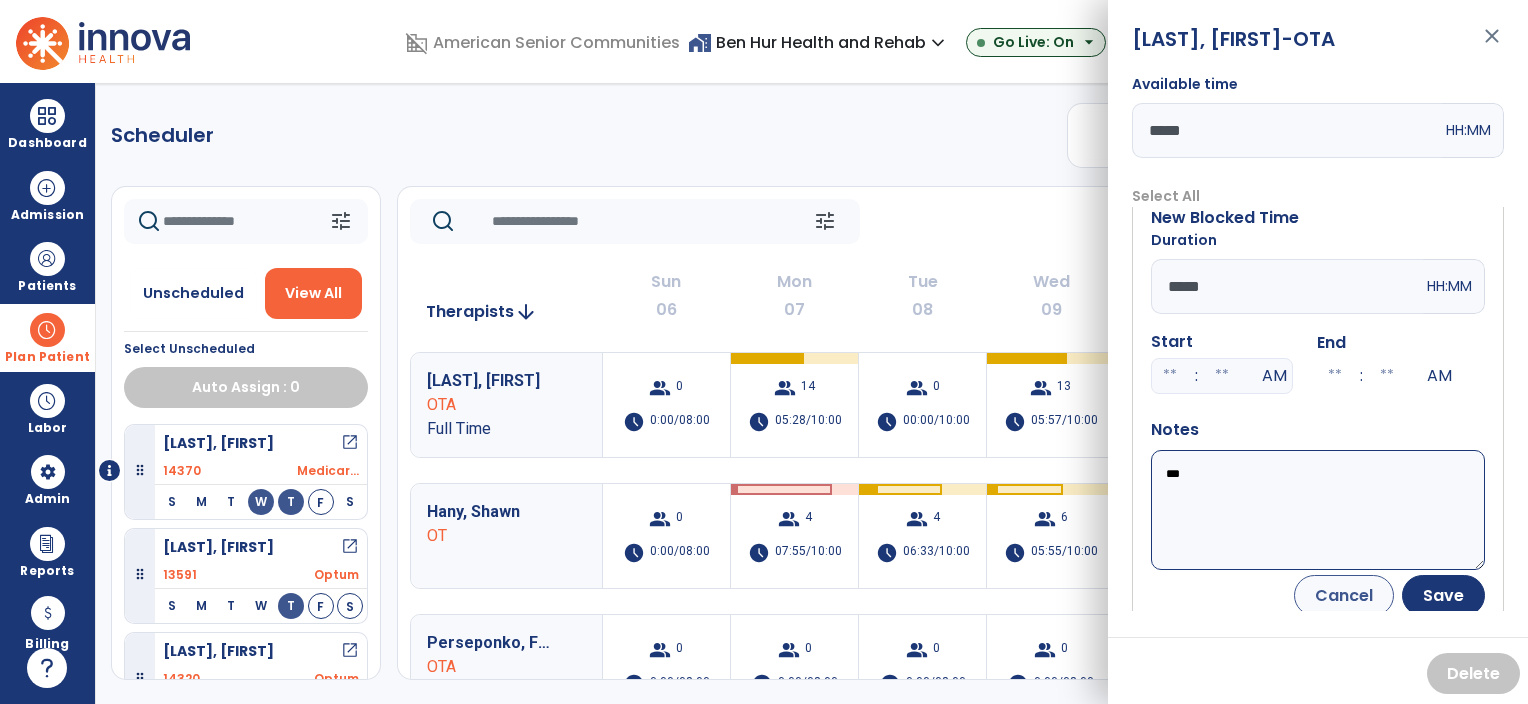 scroll, scrollTop: 47, scrollLeft: 0, axis: vertical 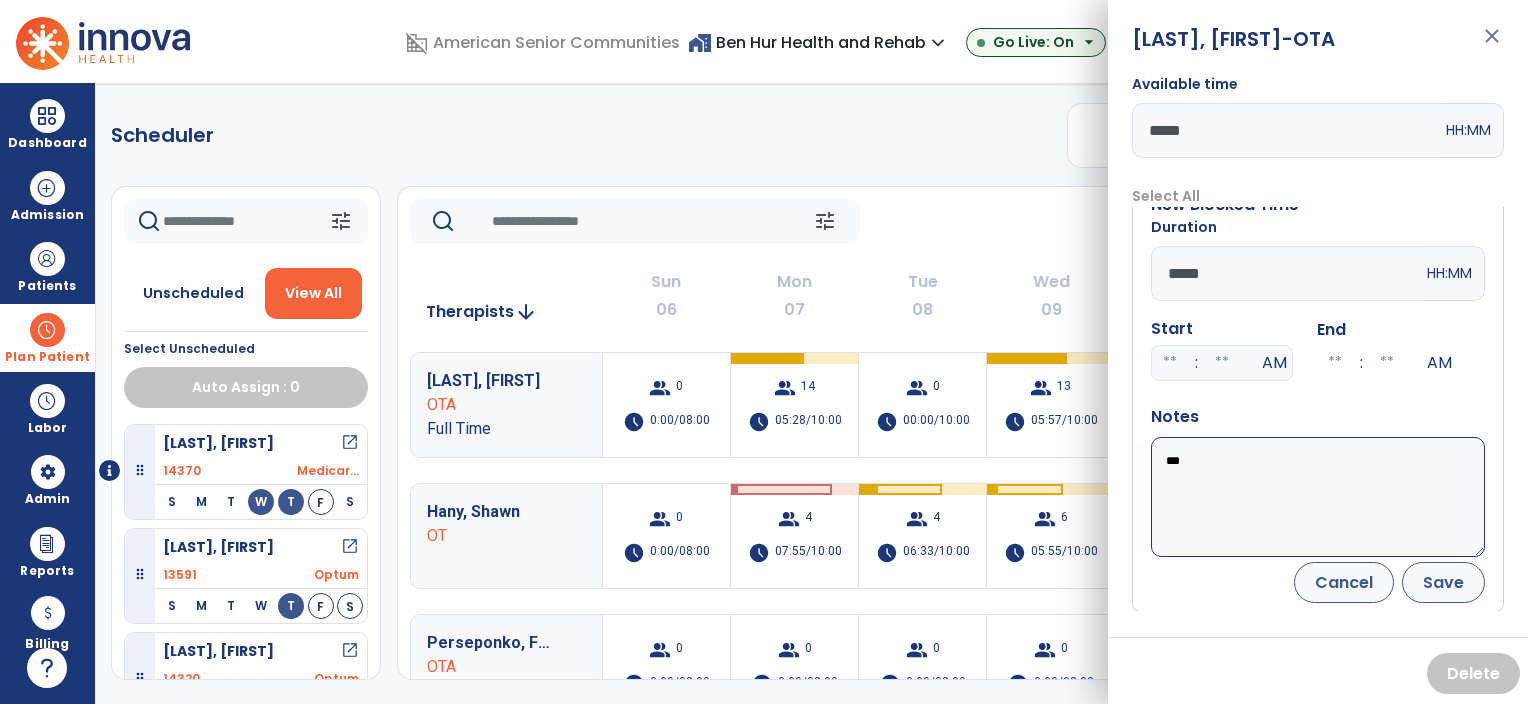 type on "***" 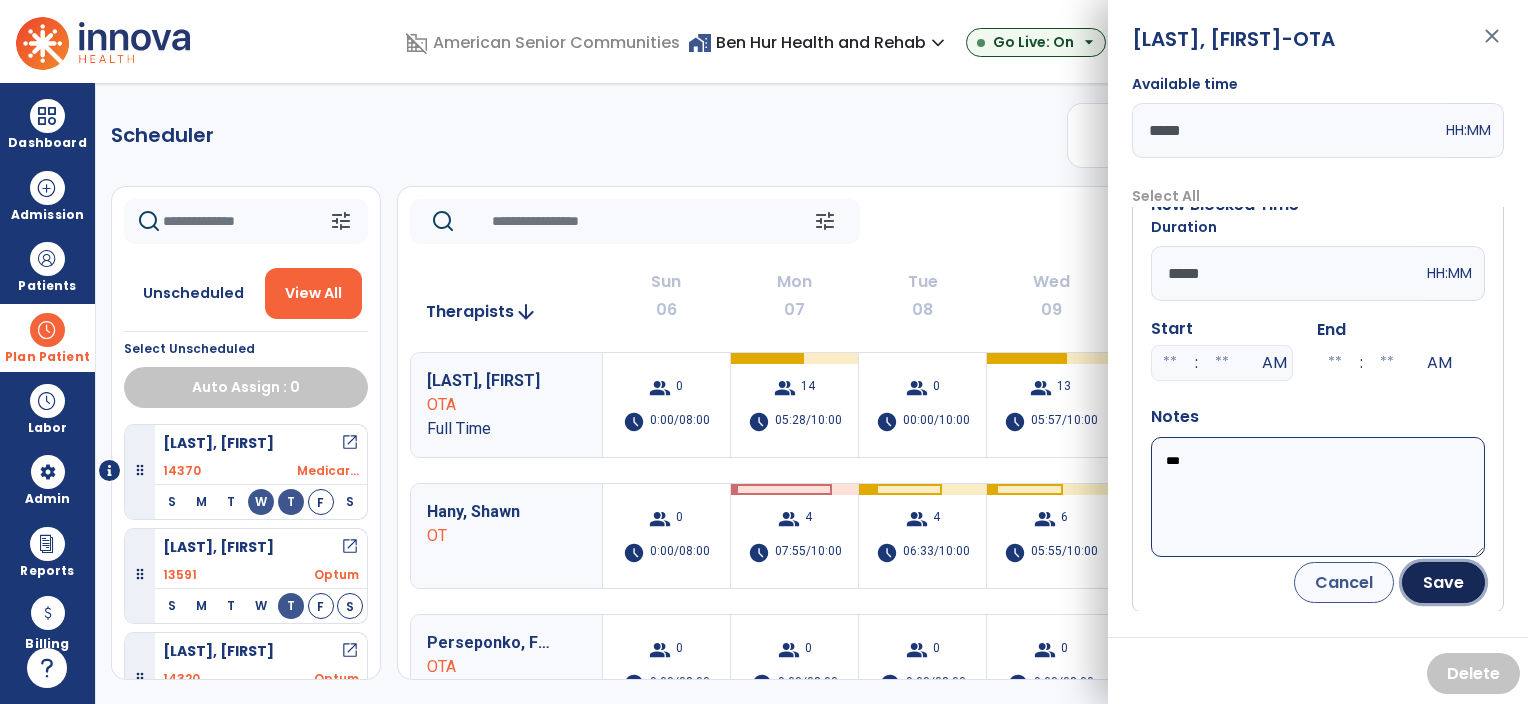 drag, startPoint x: 1452, startPoint y: 580, endPoint x: 1456, endPoint y: 559, distance: 21.377558 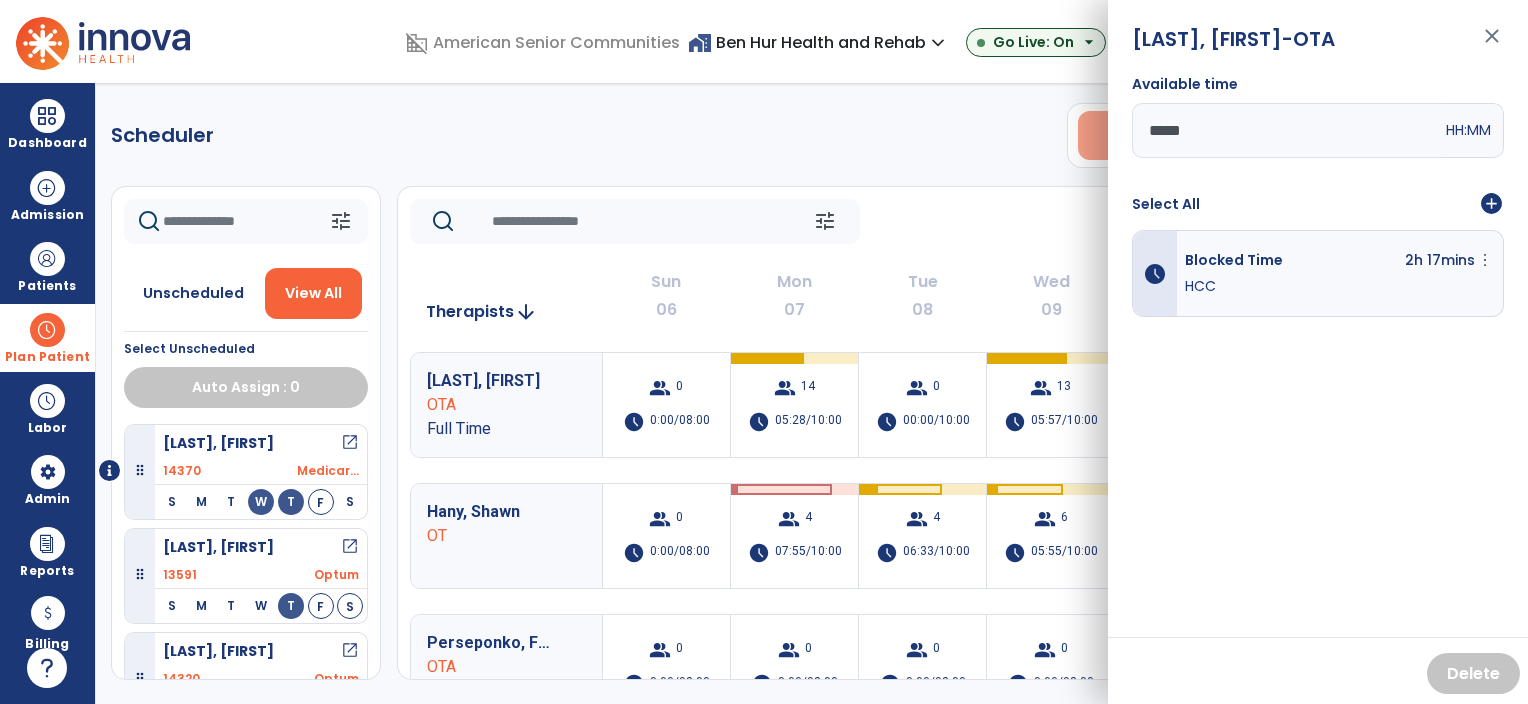 scroll, scrollTop: 0, scrollLeft: 0, axis: both 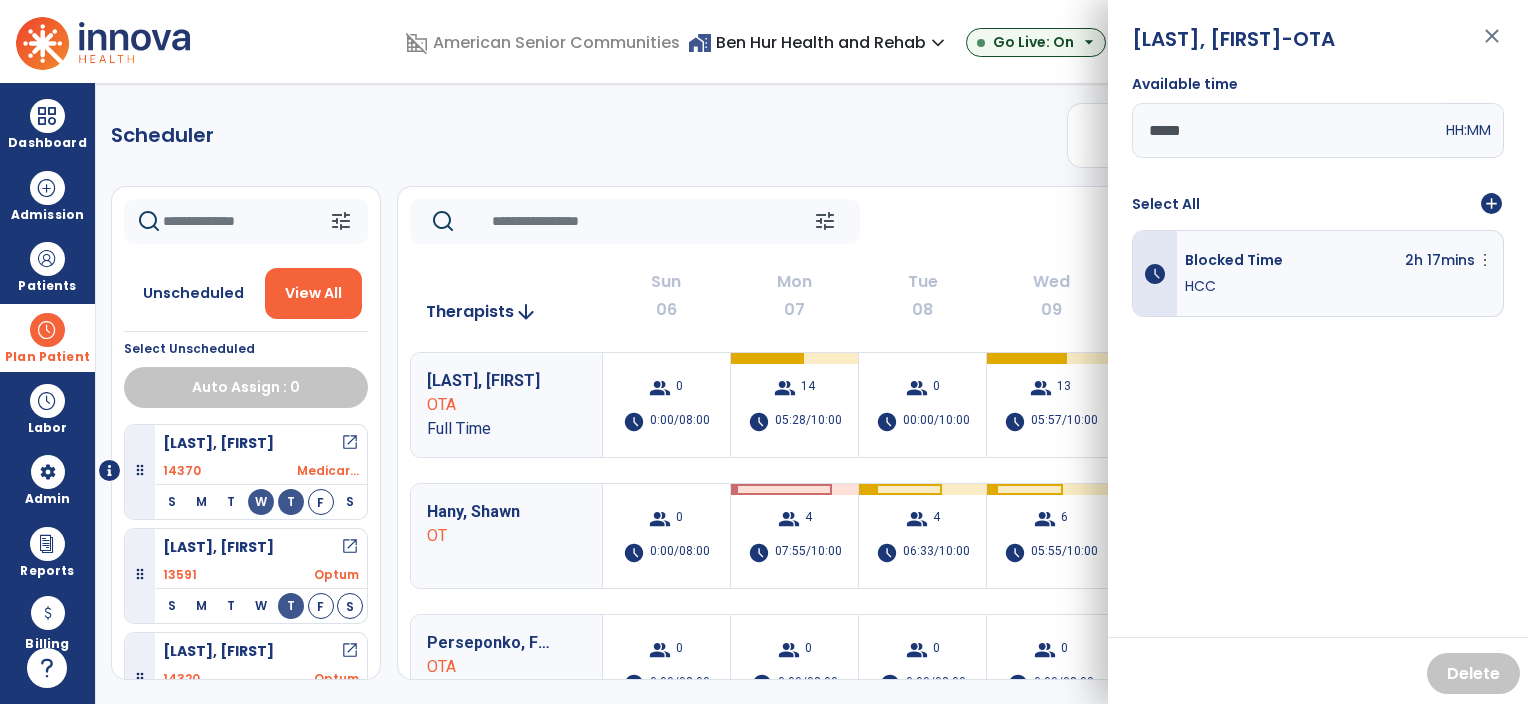 click on "Scheduler   PT   OT   ST  **** *** more_vert  Manage Labor   View All Therapists   Print" 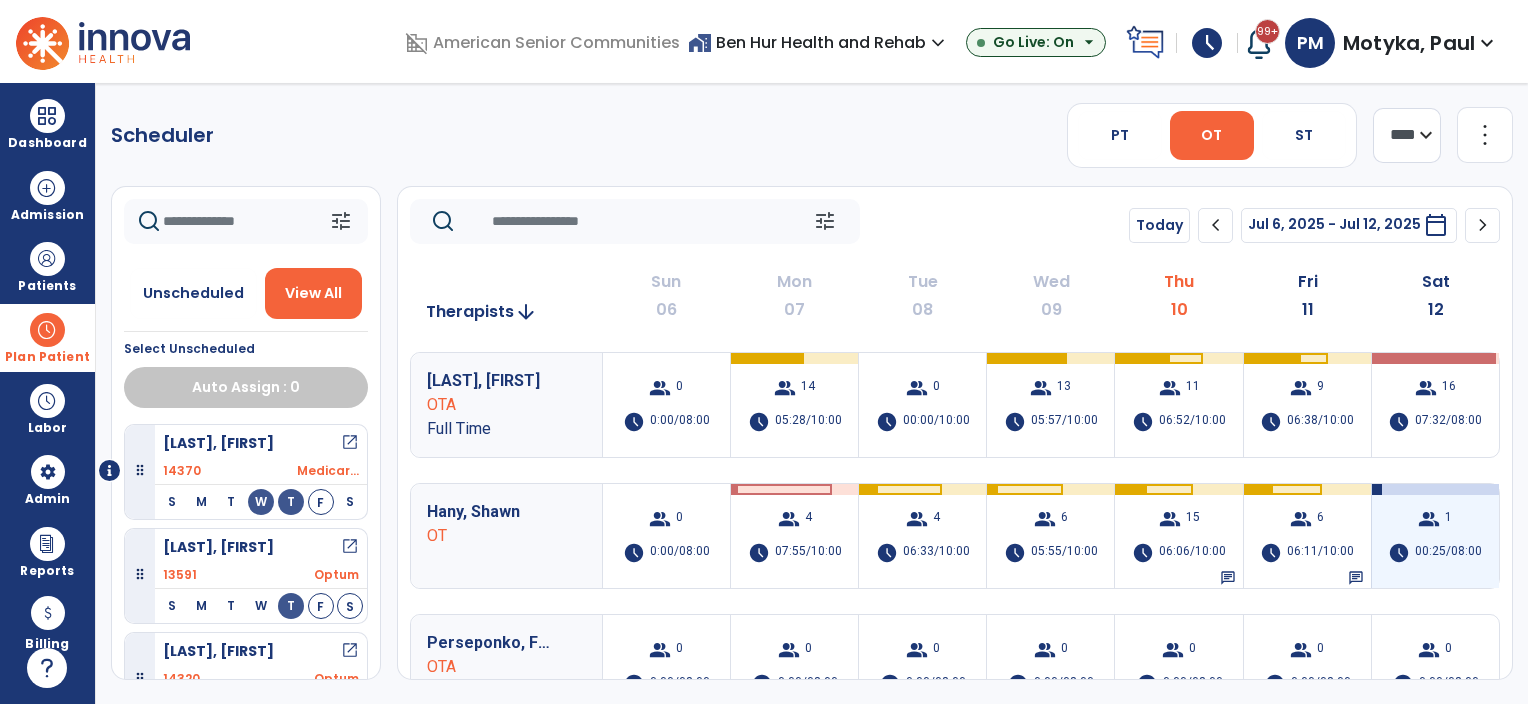 click on "group  1  schedule  00:25/08:00" at bounding box center (1435, 536) 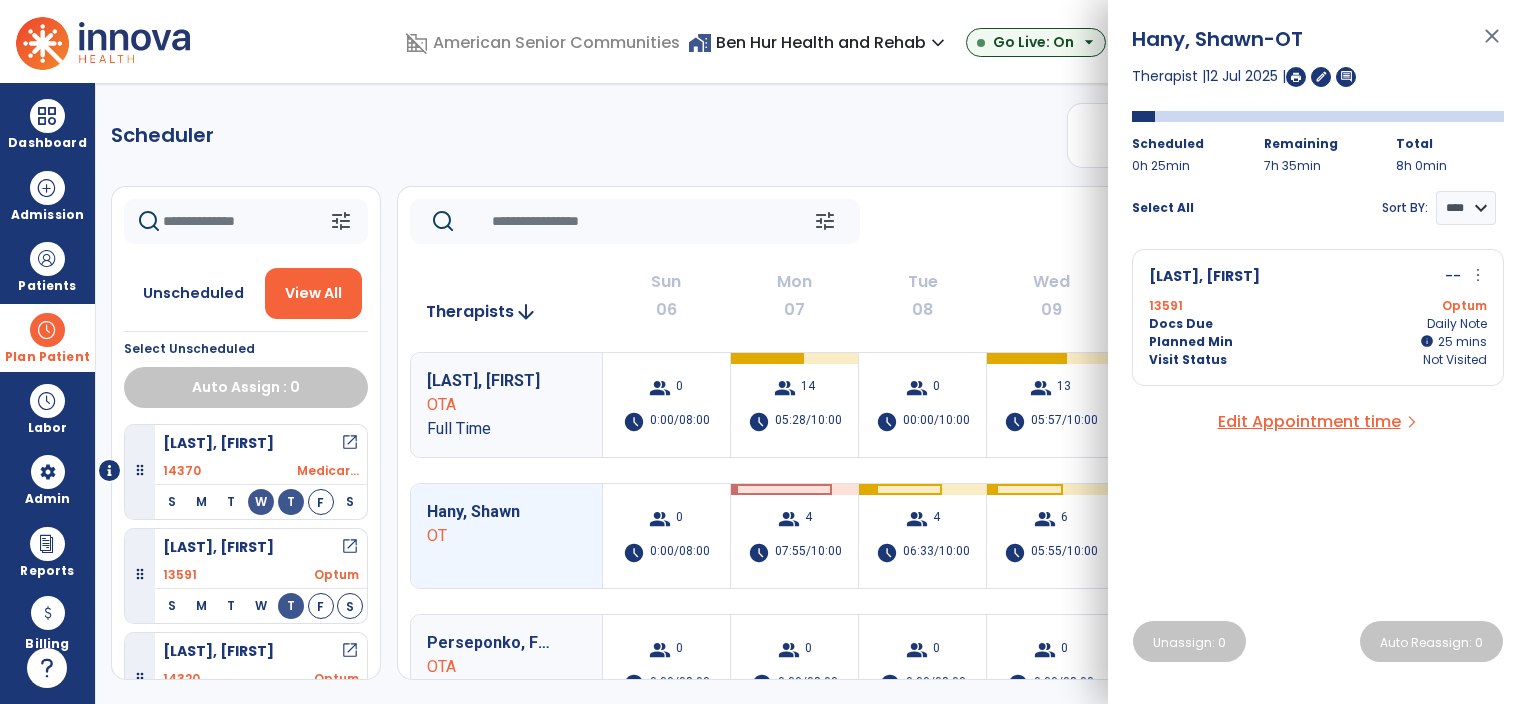 click on "Docs Due Daily Note" at bounding box center (1318, 324) 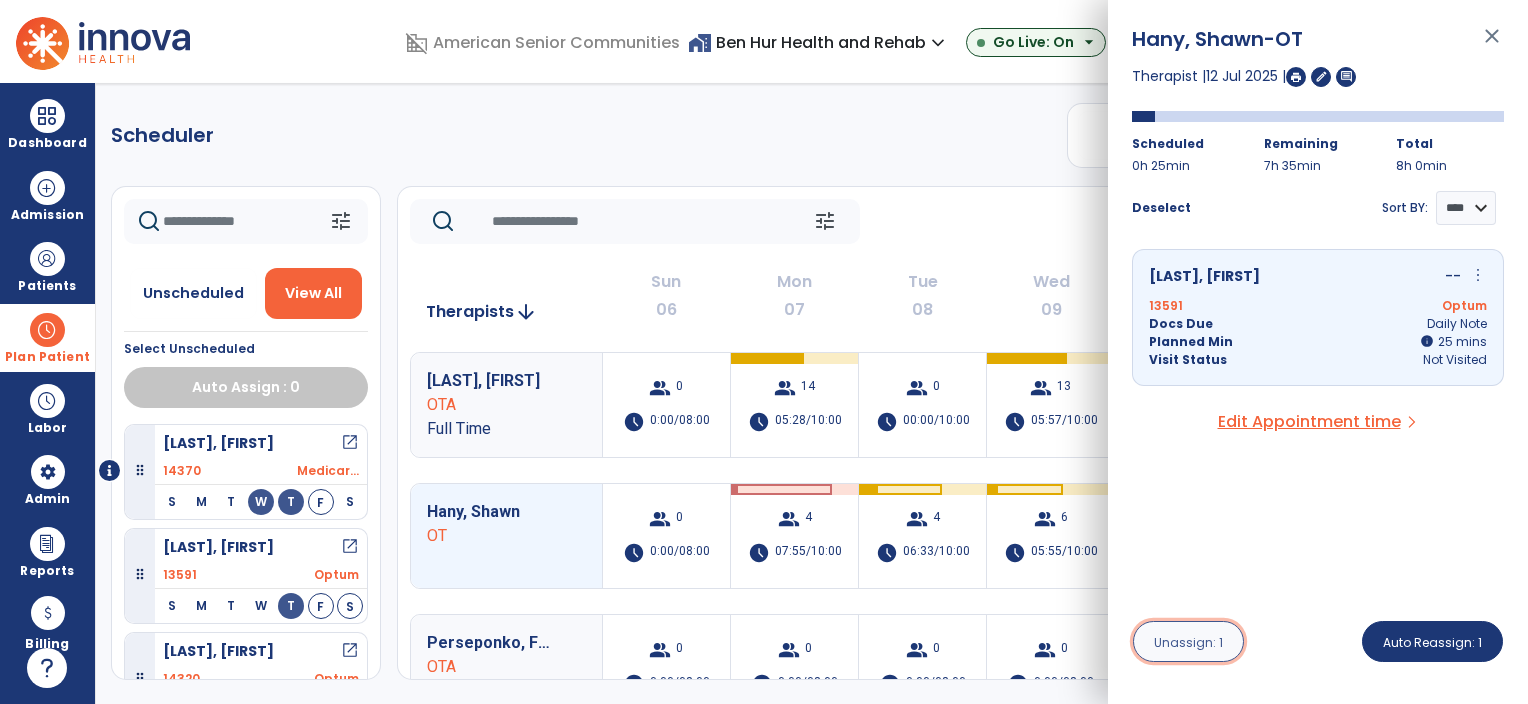 click on "Unassign: 1" at bounding box center [1188, 642] 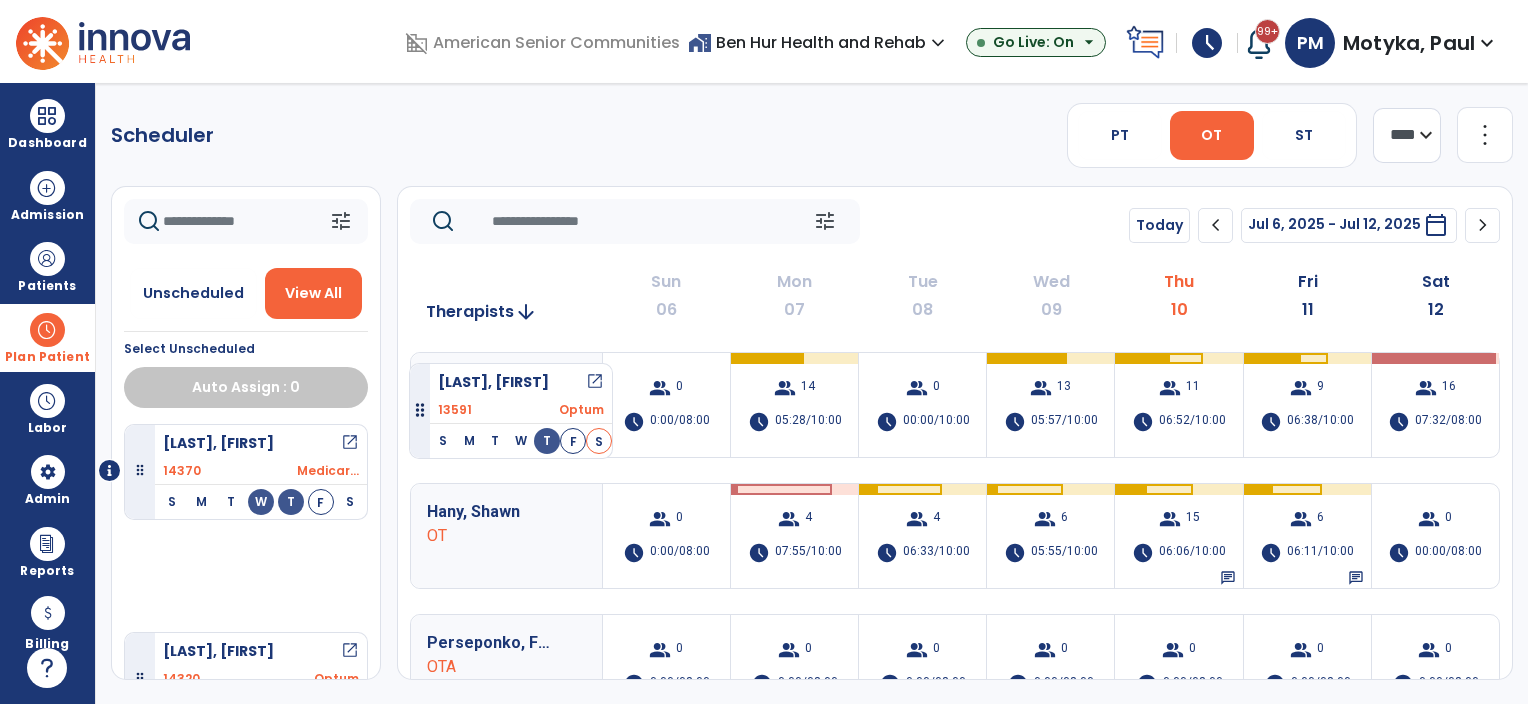 drag, startPoint x: 230, startPoint y: 565, endPoint x: 409, endPoint y: 355, distance: 275.93658 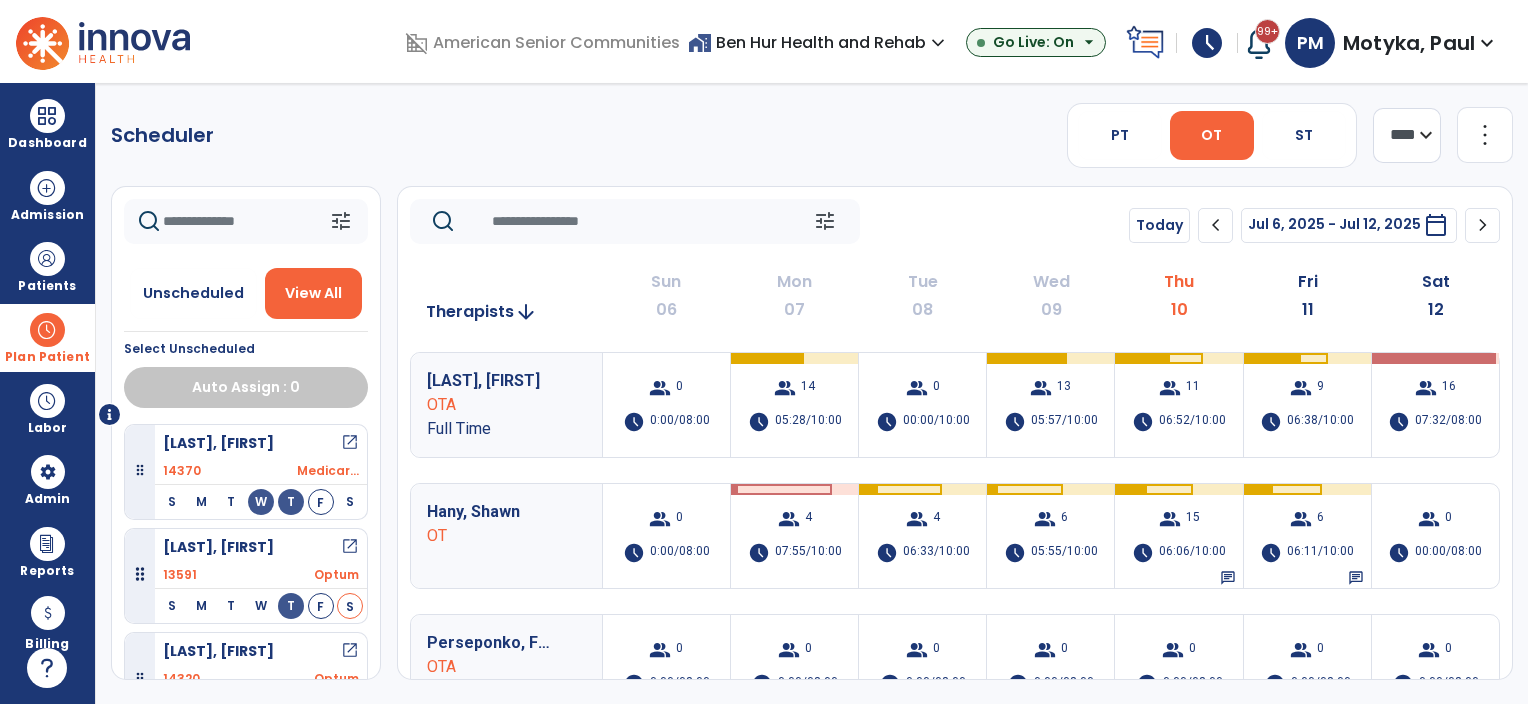 scroll, scrollTop: 200, scrollLeft: 0, axis: vertical 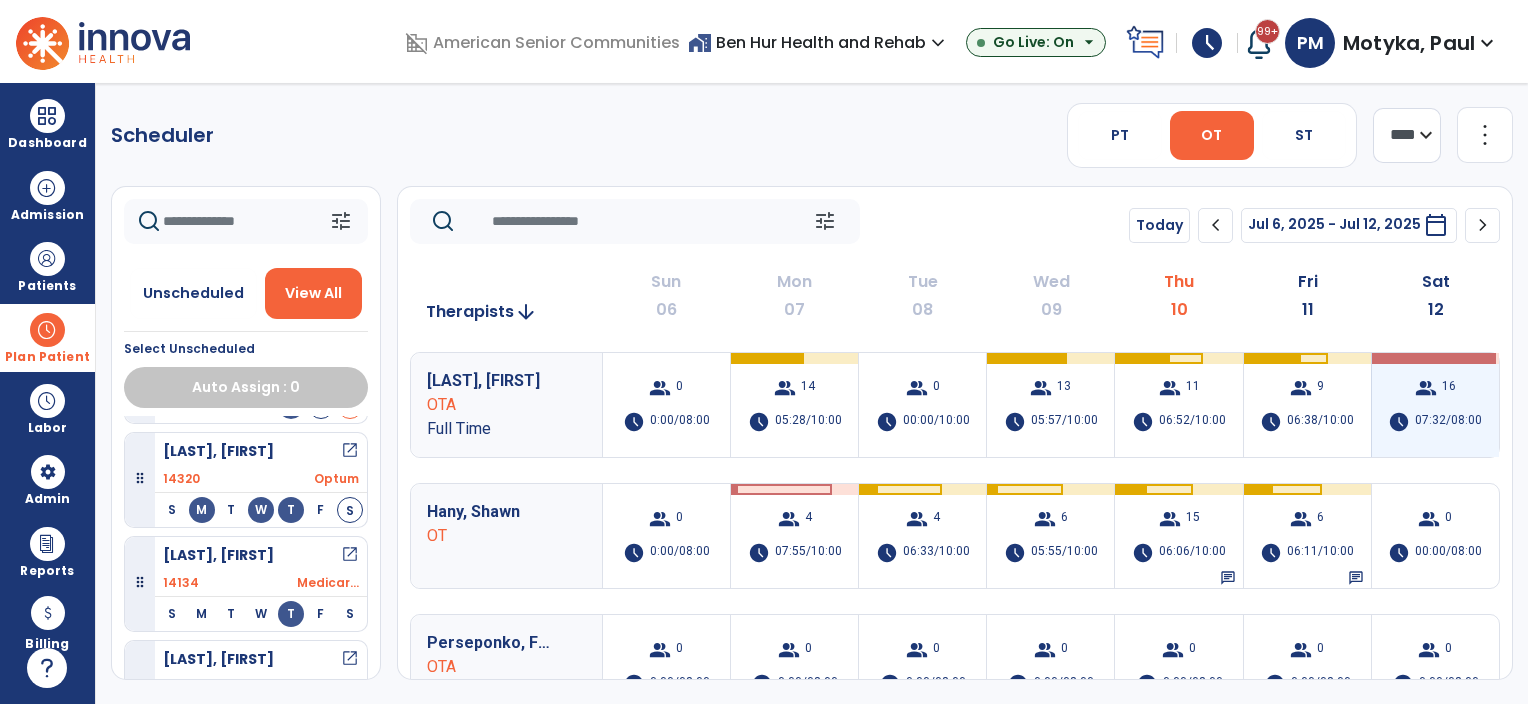 click on "group  16  schedule  07:32/08:00" at bounding box center [1435, 405] 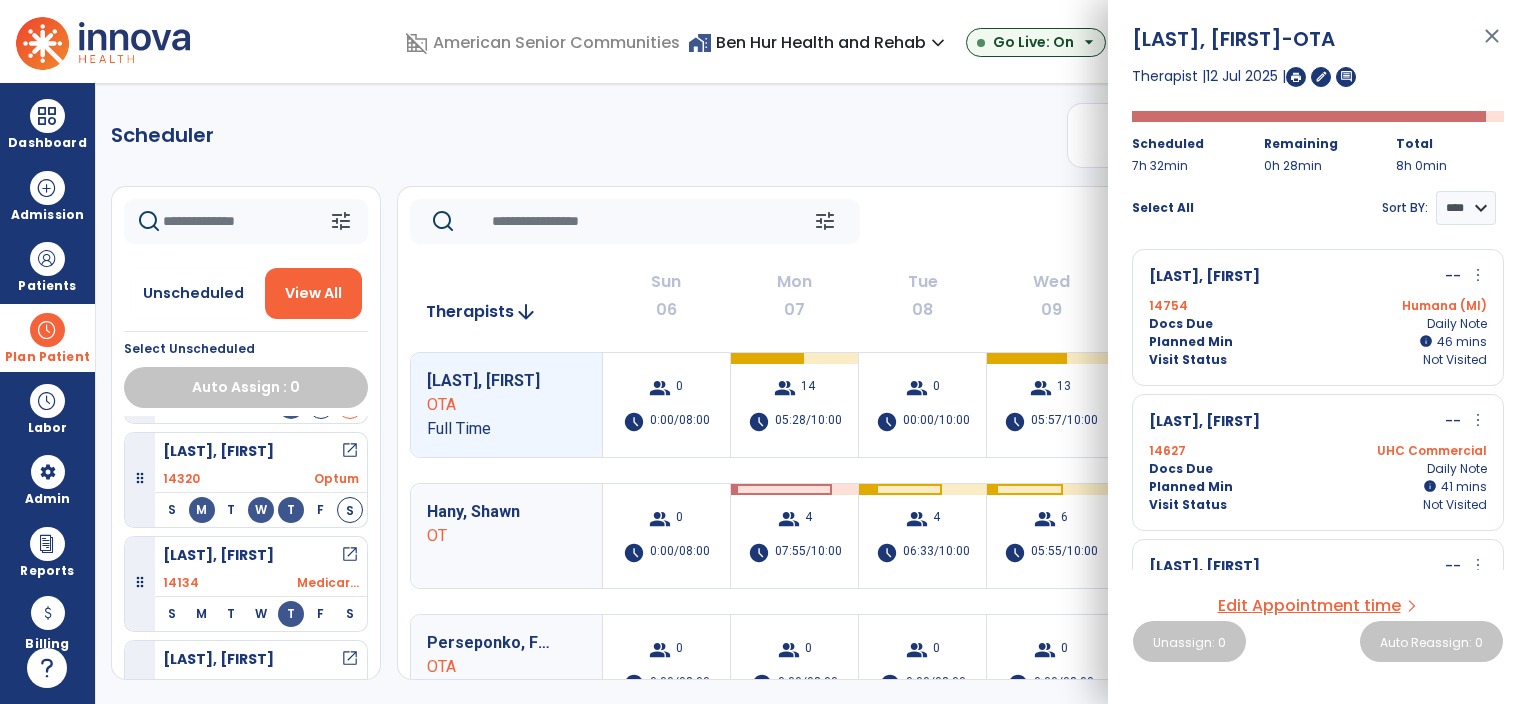 scroll, scrollTop: 100, scrollLeft: 0, axis: vertical 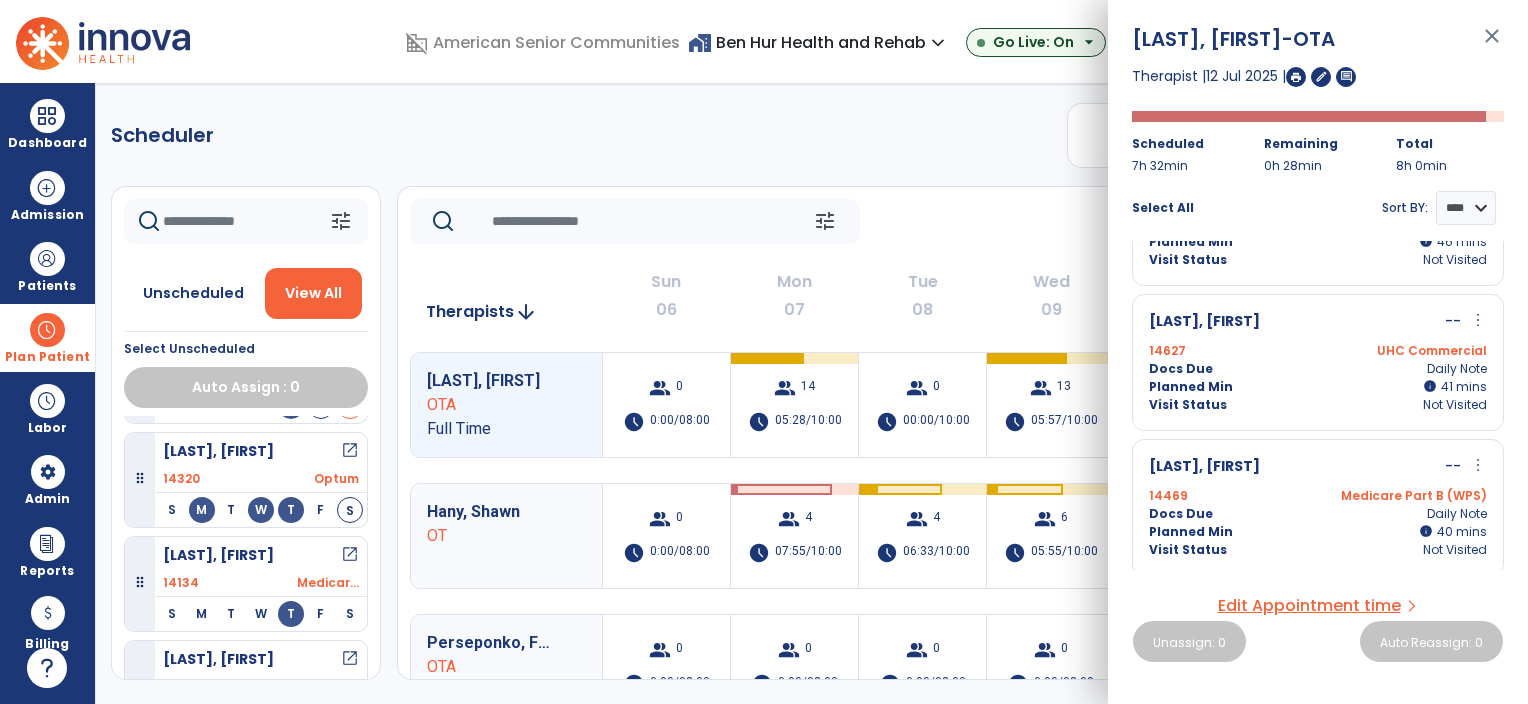 click on "more_vert" at bounding box center [1478, 320] 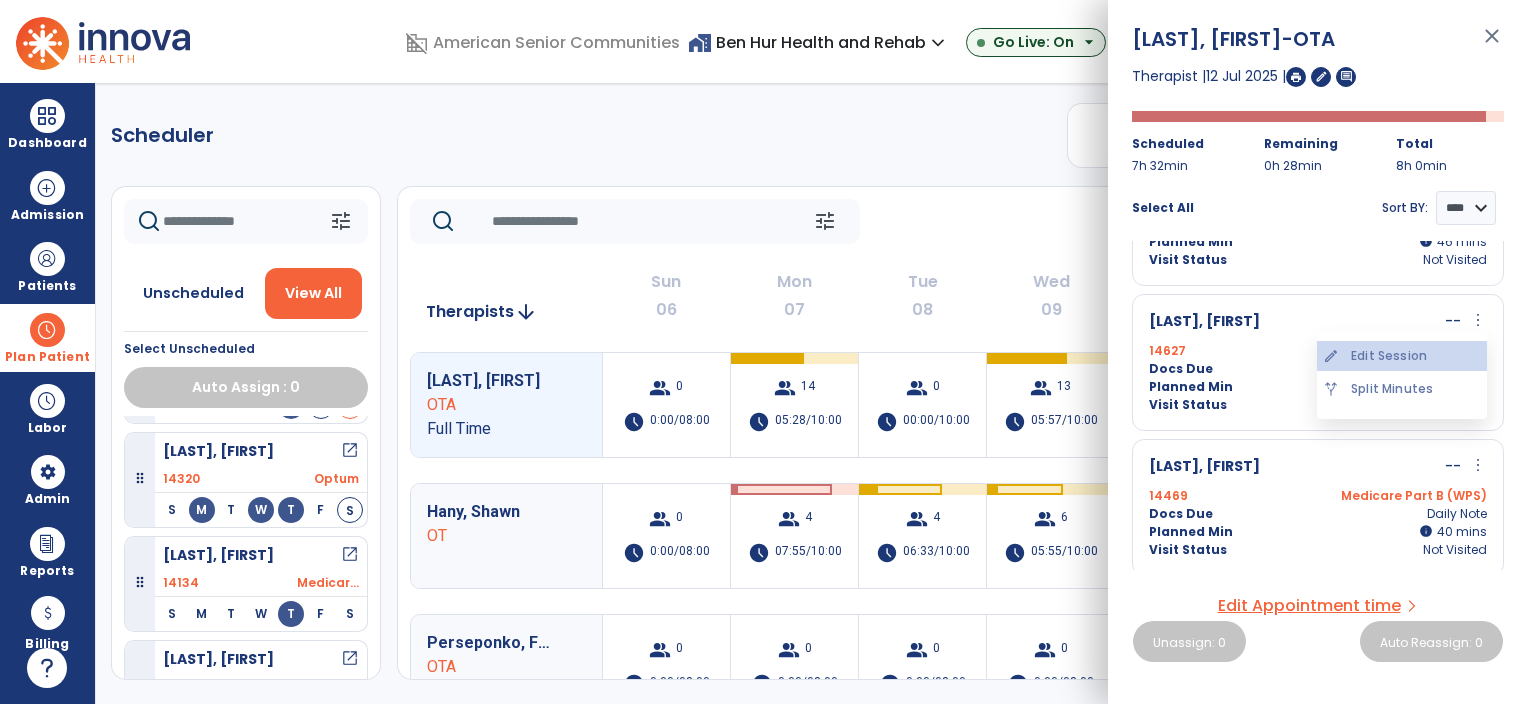 click on "edit   Edit Session" at bounding box center [1402, 356] 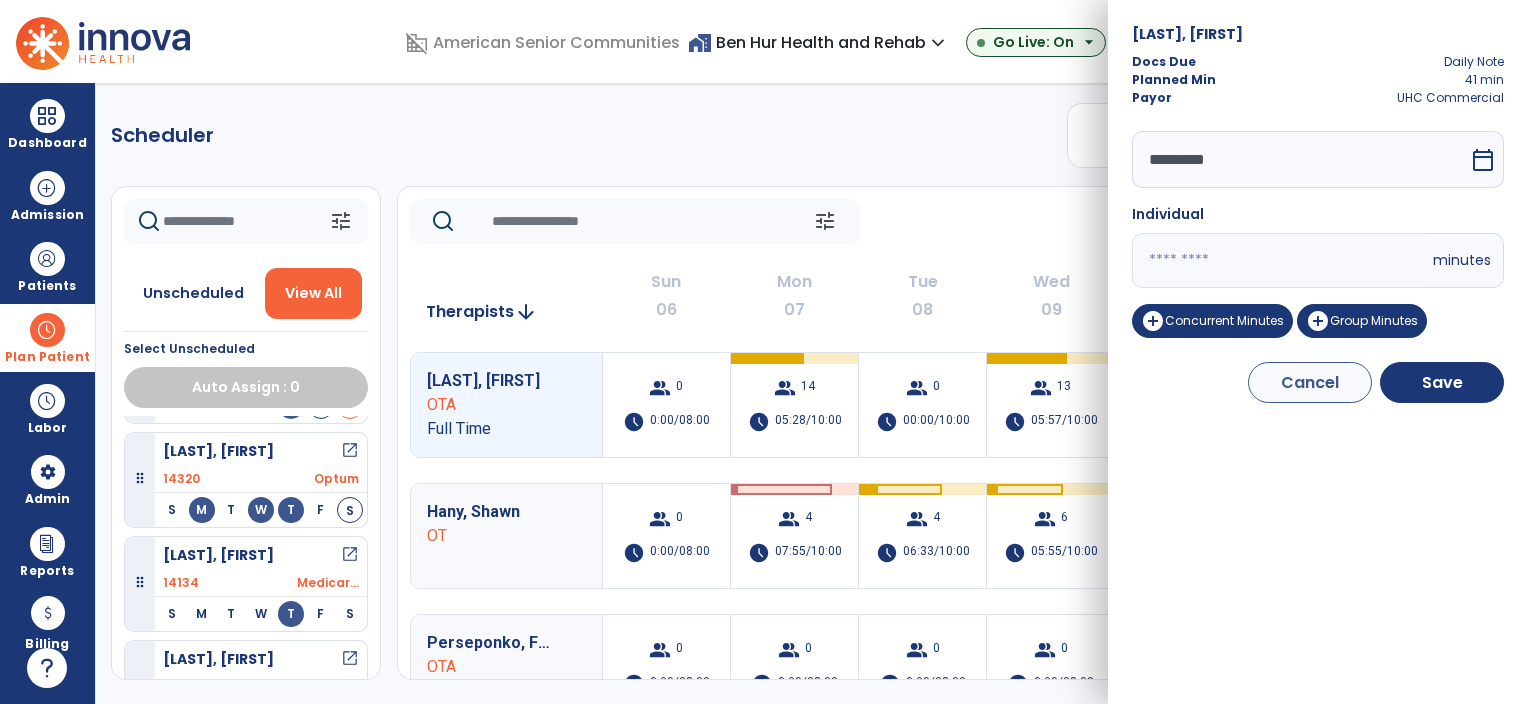 click on "**" at bounding box center [1280, 260] 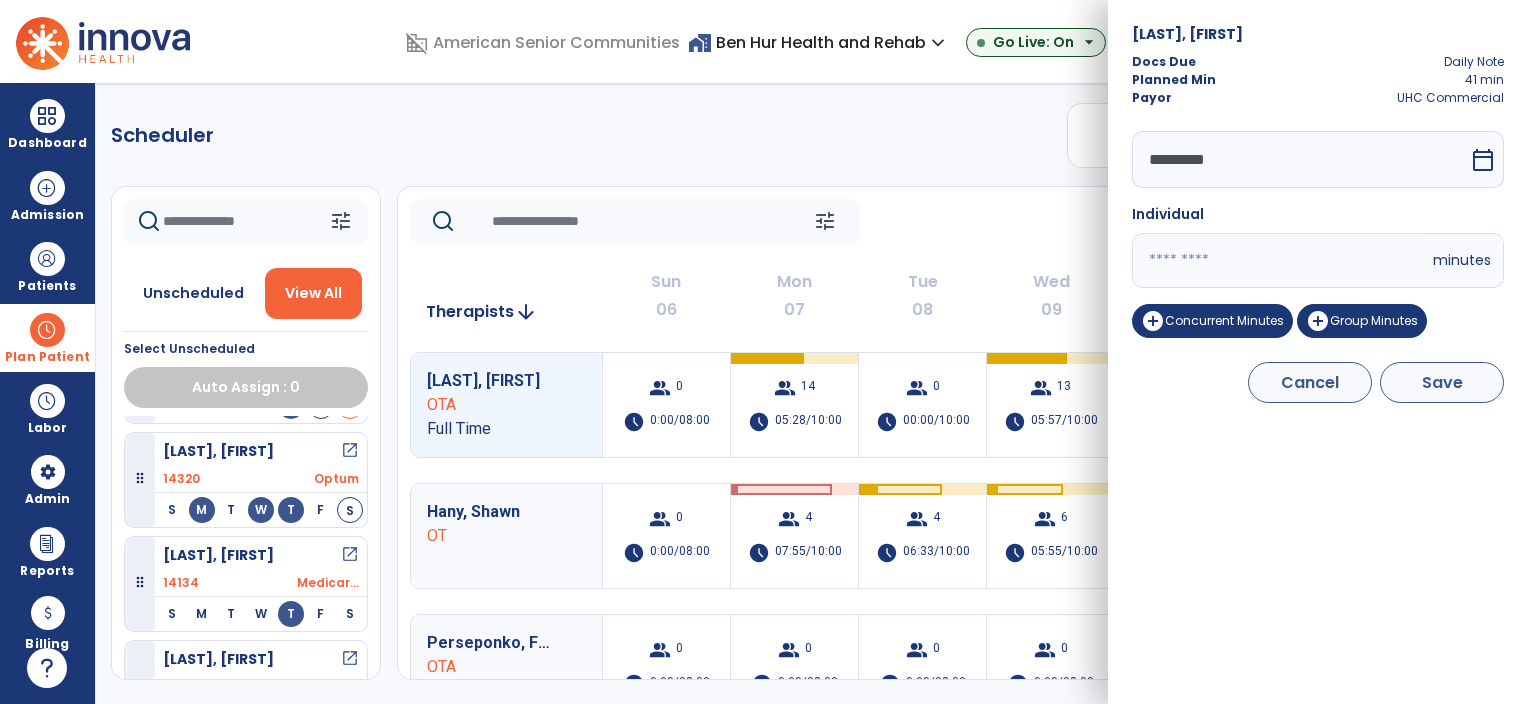 type on "**" 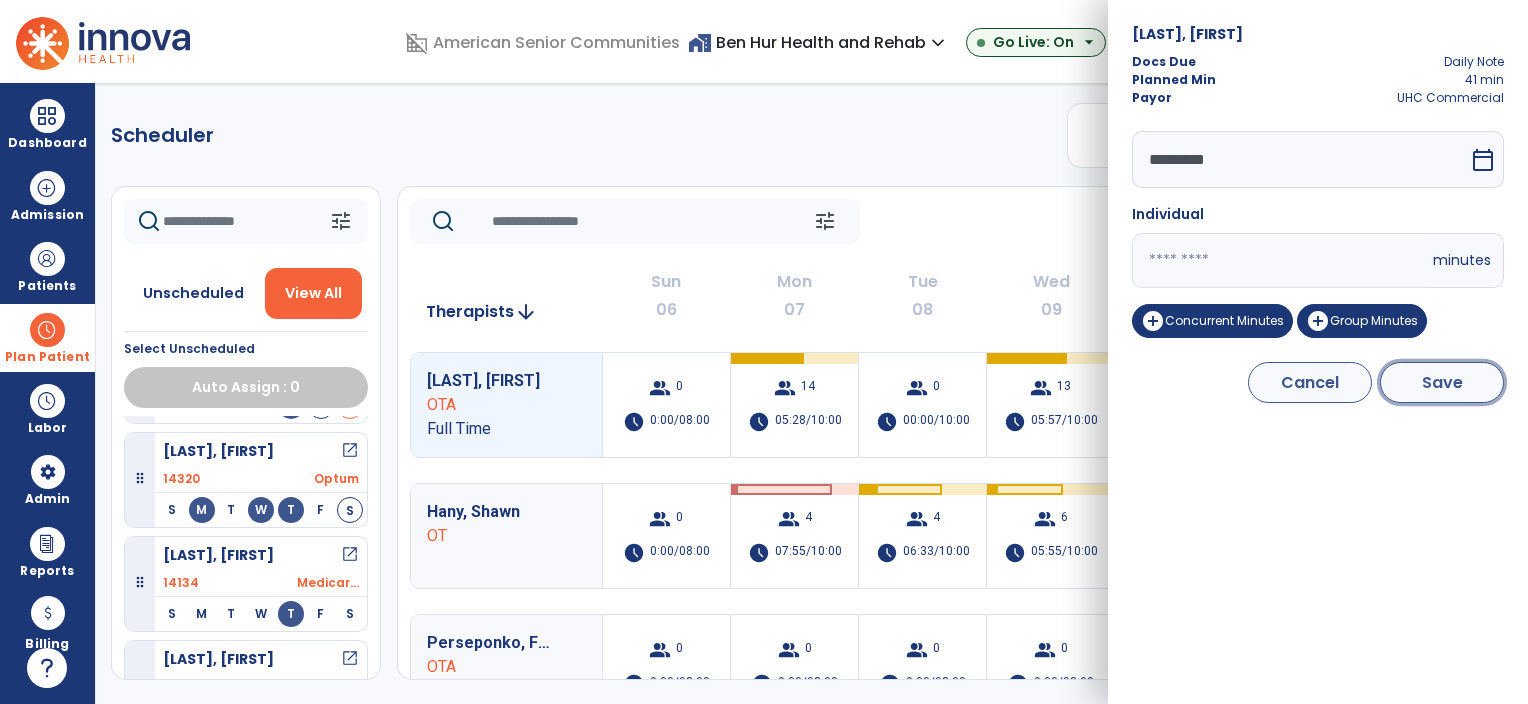 click on "Save" at bounding box center (1442, 382) 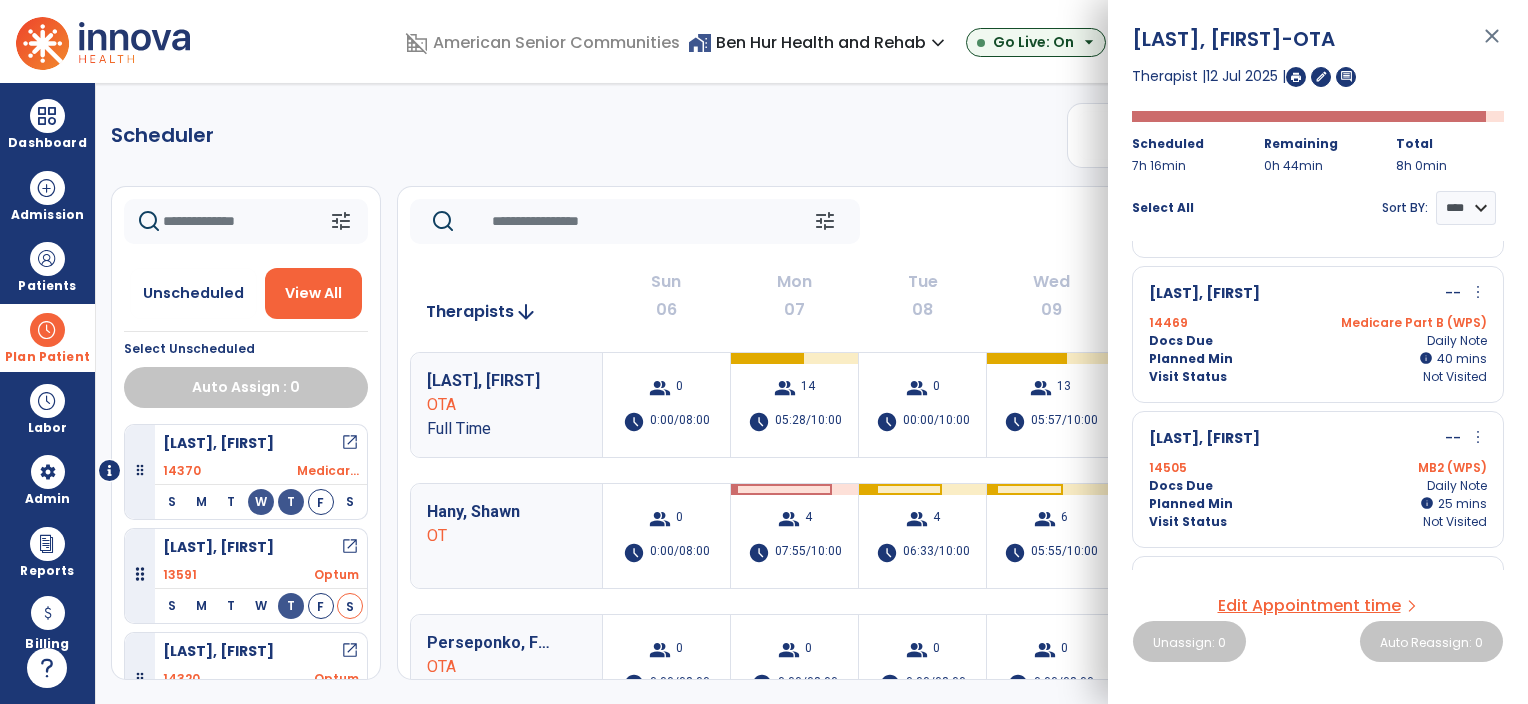 scroll, scrollTop: 100, scrollLeft: 0, axis: vertical 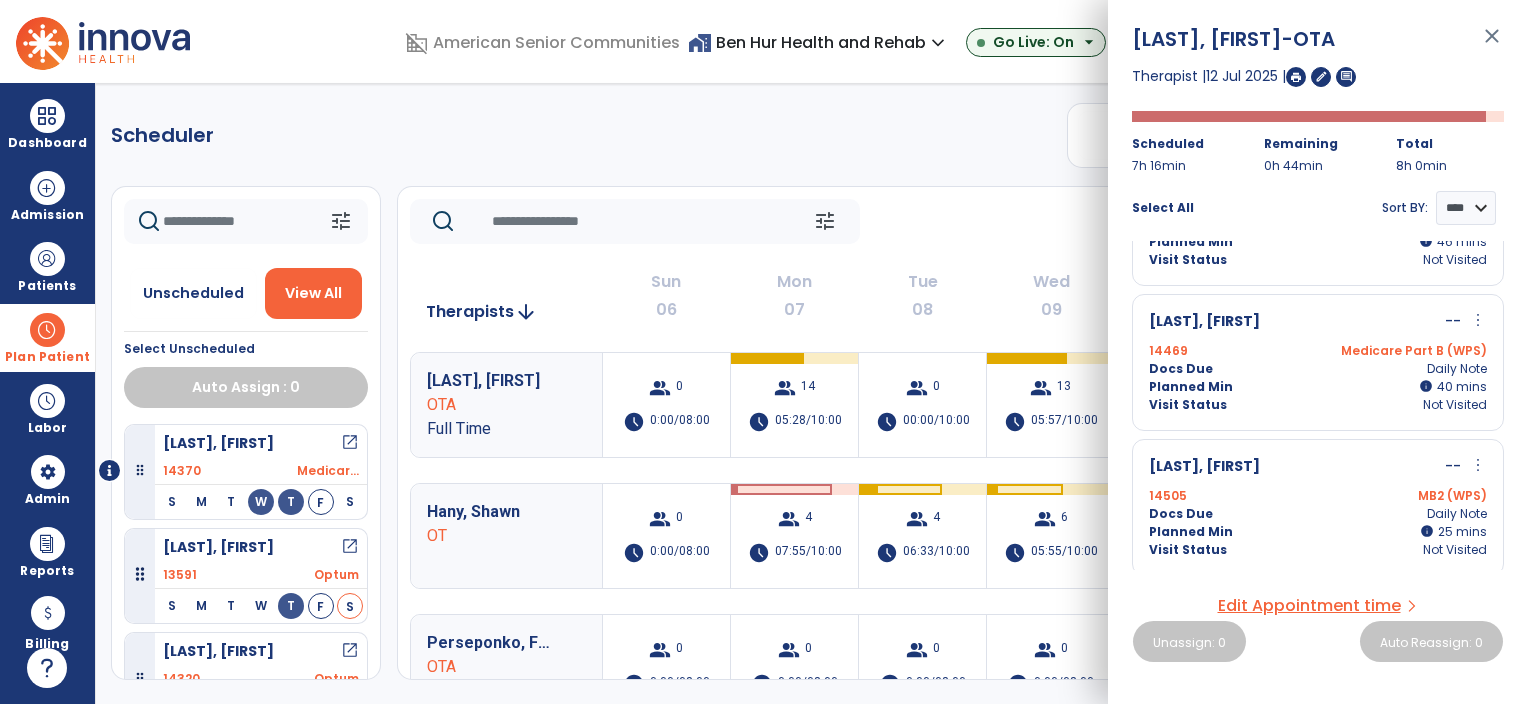 click on "more_vert" at bounding box center [1478, 320] 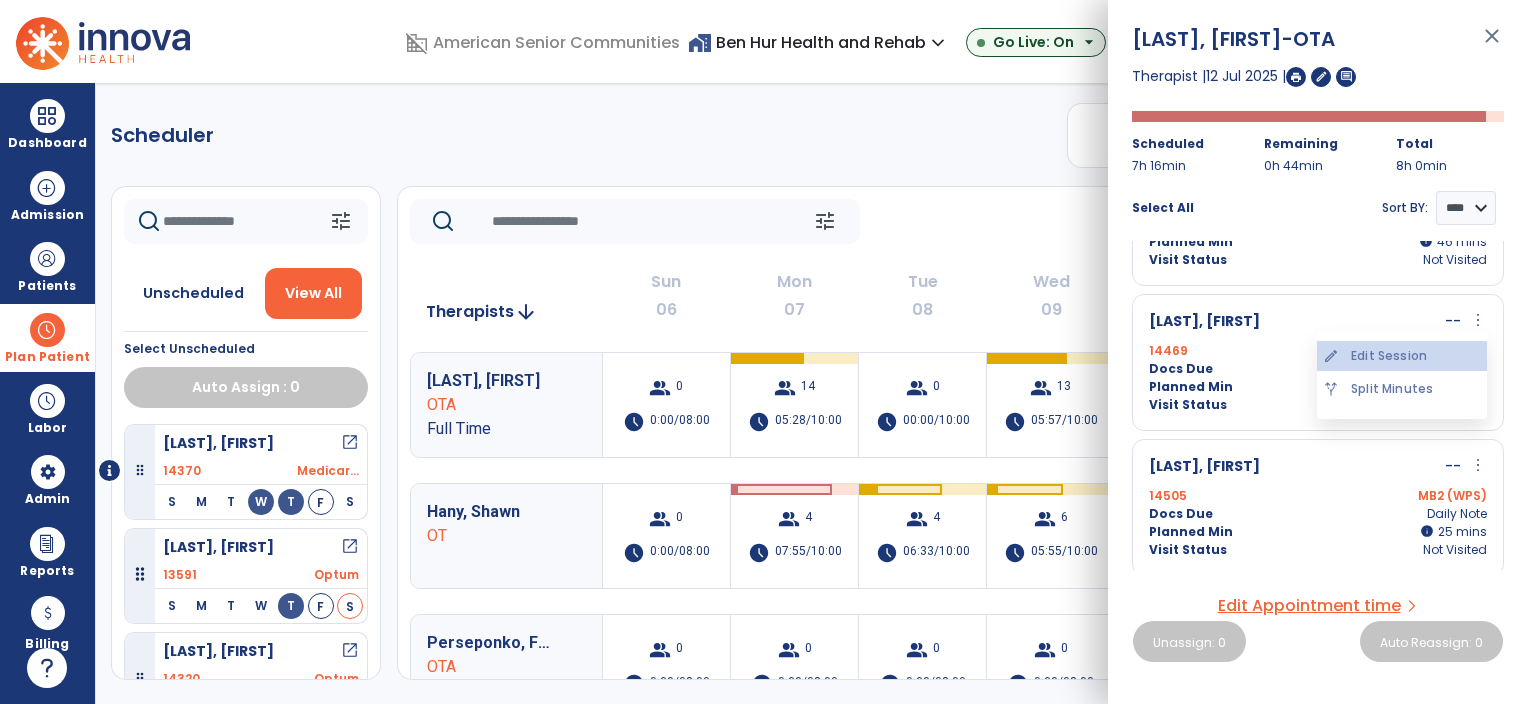 click on "edit   Edit Session" at bounding box center (1402, 356) 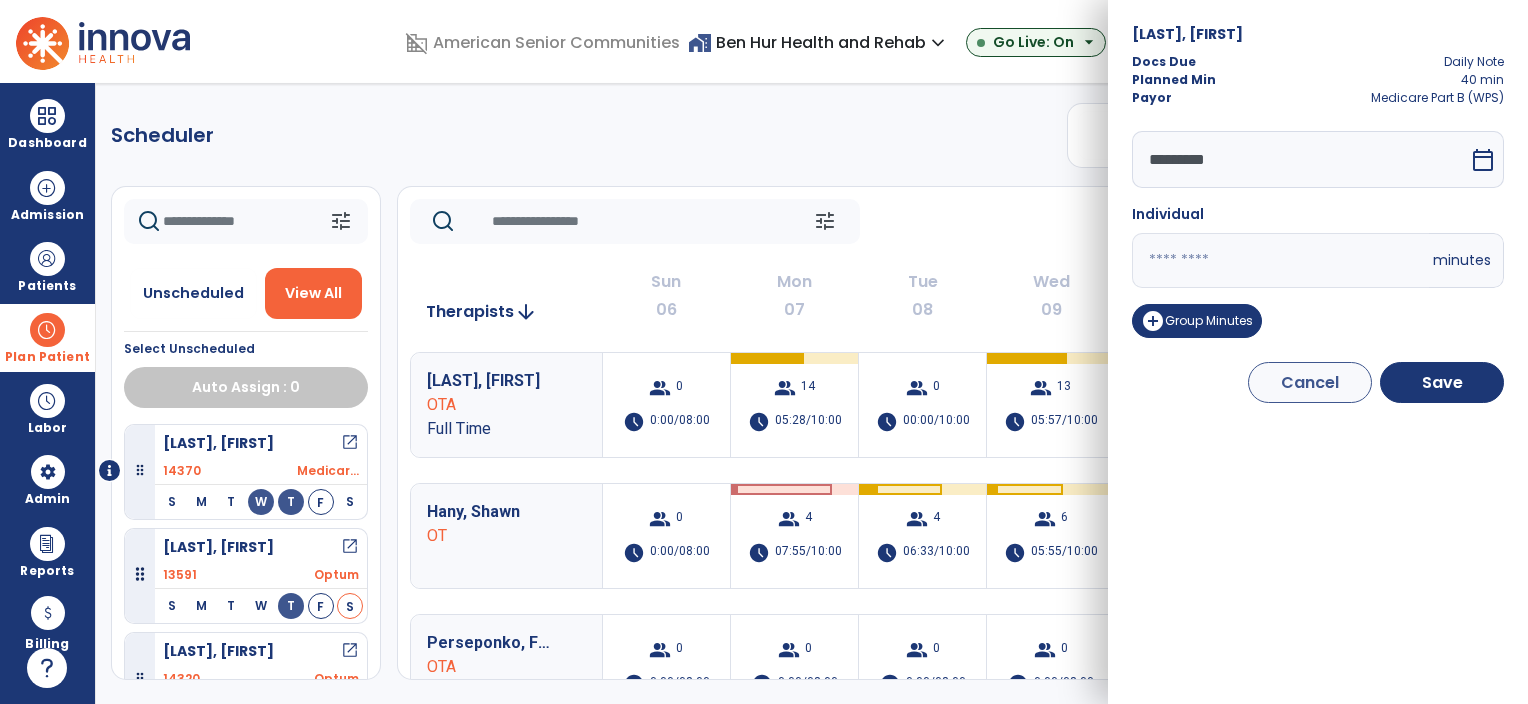 click on "**" at bounding box center [1280, 260] 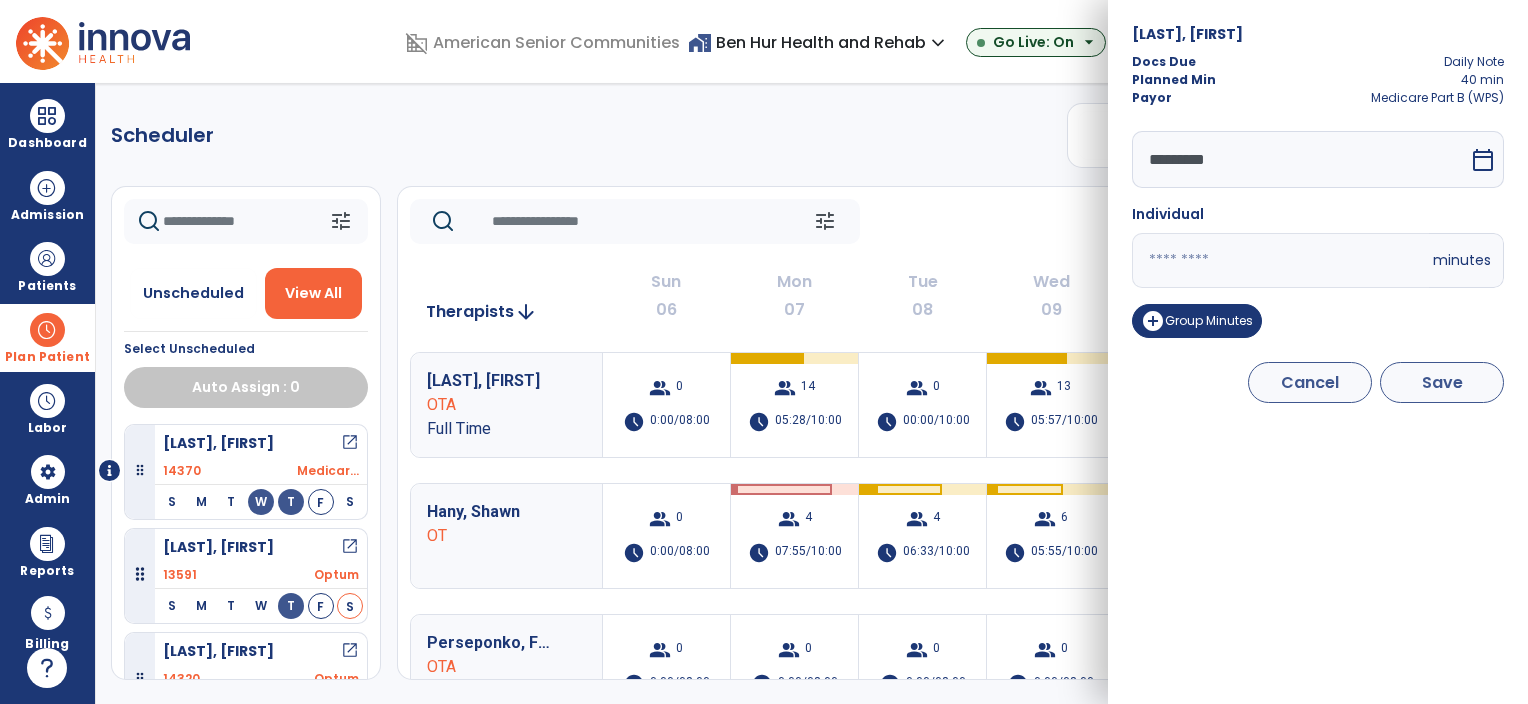 type on "**" 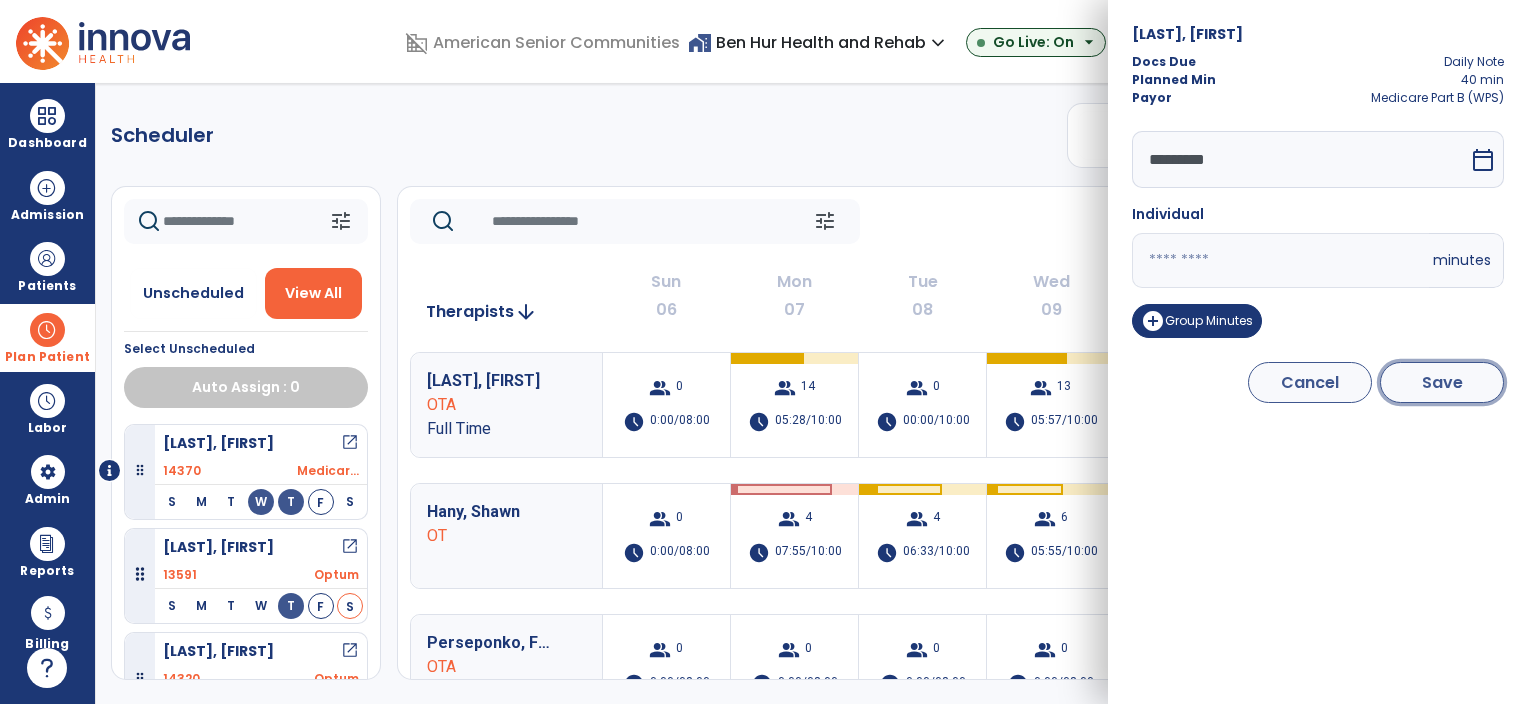 click on "Save" at bounding box center [1442, 382] 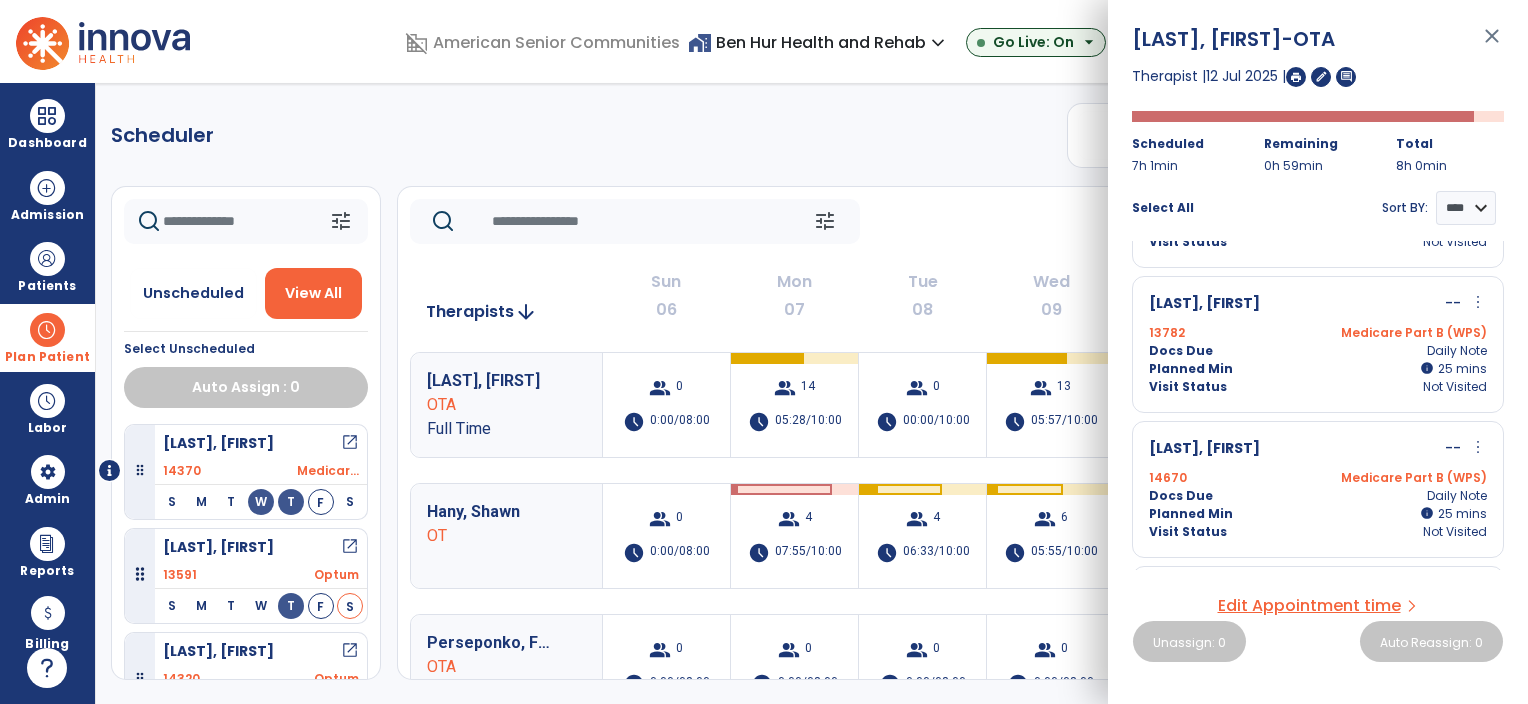scroll, scrollTop: 981, scrollLeft: 0, axis: vertical 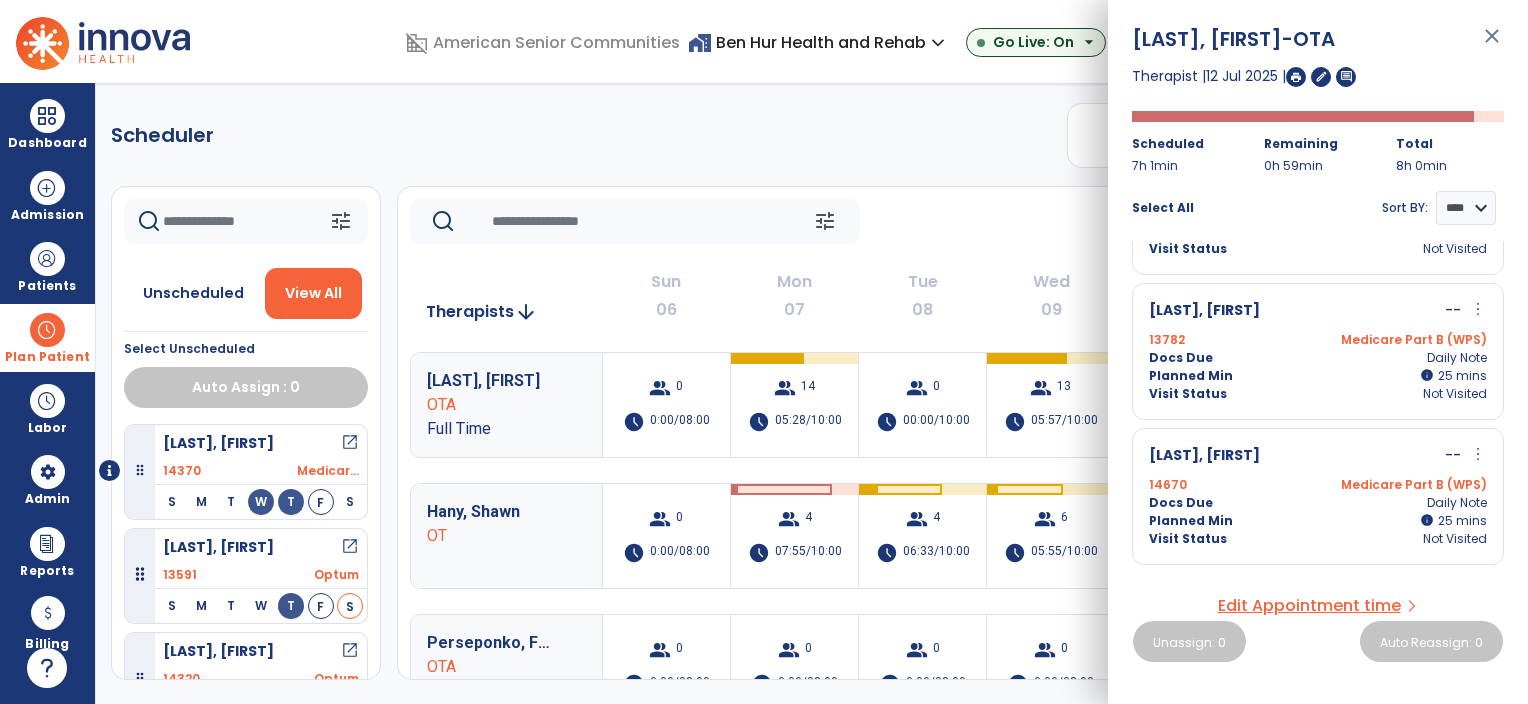 click on "close" at bounding box center (1492, 45) 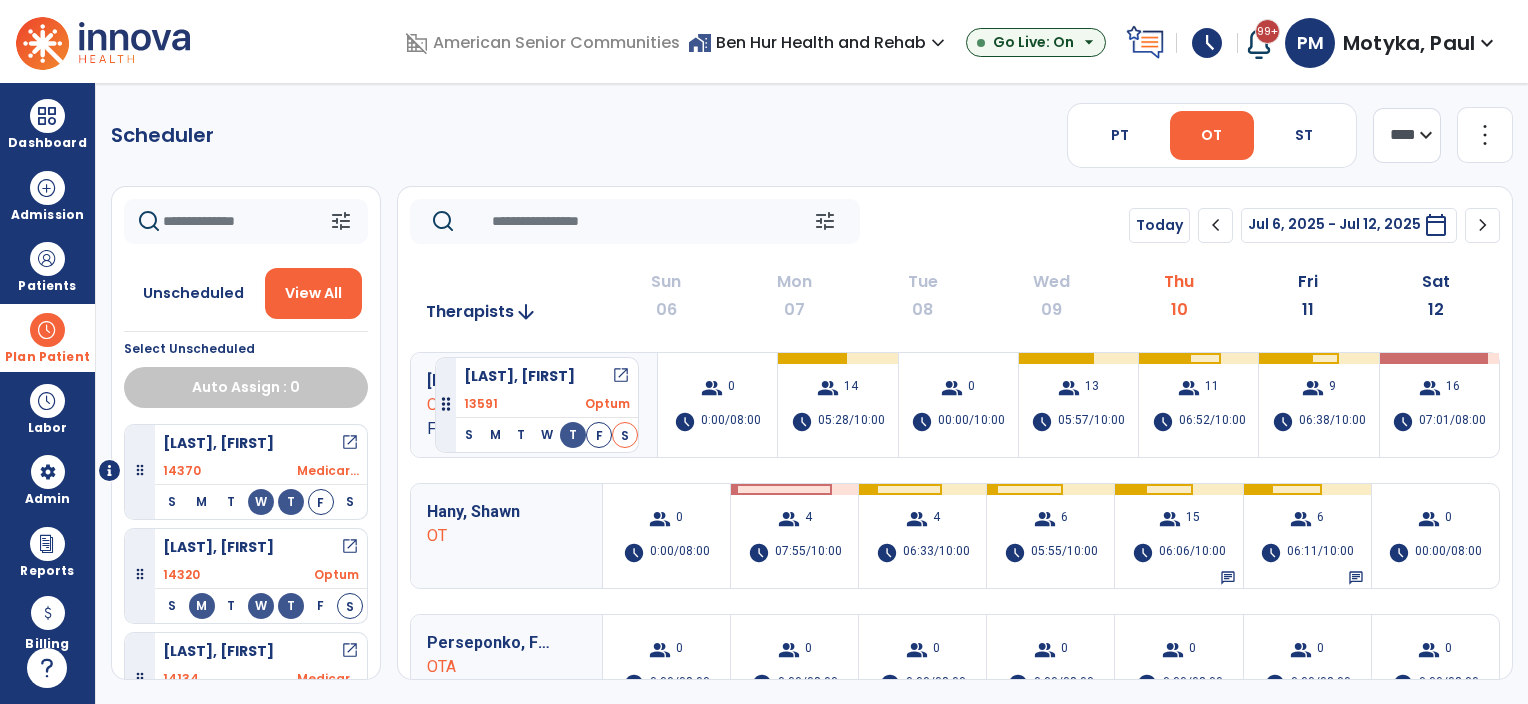drag, startPoint x: 220, startPoint y: 575, endPoint x: 435, endPoint y: 349, distance: 311.9311 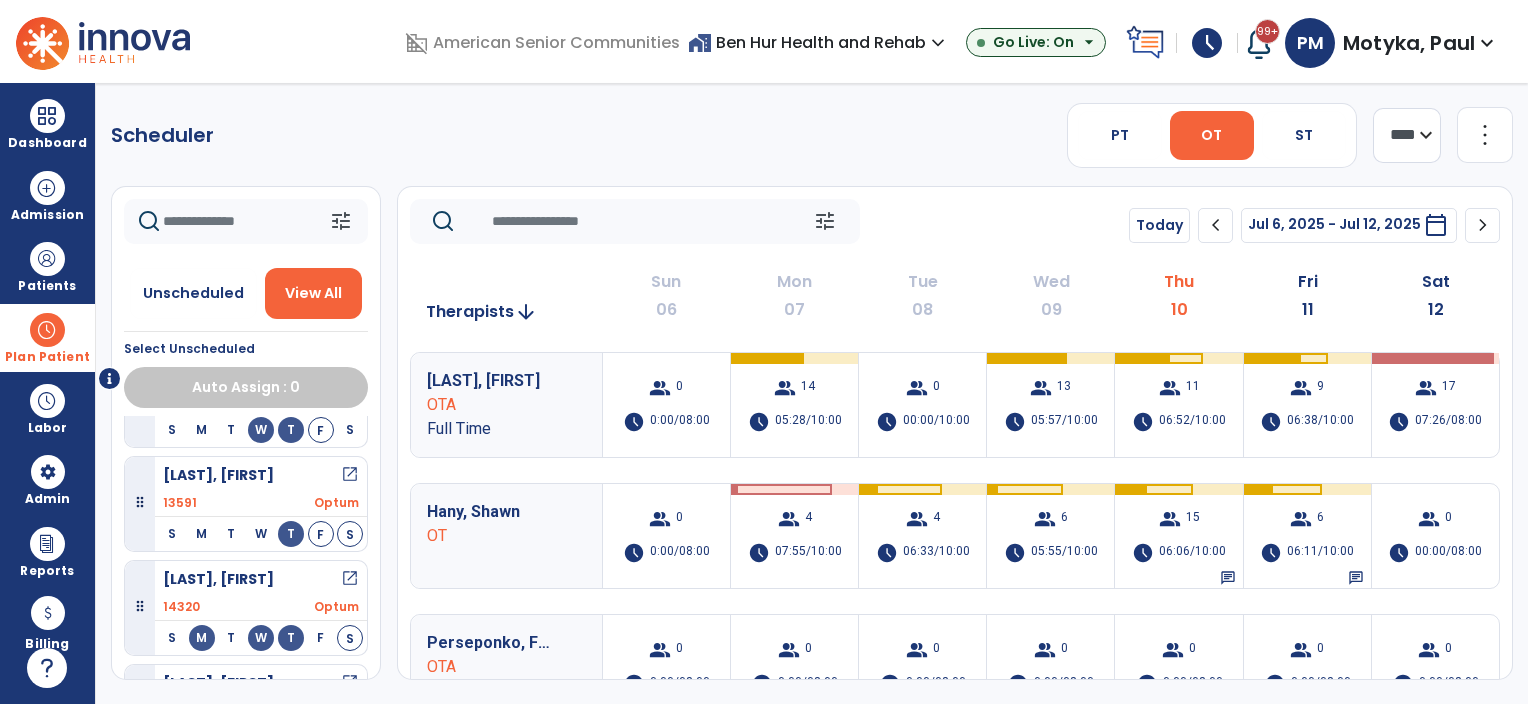 scroll, scrollTop: 100, scrollLeft: 0, axis: vertical 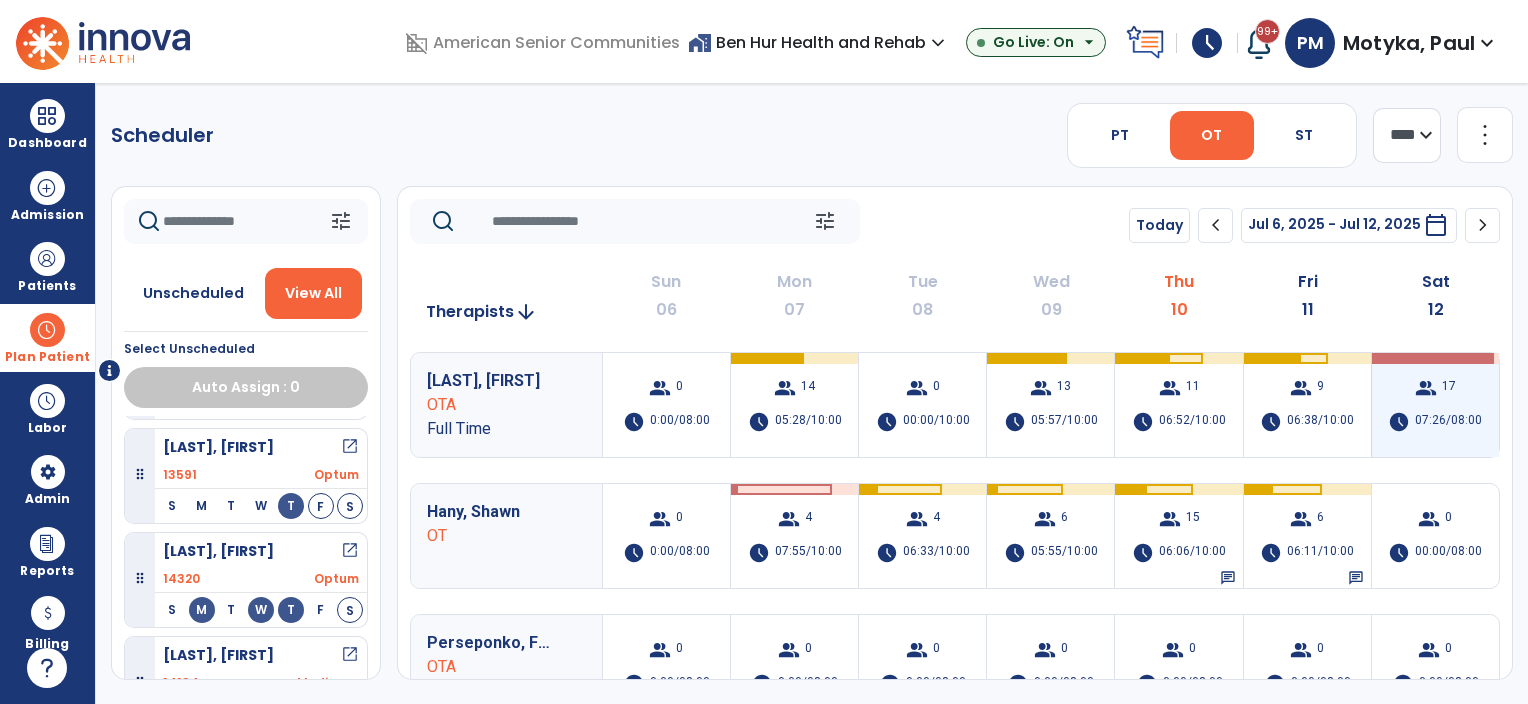 click on "group  17  schedule  07:26/08:00" at bounding box center [1435, 405] 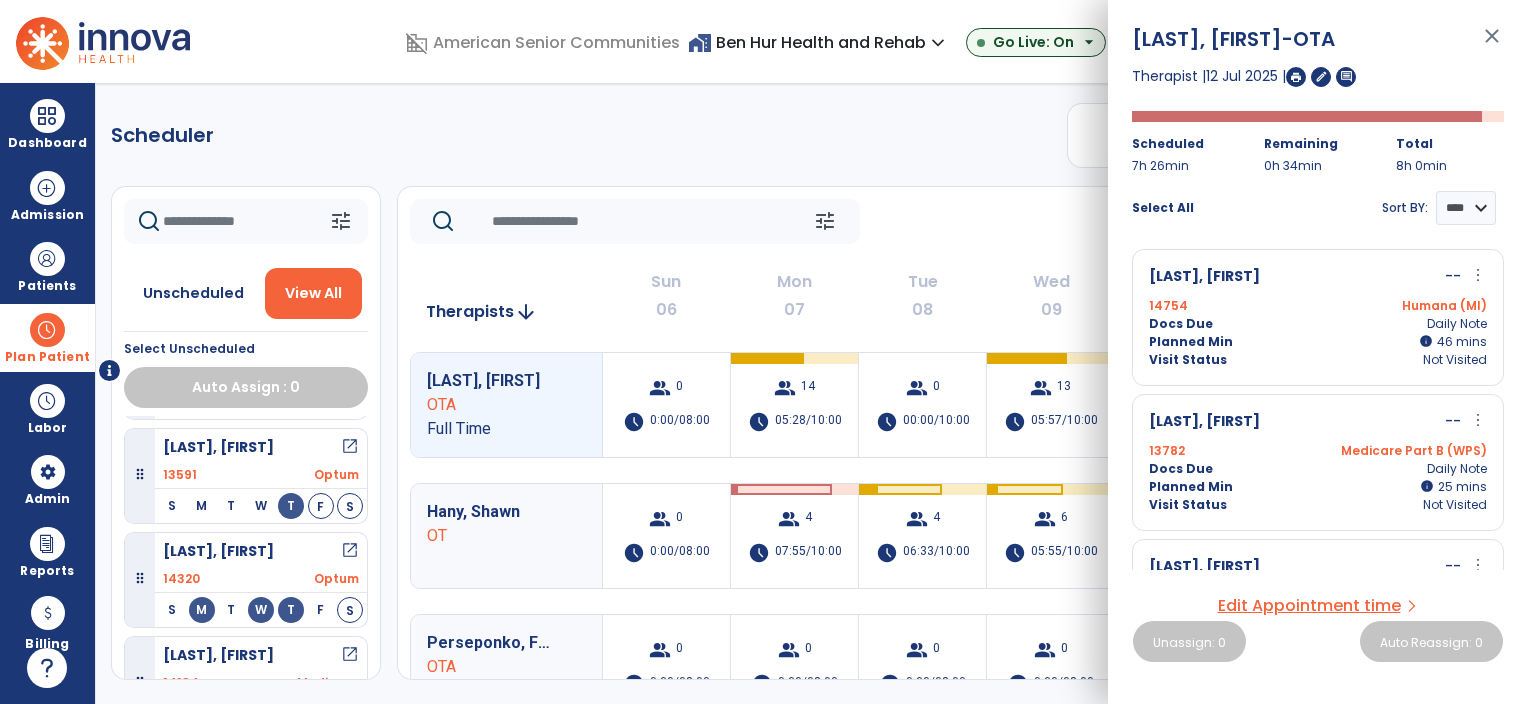 click on "Scheduler   PT   OT   ST  **** *** more_vert  Manage Labor   View All Therapists   Print" 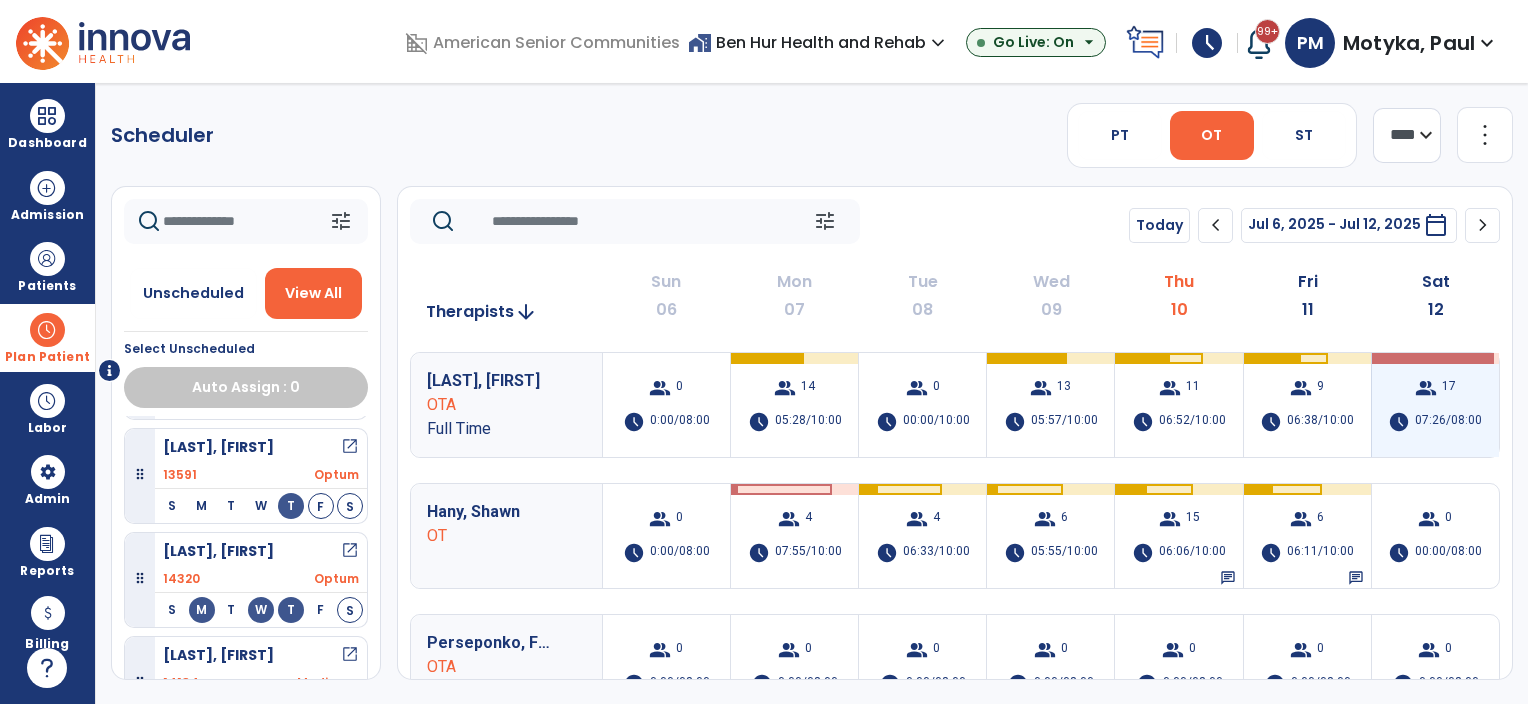 click on "group  17  schedule  07:26/08:00" at bounding box center (1435, 405) 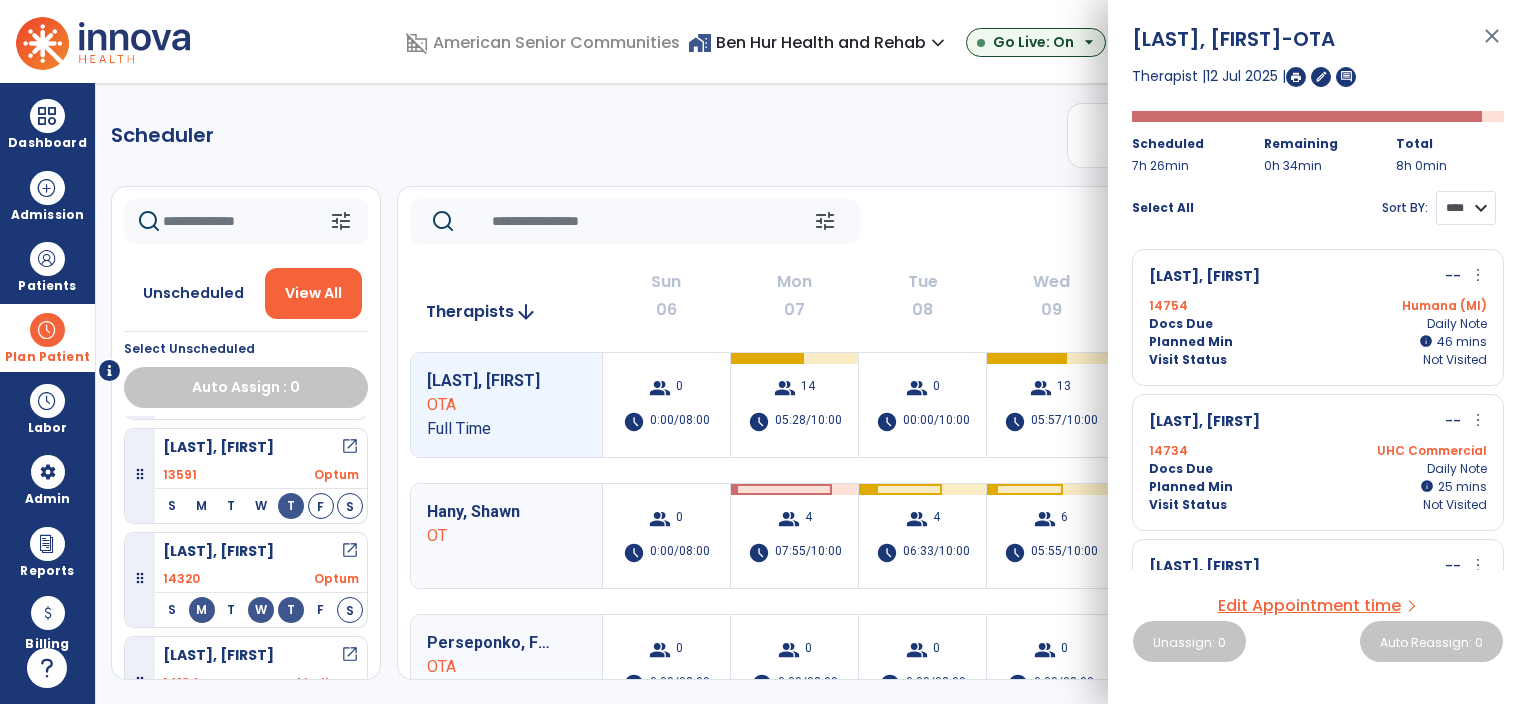 click on "**** ****" at bounding box center (1466, 208) 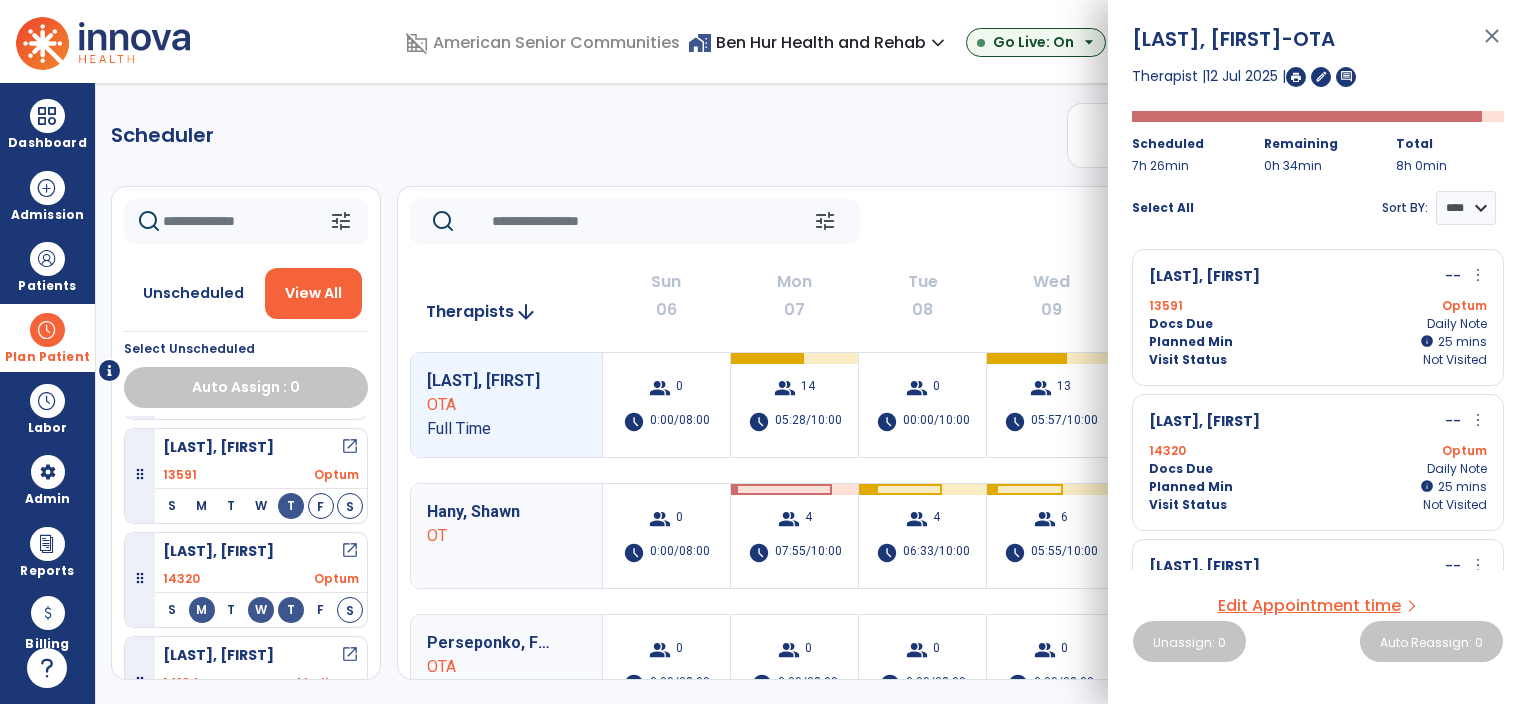 click on "more_vert" at bounding box center [1478, 420] 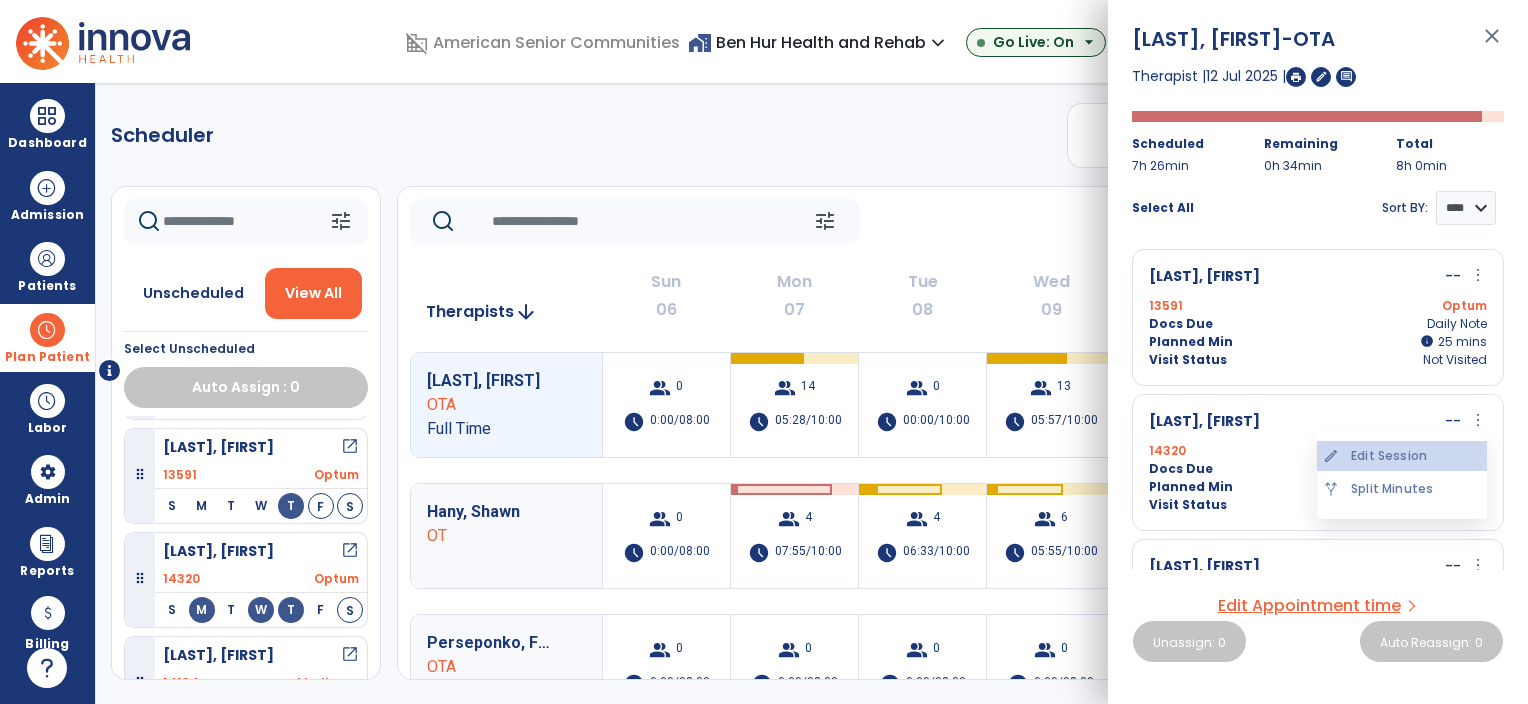 click on "edit   Edit Session" at bounding box center [1402, 456] 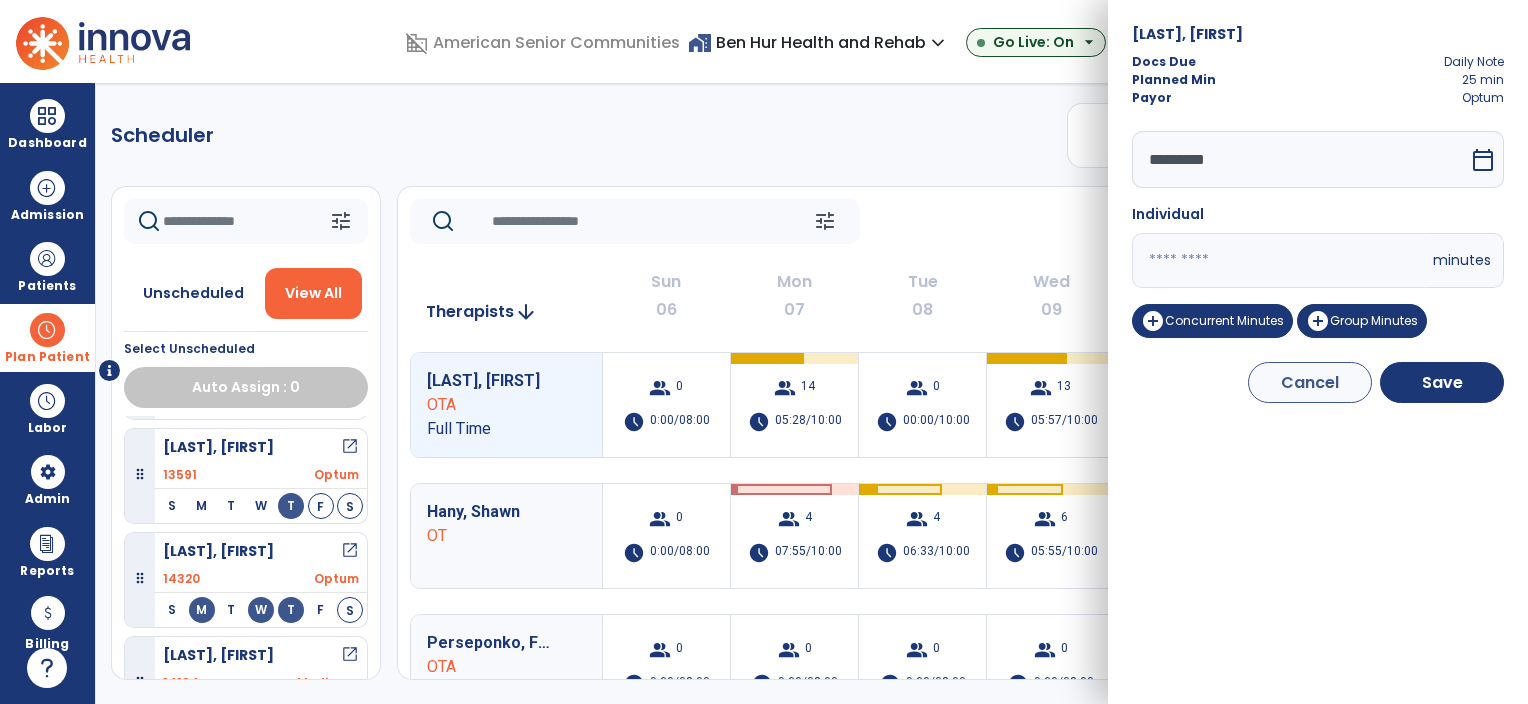 click on "calendar_today" at bounding box center (1483, 160) 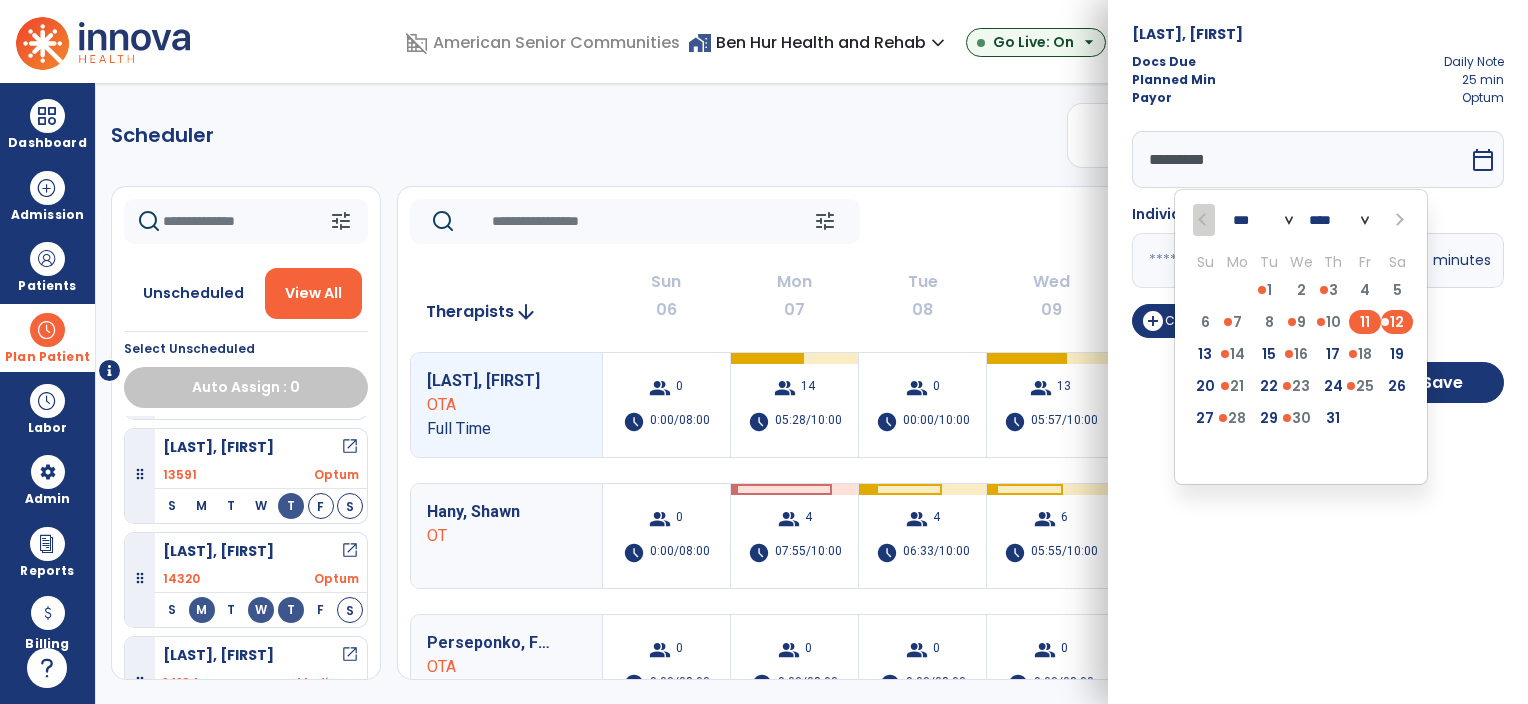 click on "11" at bounding box center (1365, 322) 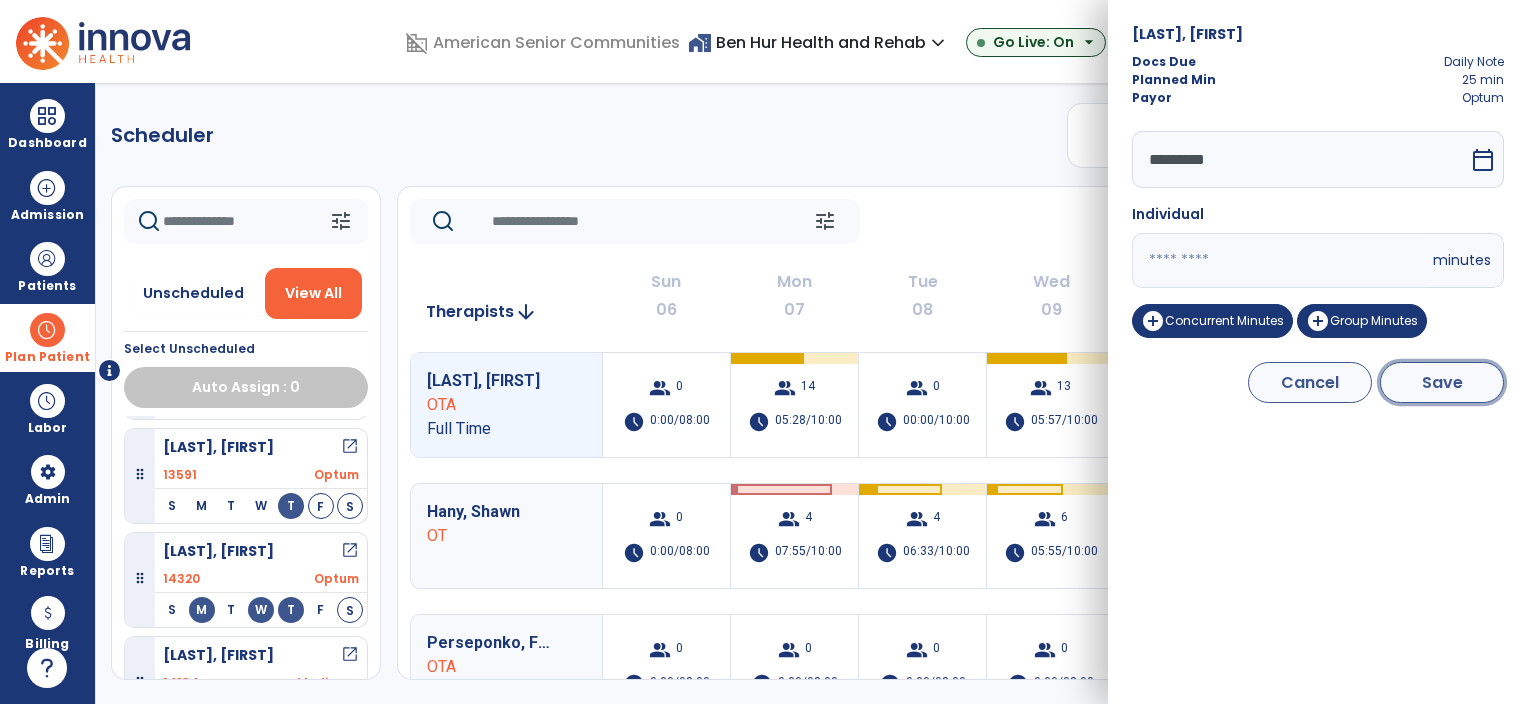 click on "Save" at bounding box center (1442, 382) 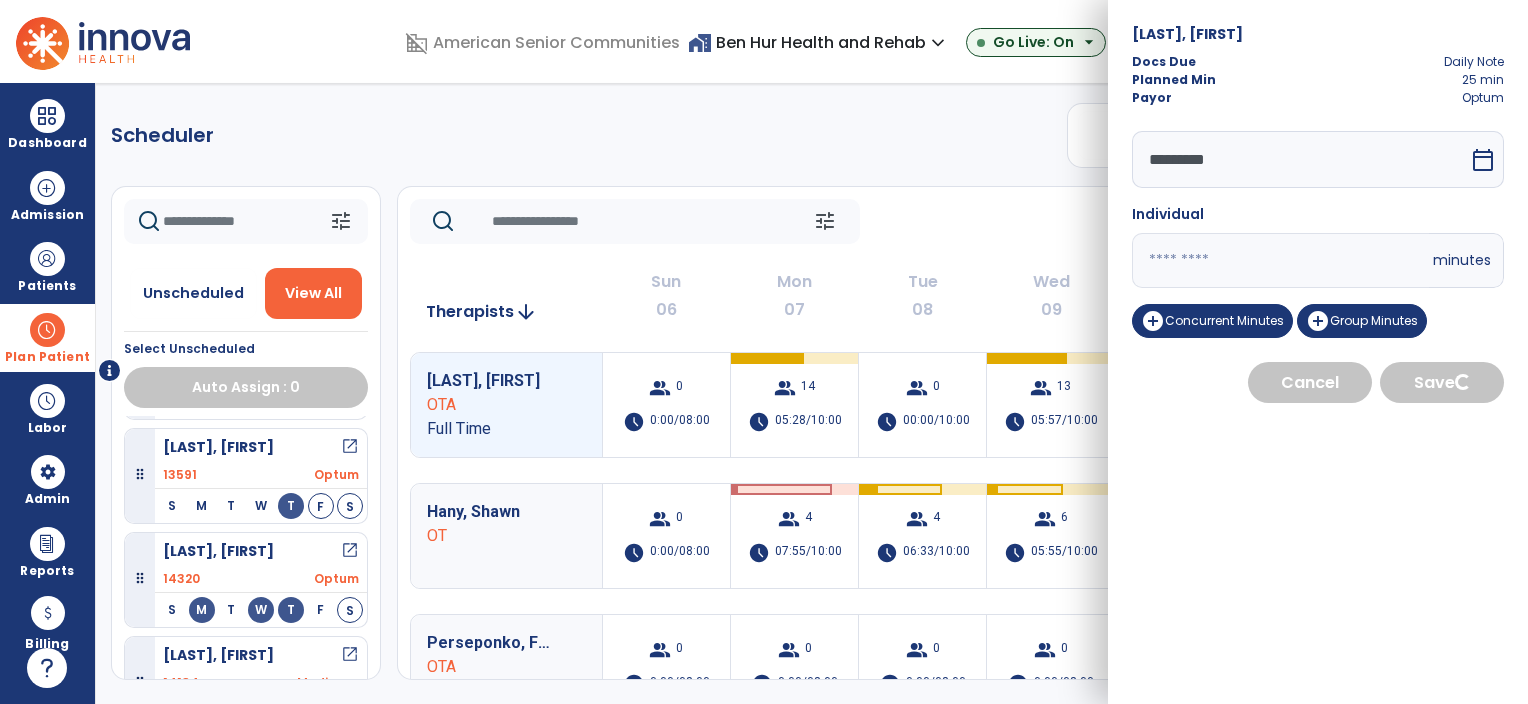 select on "****" 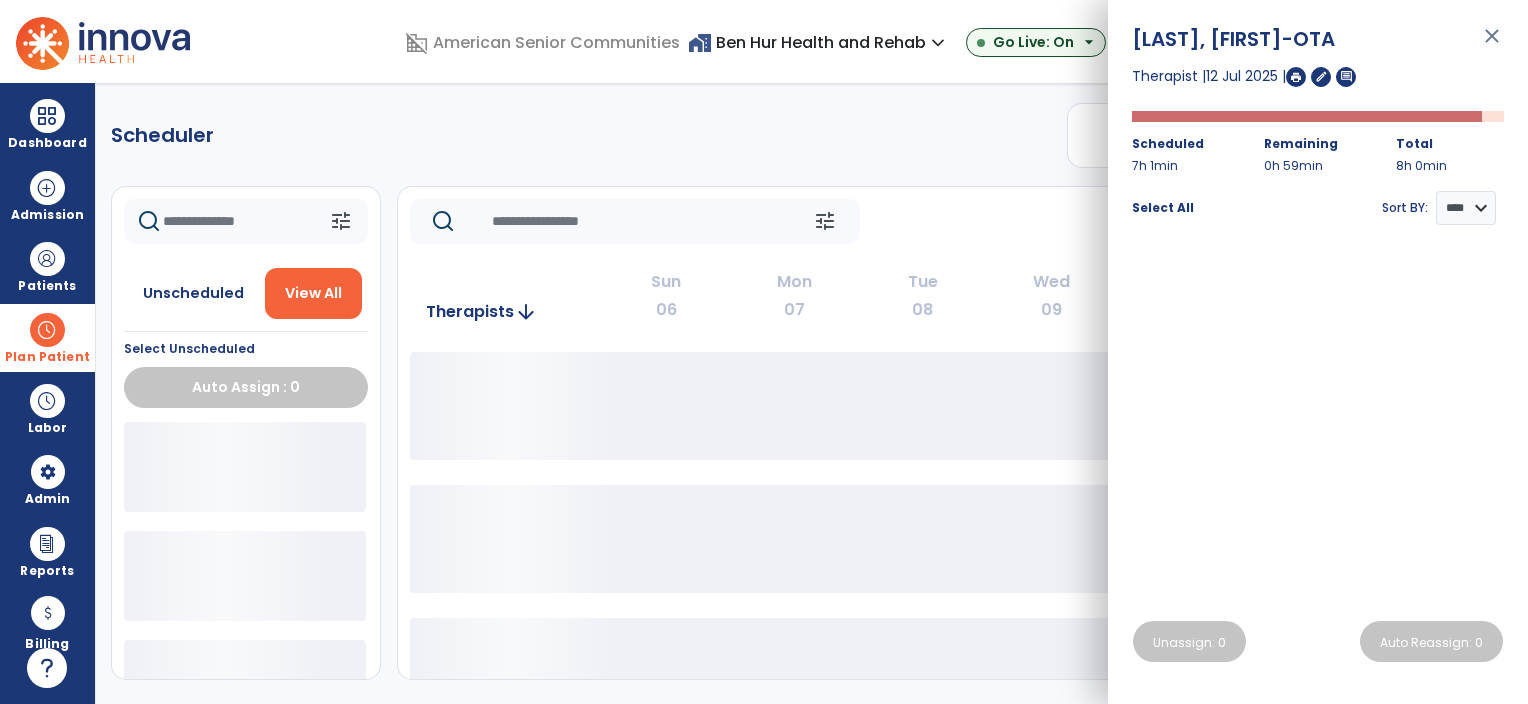 click on "Scheduler   PT   OT   ST  **** *** more_vert  Manage Labor   View All Therapists   Print" 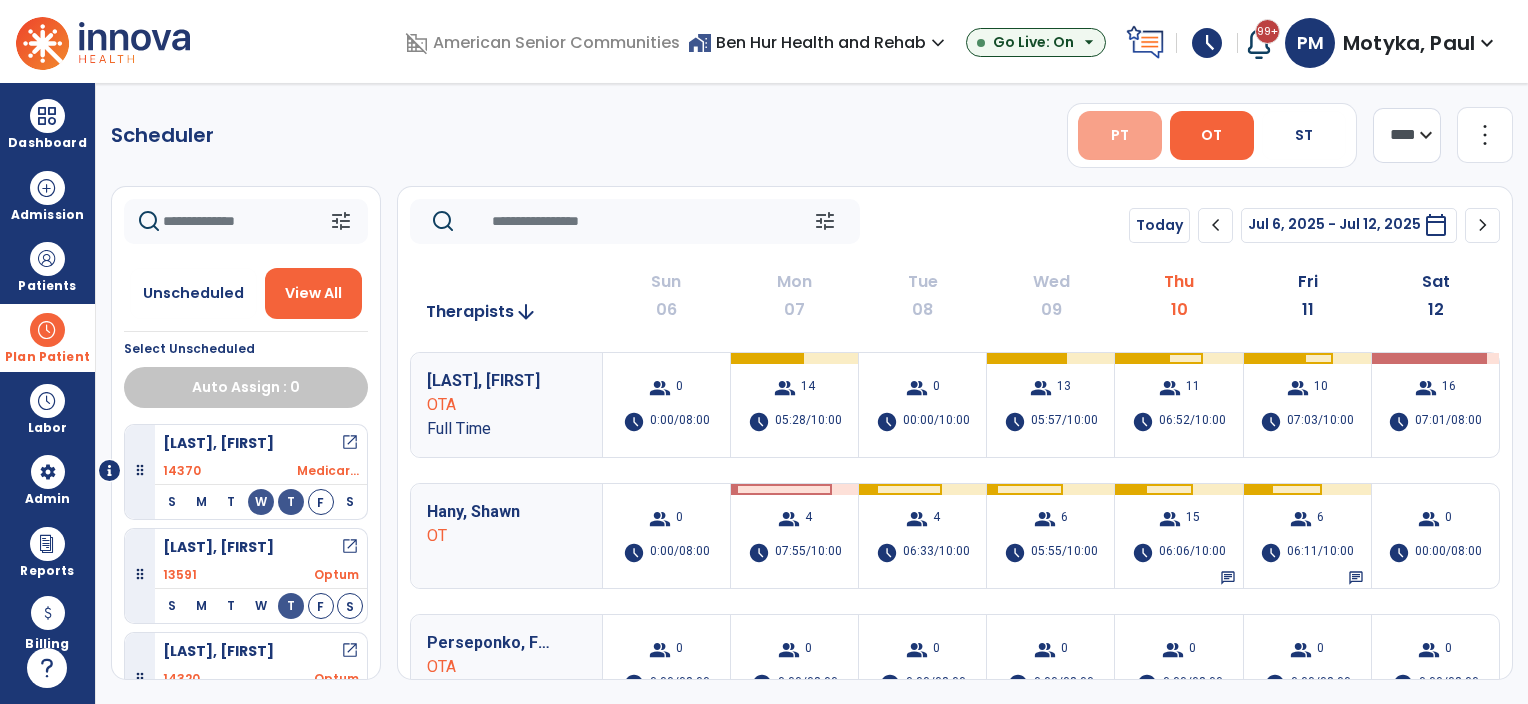 click on "PT" at bounding box center [1120, 135] 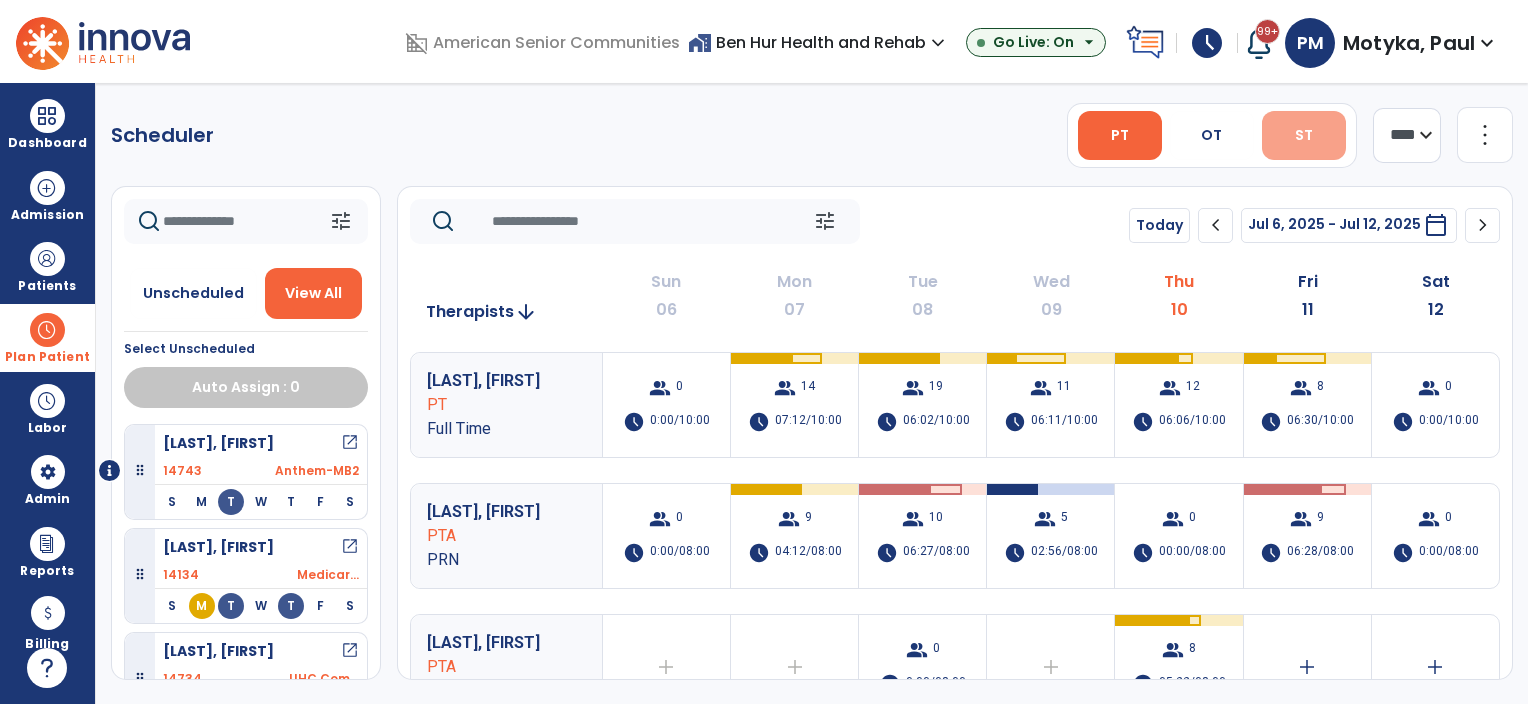 click on "ST" at bounding box center [1304, 135] 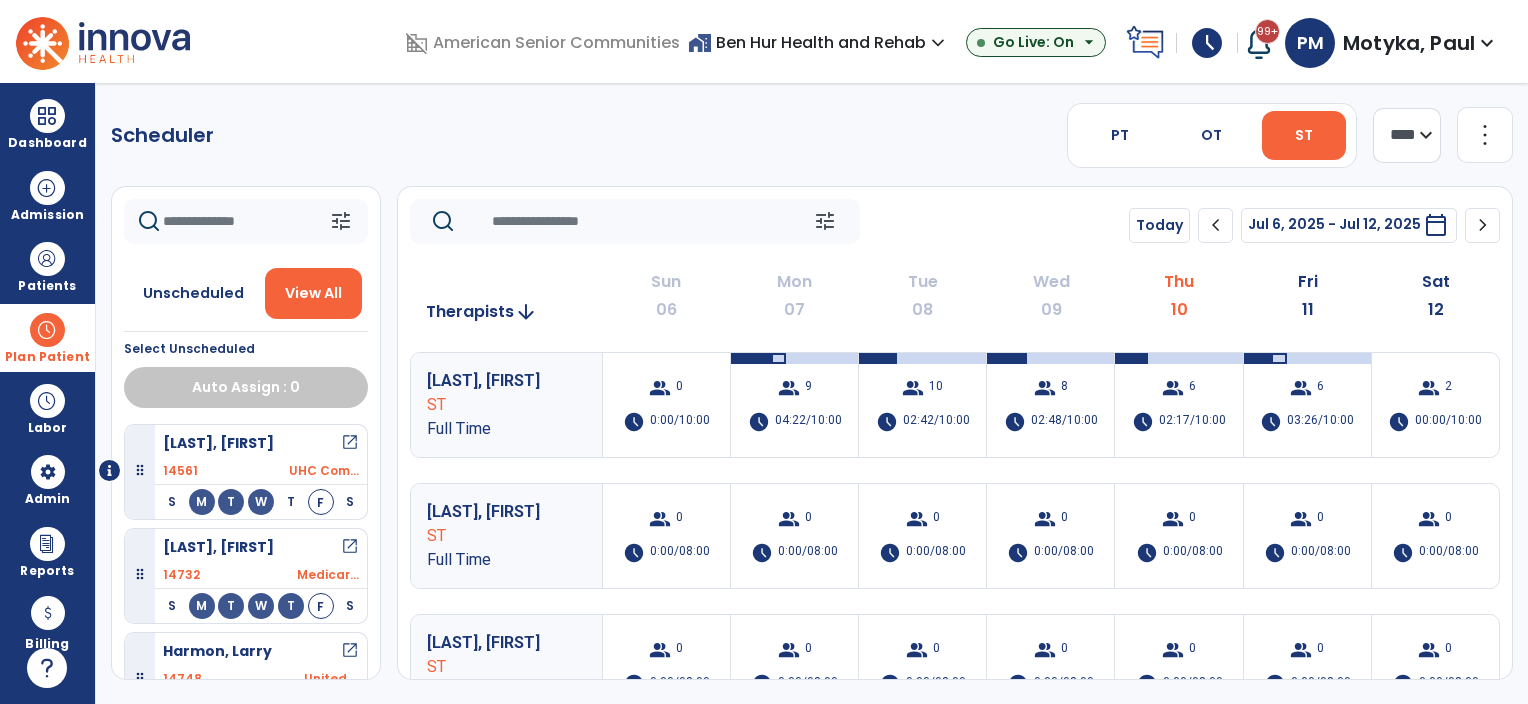 click on "expand_more" at bounding box center (938, 43) 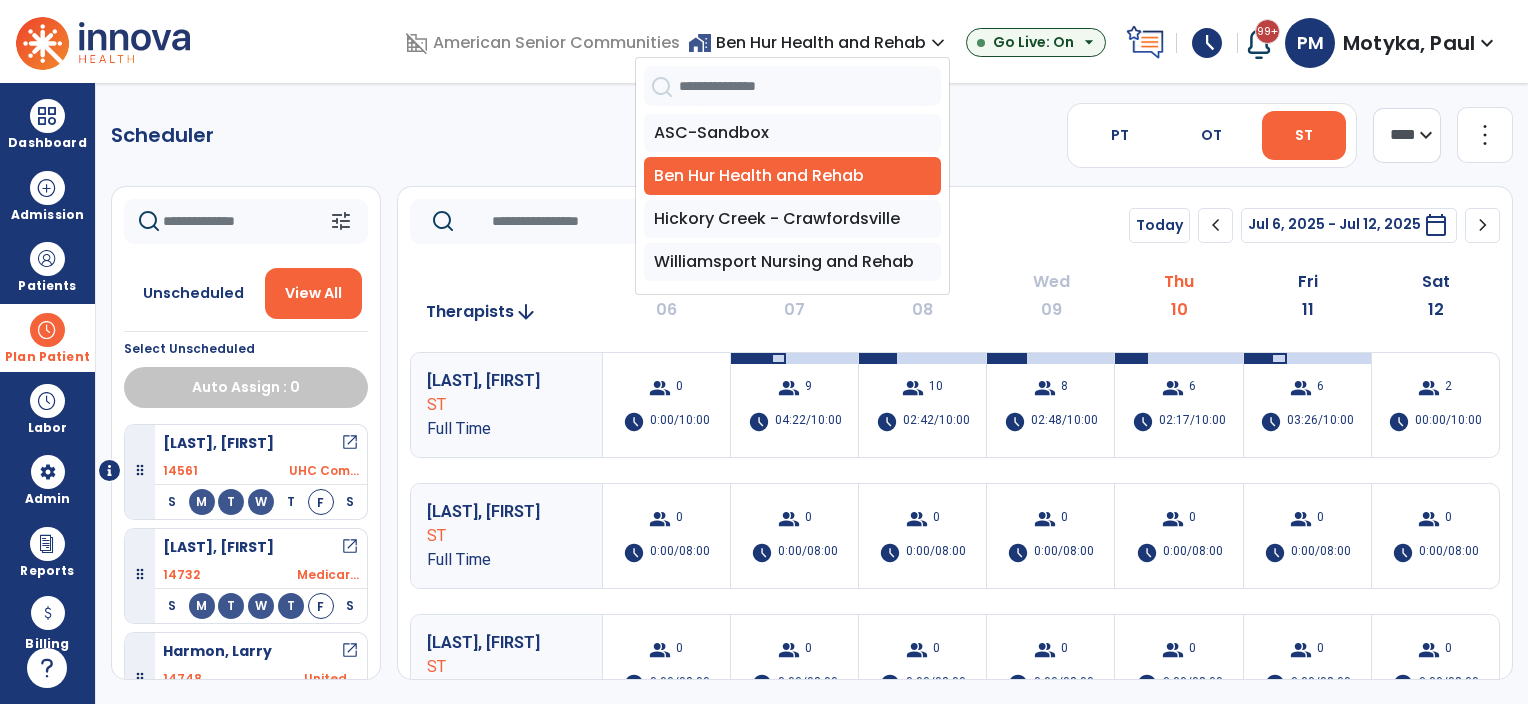 click on "Hickory Creek - Crawfordsville" at bounding box center [792, 219] 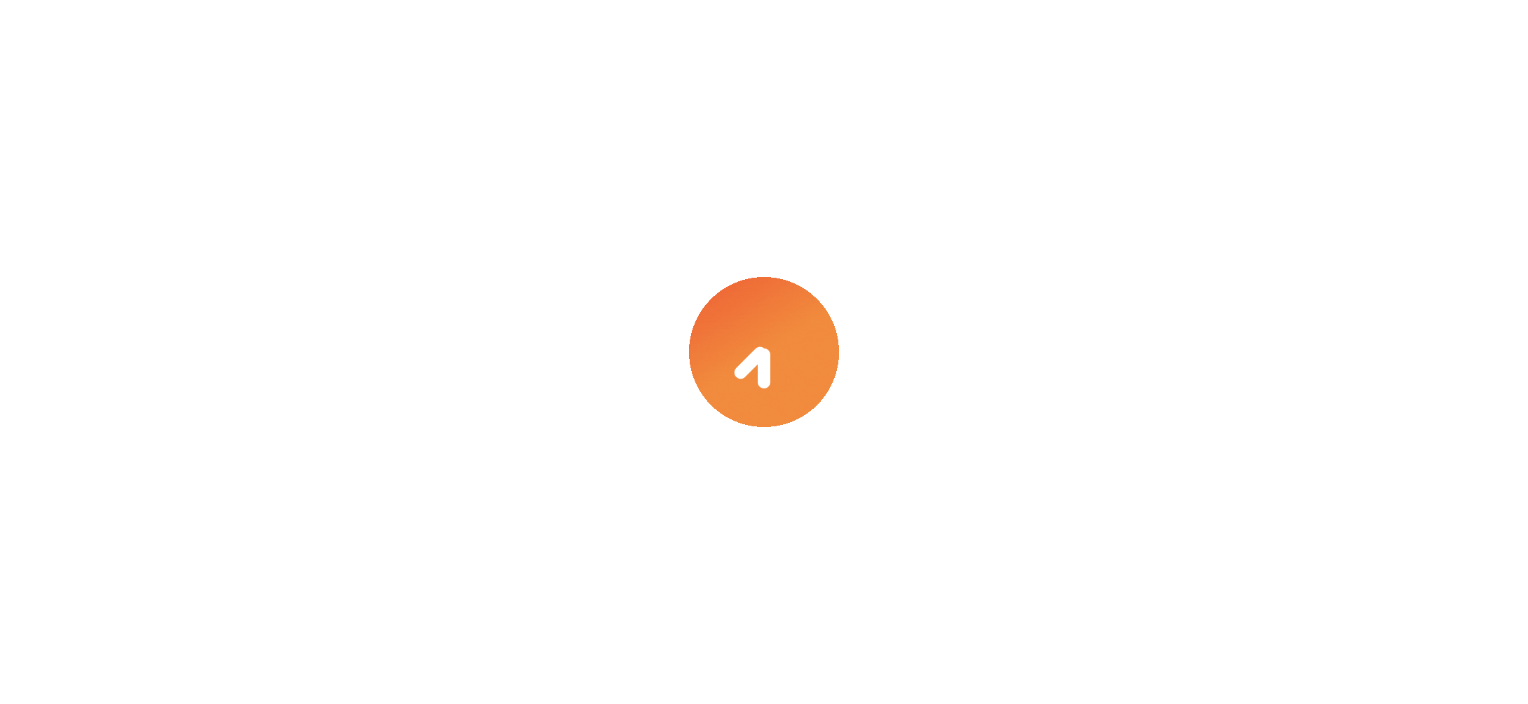 scroll, scrollTop: 0, scrollLeft: 0, axis: both 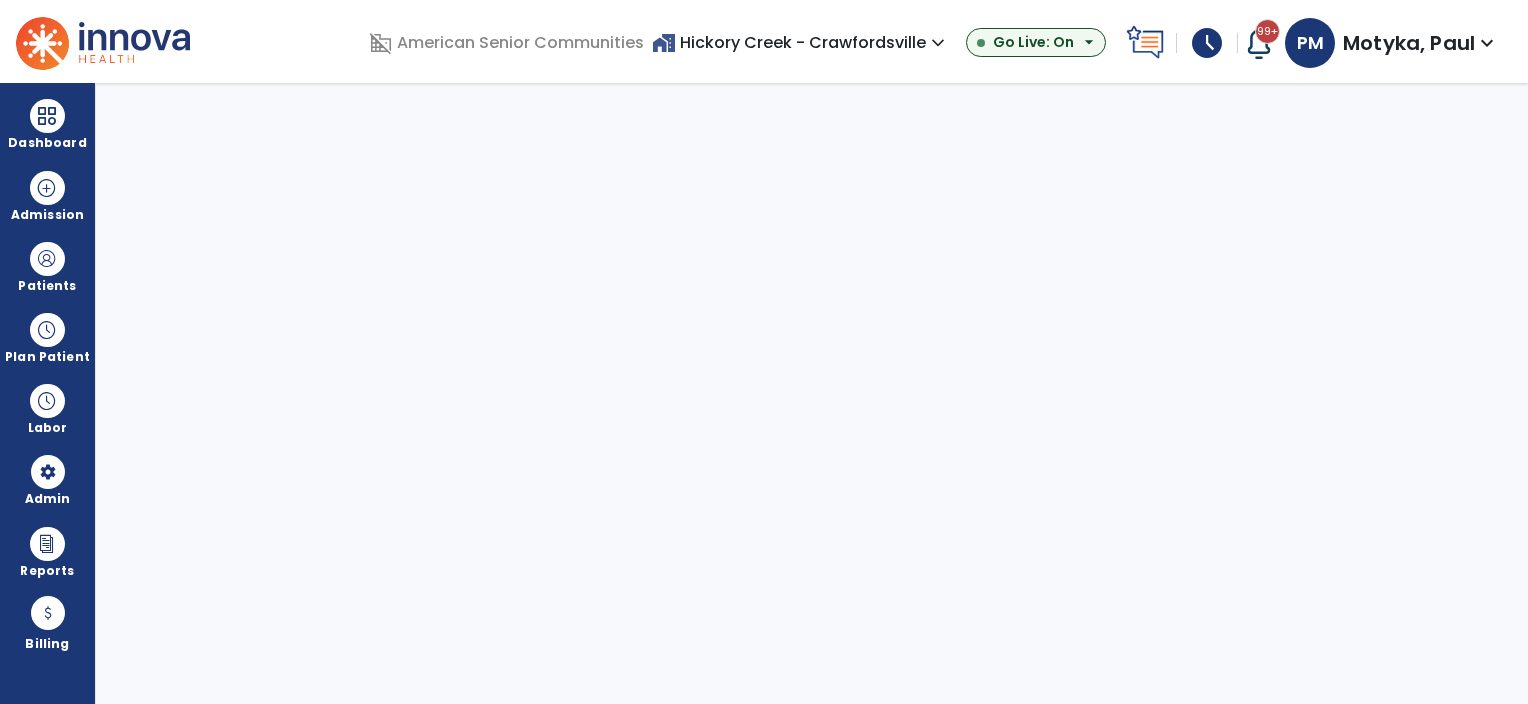 select on "***" 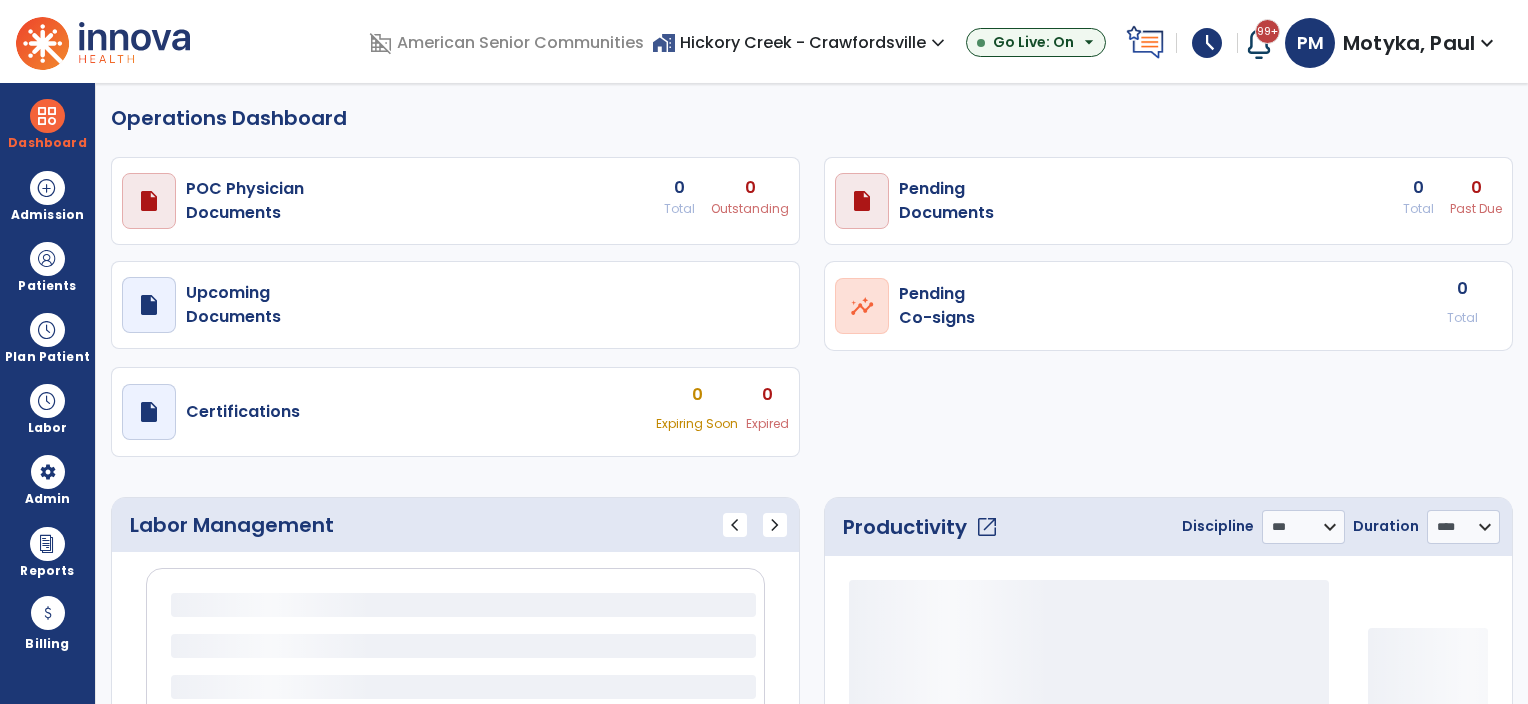 select on "***" 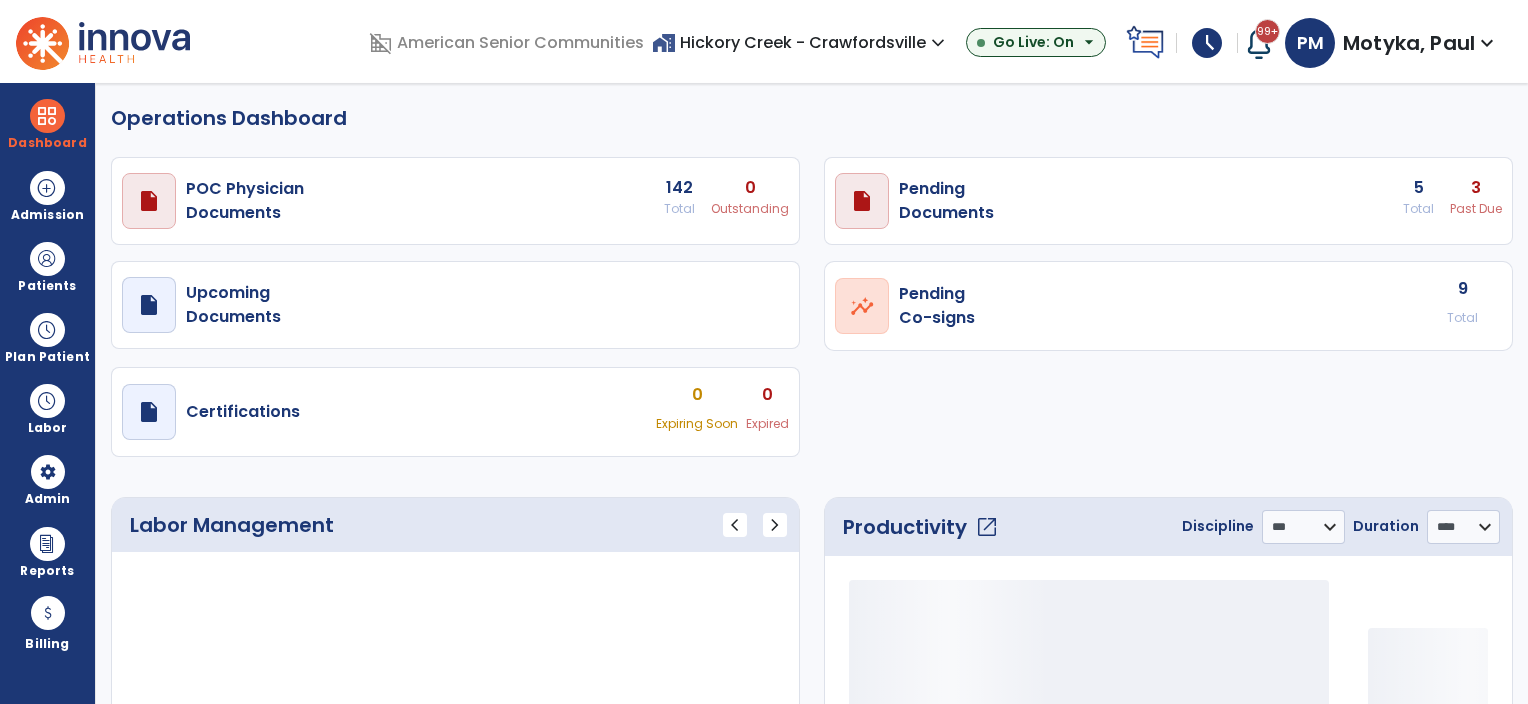 click on "home_work   [LOCATION] - [LOCATION]   expand_more" at bounding box center (801, 42) 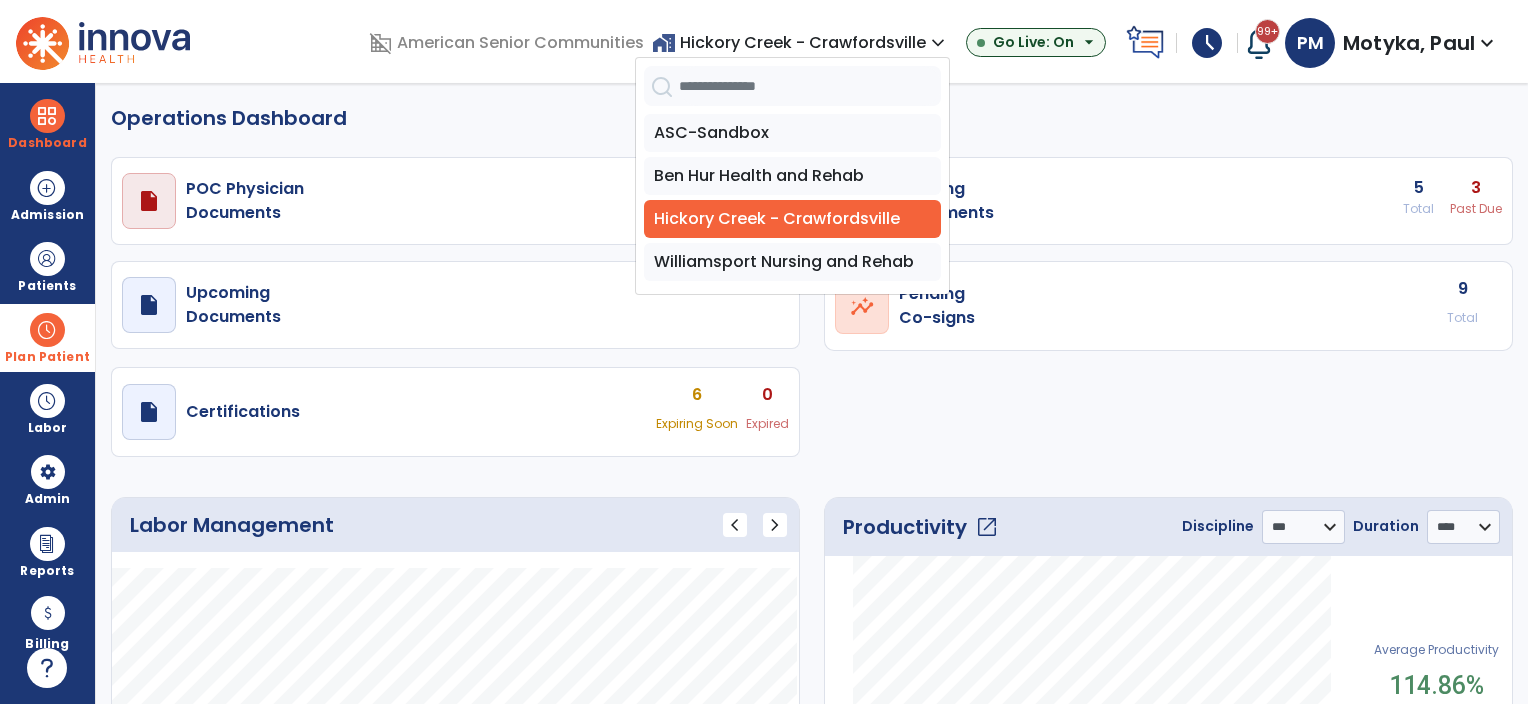 click on "Plan Patient" at bounding box center [47, 266] 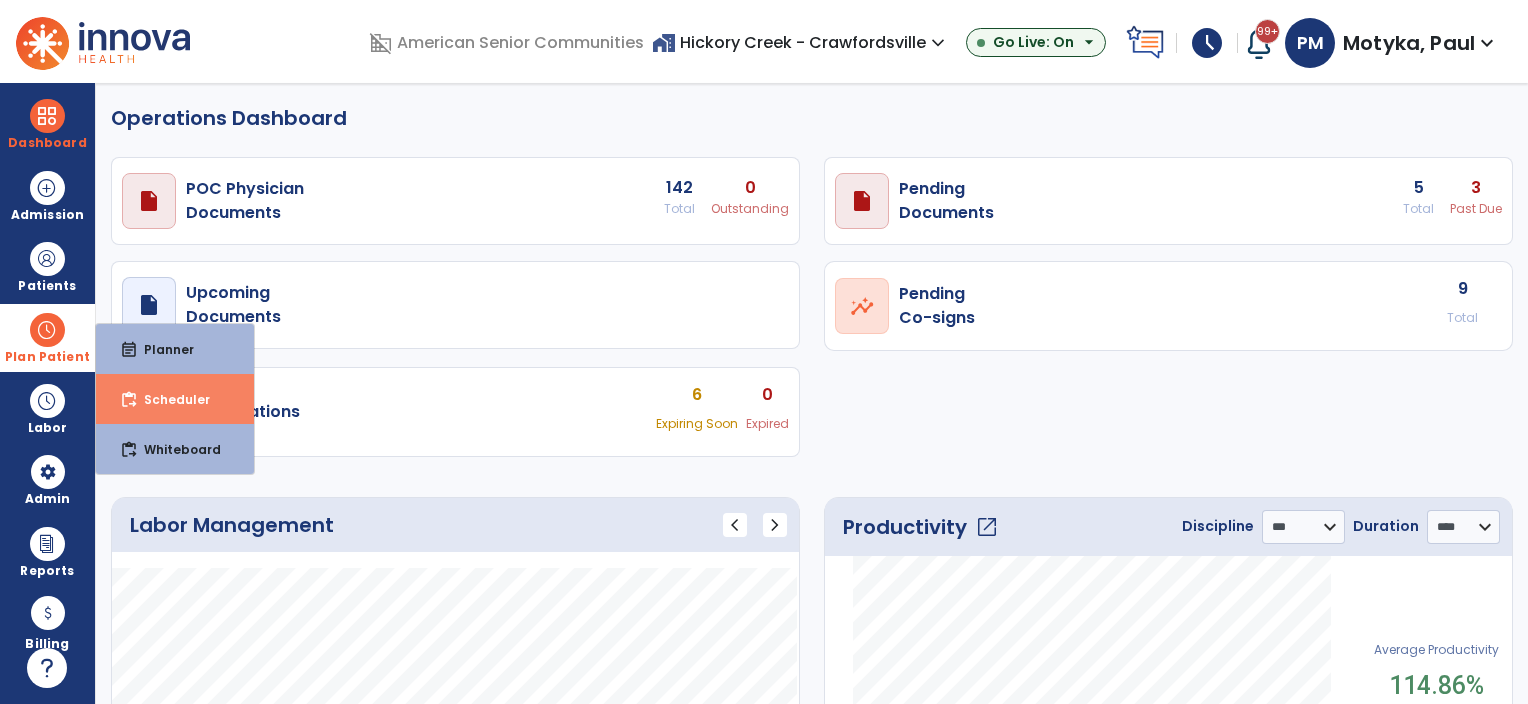 drag, startPoint x: 160, startPoint y: 397, endPoint x: 222, endPoint y: 391, distance: 62.289646 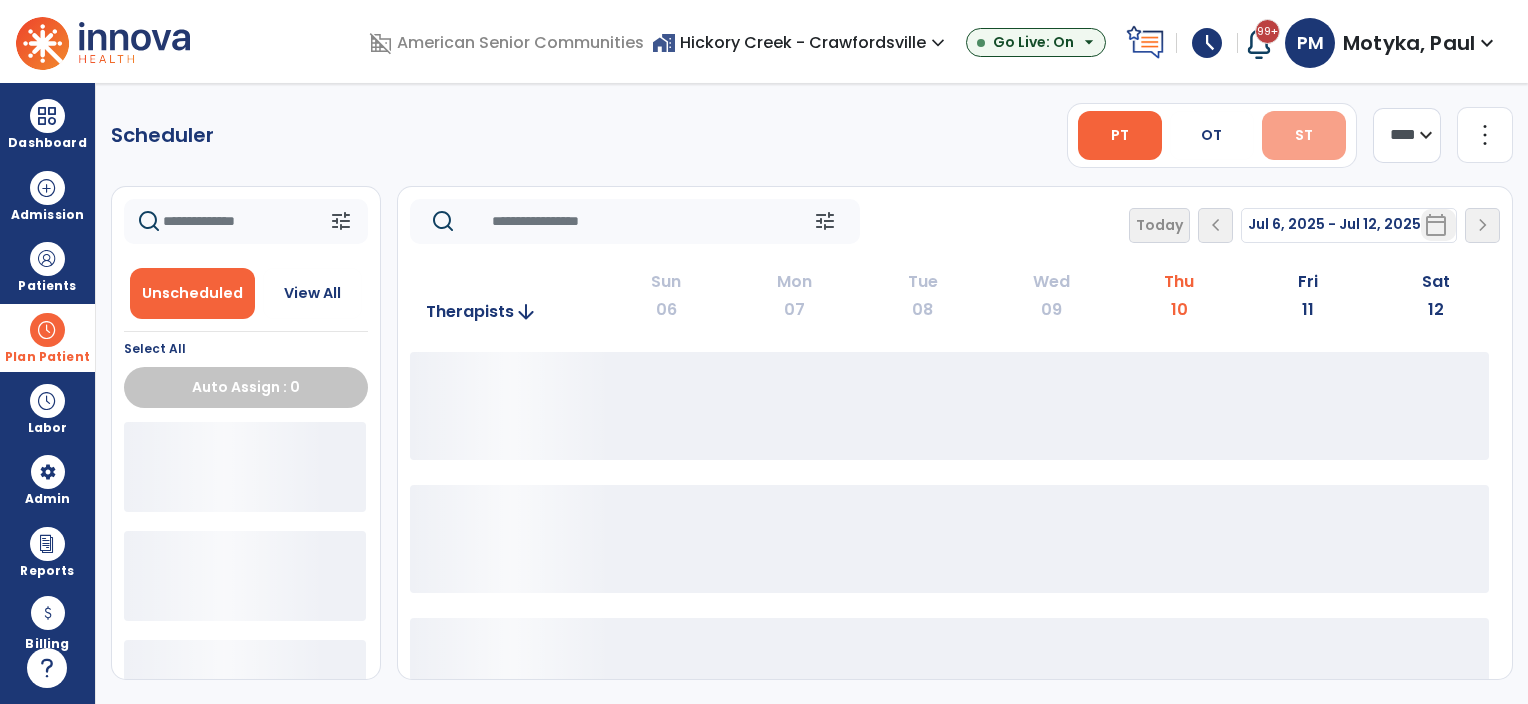 click on "ST" at bounding box center (1304, 135) 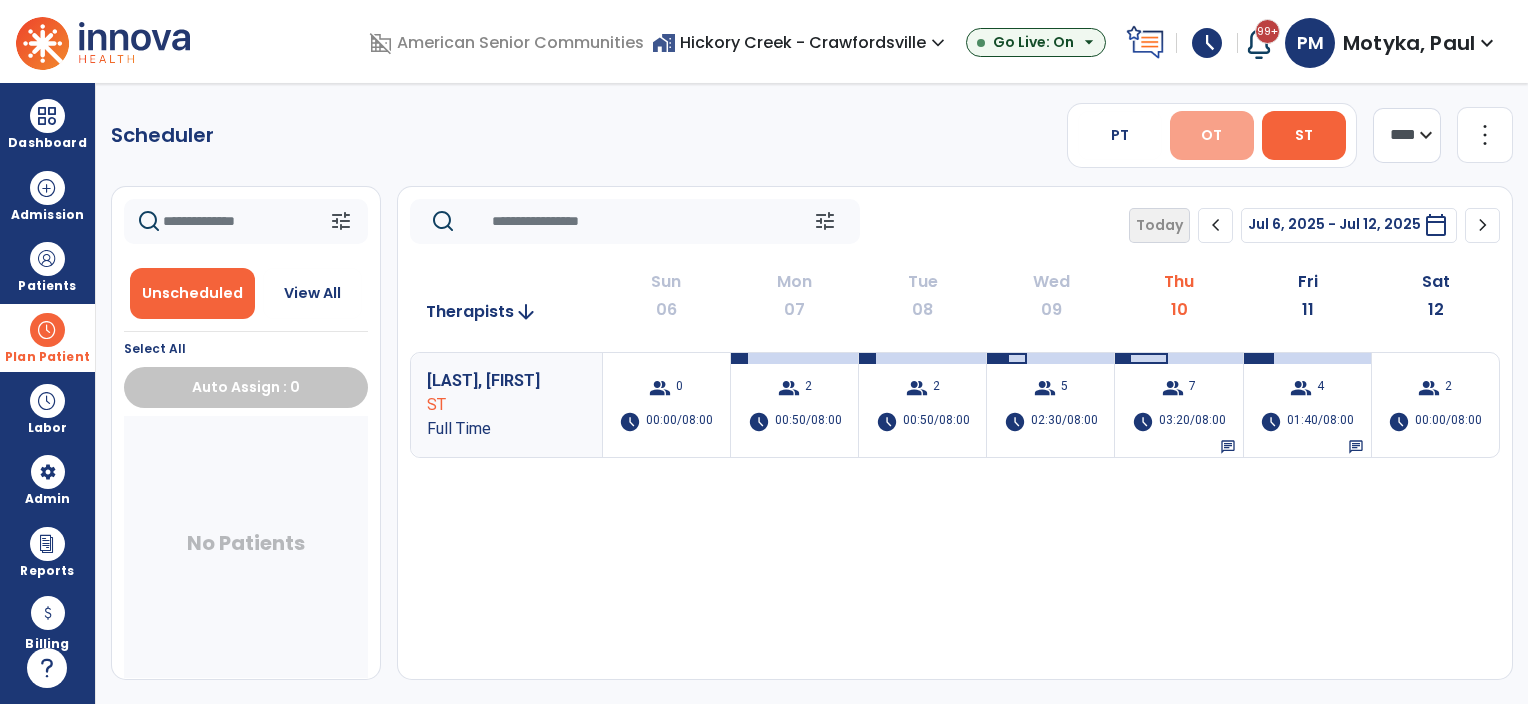 click on "OT" at bounding box center [1212, 135] 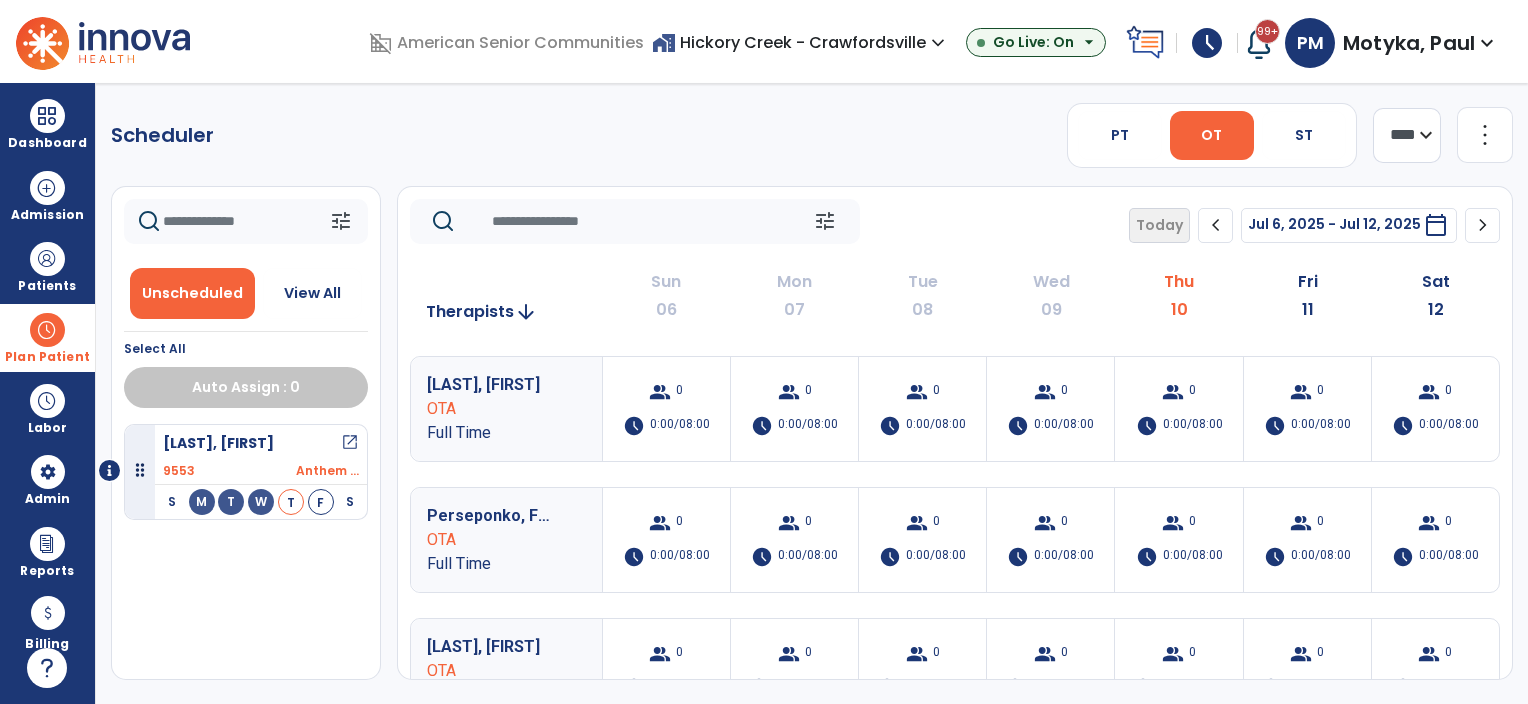 scroll, scrollTop: 0, scrollLeft: 0, axis: both 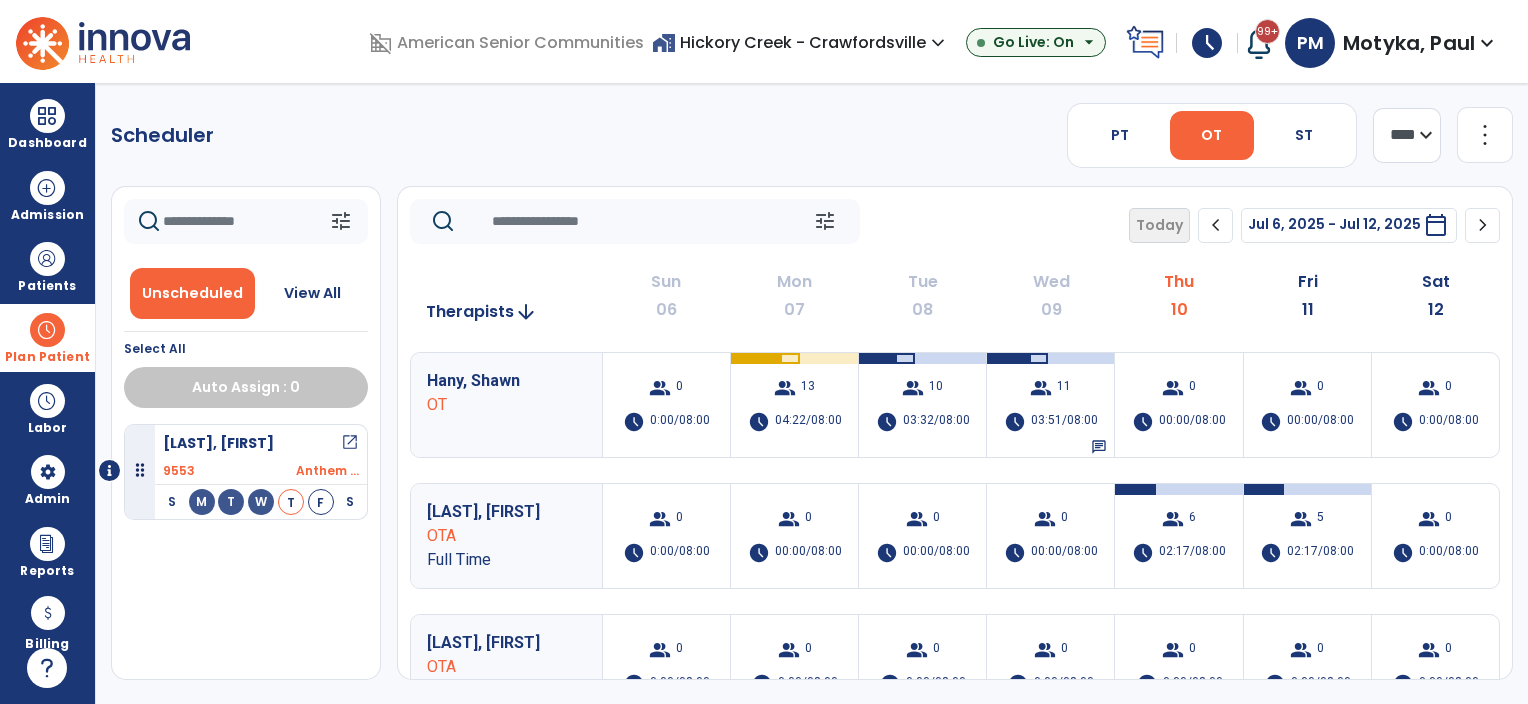 click on "home_work   [LOCATION] - [LOCATION]   expand_more" at bounding box center (801, 42) 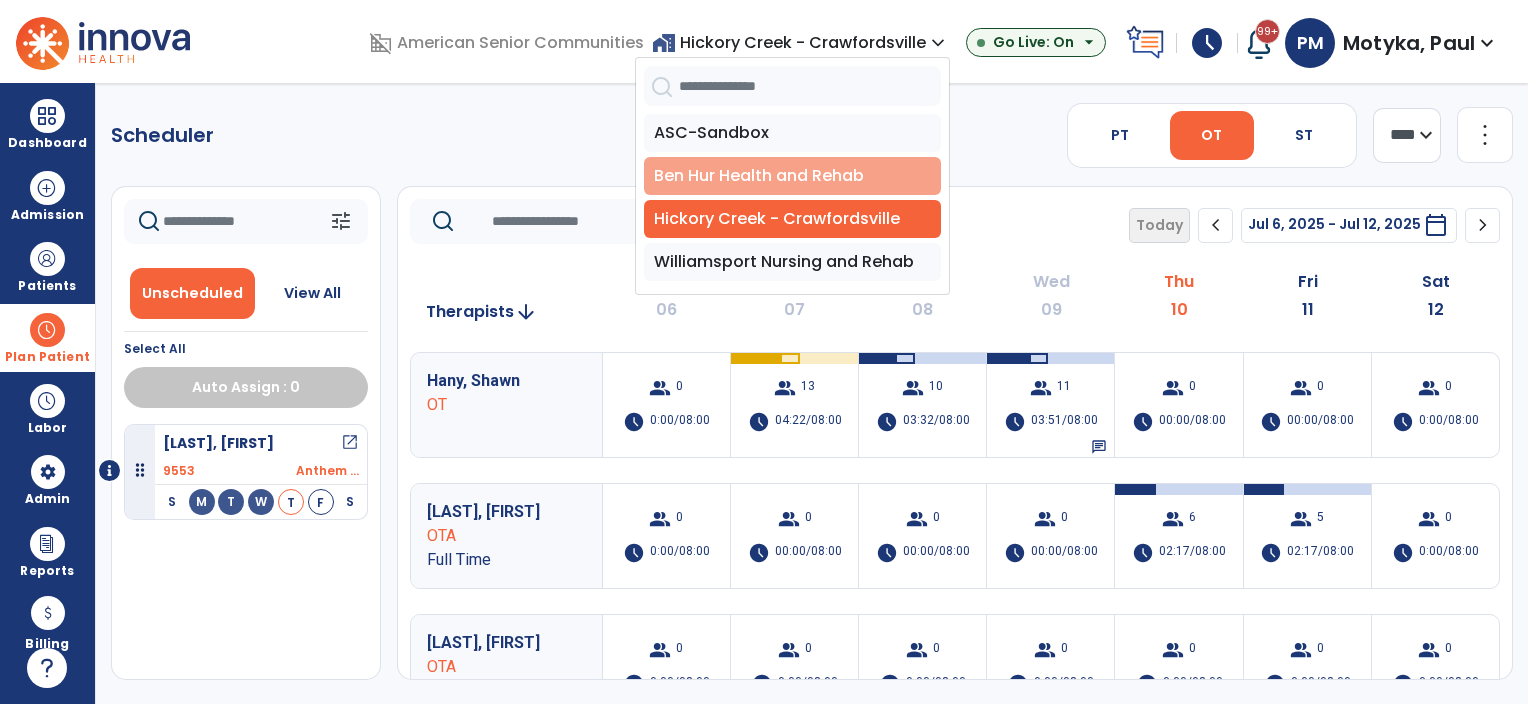 click on "Ben Hur Health and Rehab" at bounding box center (792, 176) 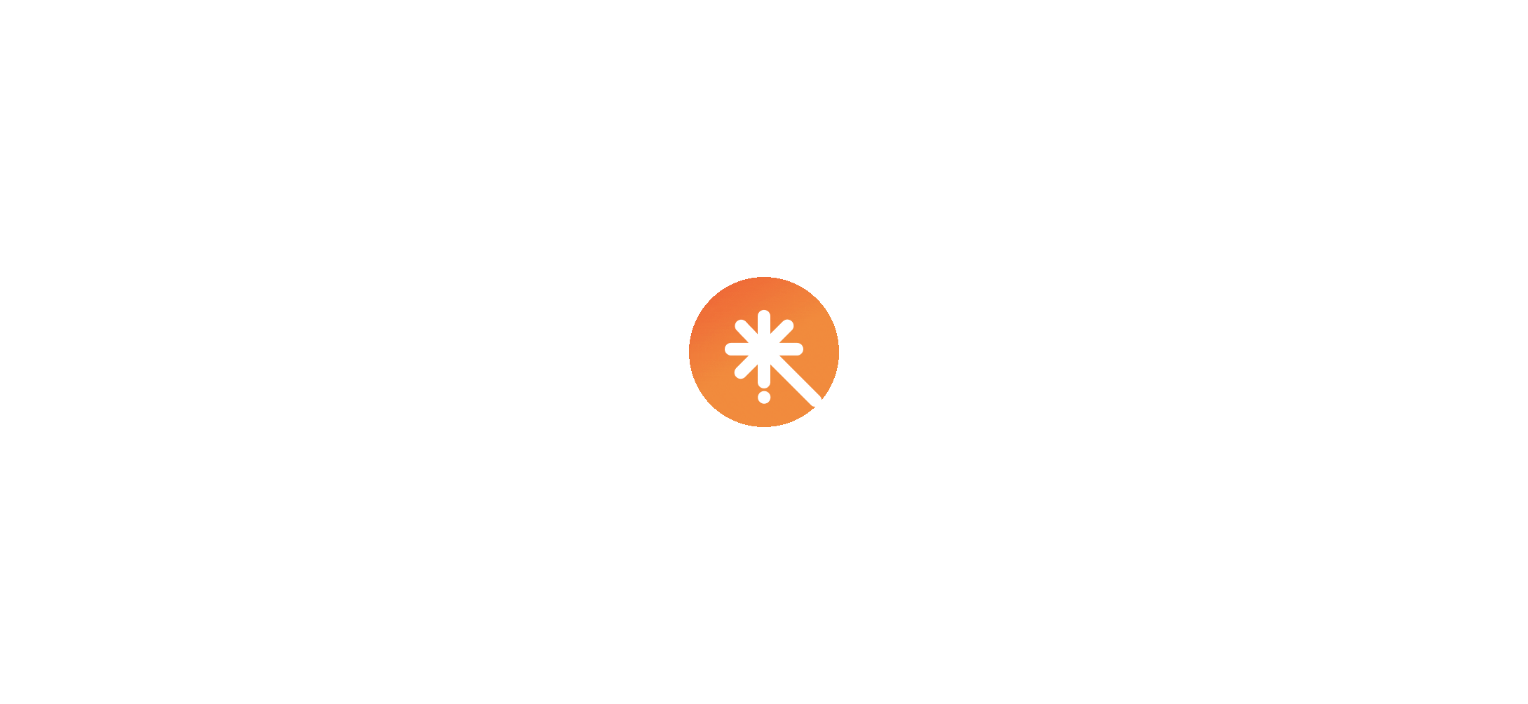 scroll, scrollTop: 0, scrollLeft: 0, axis: both 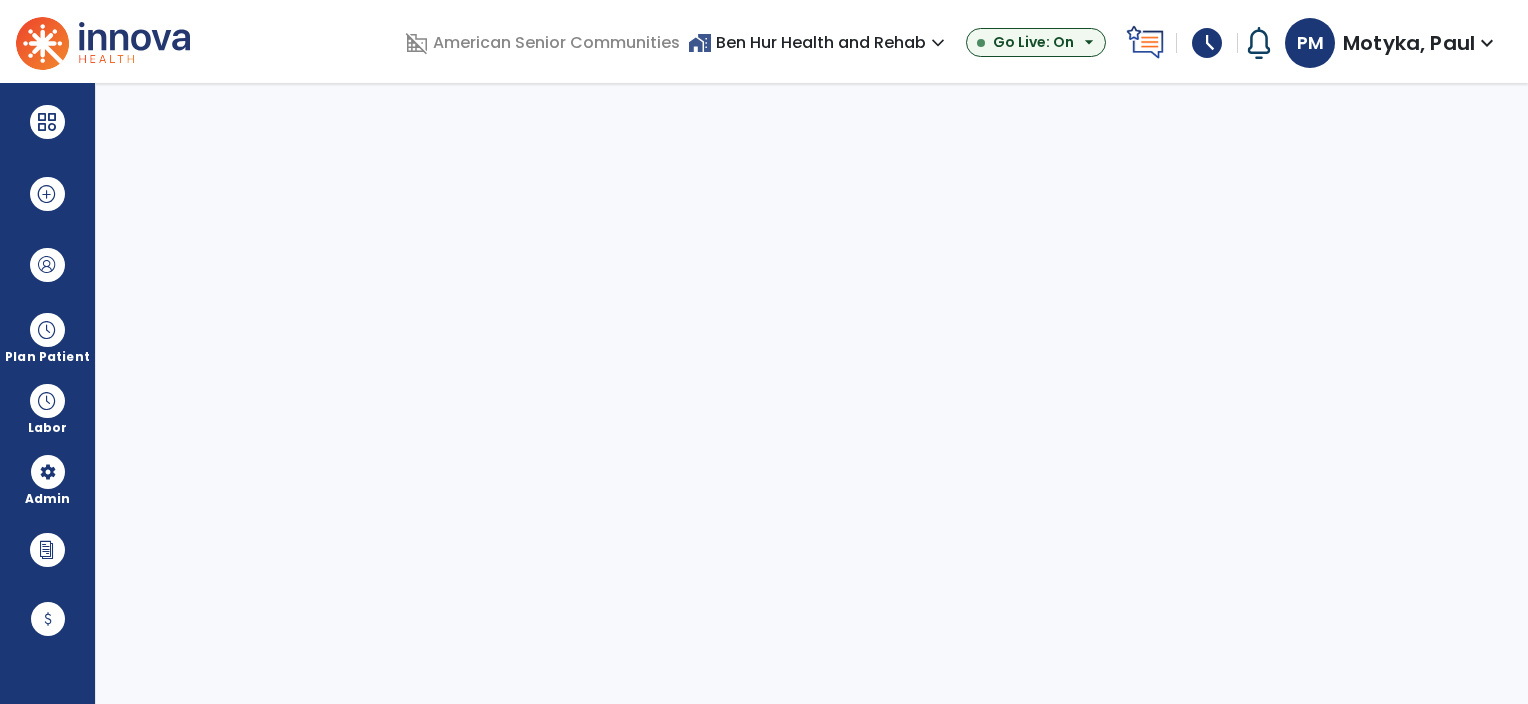 select on "***" 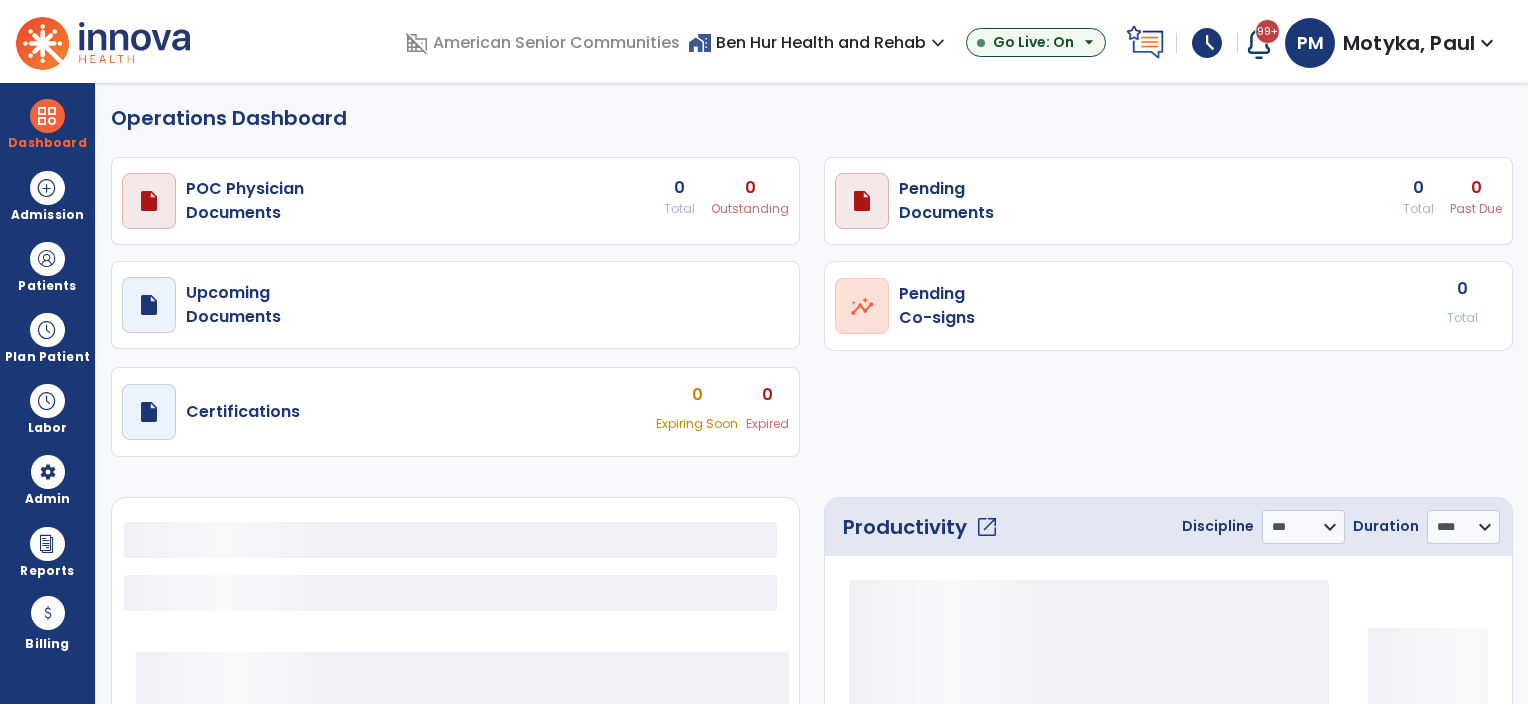 select on "***" 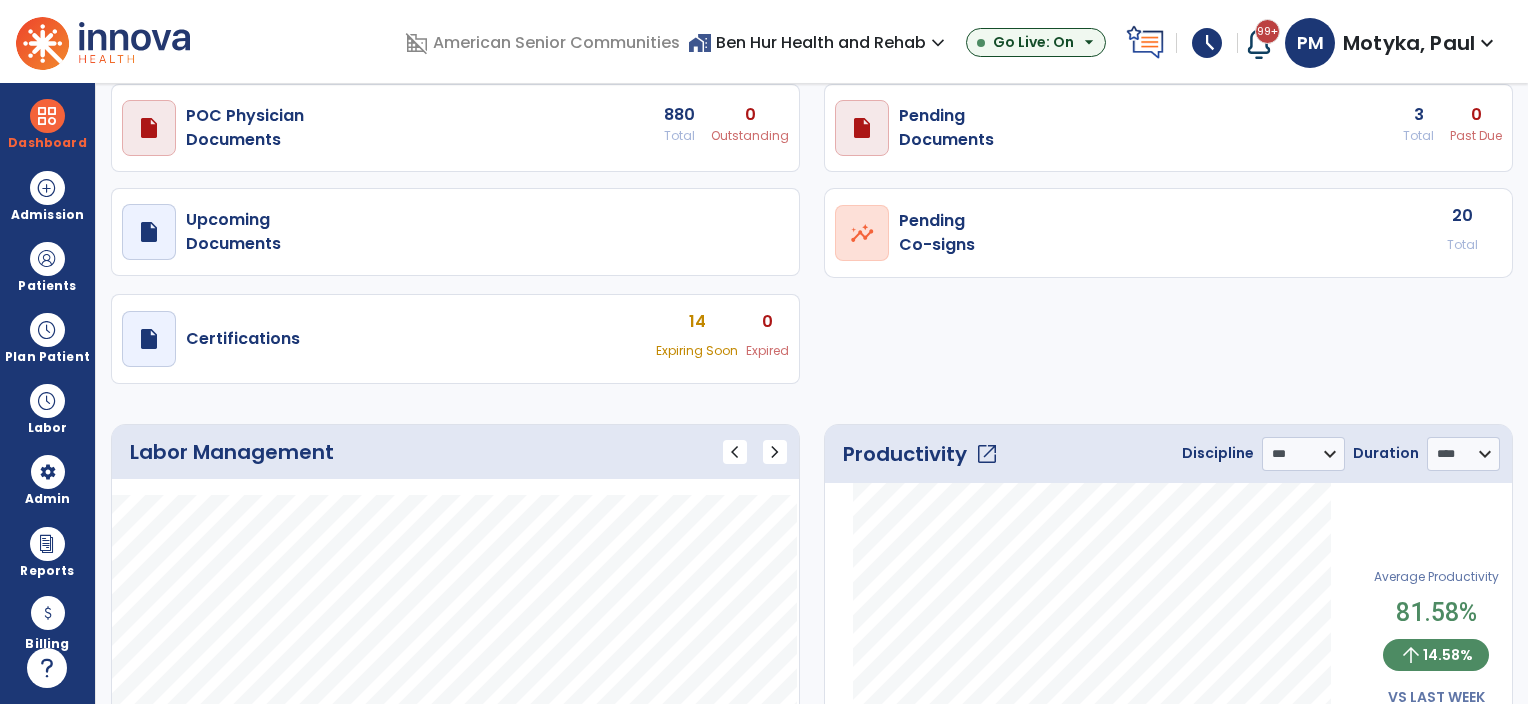 scroll, scrollTop: 0, scrollLeft: 0, axis: both 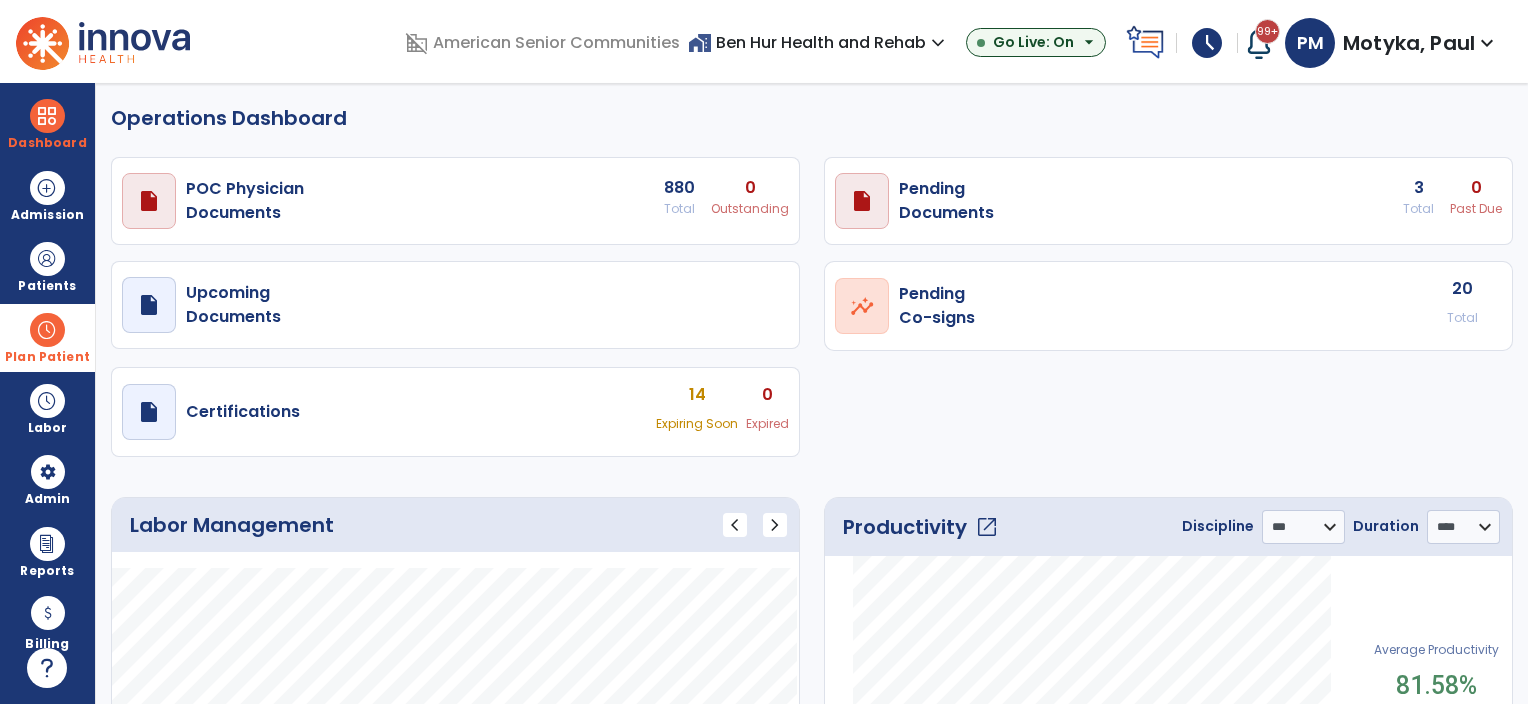 click on "Plan Patient" at bounding box center [47, 266] 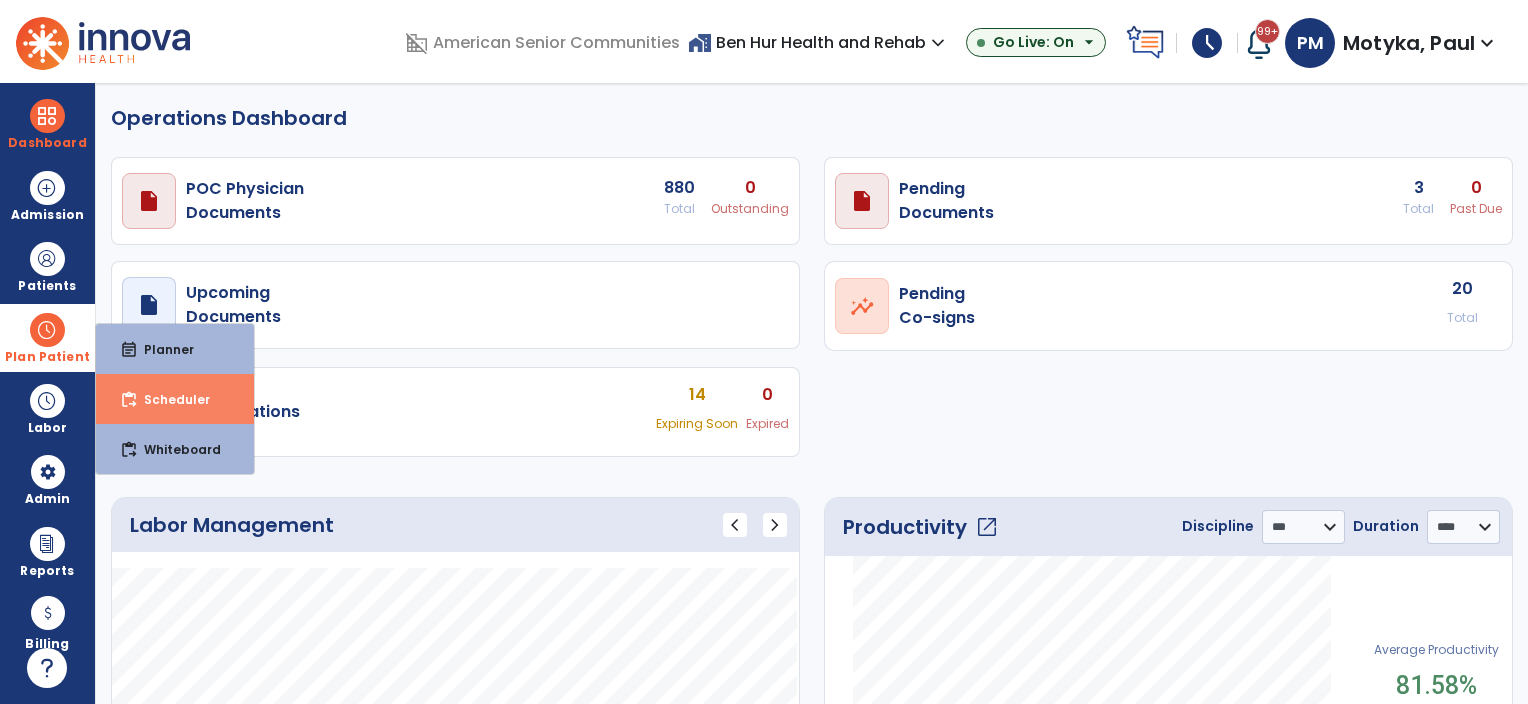 click on "Scheduler" at bounding box center (169, 399) 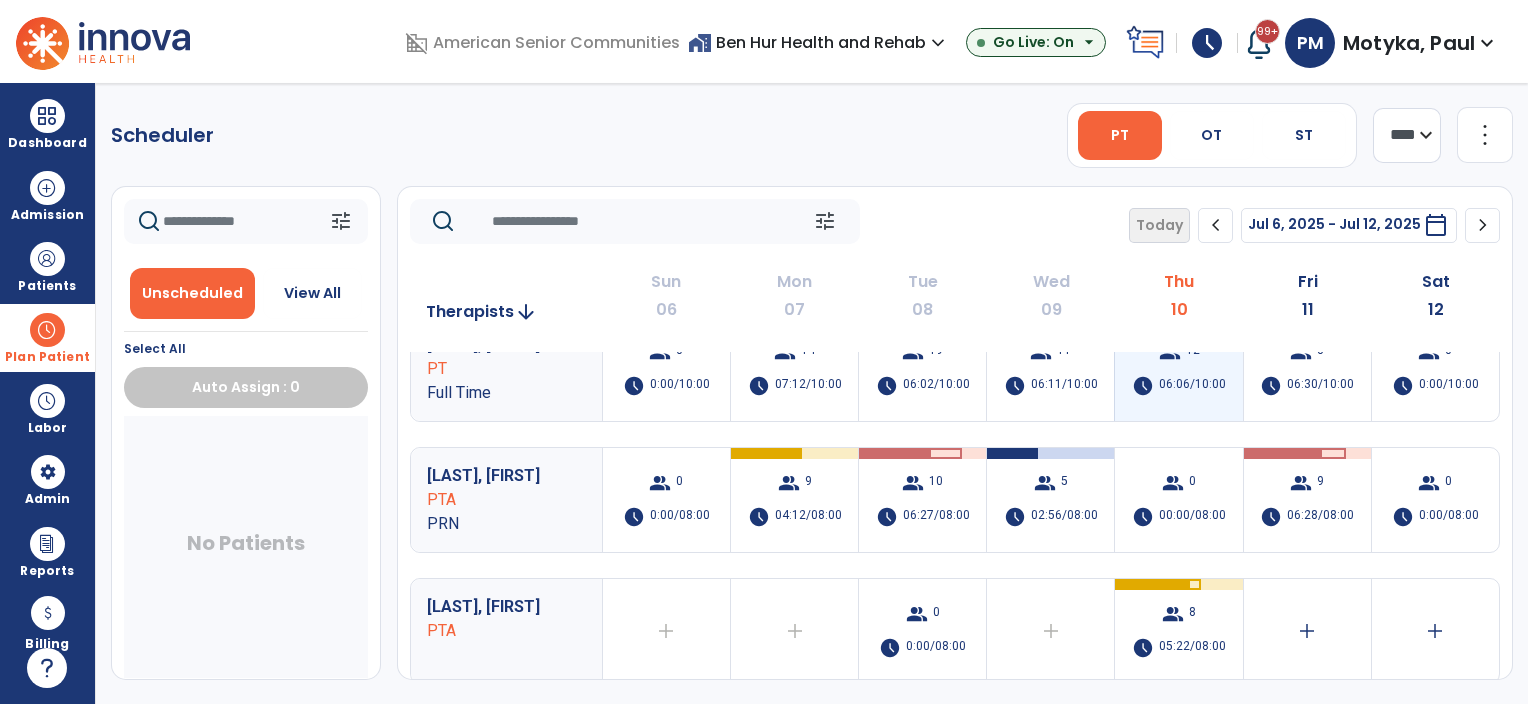 scroll, scrollTop: 0, scrollLeft: 0, axis: both 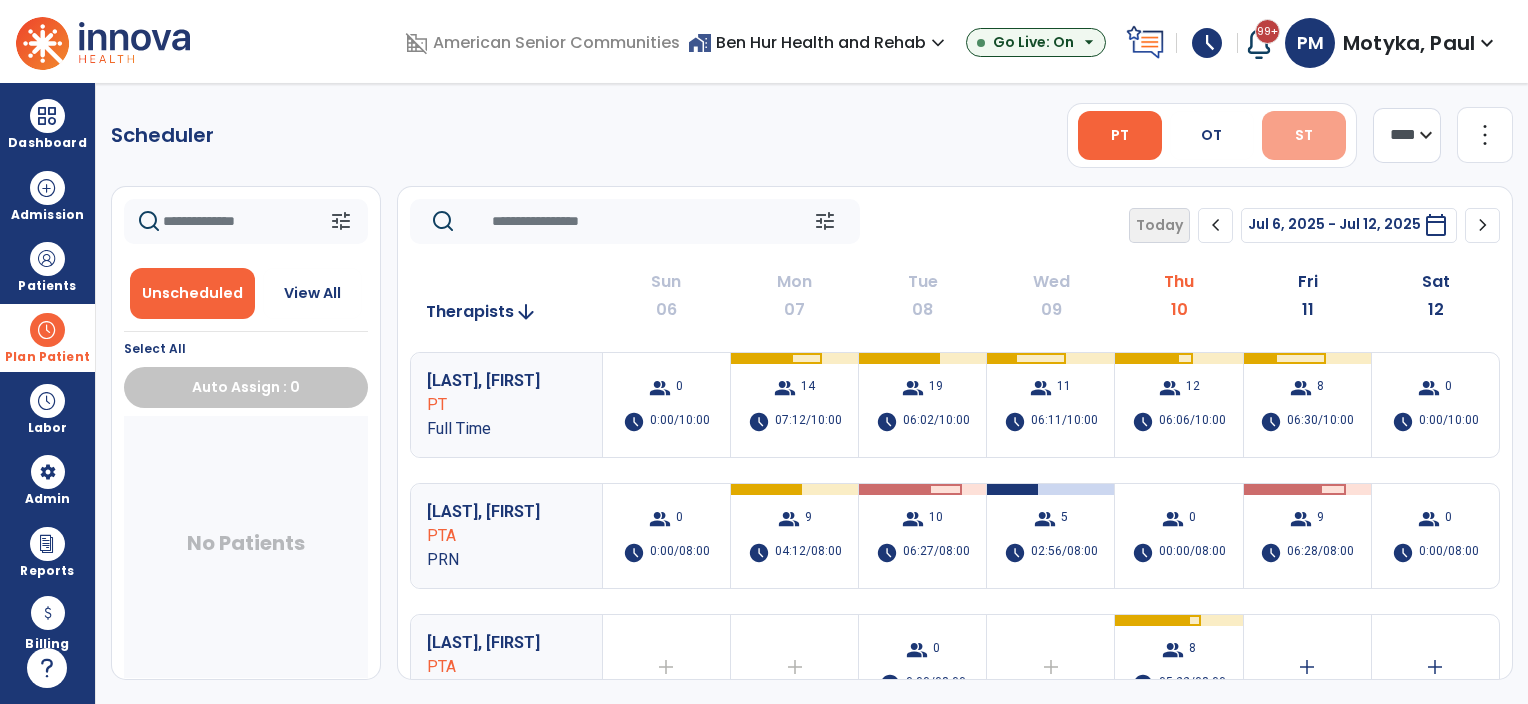 click on "ST" at bounding box center (1304, 135) 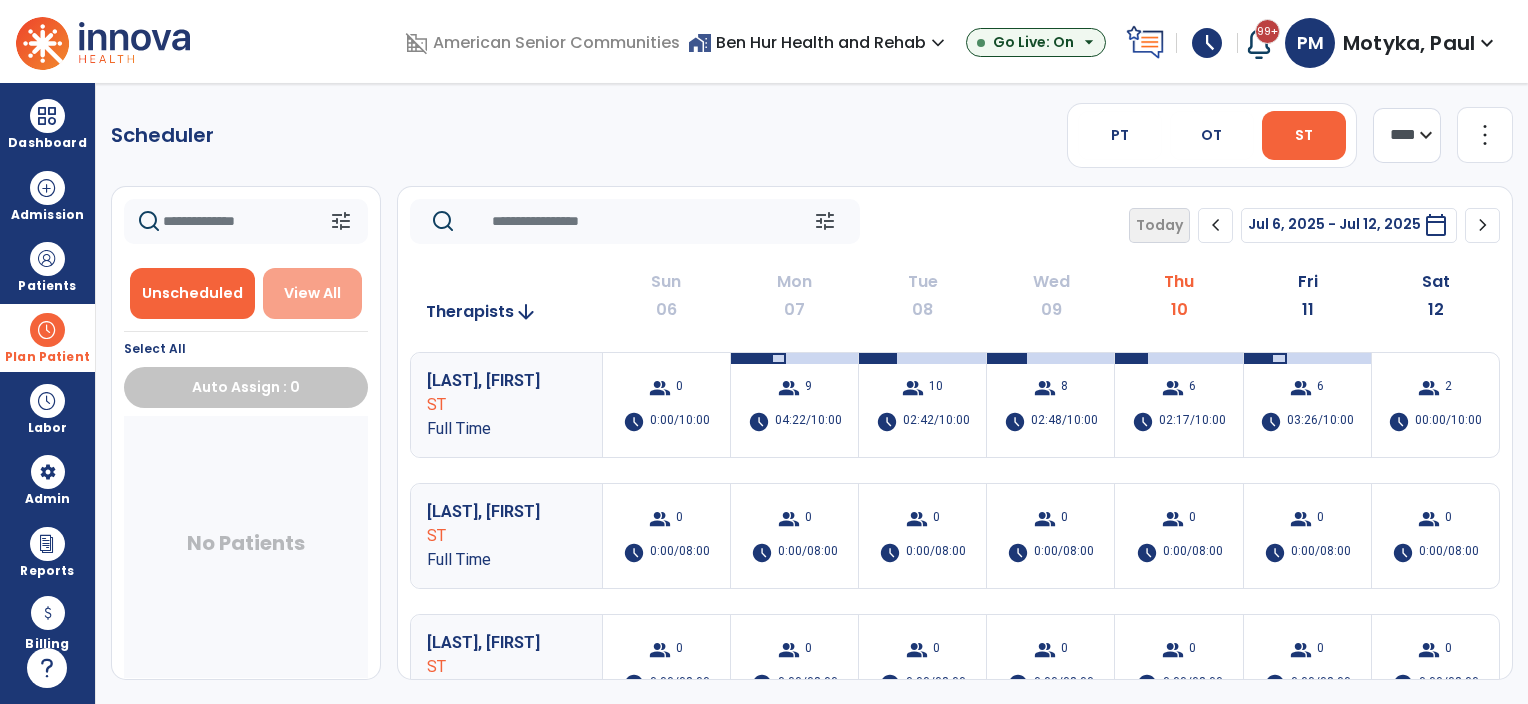 click on "View All" at bounding box center [312, 293] 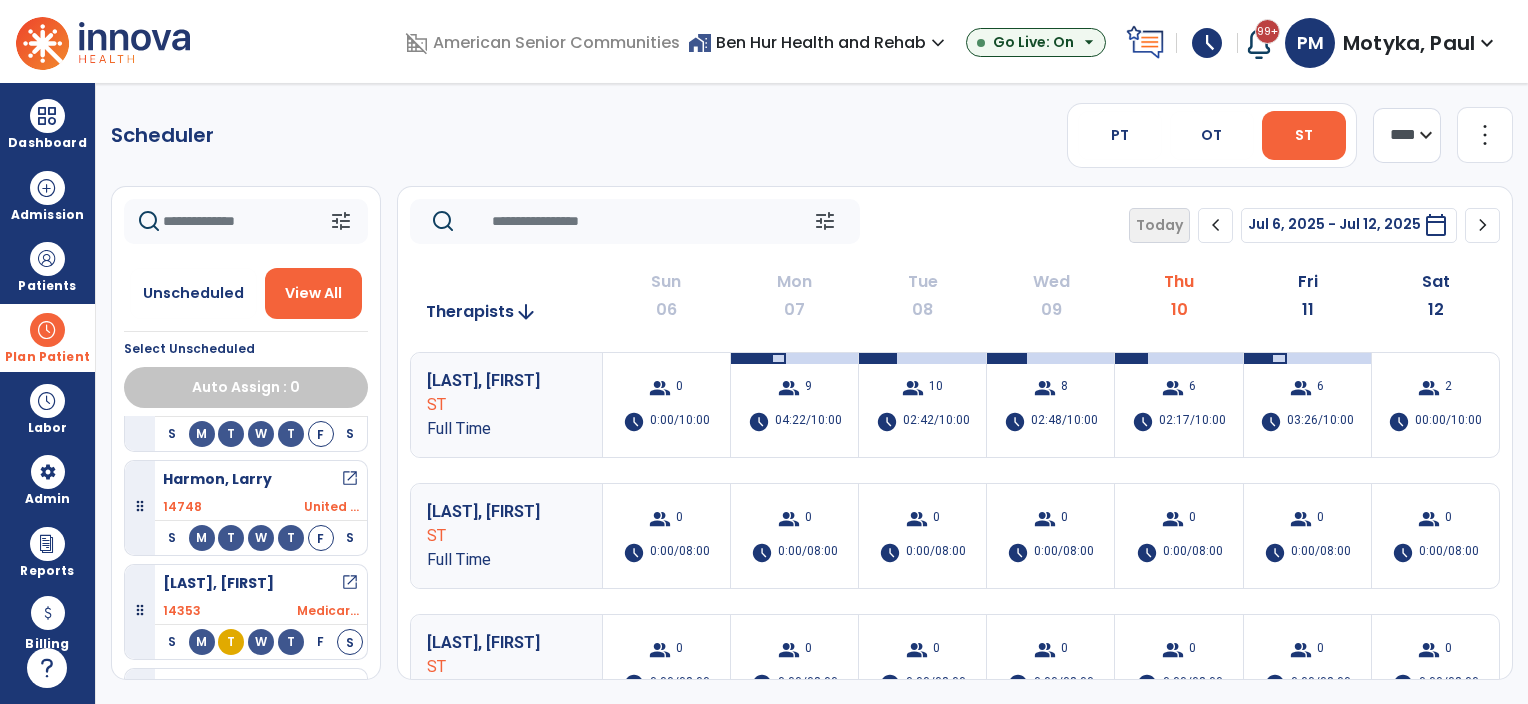 scroll, scrollTop: 451, scrollLeft: 0, axis: vertical 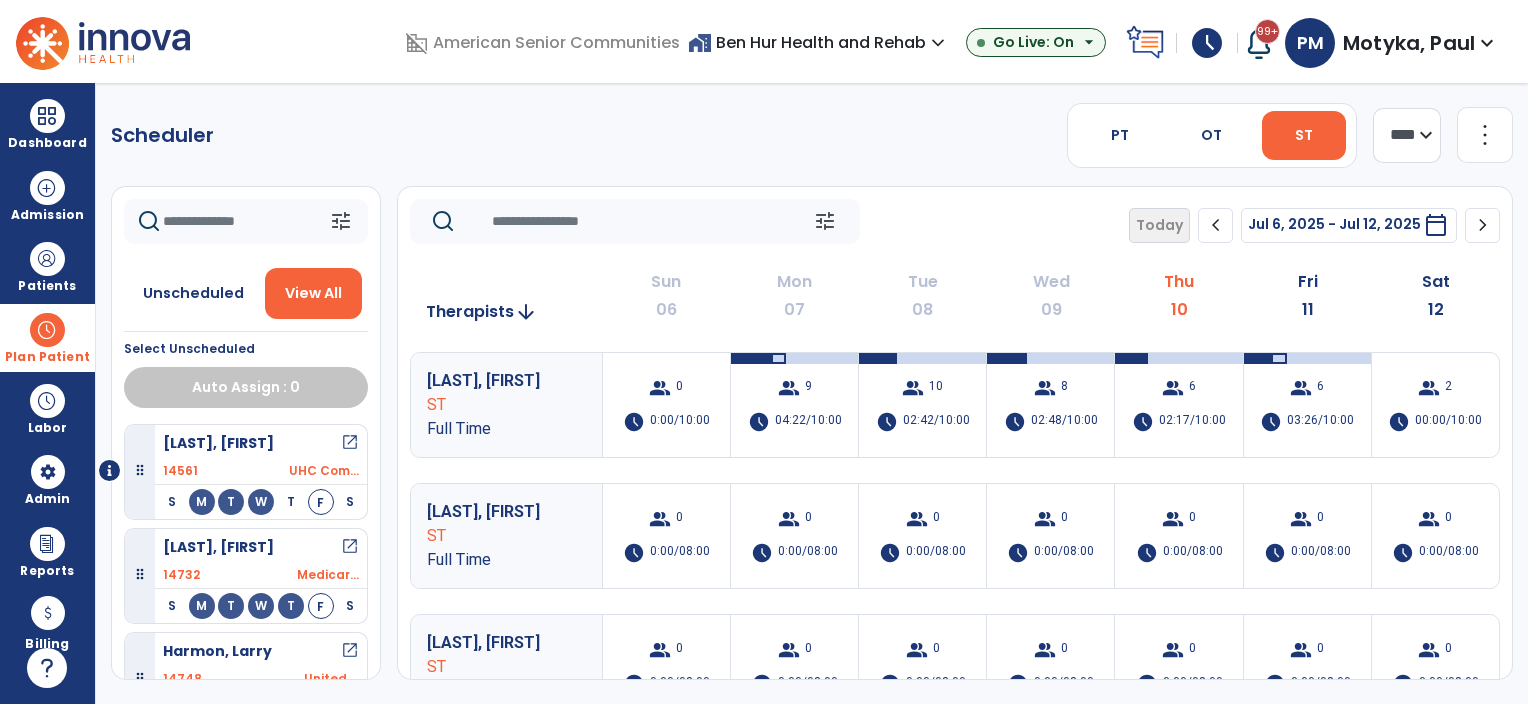 click on "Scheduler   PT   OT   ST  **** *** more_vert  Manage Labor   View All Therapists   Print" 